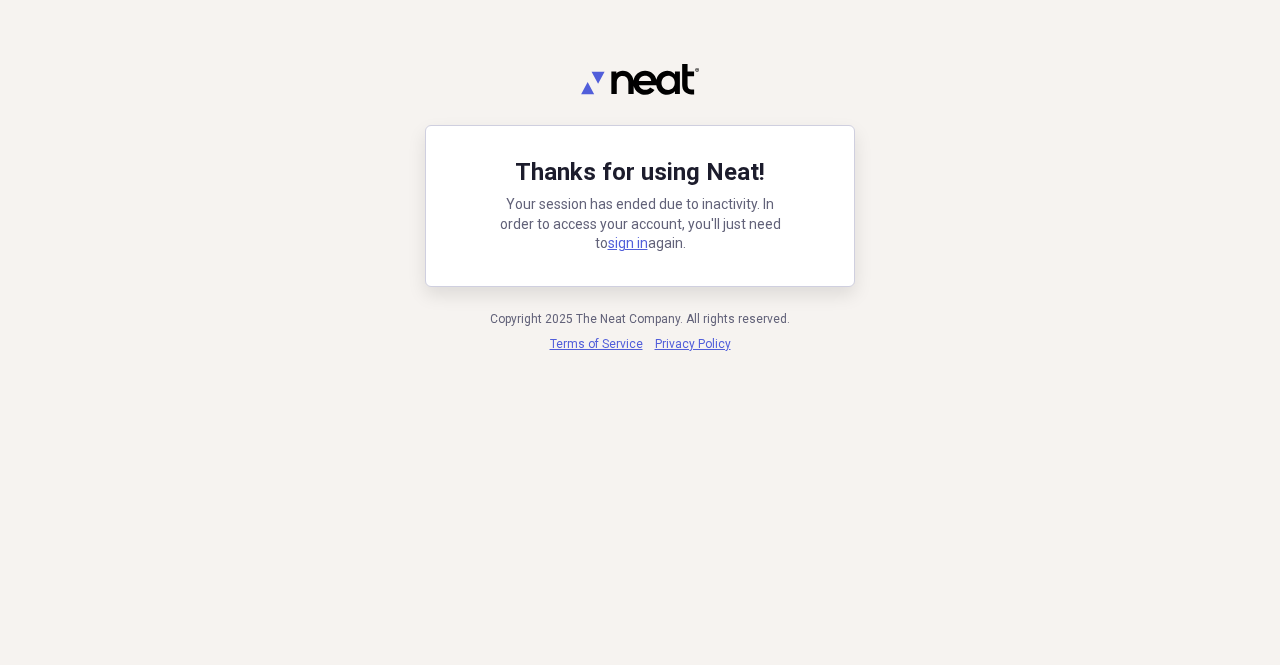 scroll, scrollTop: 0, scrollLeft: 0, axis: both 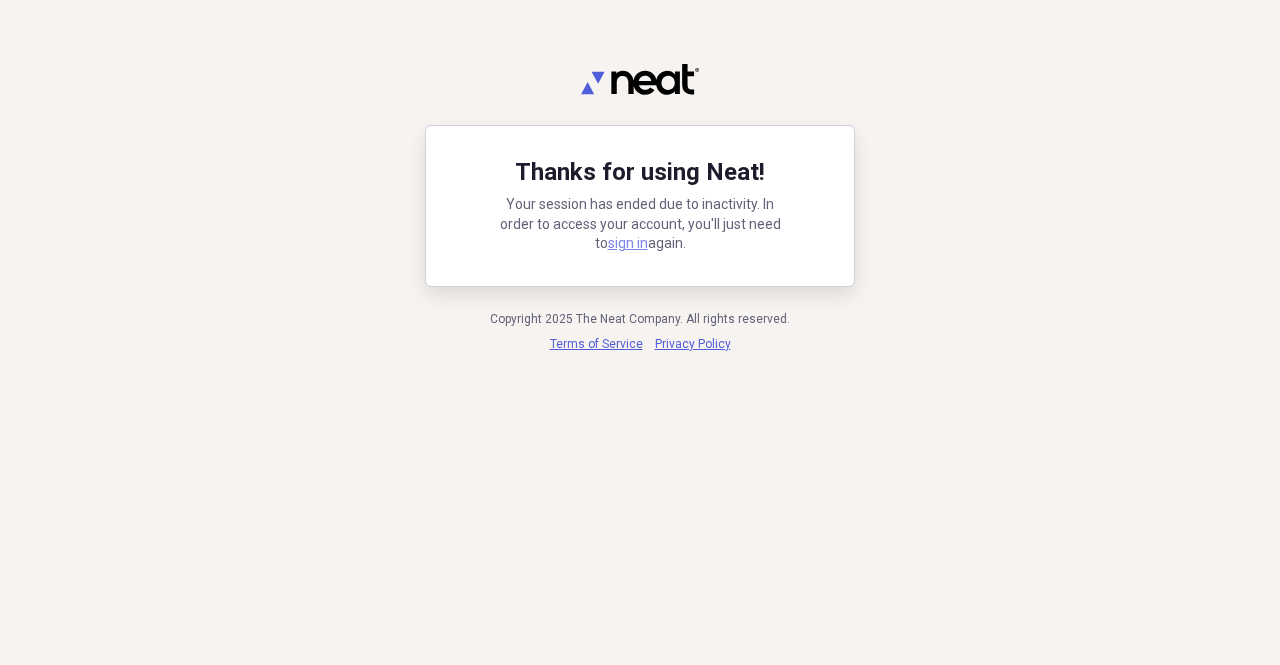 click on "sign in" at bounding box center [628, 243] 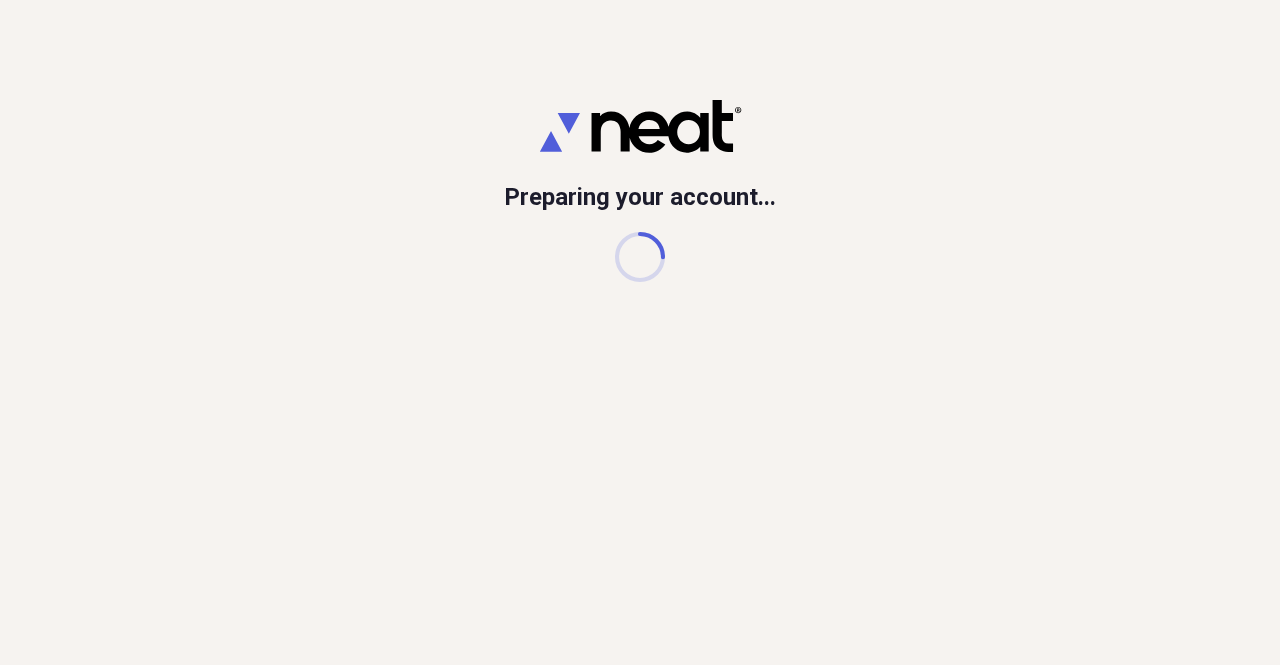 scroll, scrollTop: 0, scrollLeft: 0, axis: both 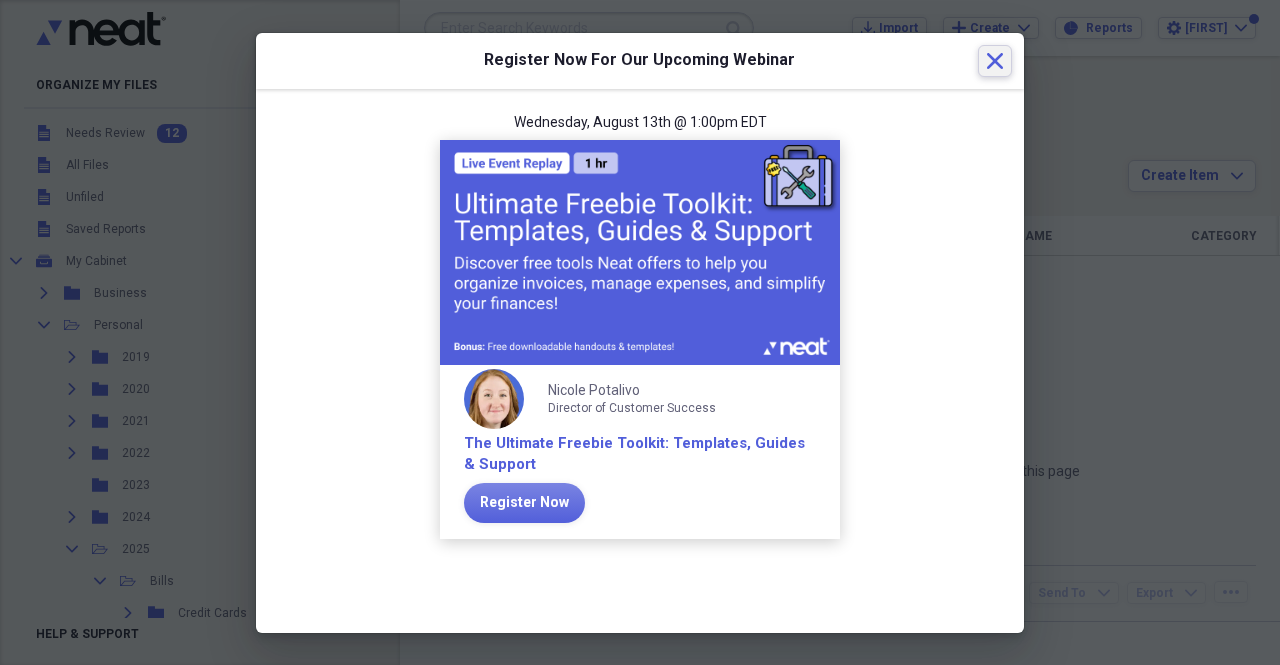 click 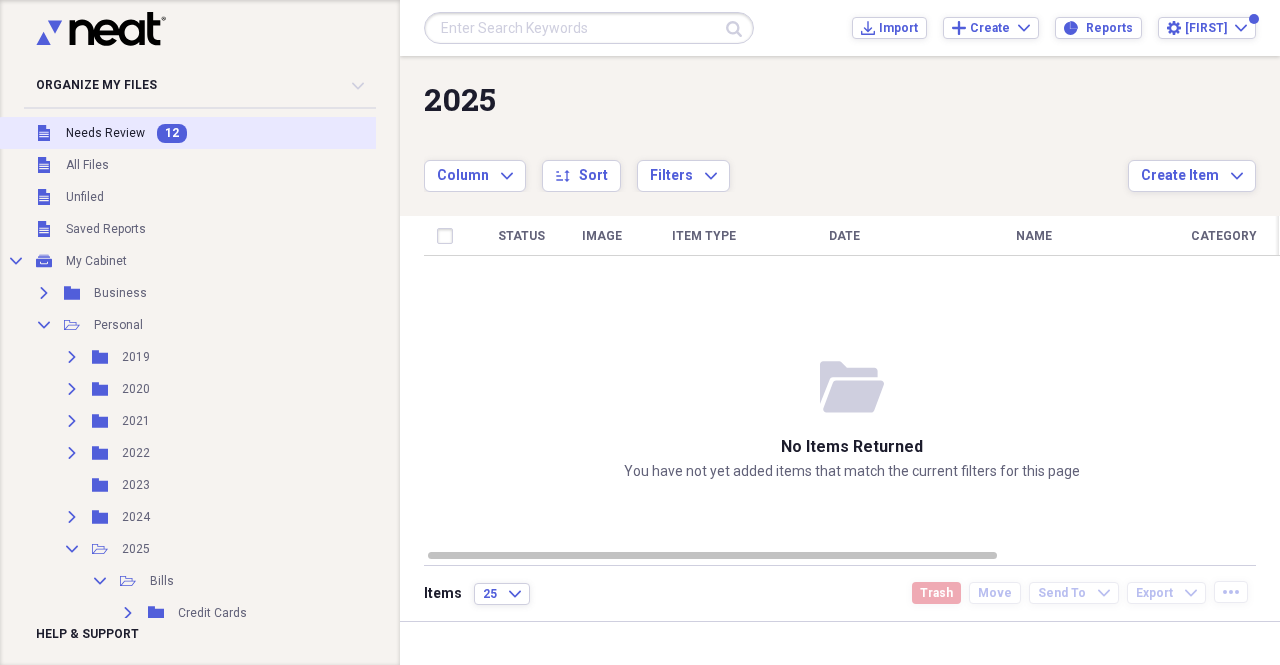 click on "Needs Review" at bounding box center (105, 133) 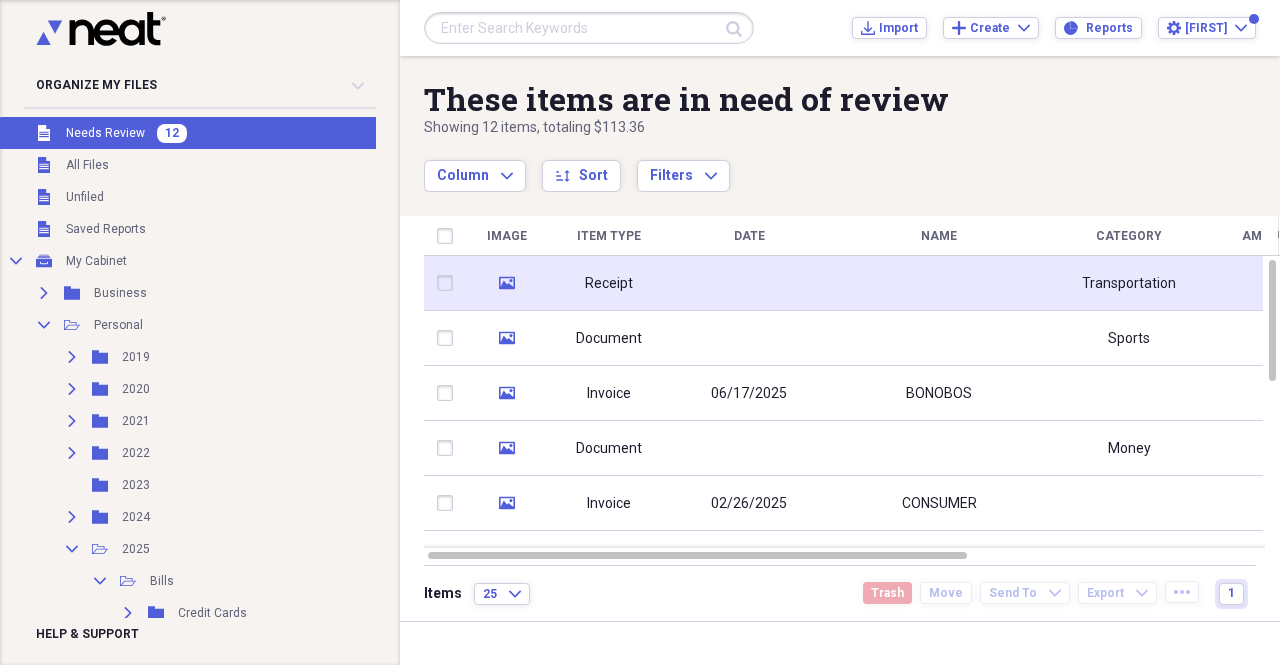 click on "media" 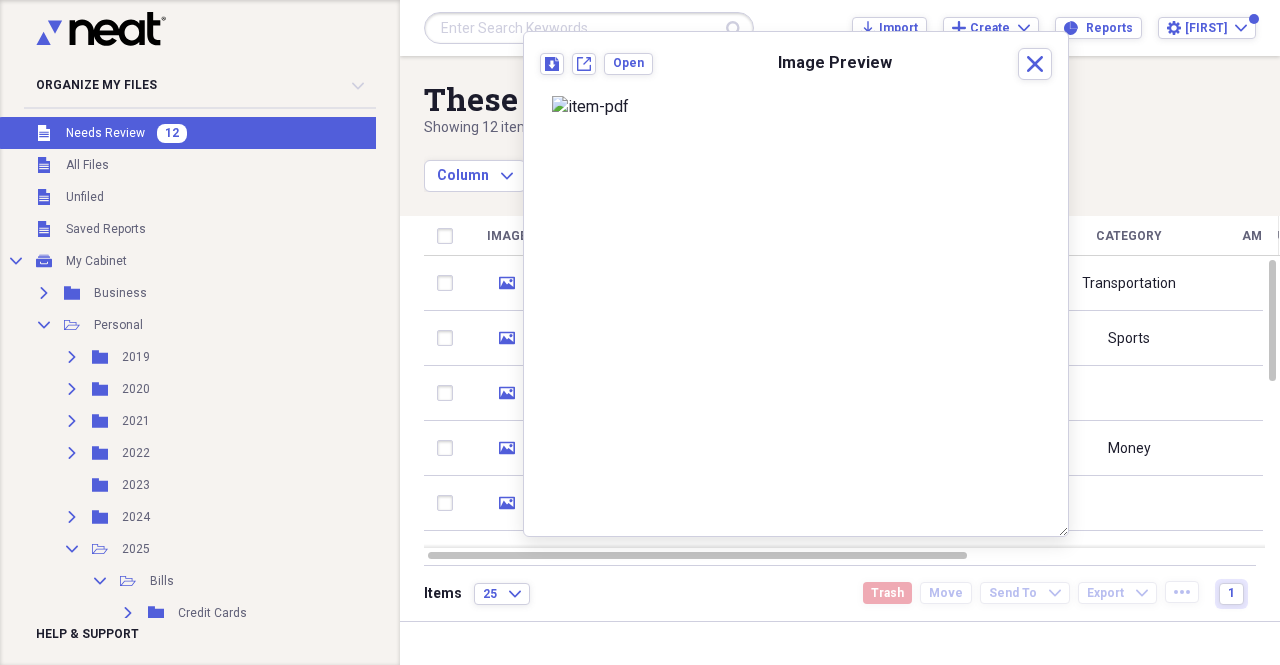 scroll, scrollTop: 0, scrollLeft: 0, axis: both 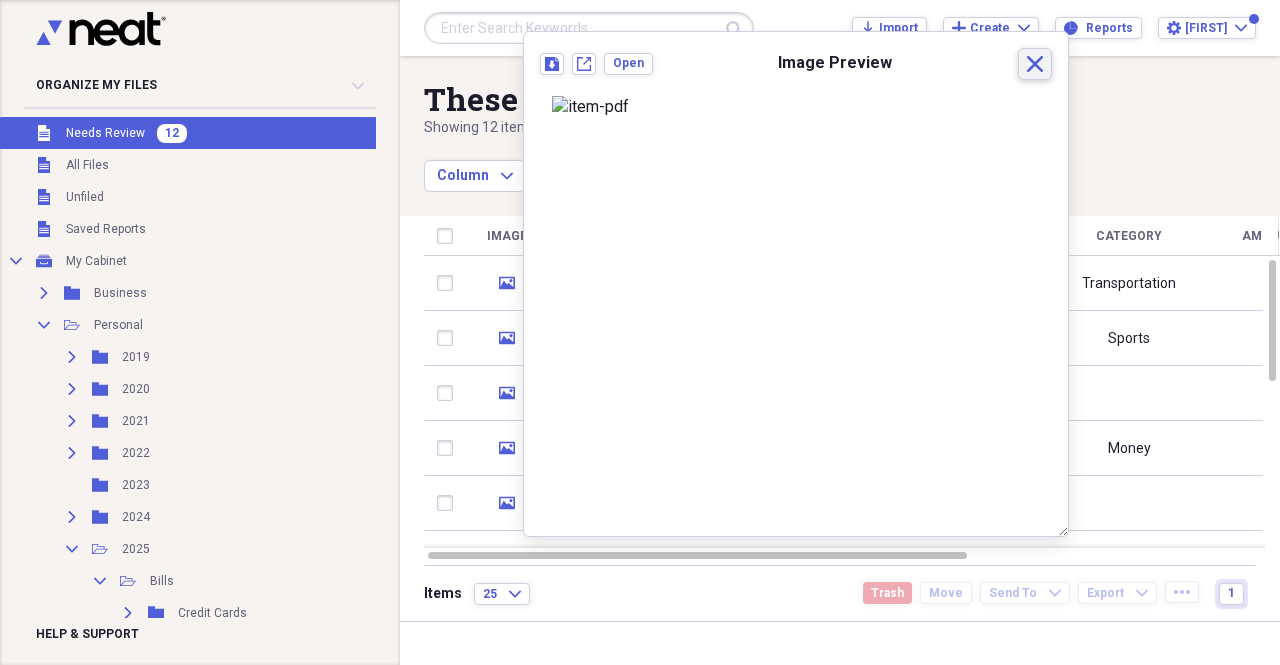 click on "Close" at bounding box center [1035, 64] 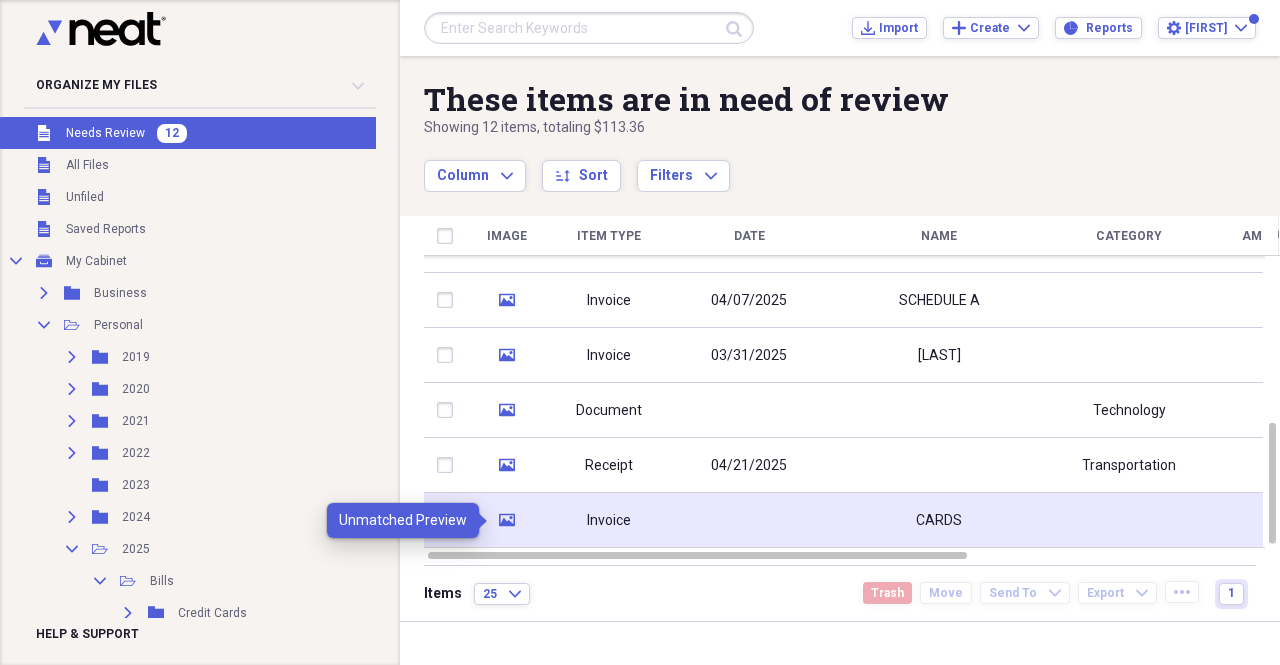 click 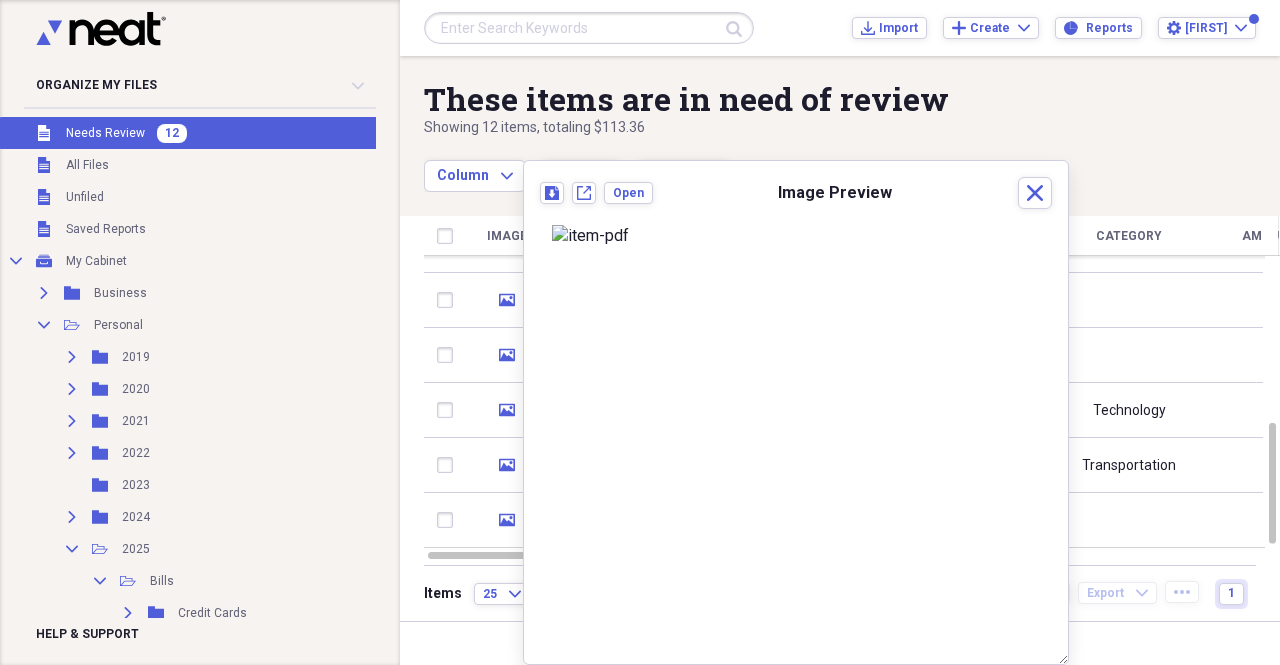 scroll, scrollTop: 170, scrollLeft: 0, axis: vertical 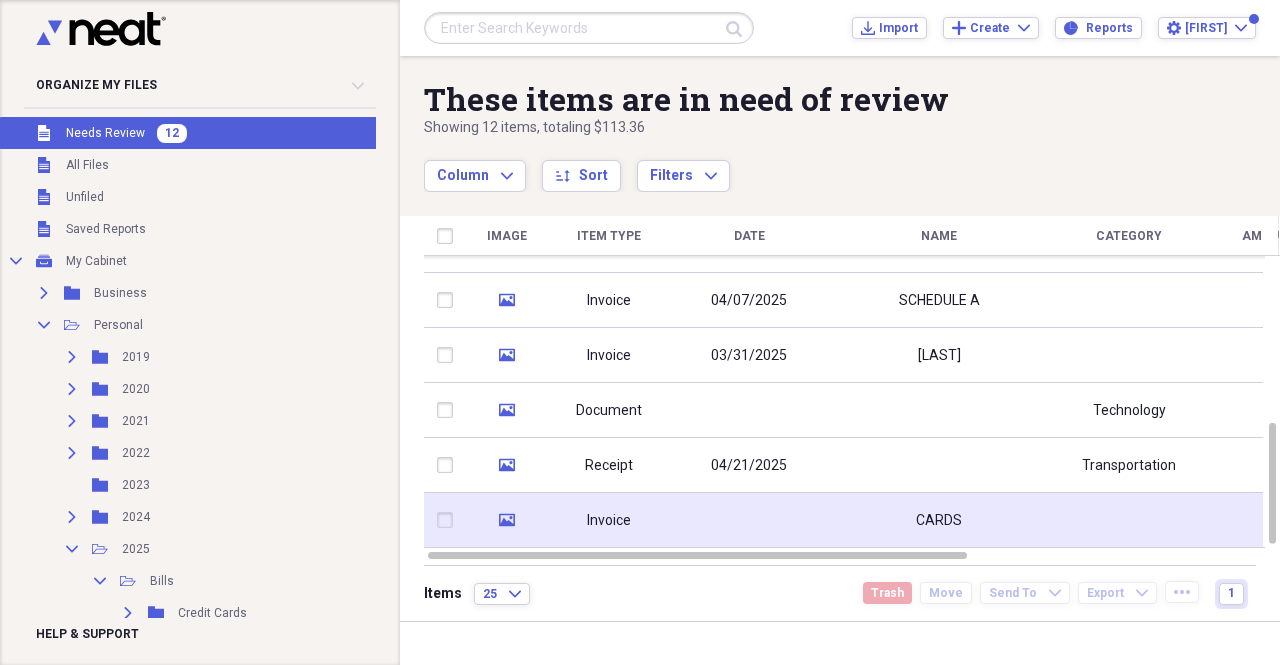 click on "Invoice" at bounding box center [609, 521] 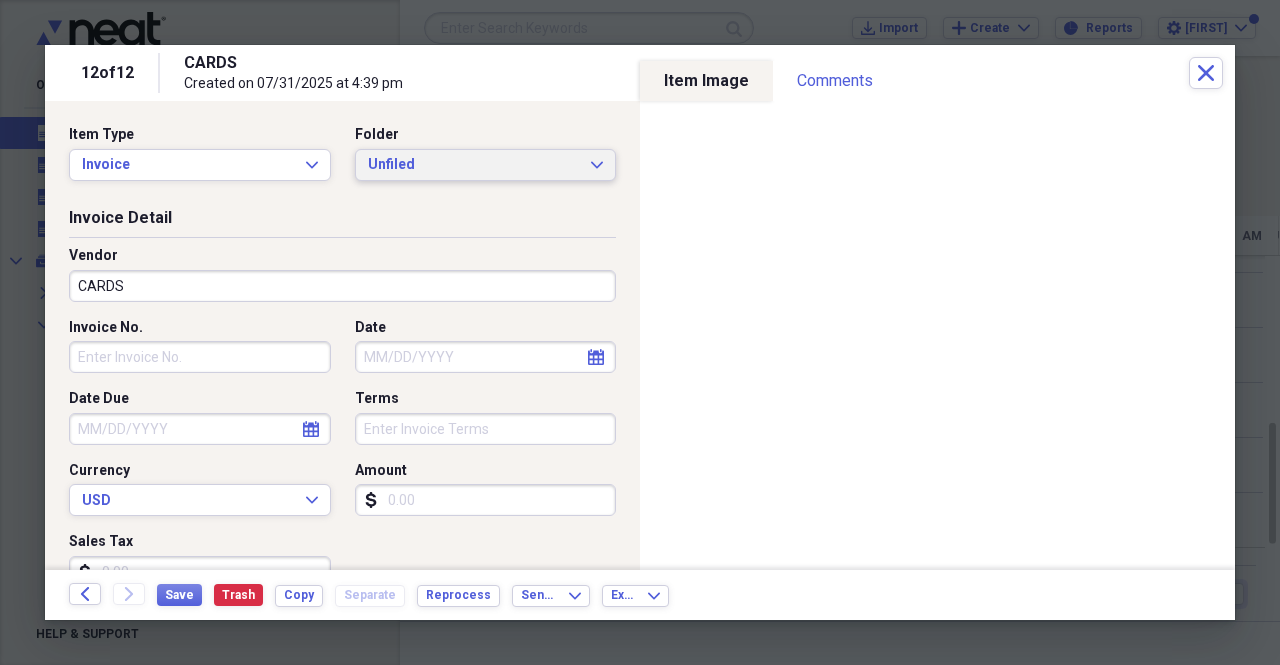 click on "Unfiled" at bounding box center (474, 165) 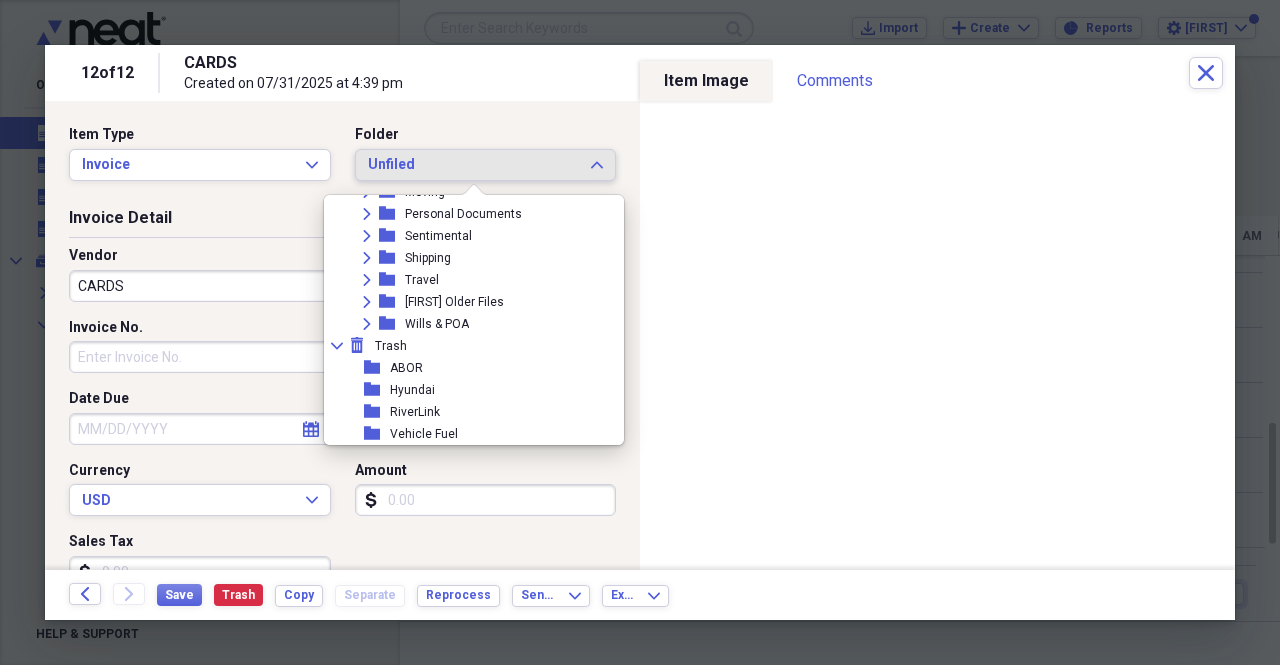 scroll, scrollTop: 1326, scrollLeft: 0, axis: vertical 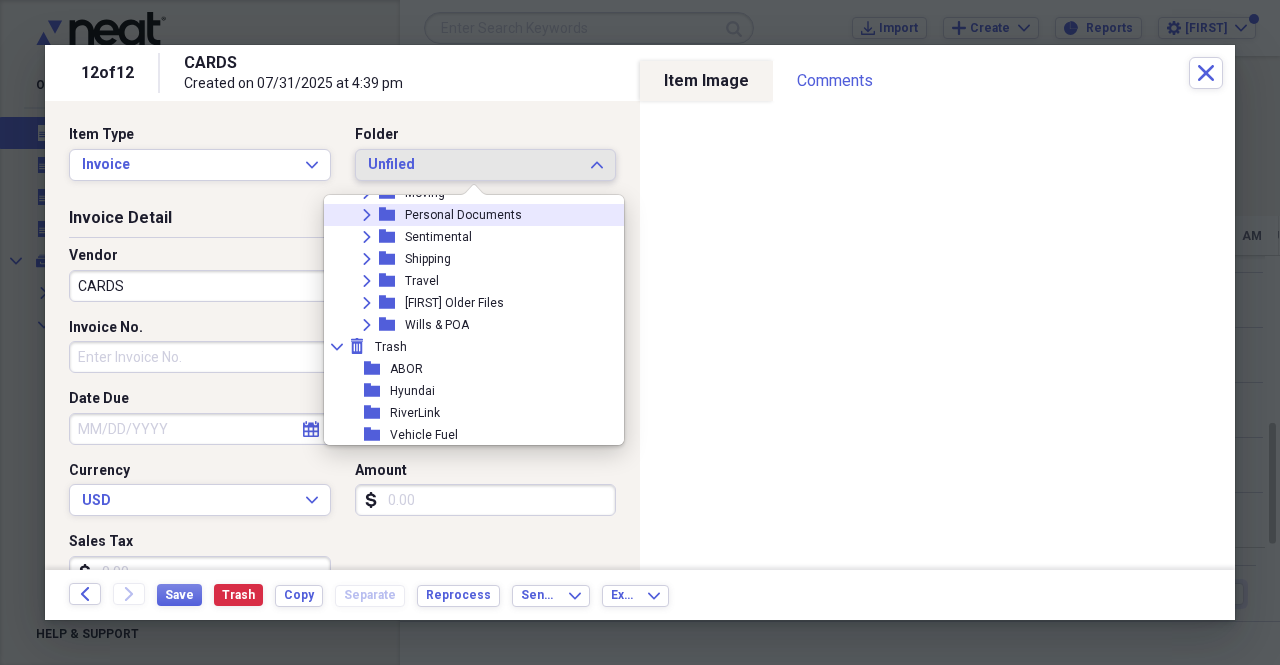 click on "Expand" 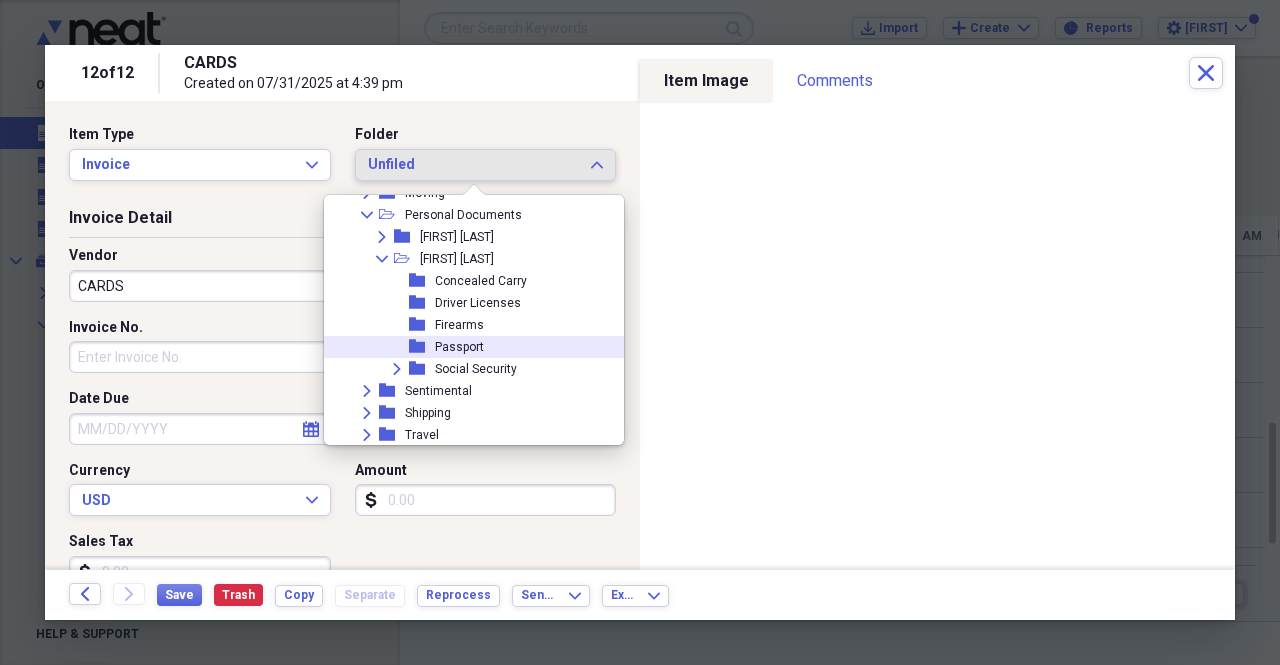 click on "Passport" at bounding box center (459, 347) 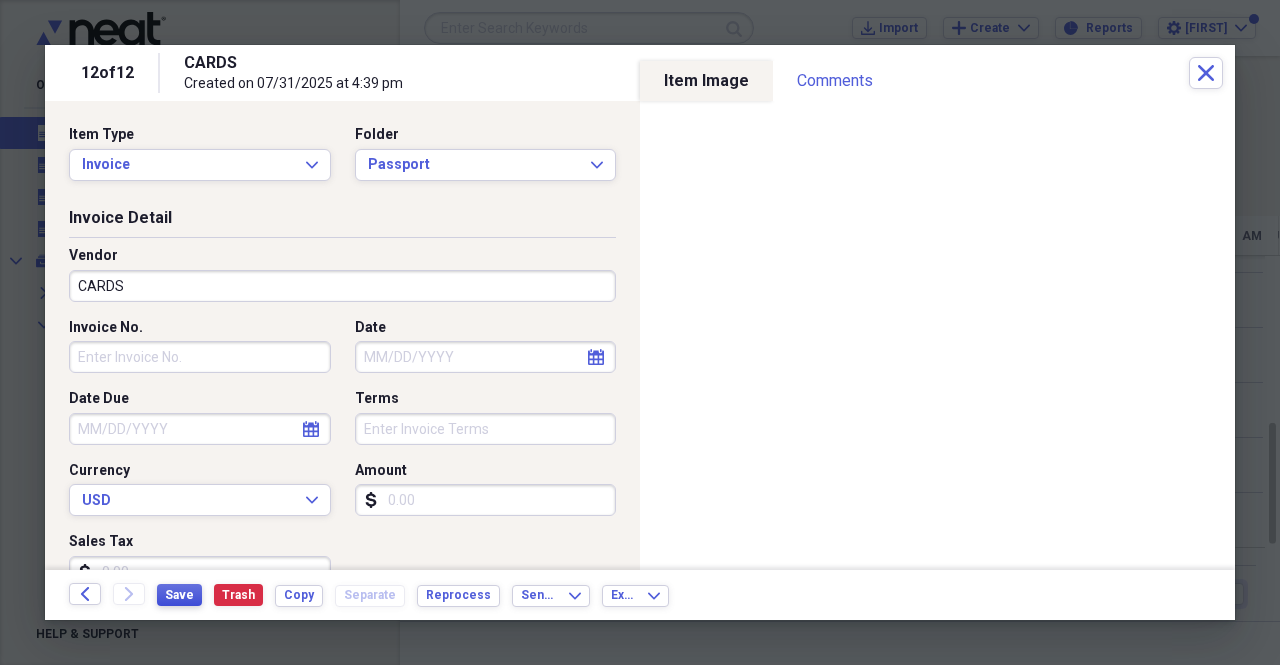 click on "Save" at bounding box center (179, 595) 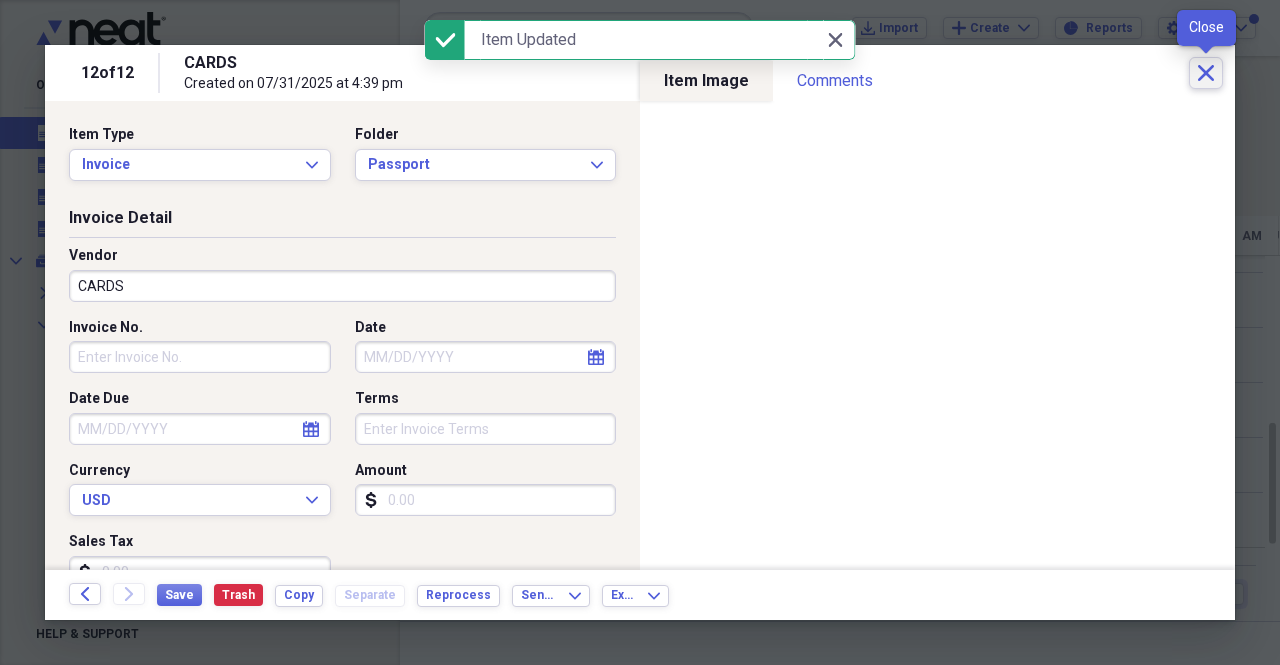 click on "Close" 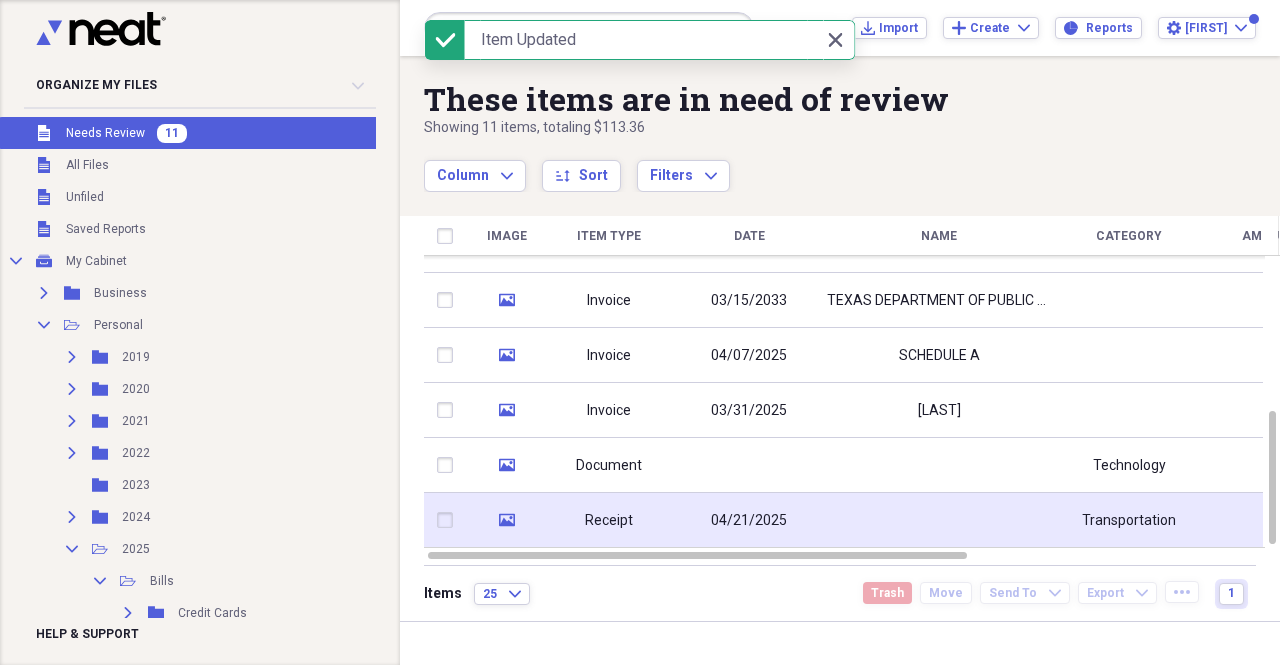 click 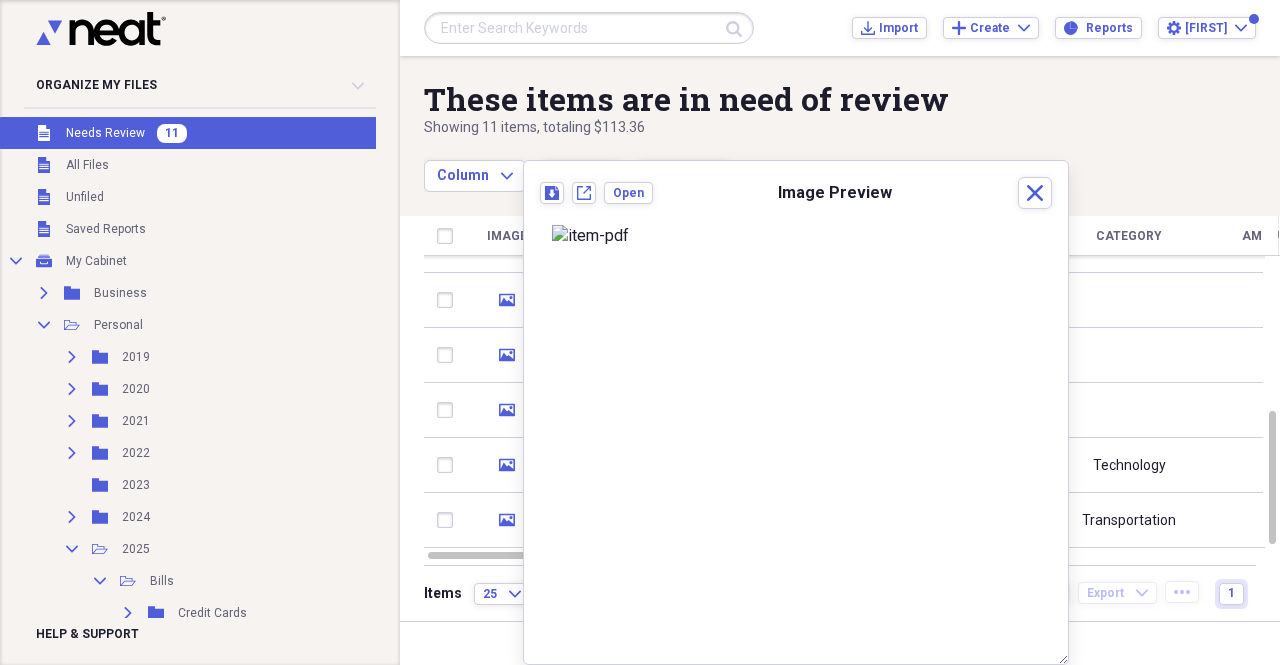 scroll, scrollTop: 0, scrollLeft: 0, axis: both 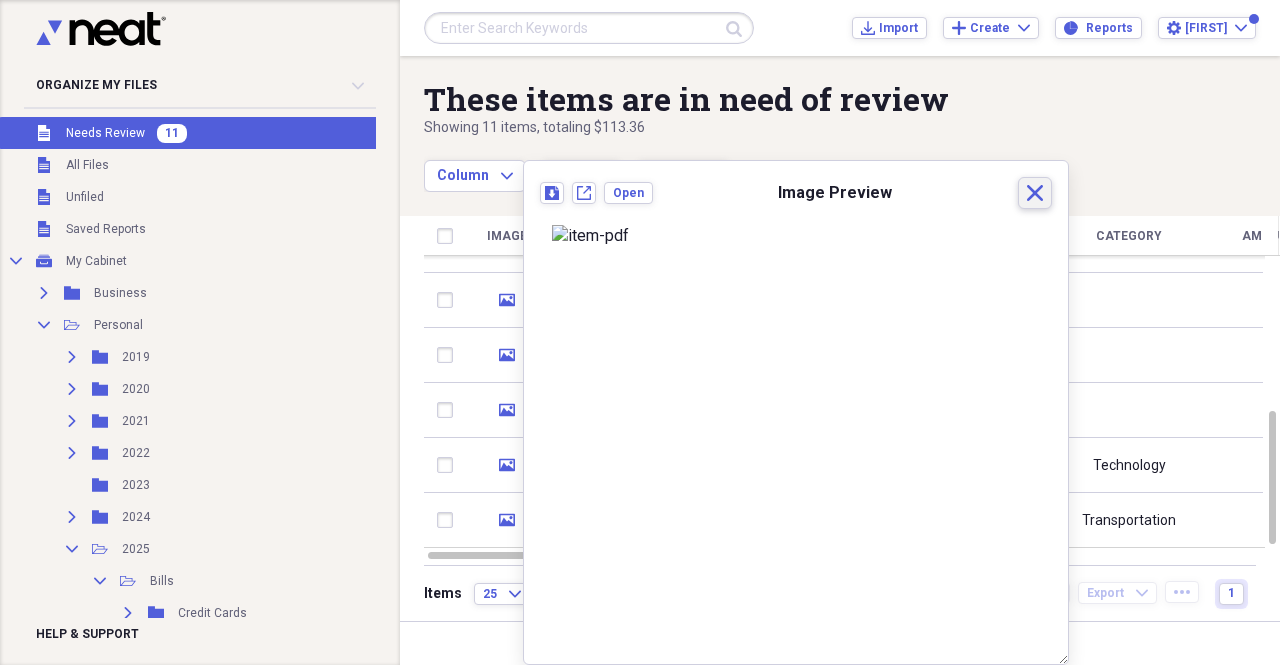 click on "Close" at bounding box center (1035, 193) 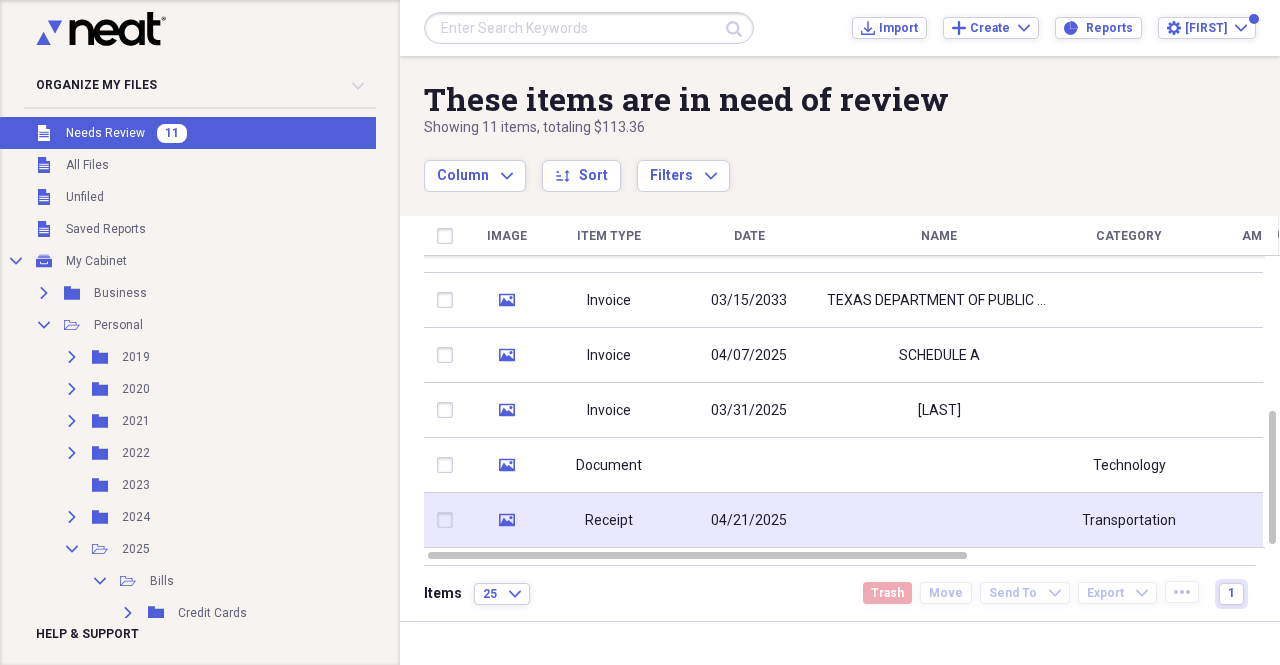 click on "Receipt" at bounding box center [609, 520] 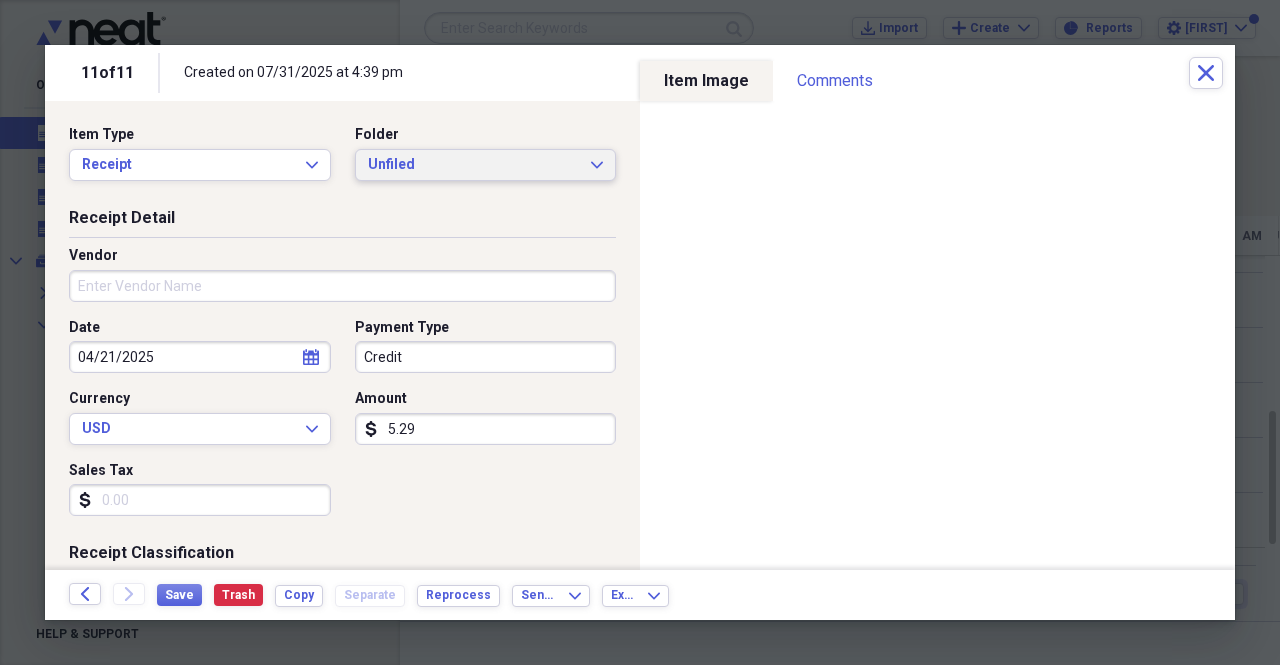 click on "Unfiled Expand" at bounding box center (486, 165) 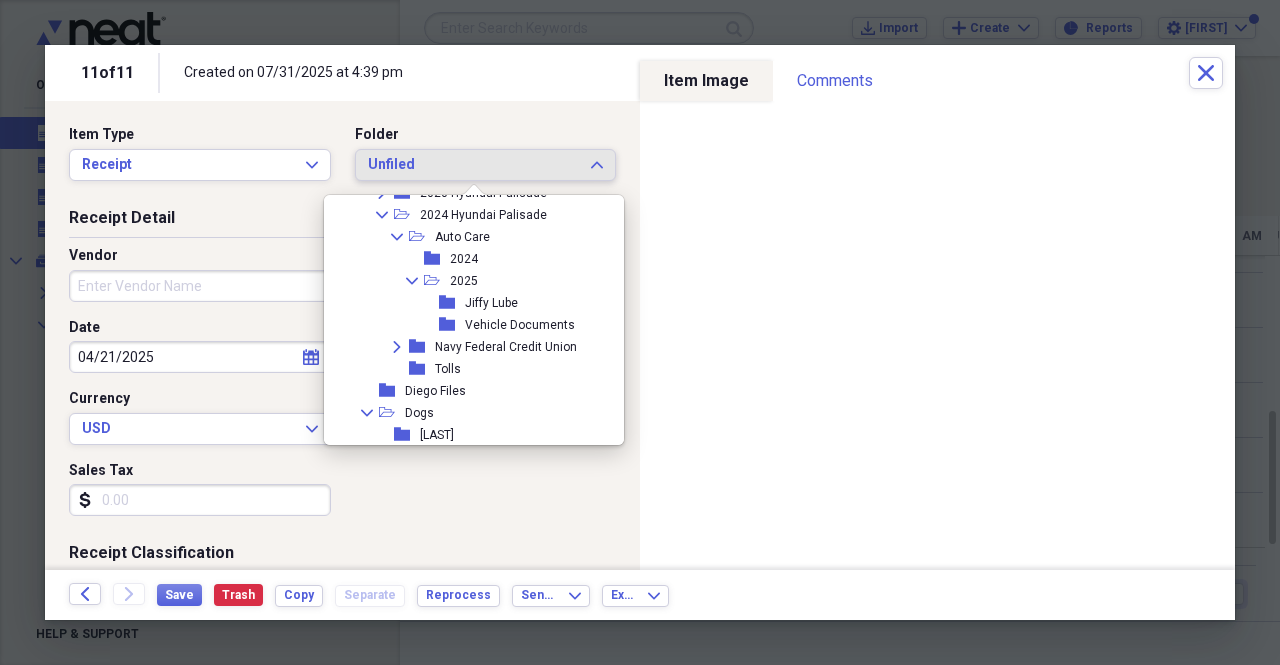 scroll, scrollTop: 709, scrollLeft: 0, axis: vertical 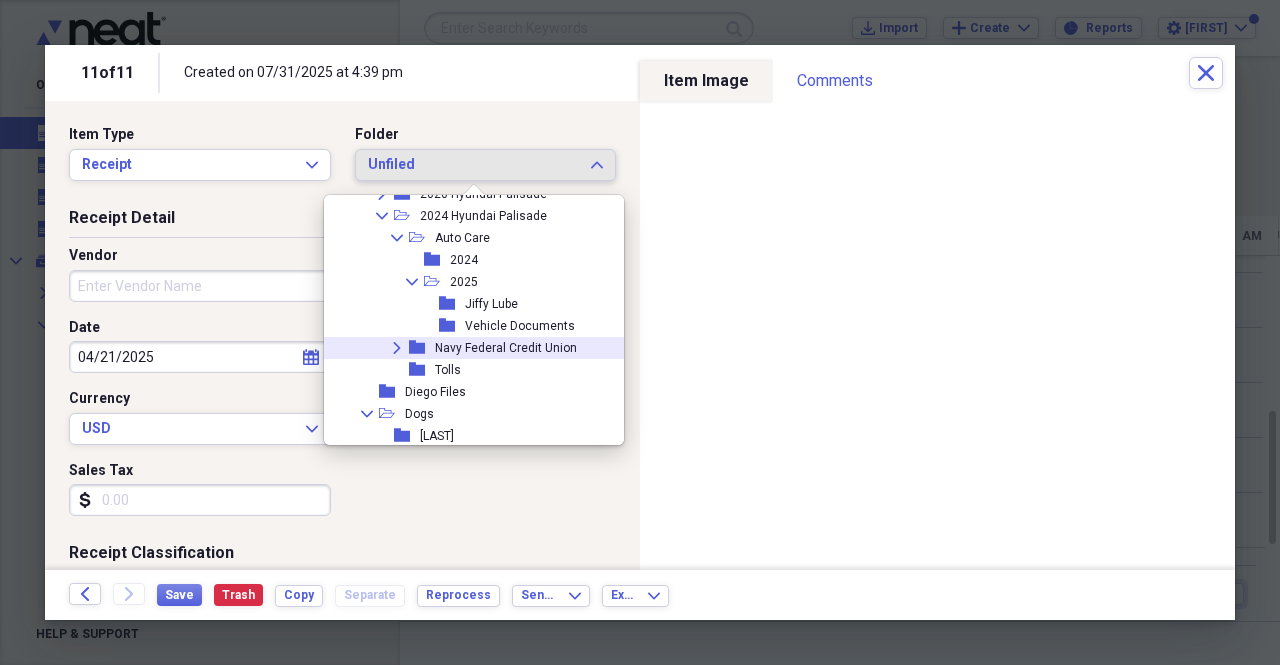 click on "Expand" 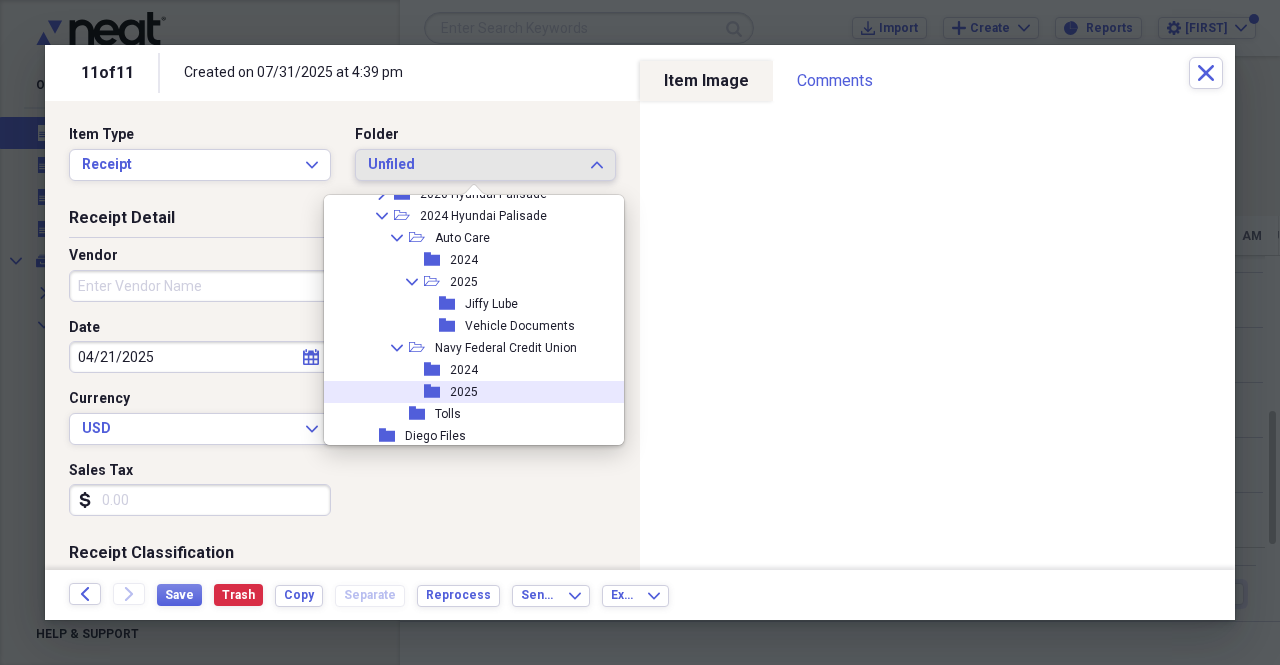 click 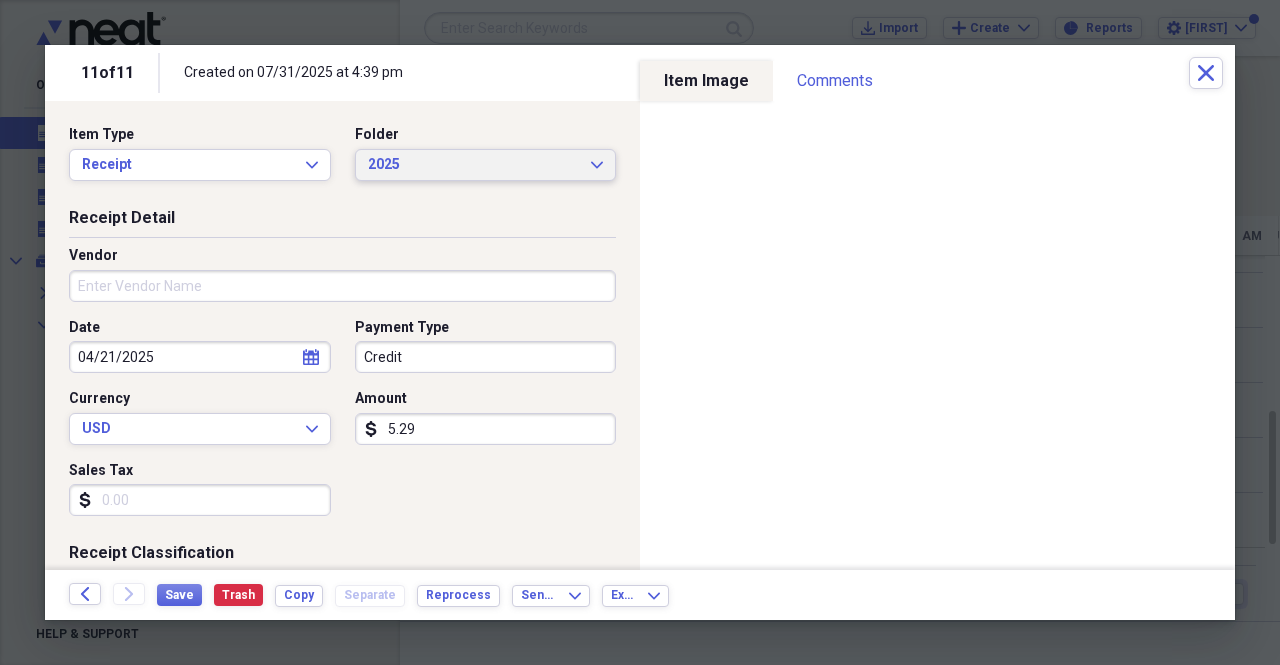 click on "2025" at bounding box center (474, 165) 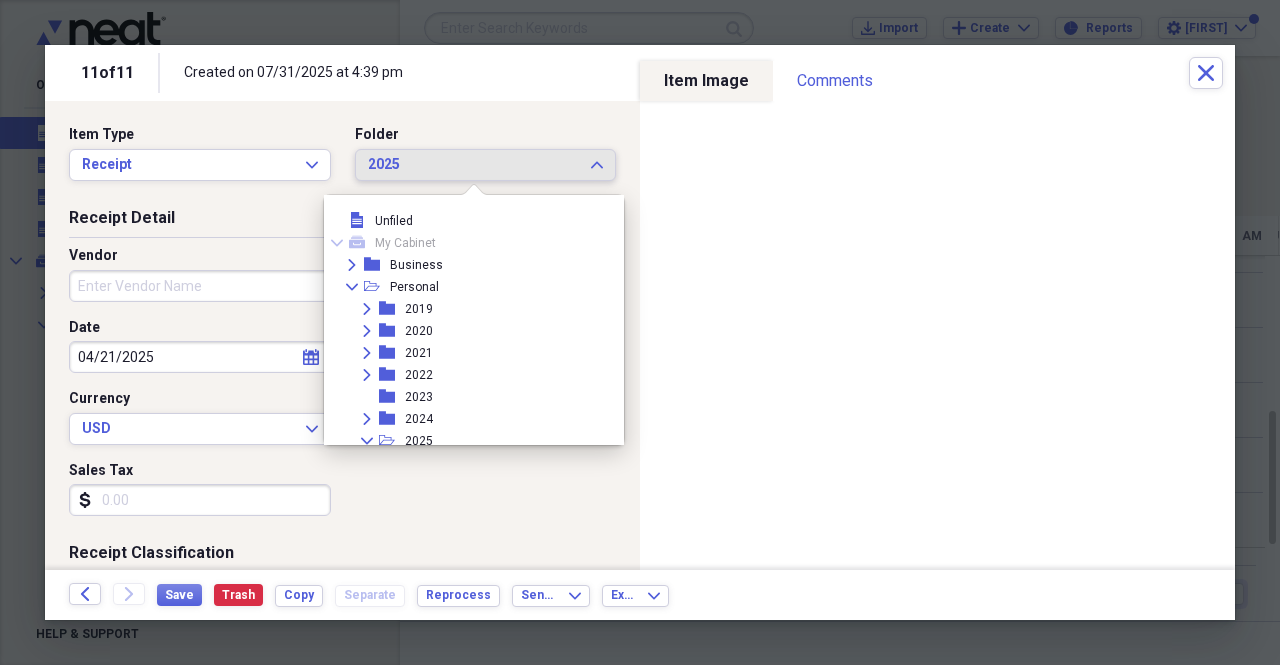 scroll, scrollTop: 781, scrollLeft: 0, axis: vertical 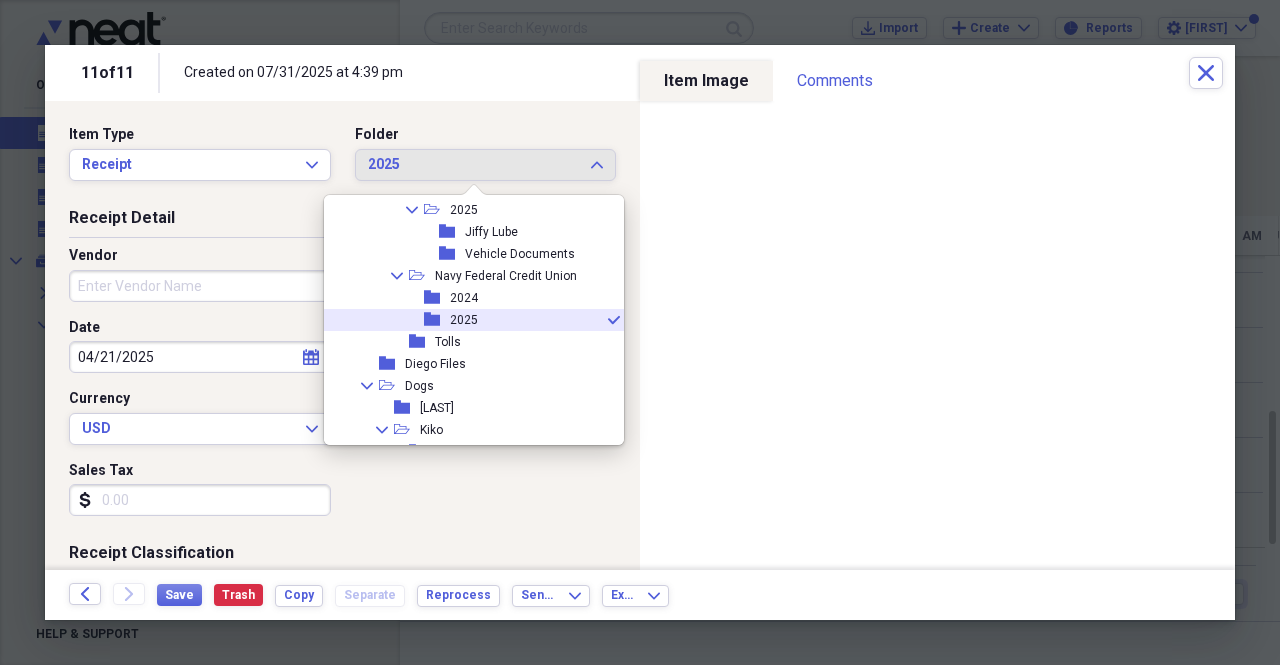 click on "2025" at bounding box center (464, 320) 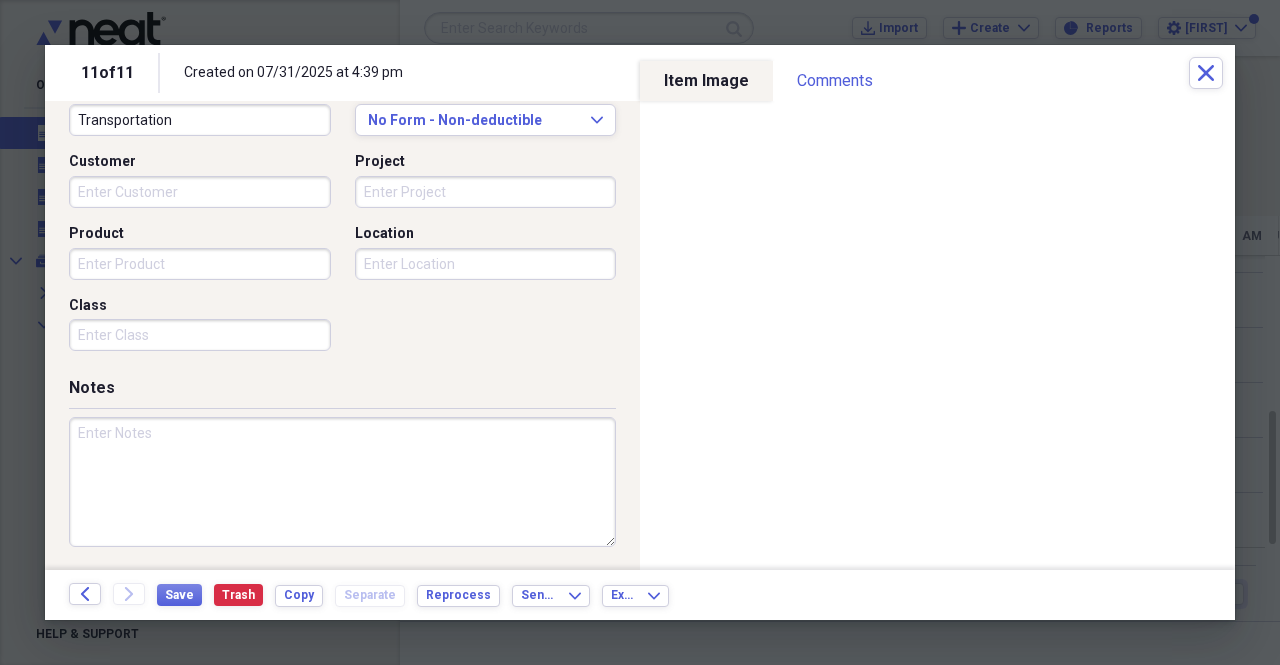 scroll, scrollTop: 0, scrollLeft: 0, axis: both 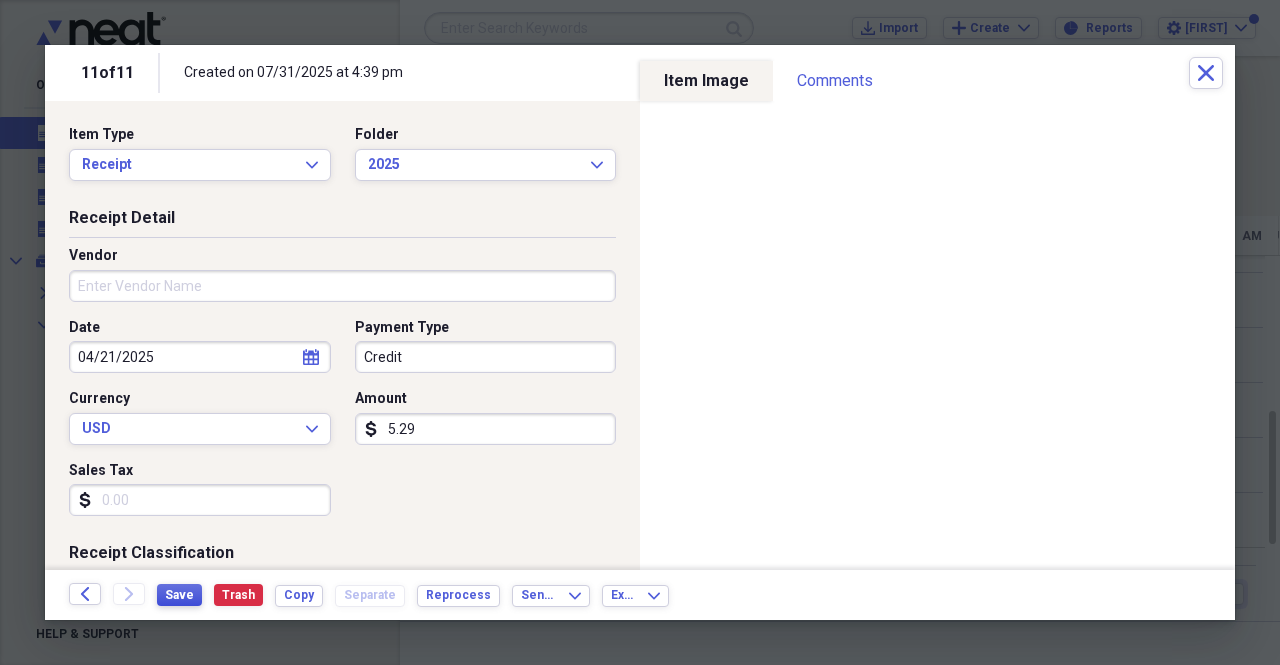 click on "Save" at bounding box center [179, 595] 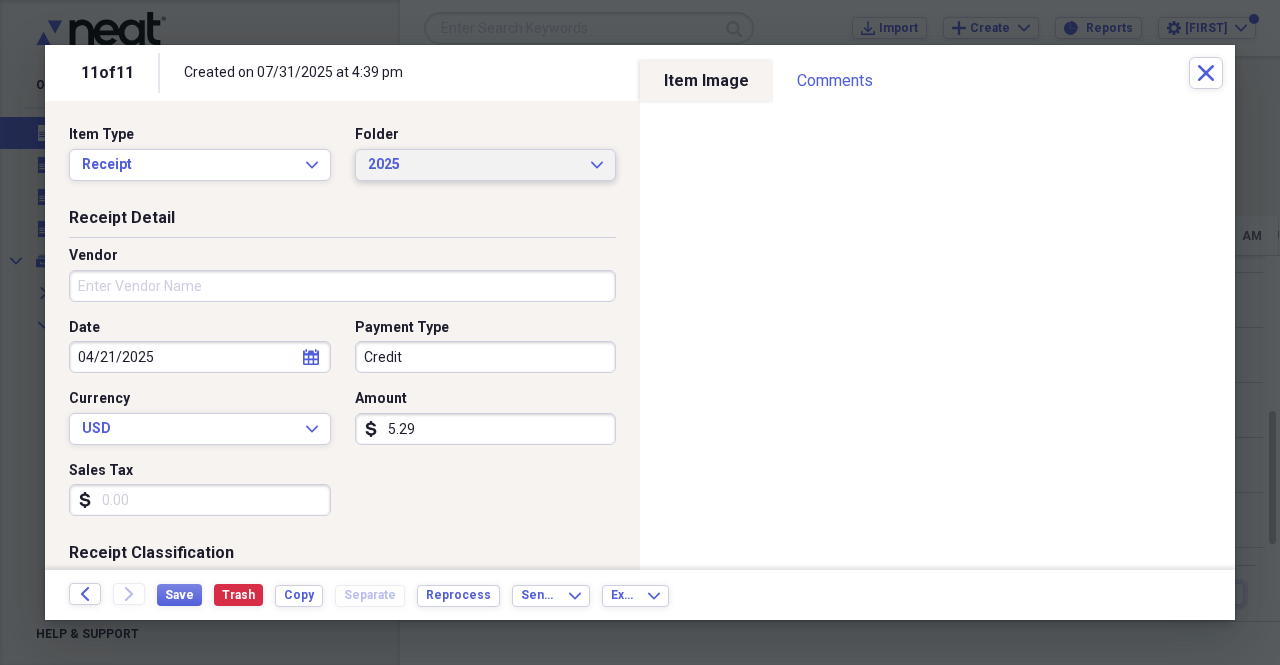 click on "2025" at bounding box center [474, 165] 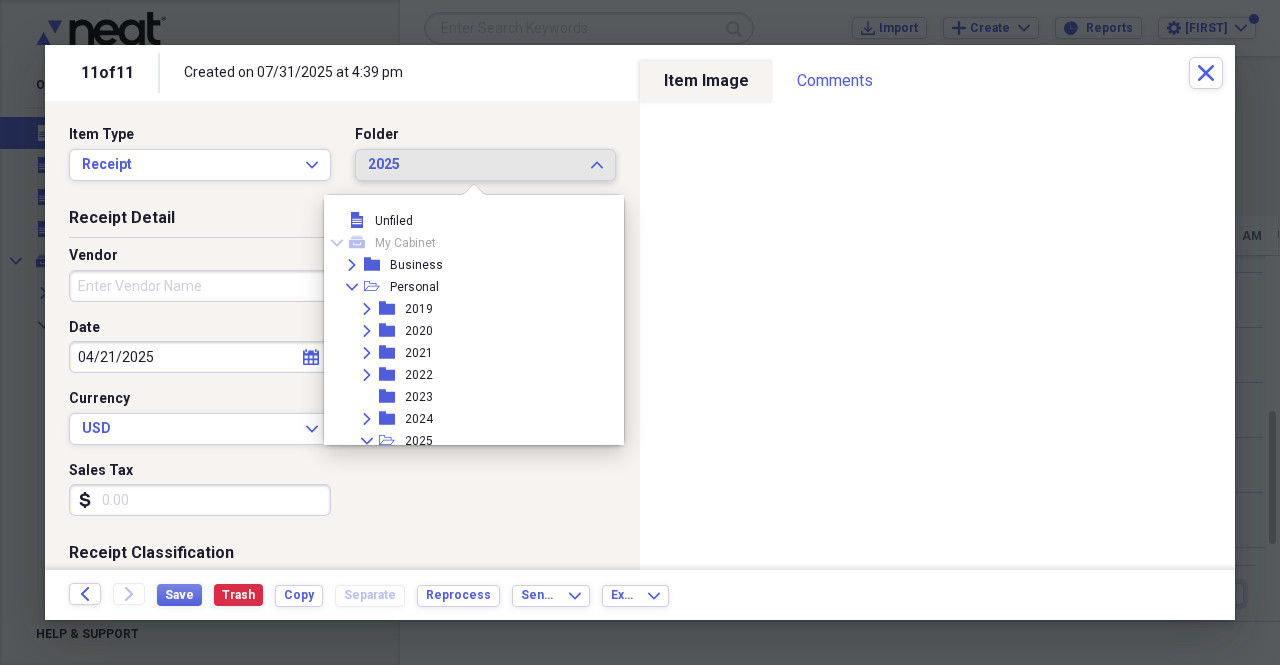 scroll, scrollTop: 781, scrollLeft: 0, axis: vertical 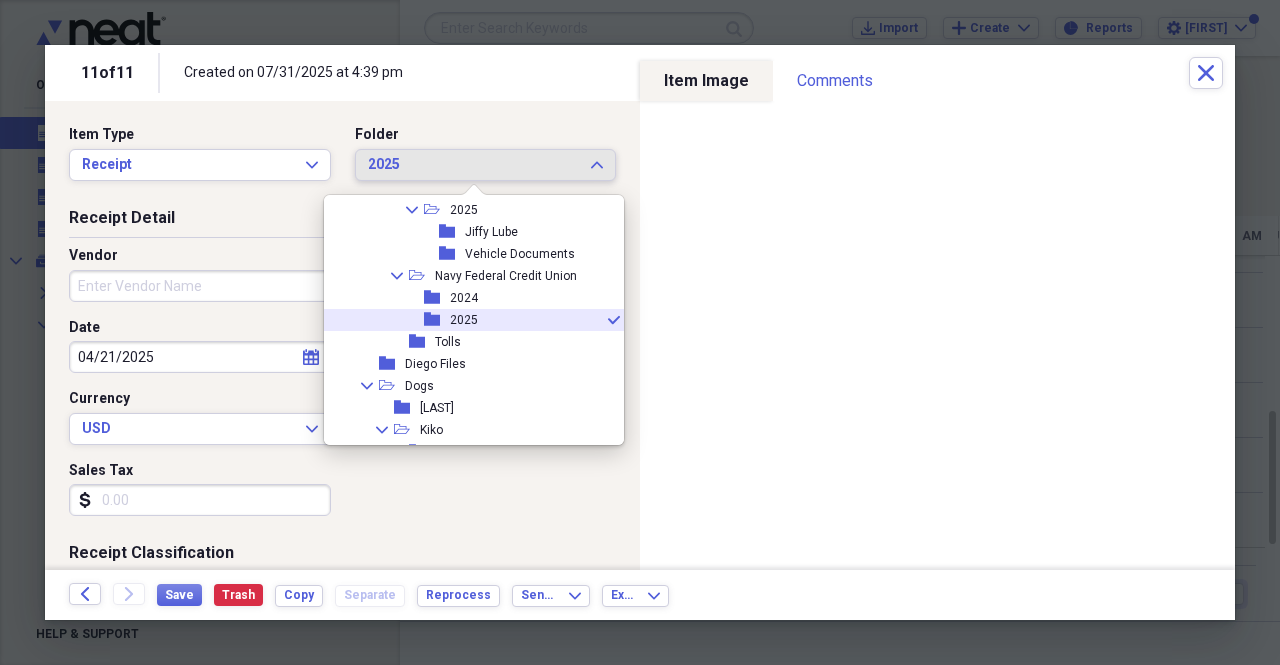 click on "folder 2025   check" at bounding box center [466, 320] 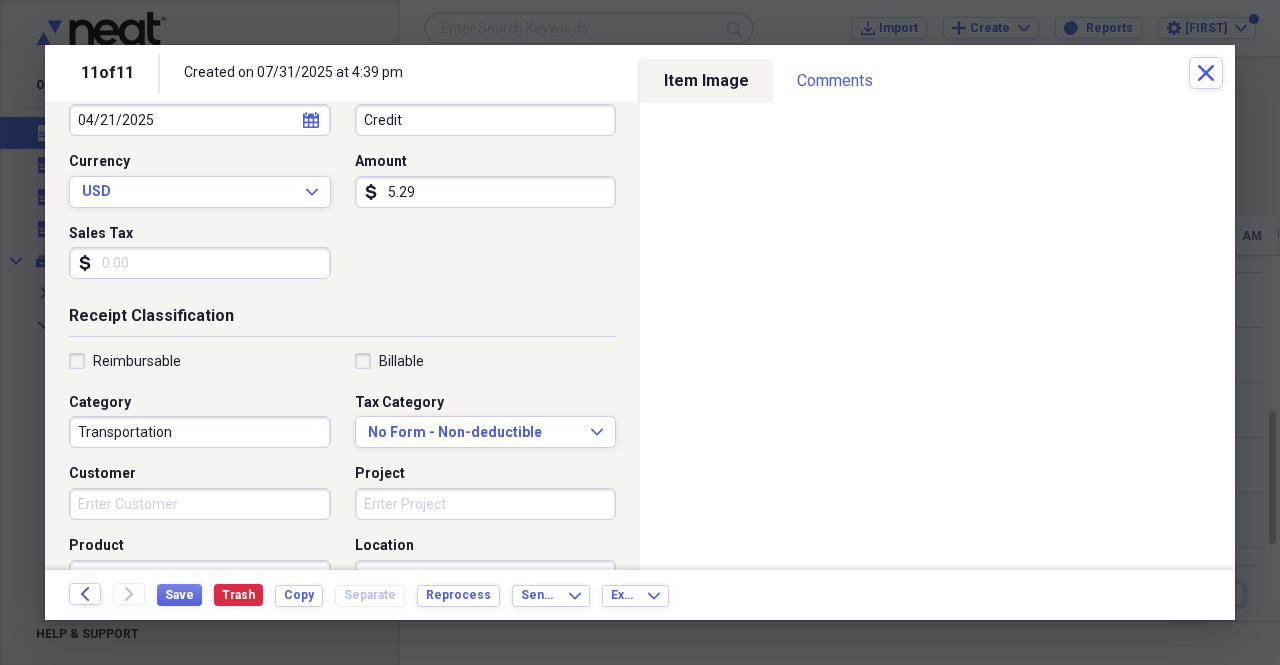 scroll, scrollTop: 0, scrollLeft: 0, axis: both 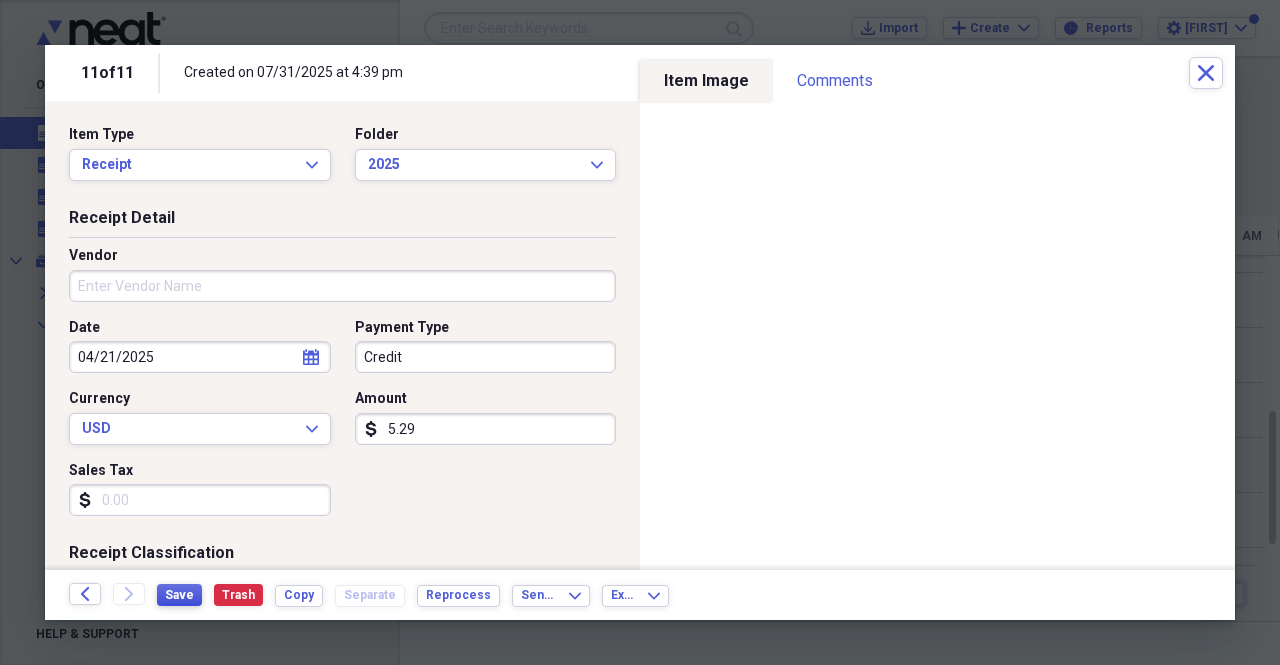 click on "Save" at bounding box center [179, 595] 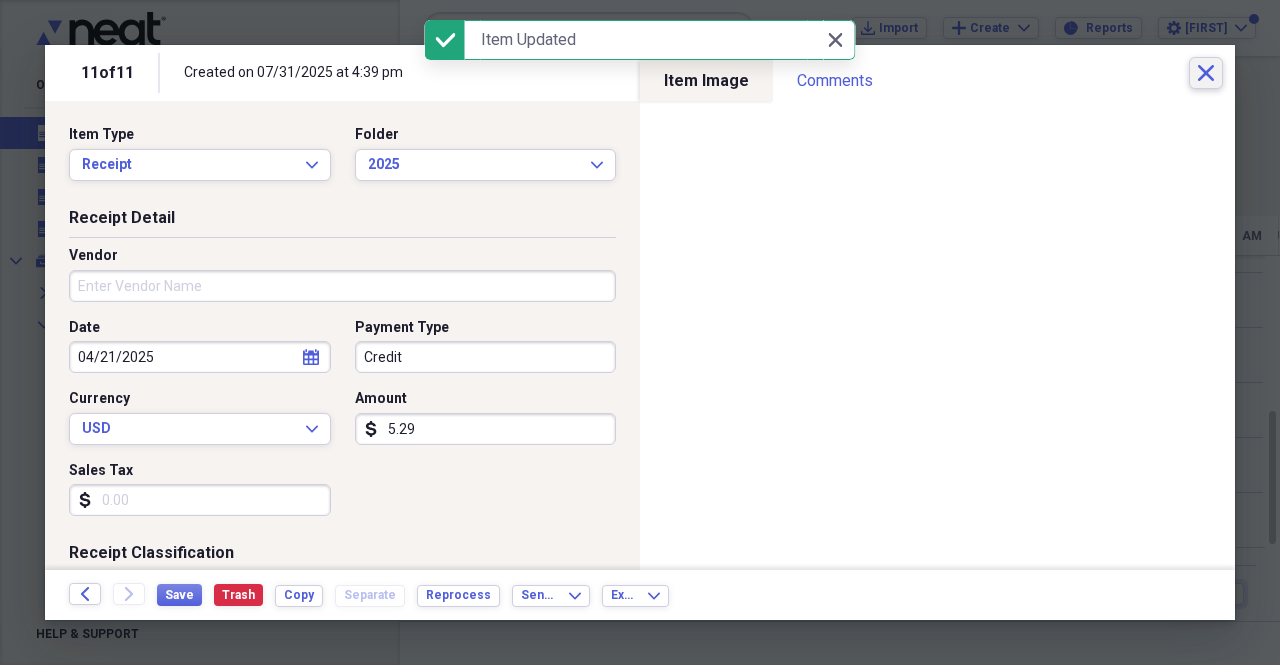 click on "Close" at bounding box center [1206, 73] 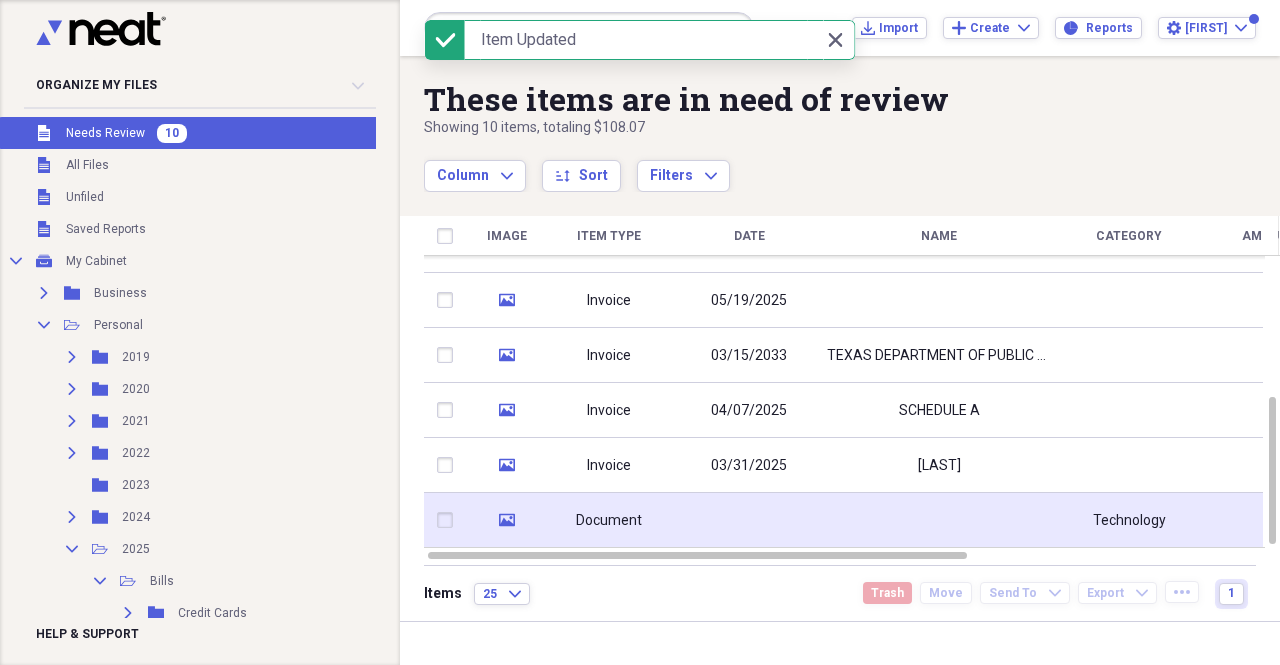 click on "Document" at bounding box center (609, 521) 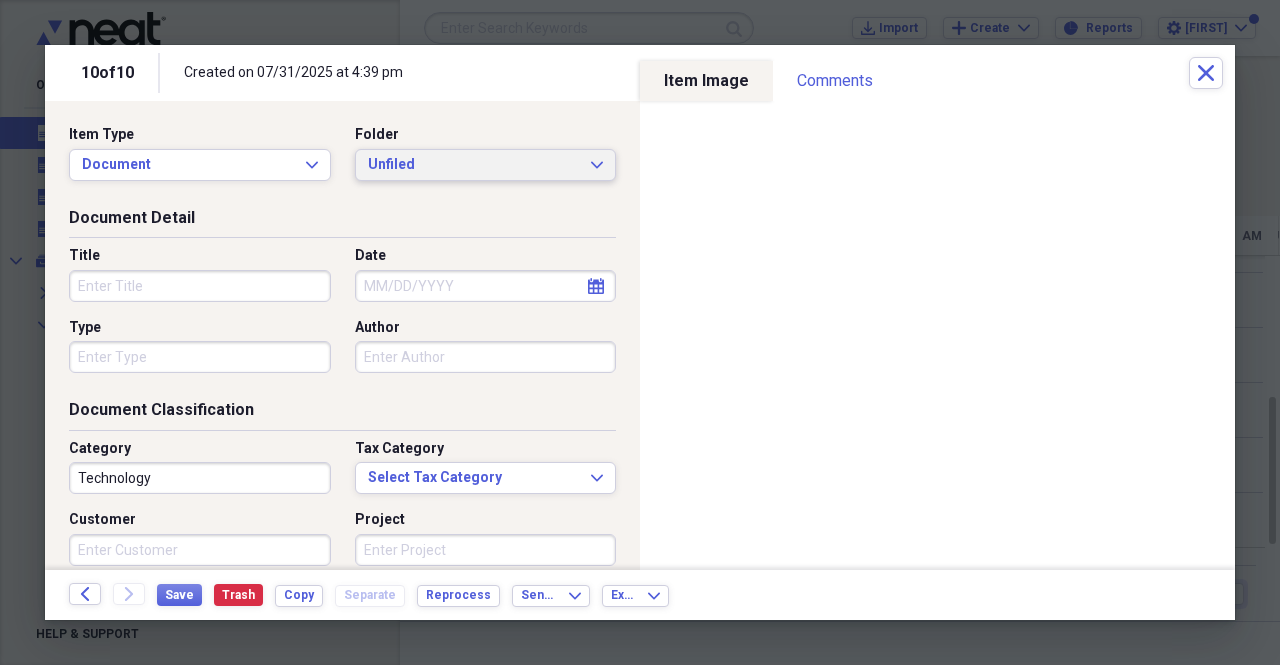 click on "Unfiled" at bounding box center (474, 165) 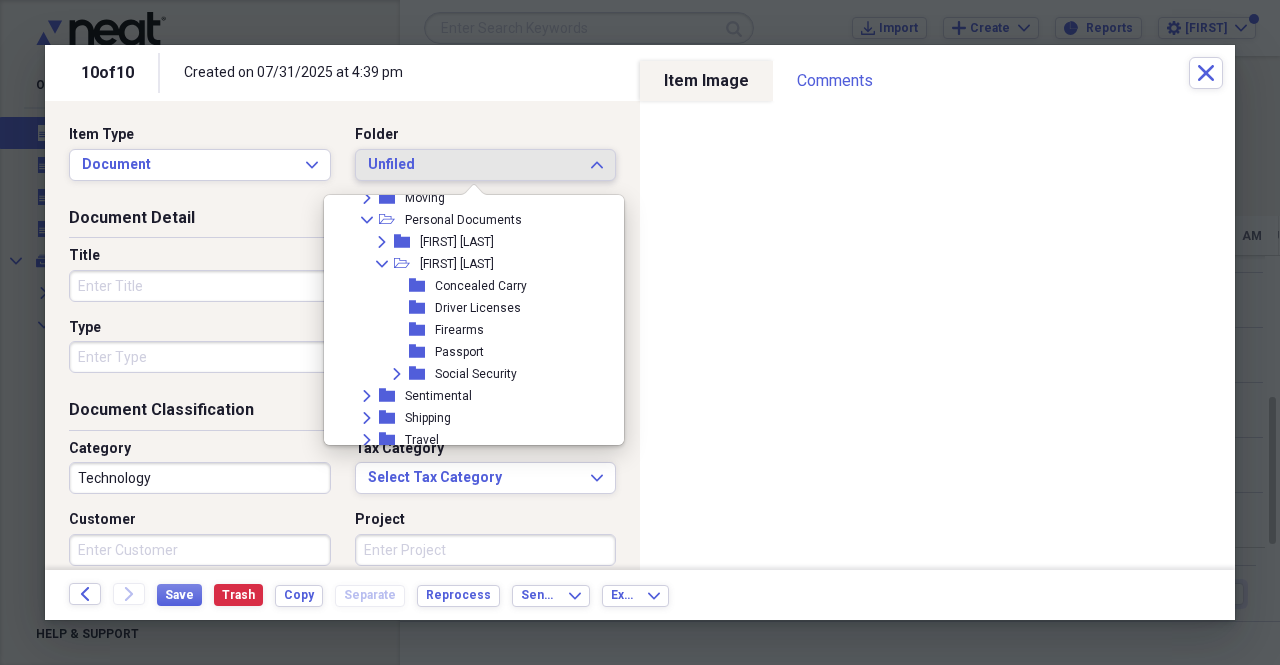 scroll, scrollTop: 1364, scrollLeft: 0, axis: vertical 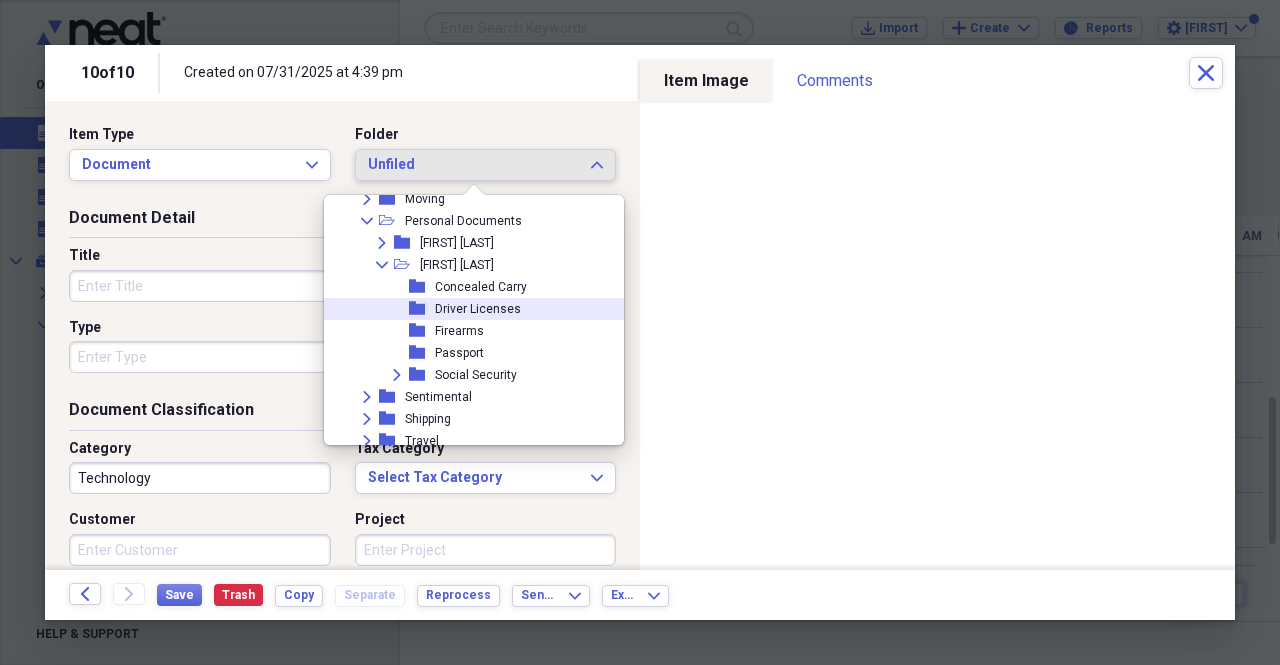 click on "Driver Licenses" at bounding box center [478, 309] 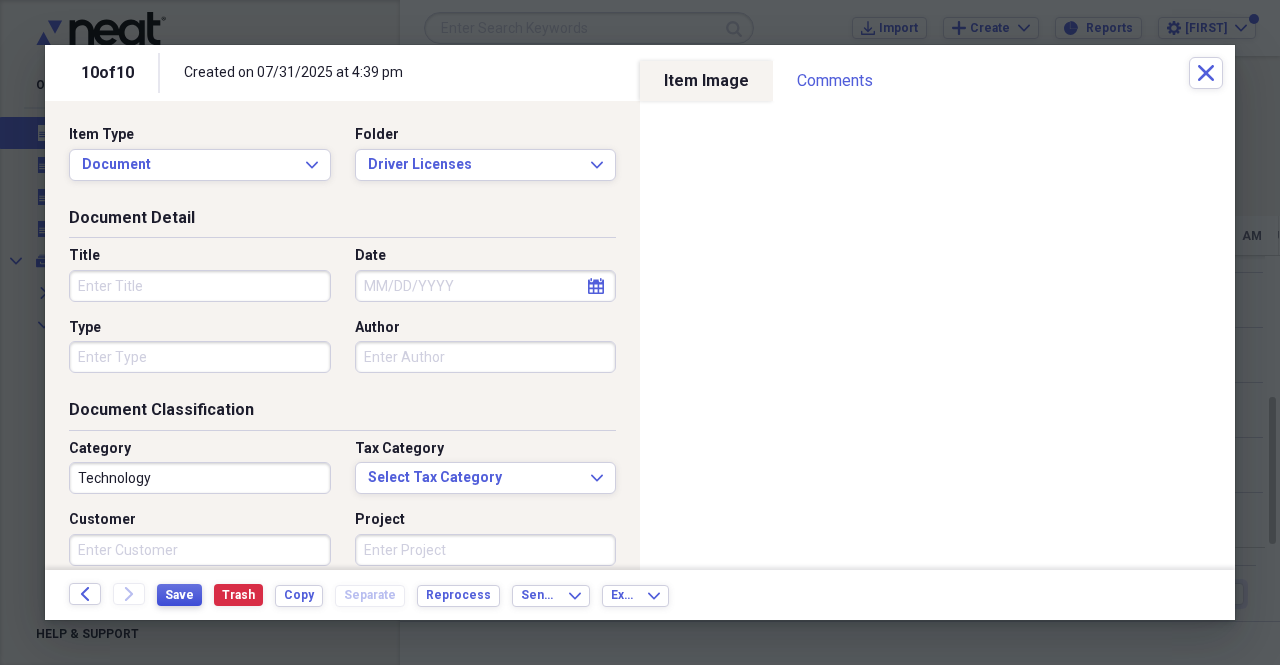 click on "Save" at bounding box center [179, 595] 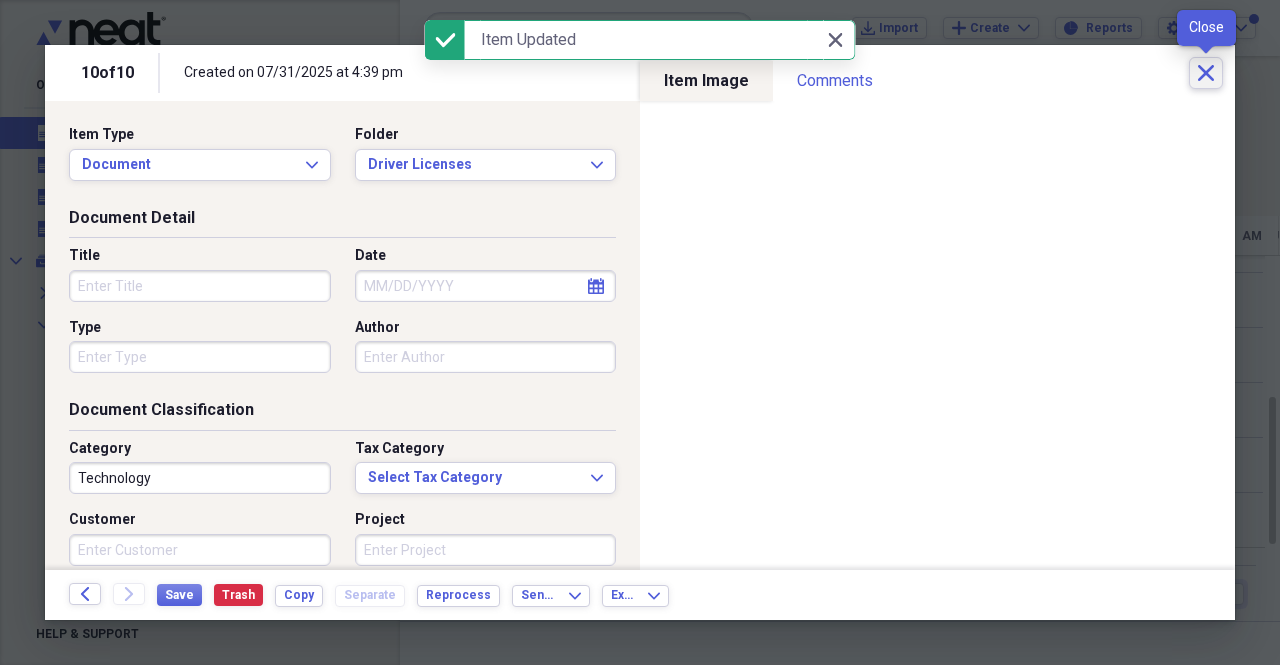 click on "Close" at bounding box center [1206, 73] 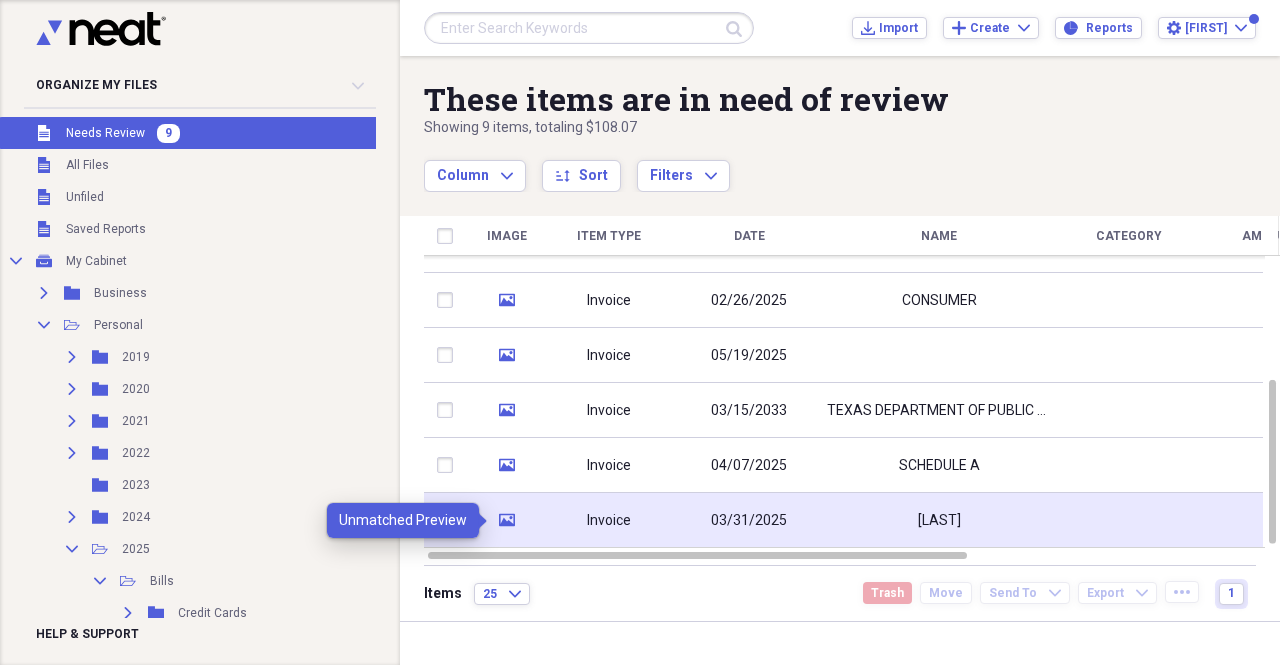 click 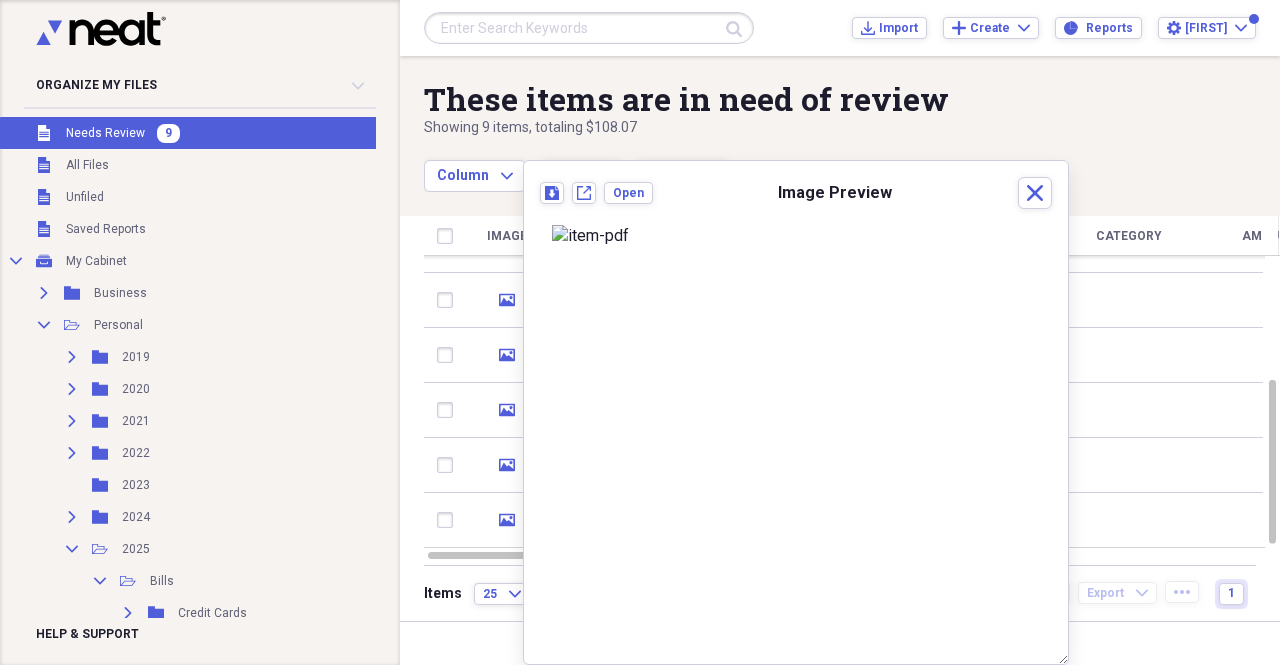 scroll, scrollTop: 0, scrollLeft: 0, axis: both 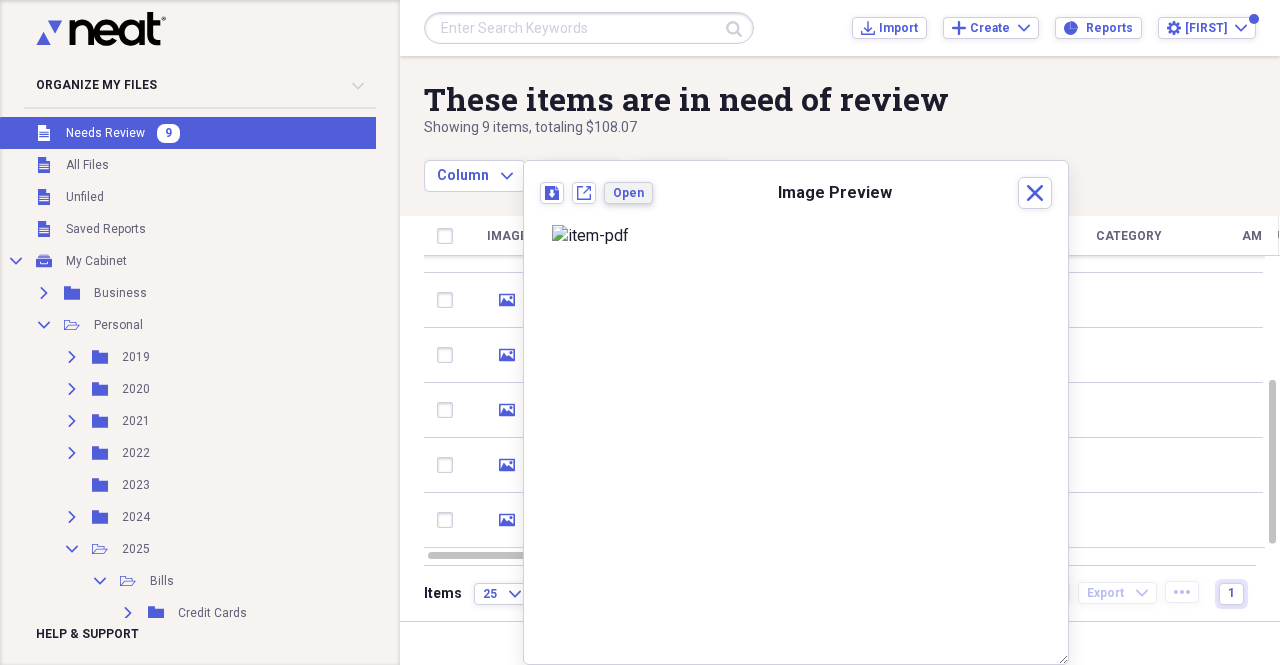 click on "Open" at bounding box center [628, 193] 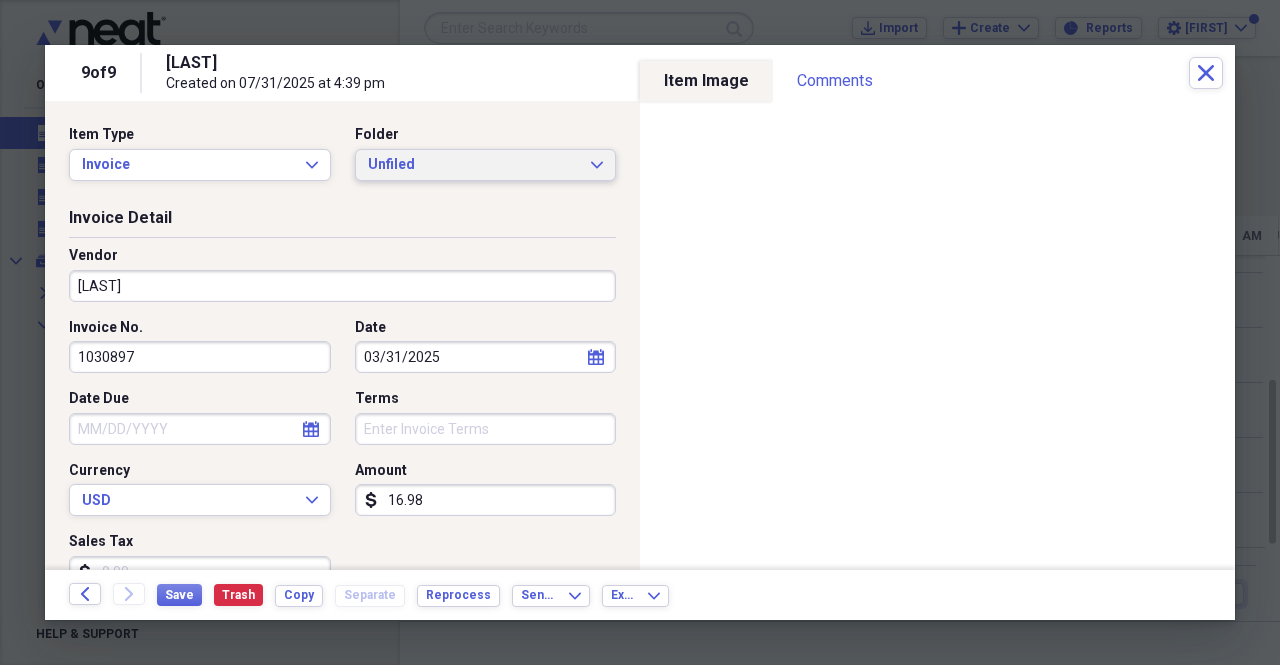 click on "Unfiled" at bounding box center [474, 165] 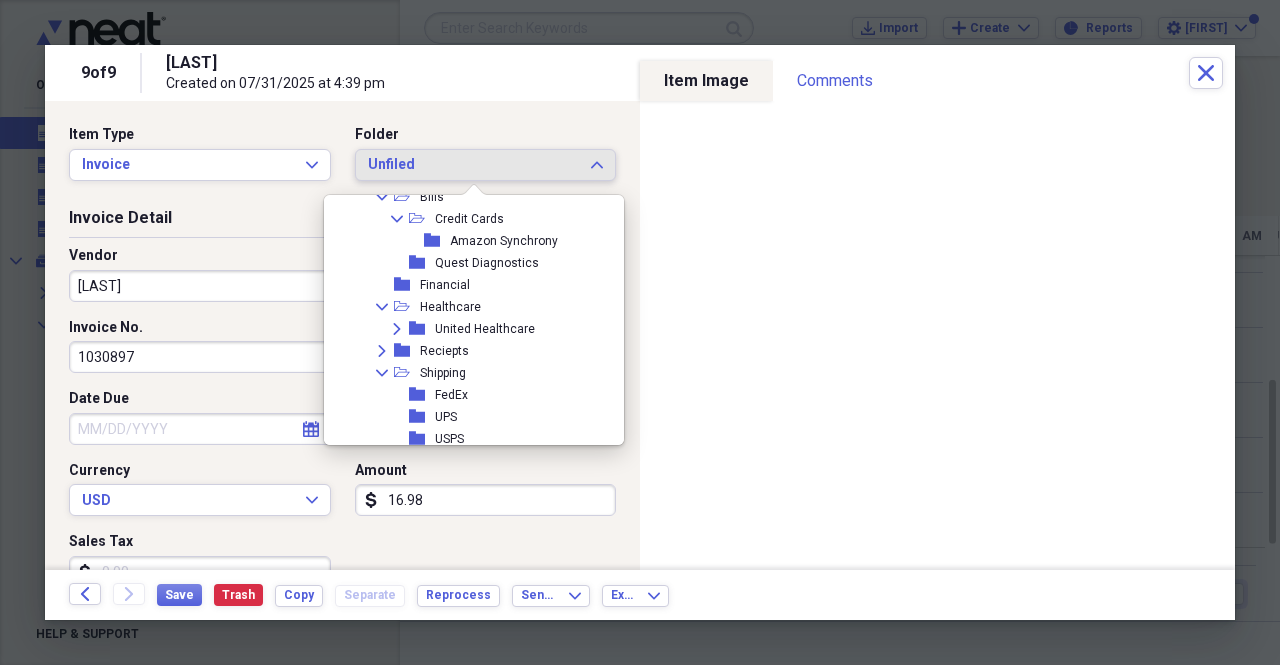 scroll, scrollTop: 267, scrollLeft: 0, axis: vertical 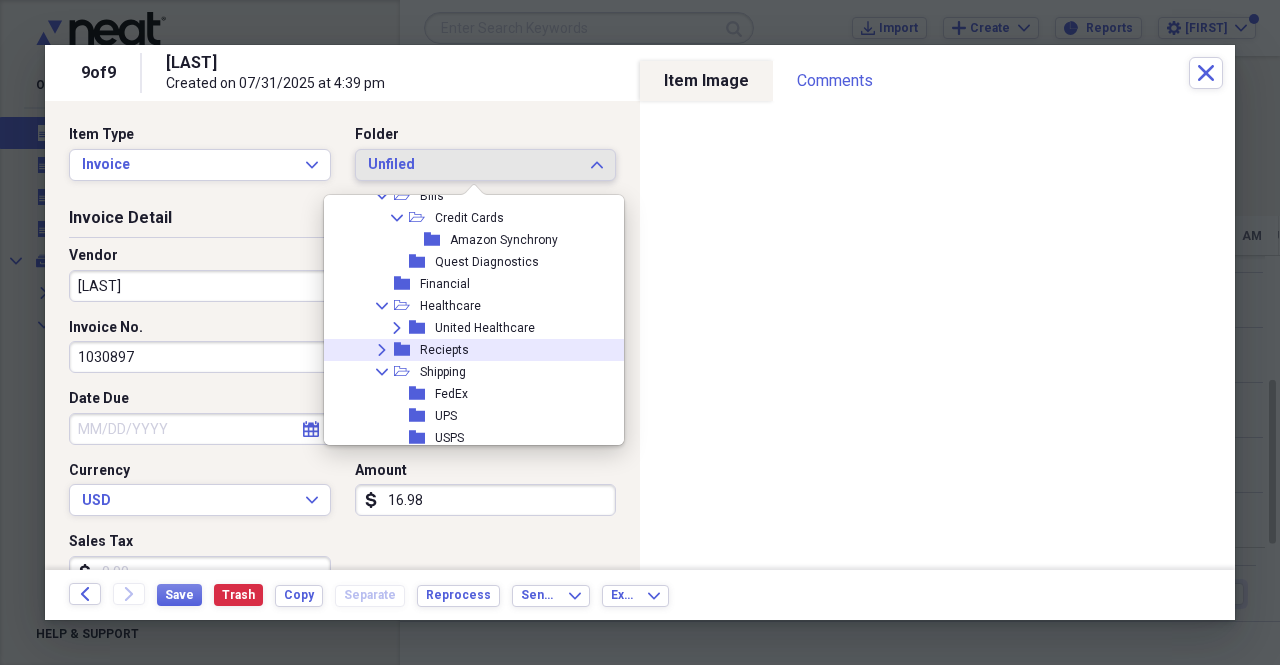 click on "Expand" 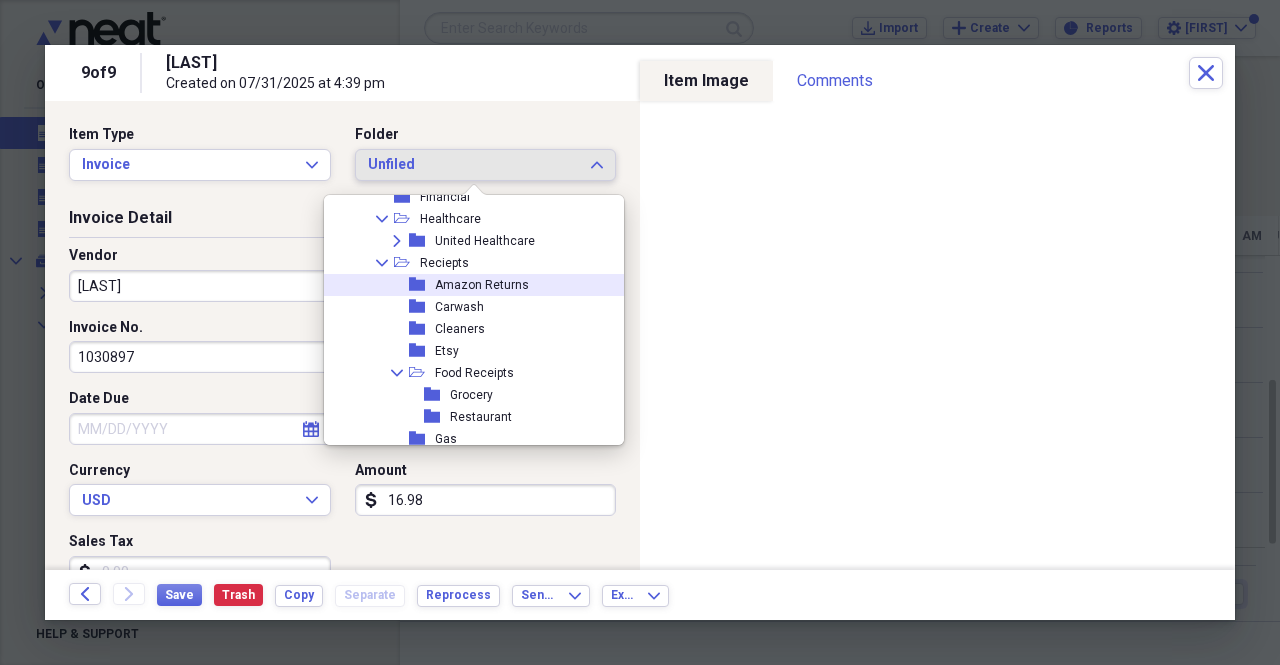 scroll, scrollTop: 359, scrollLeft: 0, axis: vertical 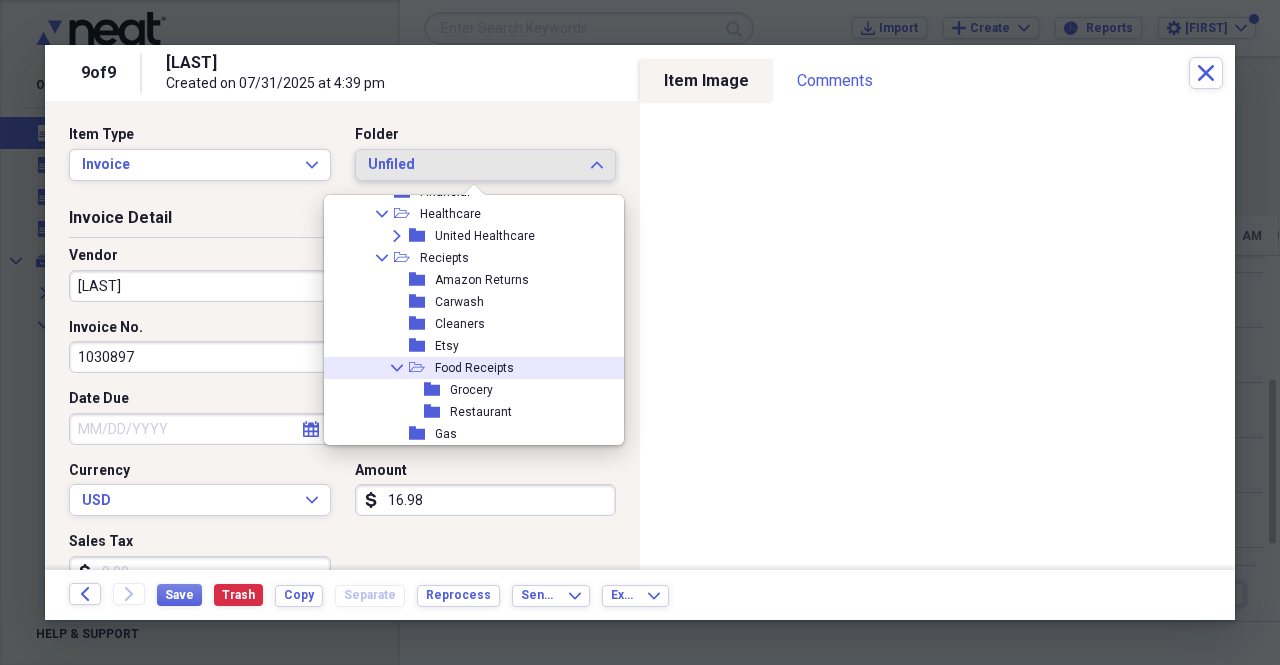 click 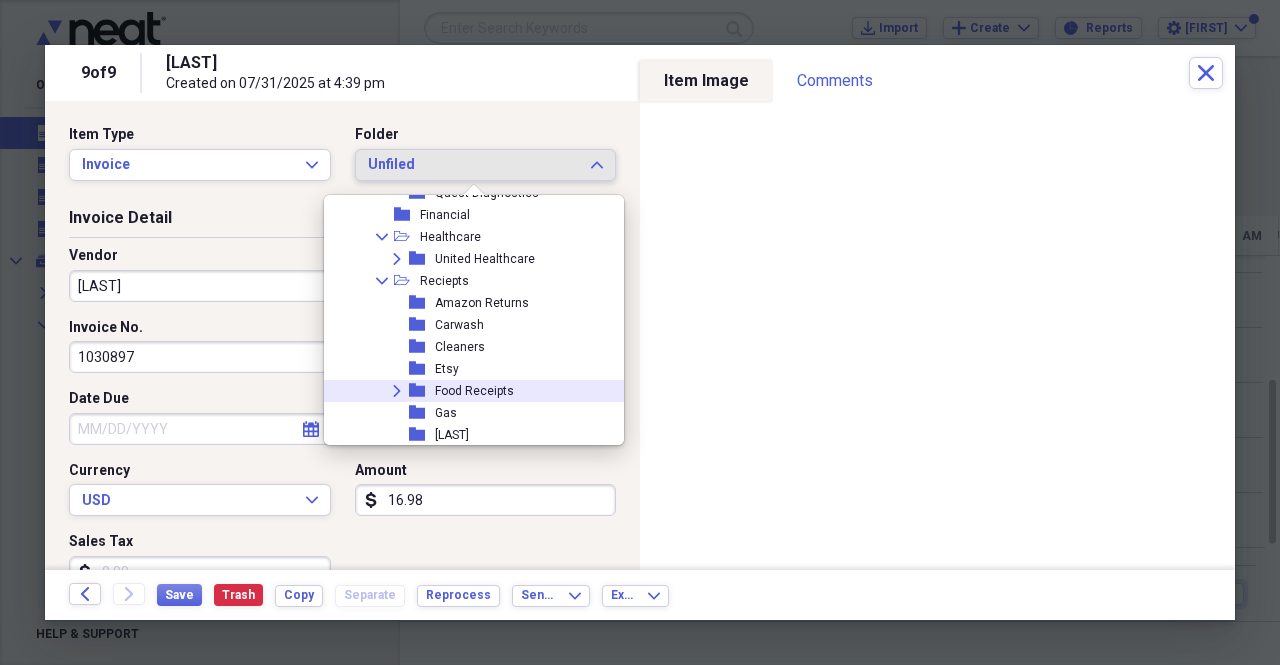 scroll, scrollTop: 329, scrollLeft: 0, axis: vertical 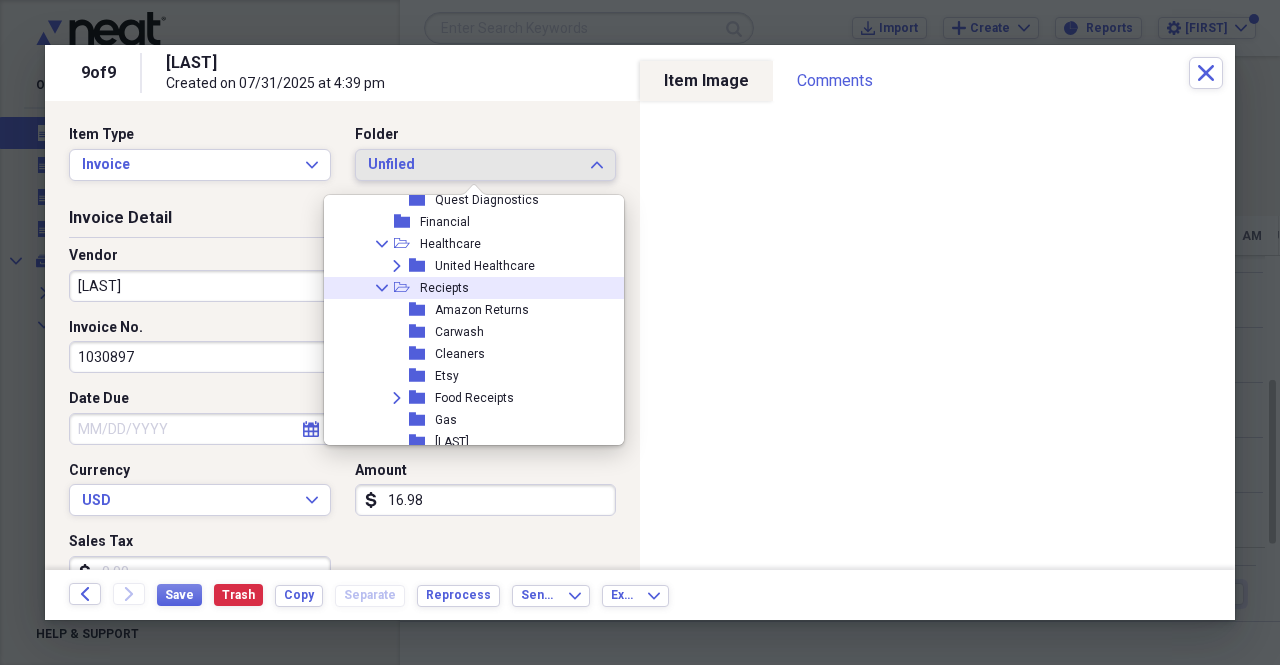 click 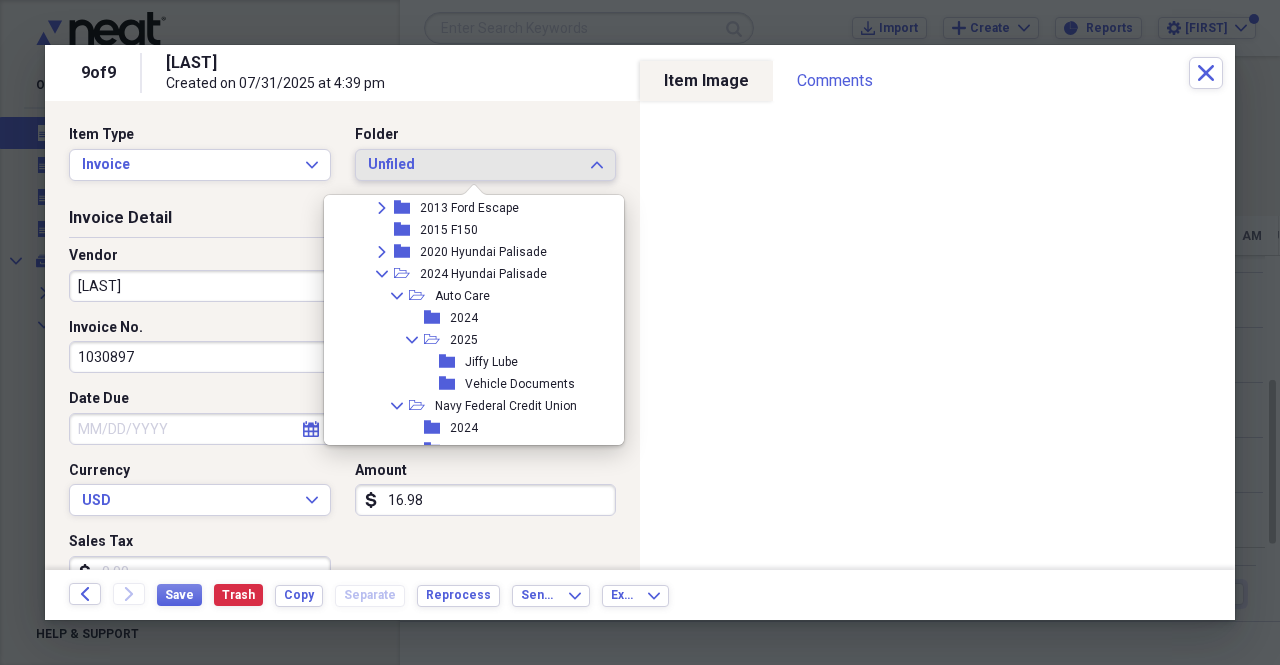 scroll, scrollTop: 649, scrollLeft: 0, axis: vertical 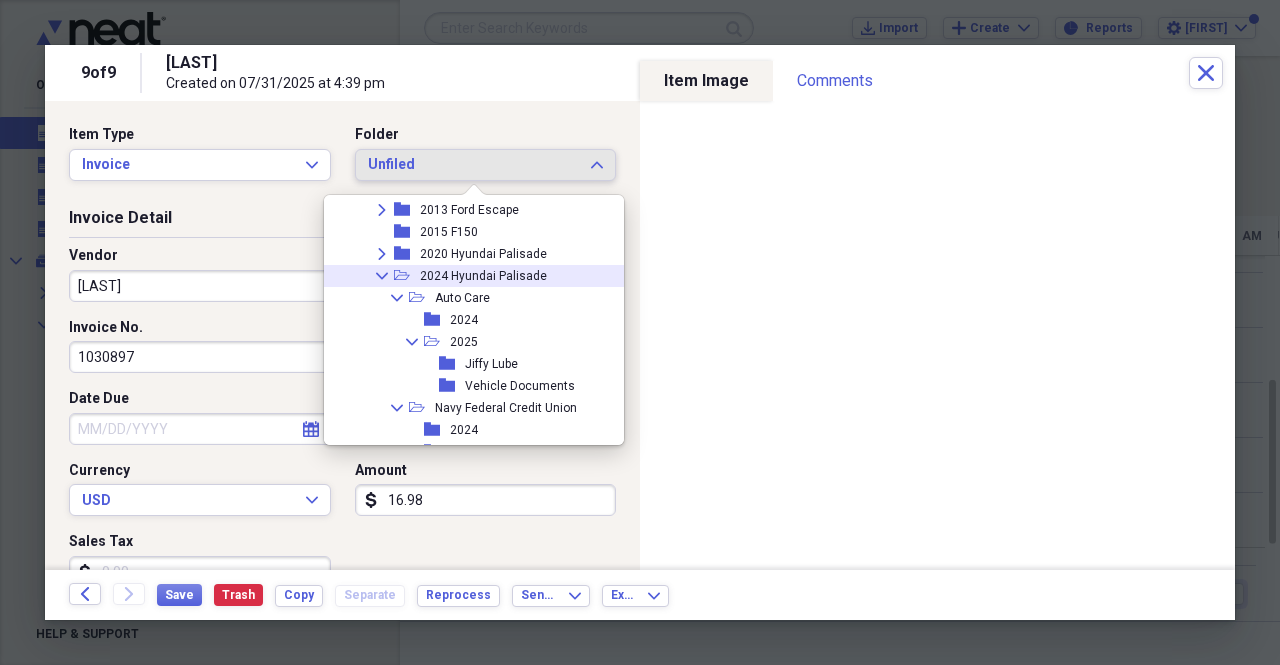 click on "Collapse" 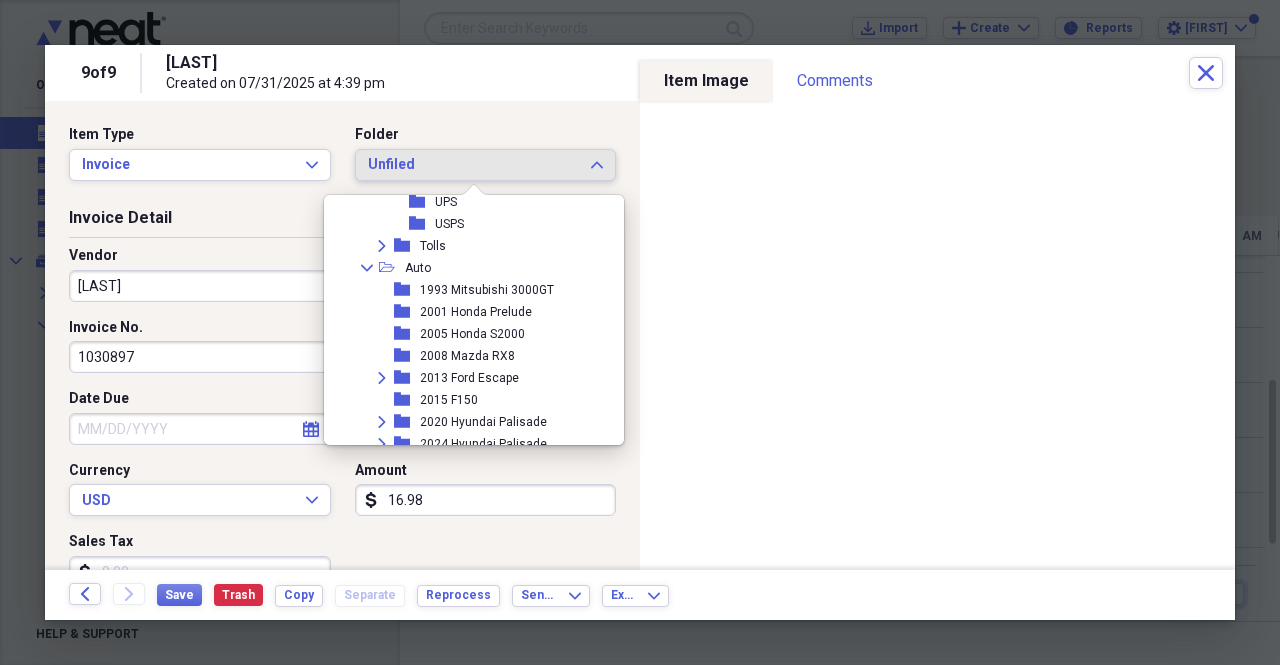 scroll, scrollTop: 429, scrollLeft: 0, axis: vertical 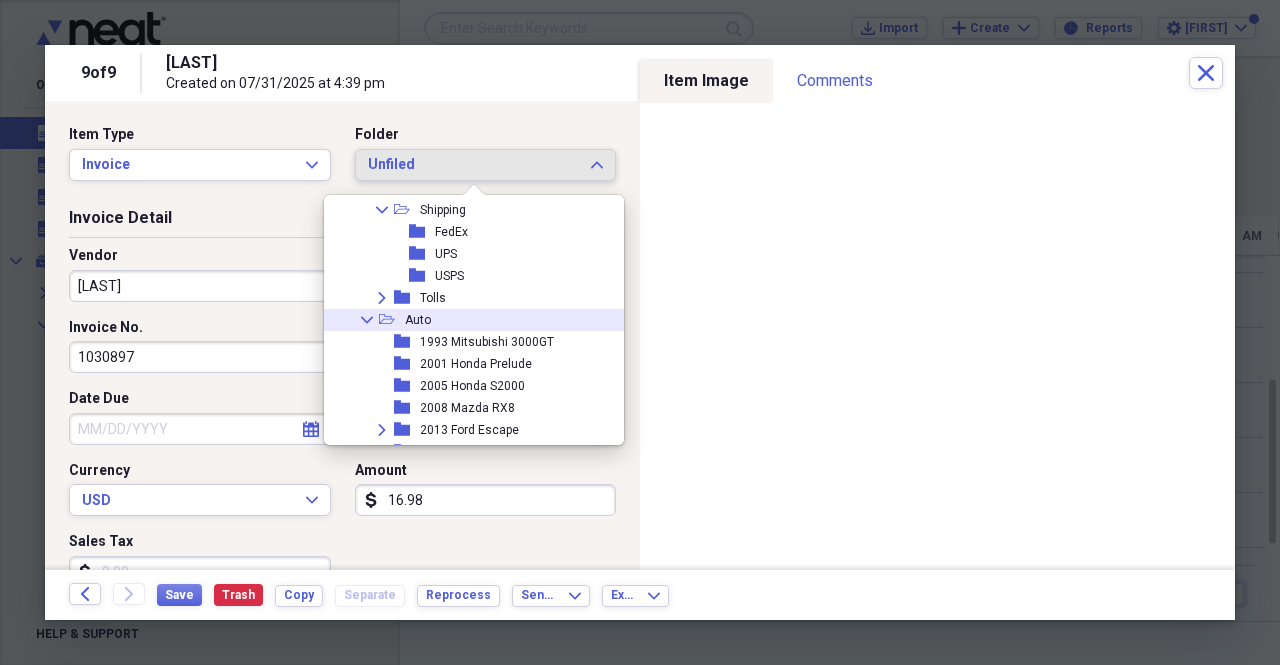 click on "Collapse" at bounding box center (367, 320) 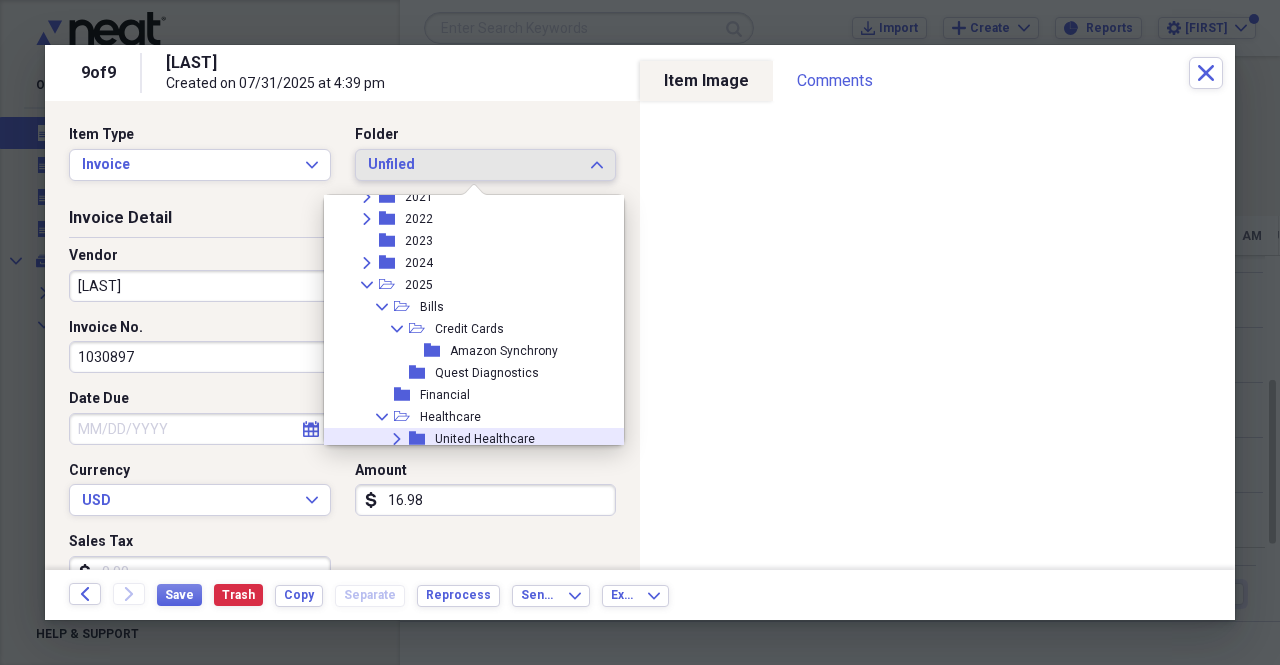 scroll, scrollTop: 160, scrollLeft: 0, axis: vertical 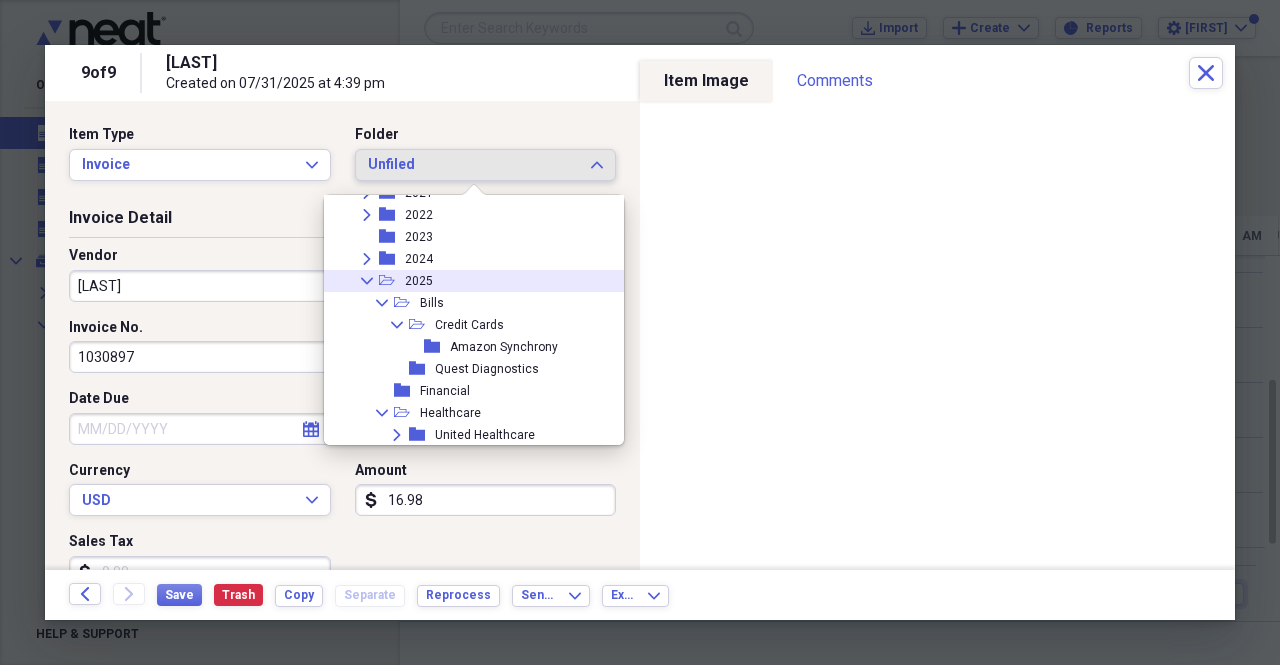 click 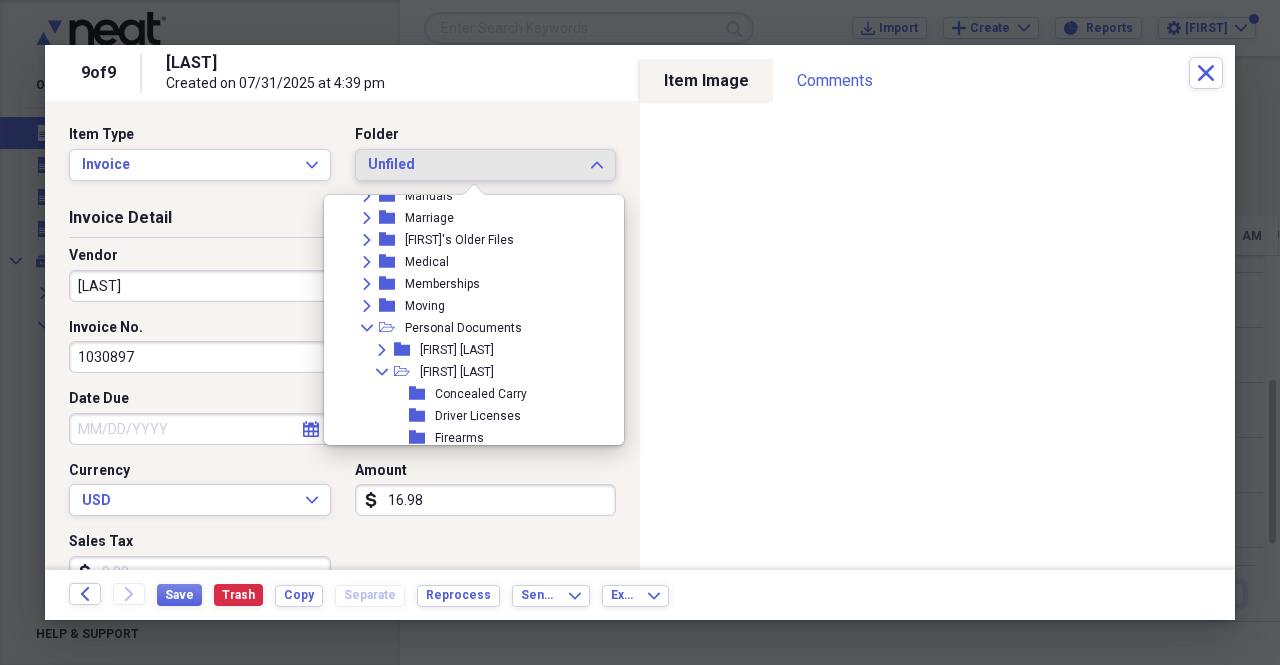 scroll, scrollTop: 596, scrollLeft: 0, axis: vertical 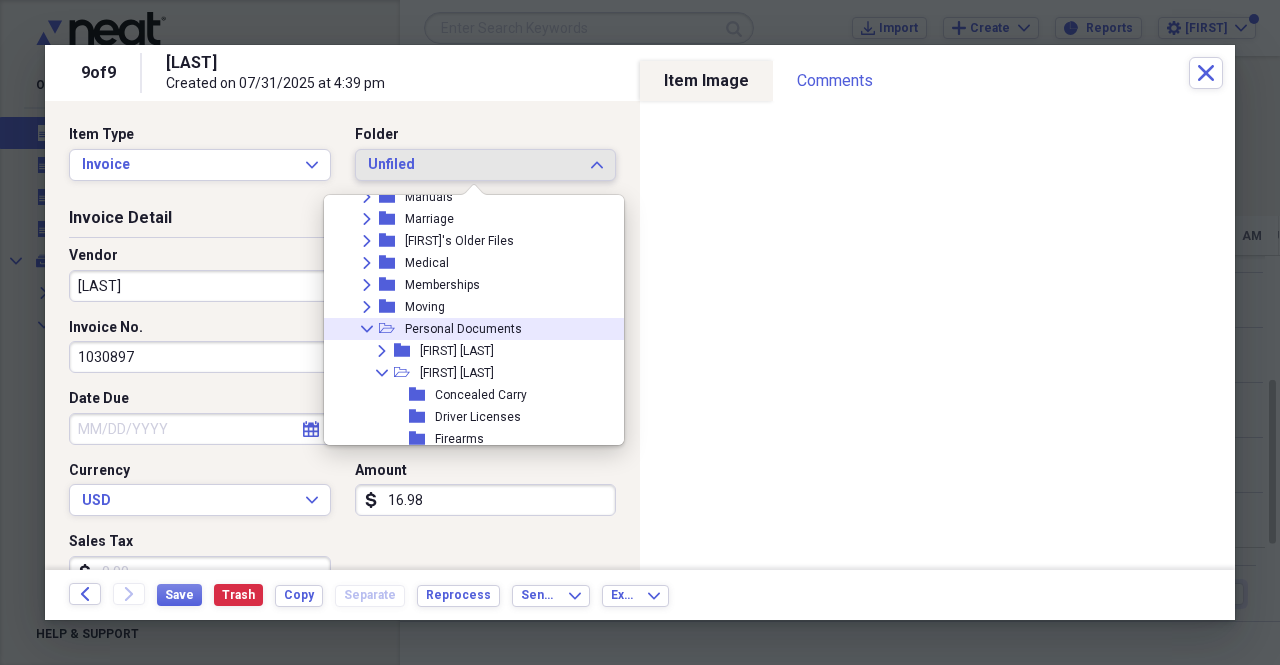 click on "Collapse" 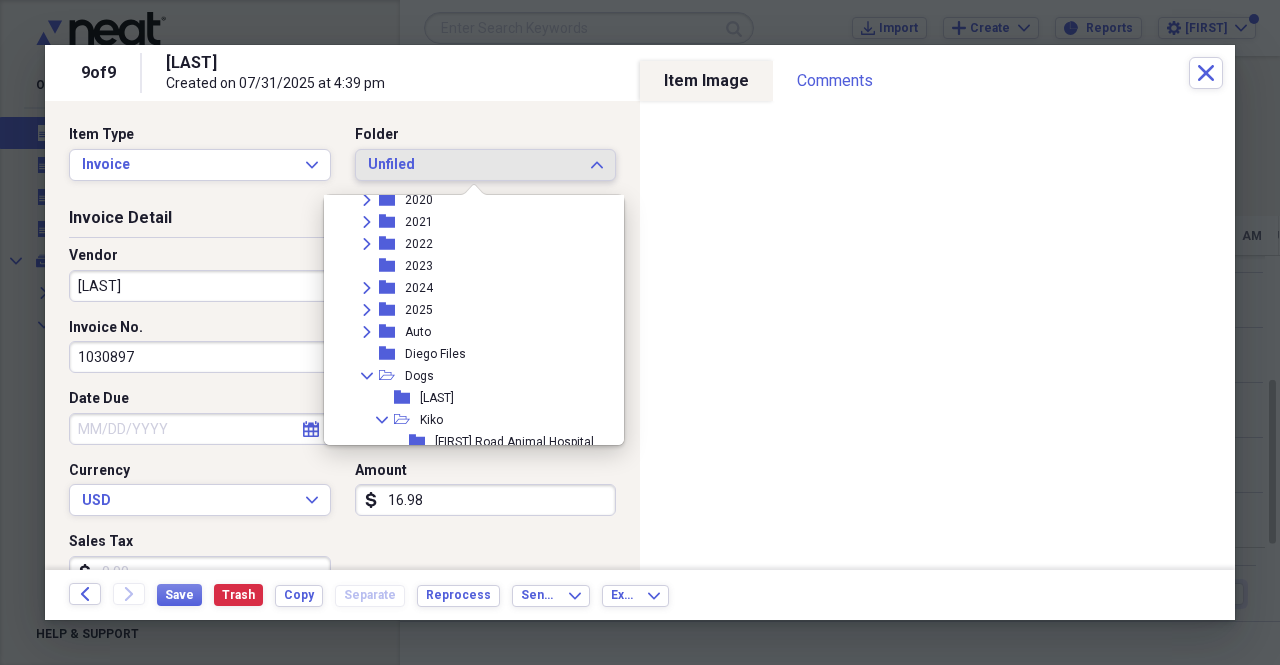 scroll, scrollTop: 119, scrollLeft: 0, axis: vertical 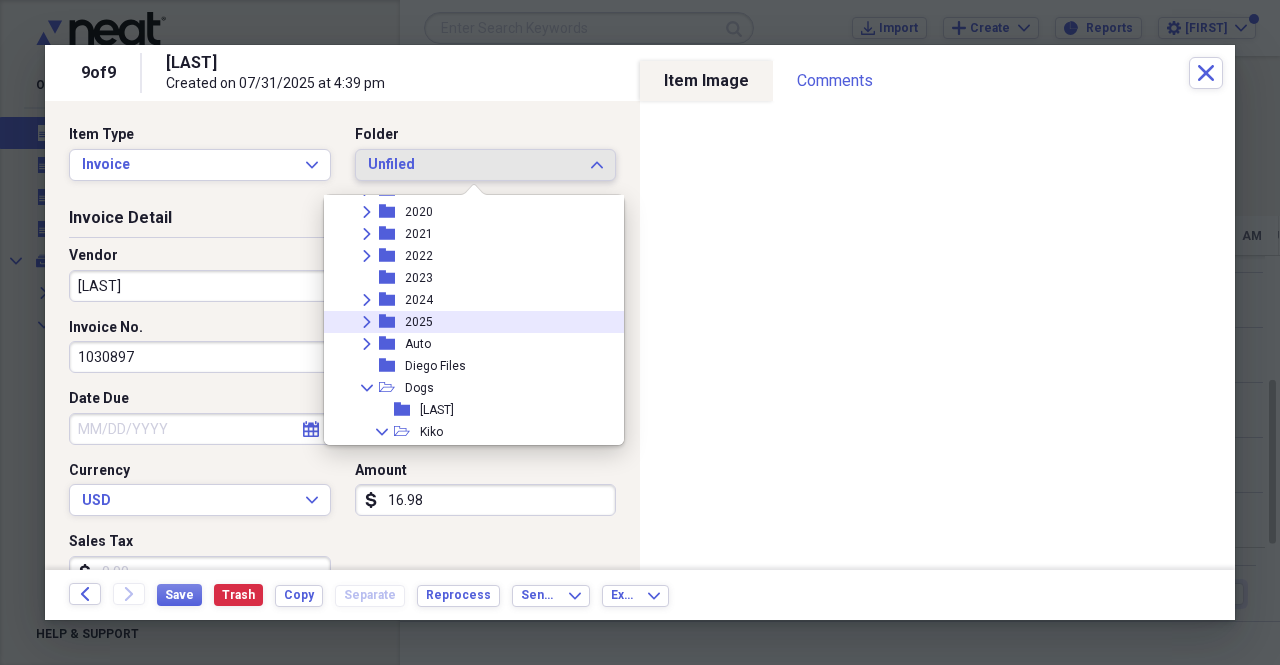 click on "Expand" 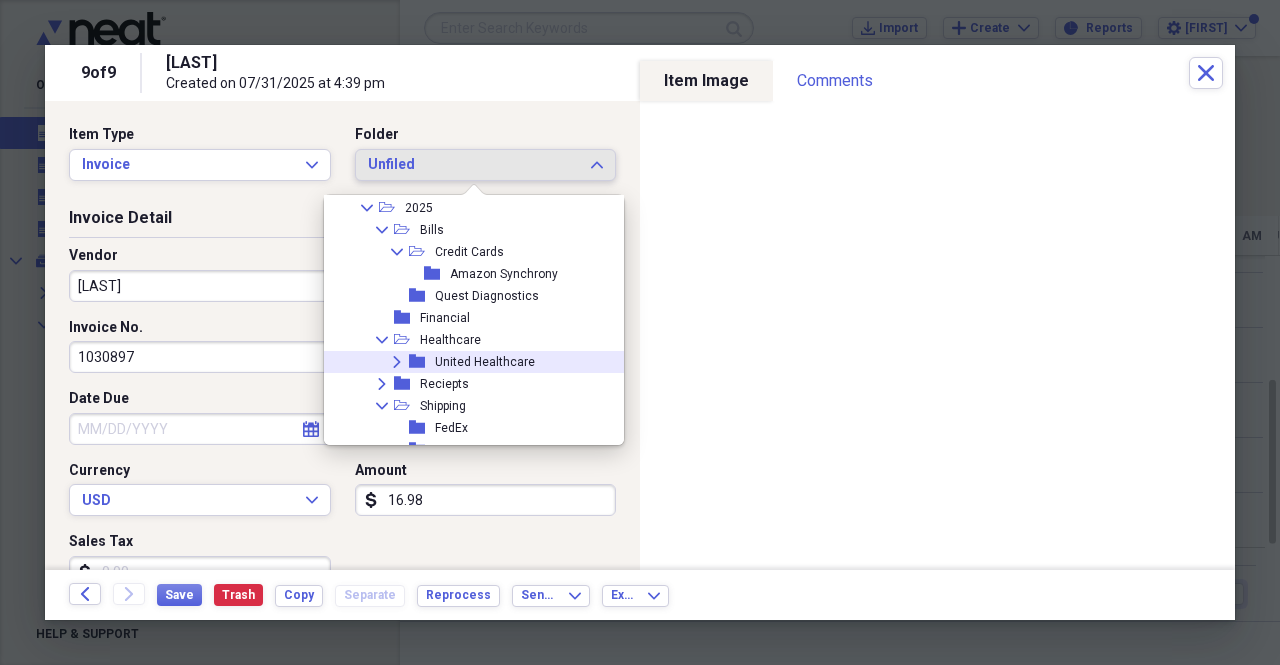 scroll, scrollTop: 269, scrollLeft: 0, axis: vertical 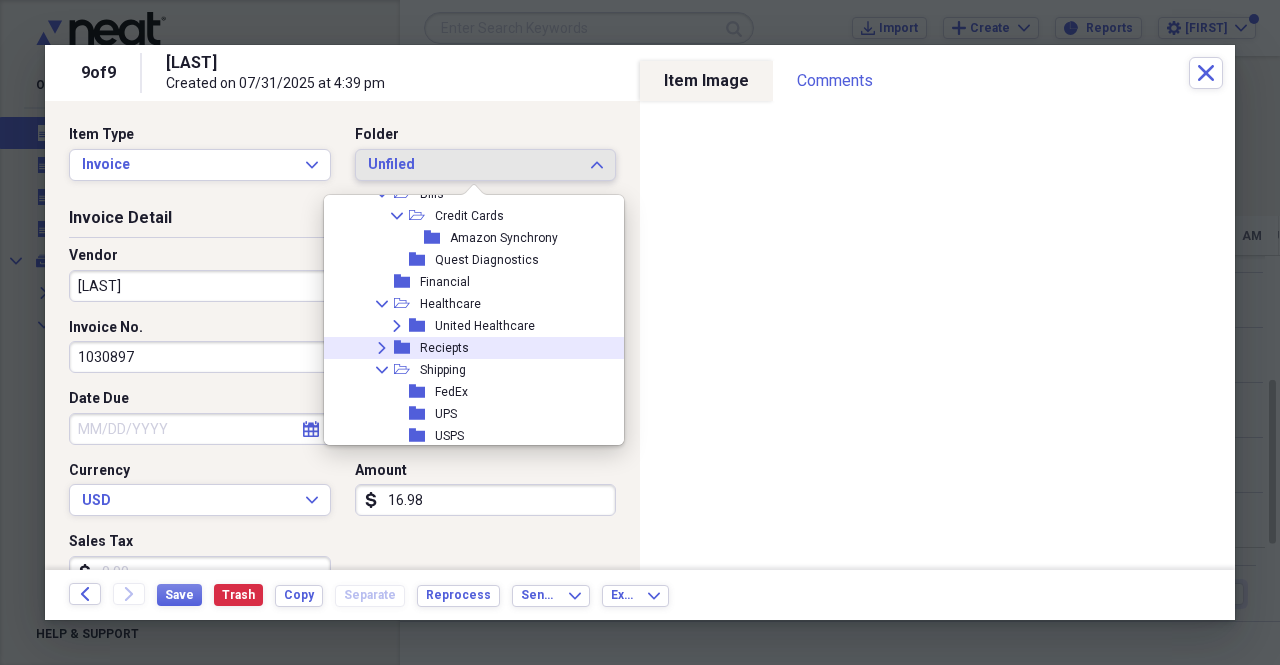 click on "Expand" 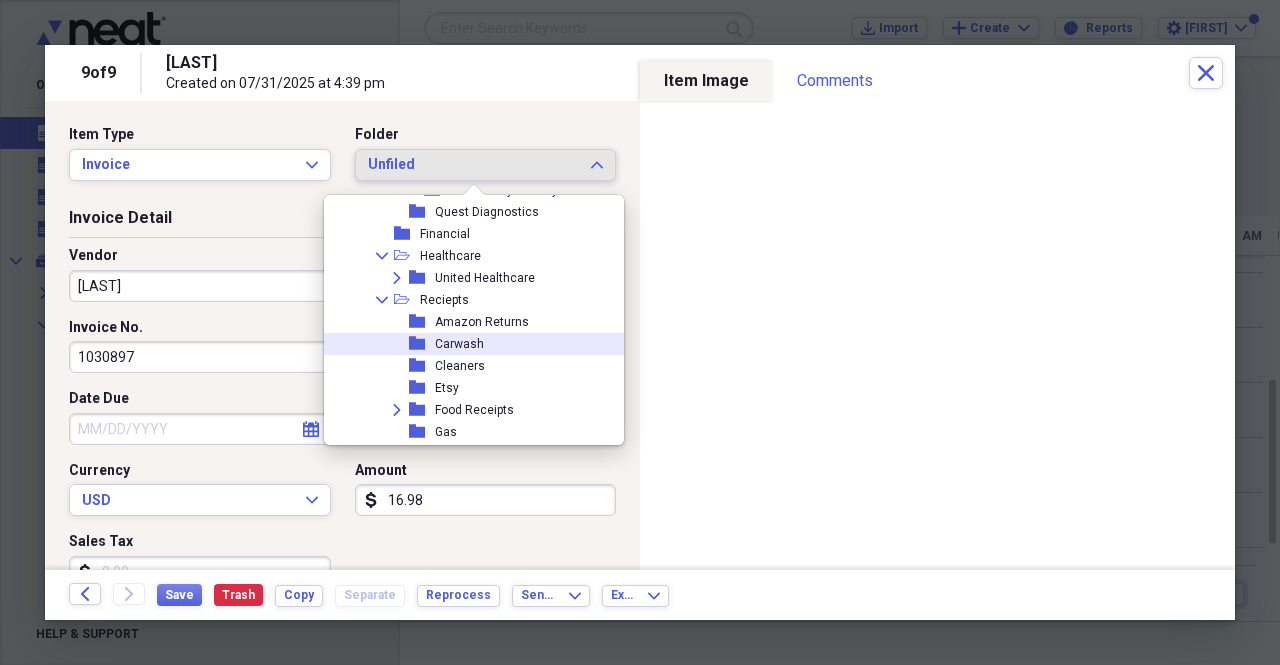 scroll, scrollTop: 316, scrollLeft: 0, axis: vertical 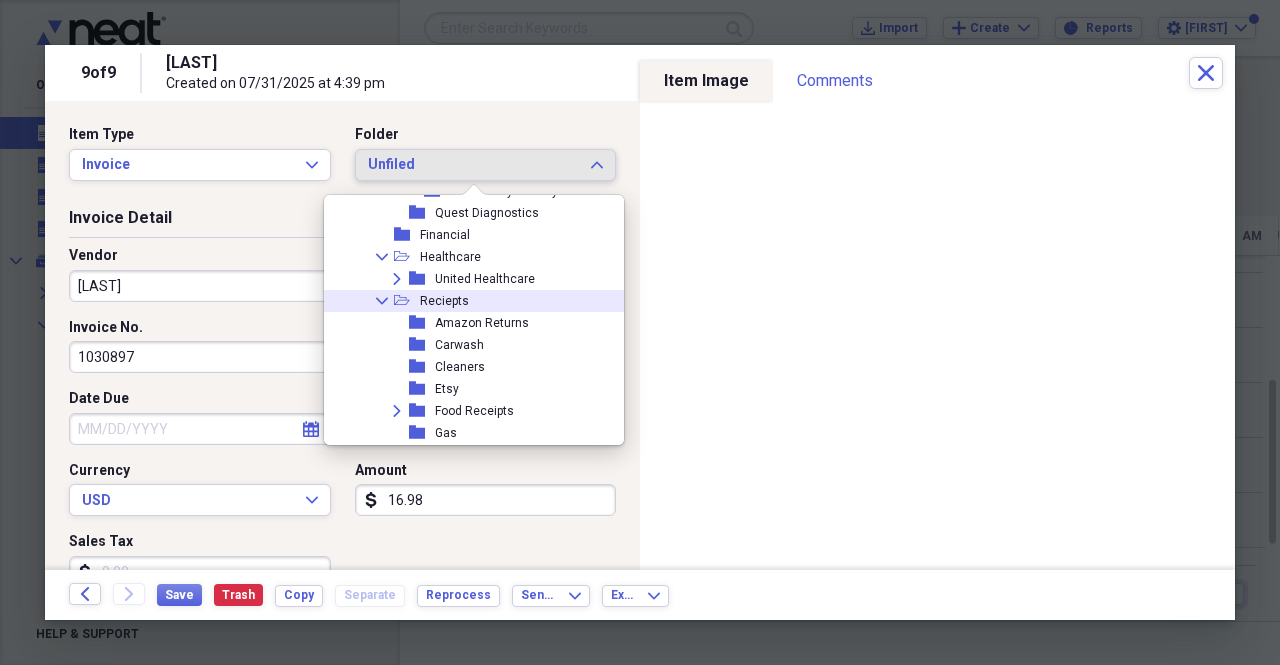 click 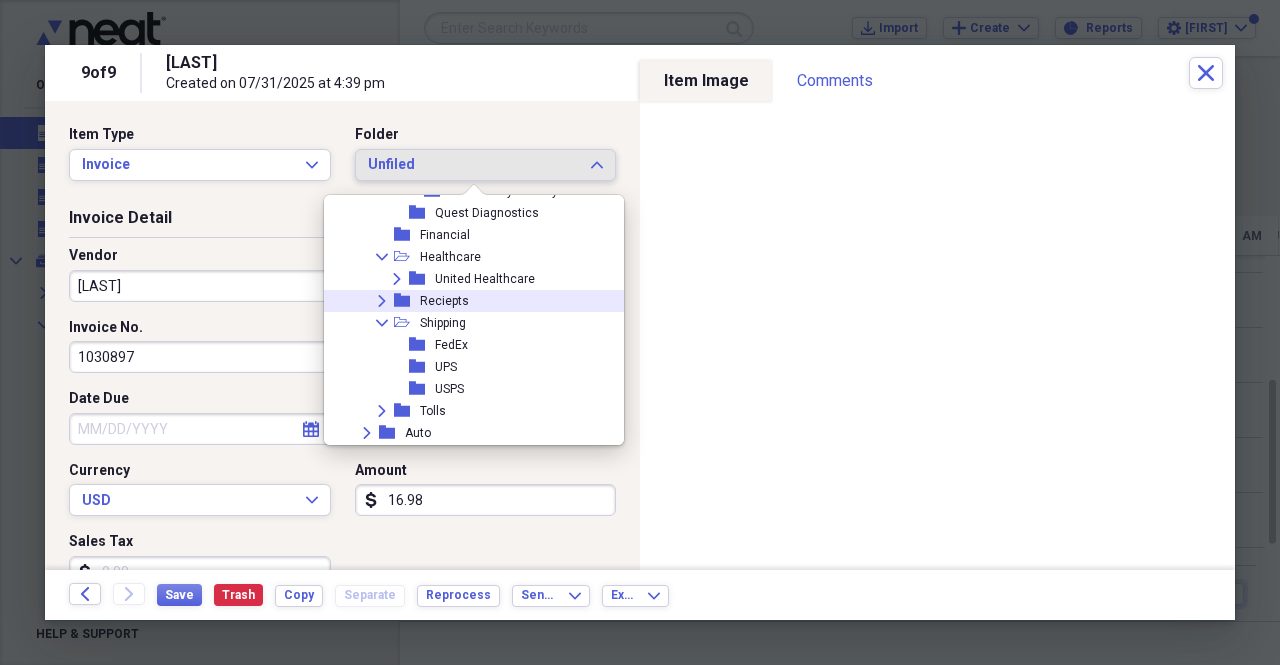 click on "Expand" 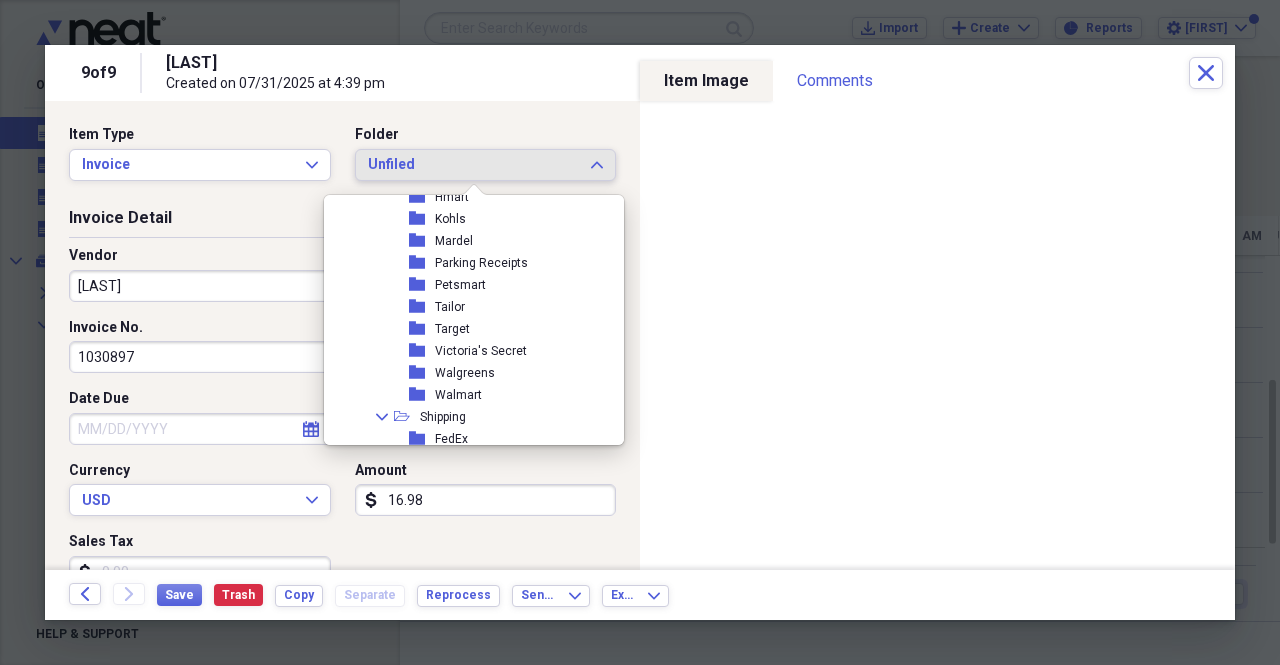 scroll, scrollTop: 597, scrollLeft: 0, axis: vertical 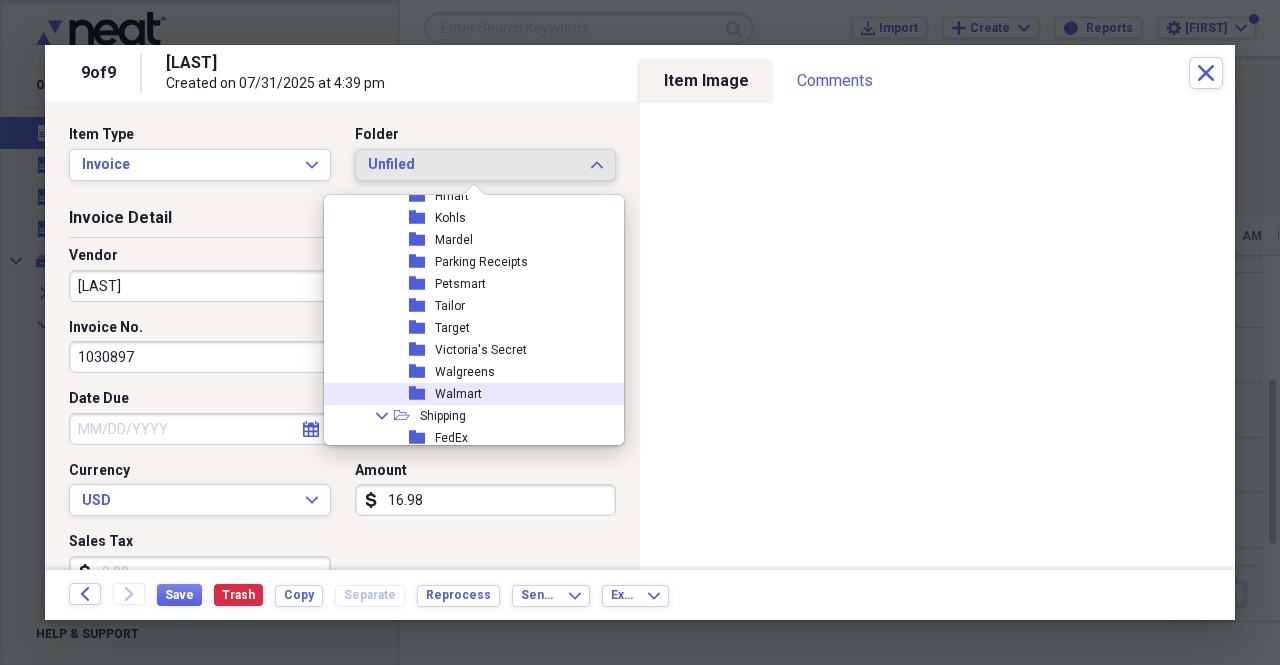 click on "Walmart" at bounding box center (458, 394) 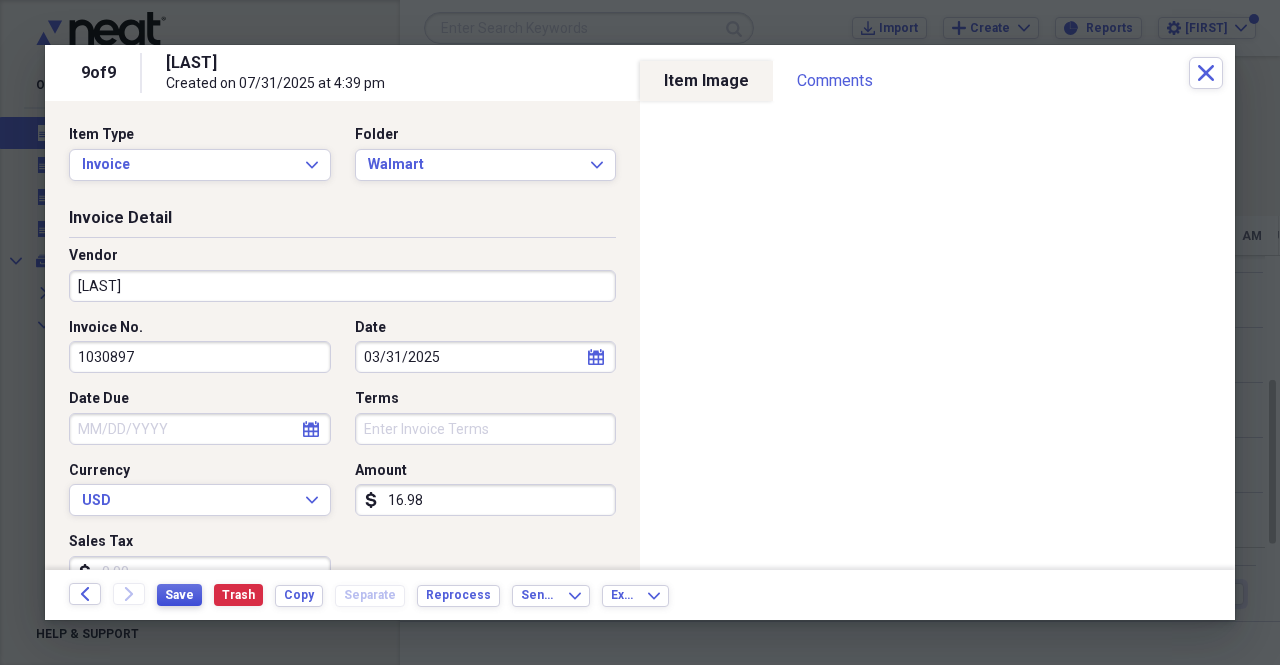 click on "Save" at bounding box center (179, 595) 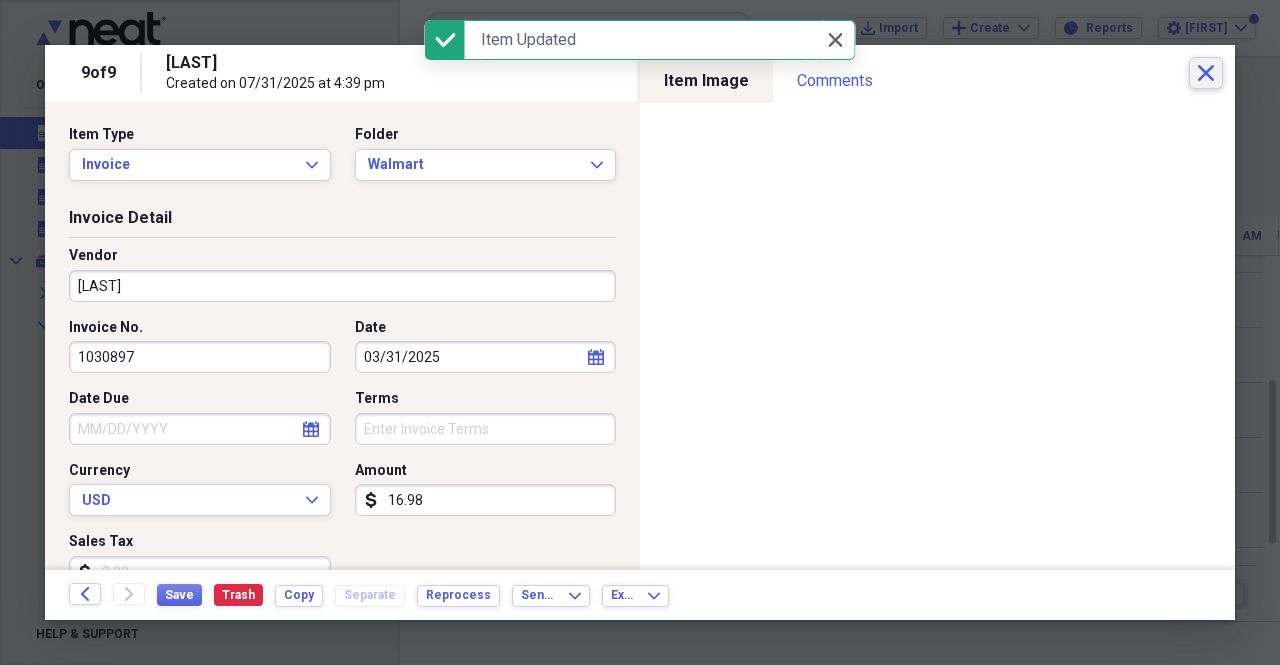 click on "Close" at bounding box center [1206, 73] 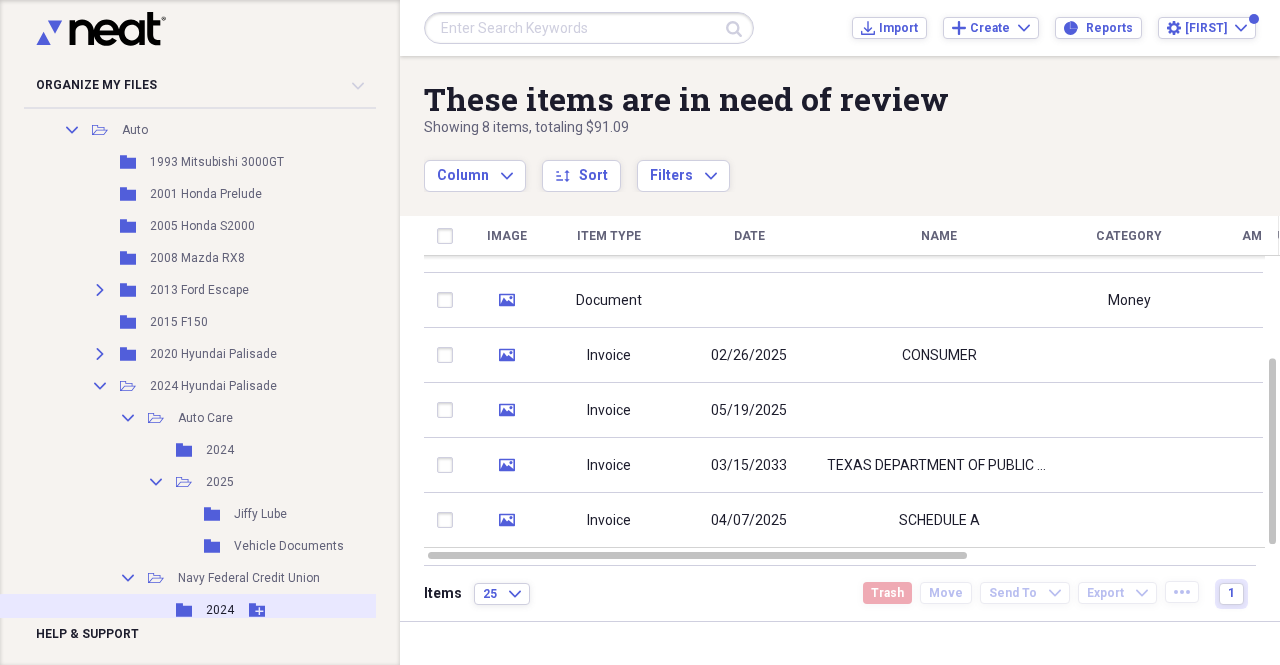 scroll, scrollTop: 894, scrollLeft: 0, axis: vertical 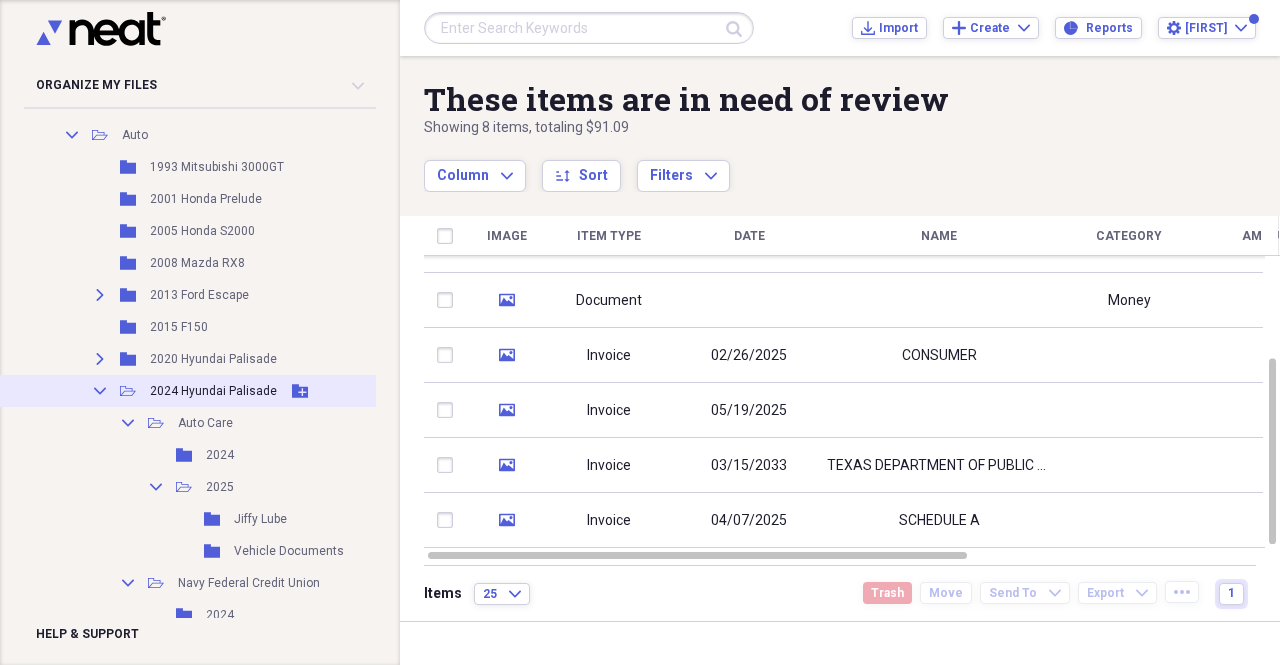 click on "Collapse" 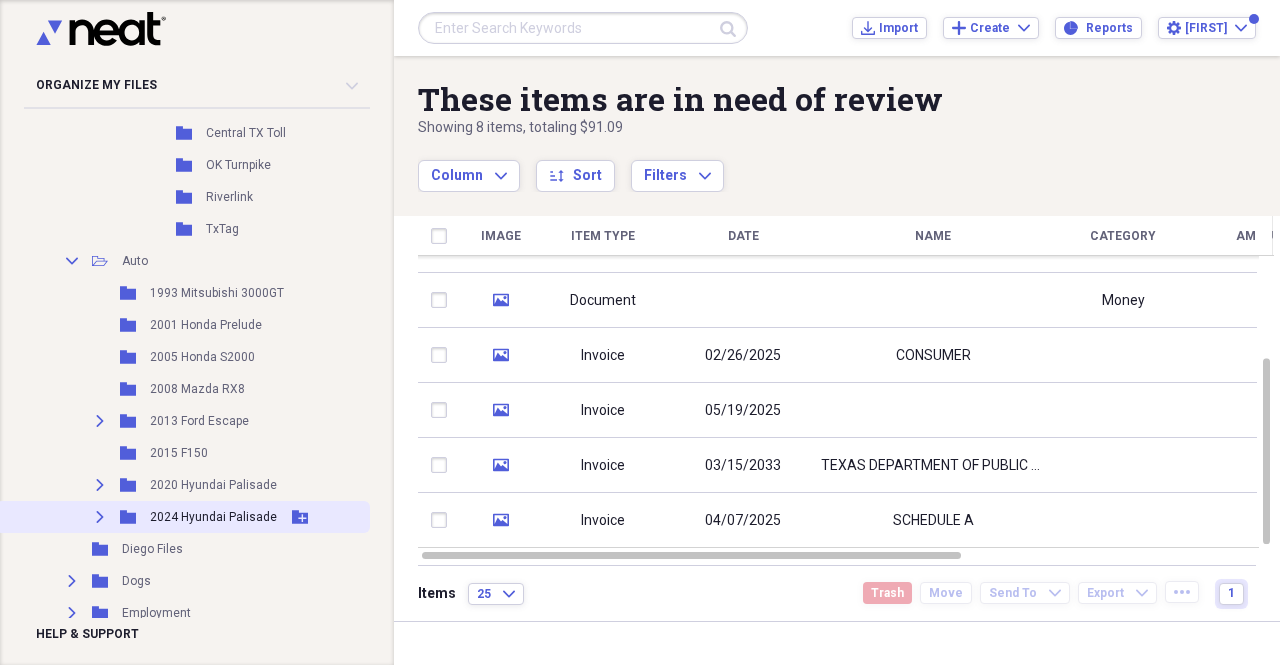 scroll, scrollTop: 768, scrollLeft: 0, axis: vertical 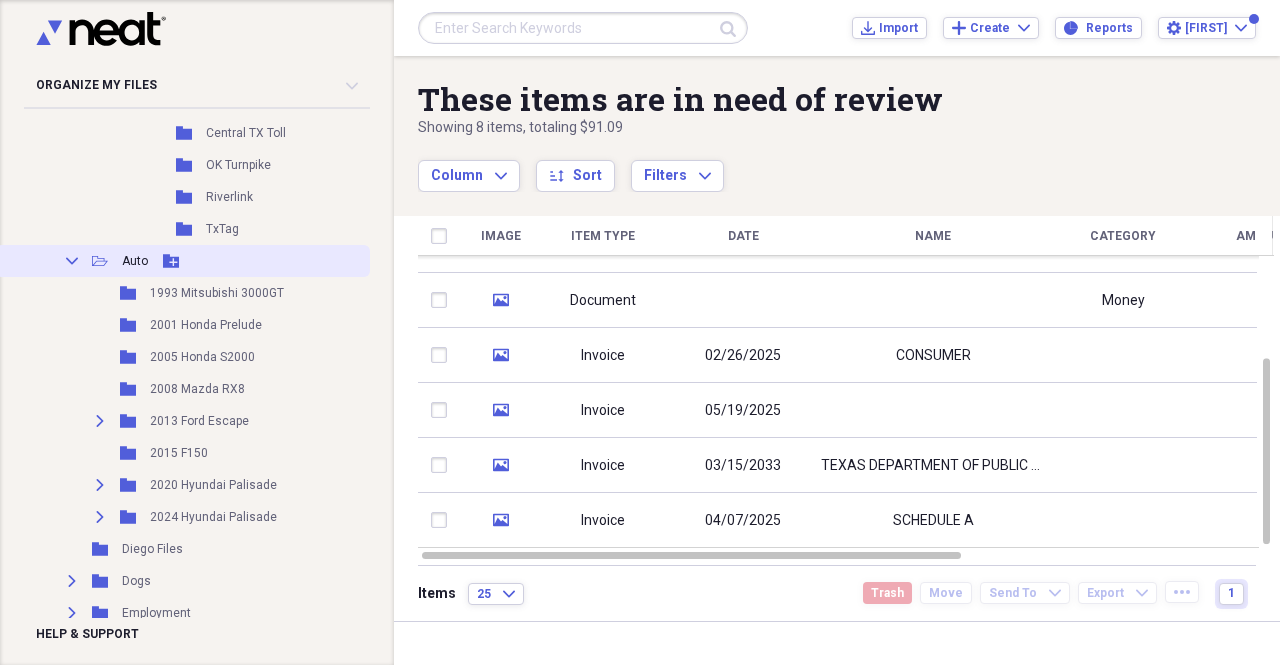 click on "Collapse" 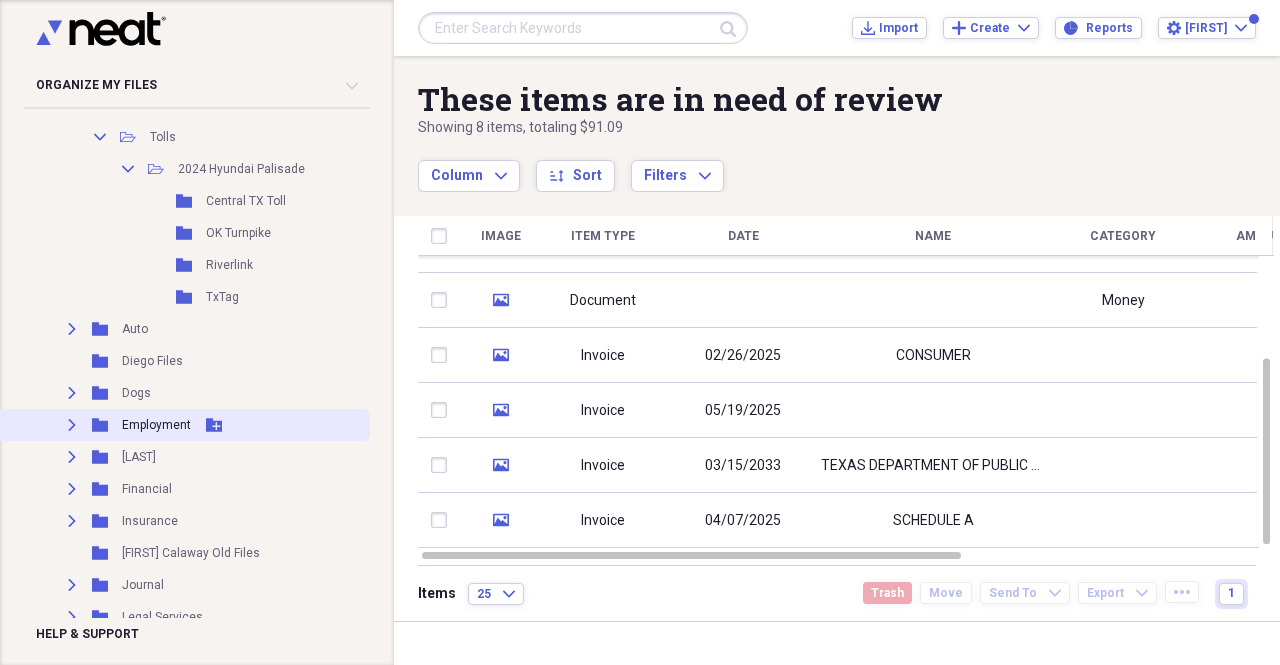 scroll, scrollTop: 622, scrollLeft: 0, axis: vertical 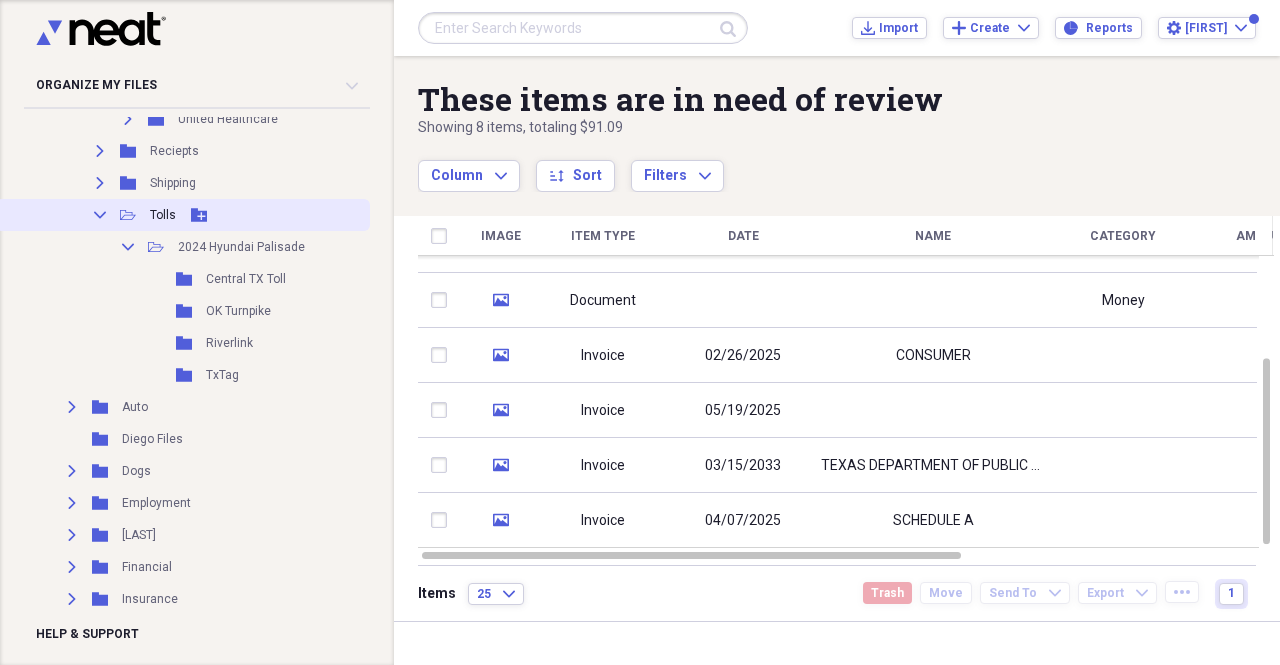 click on "Collapse" 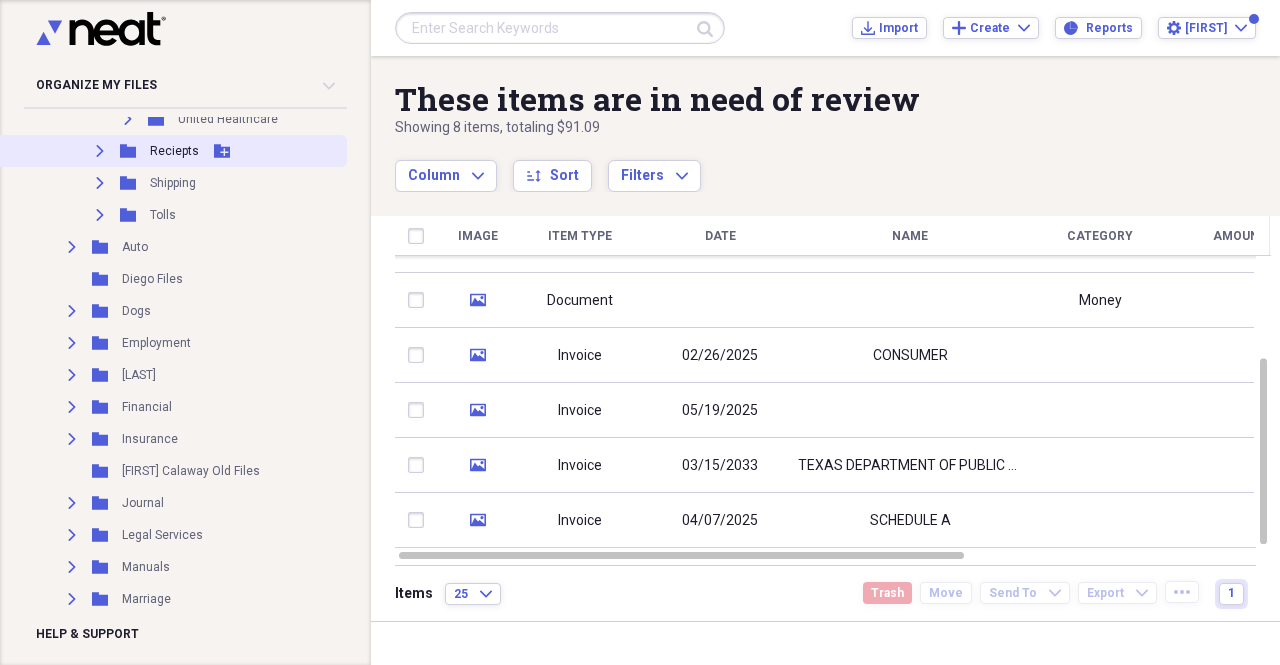 click 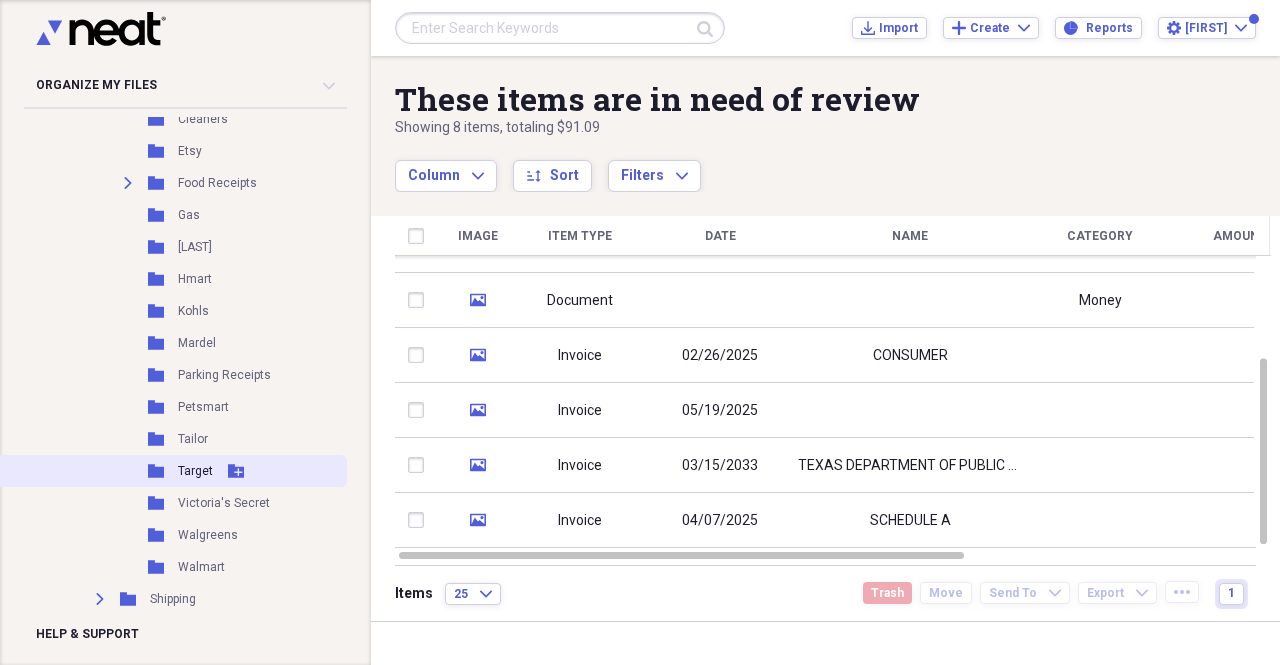 scroll, scrollTop: 802, scrollLeft: 0, axis: vertical 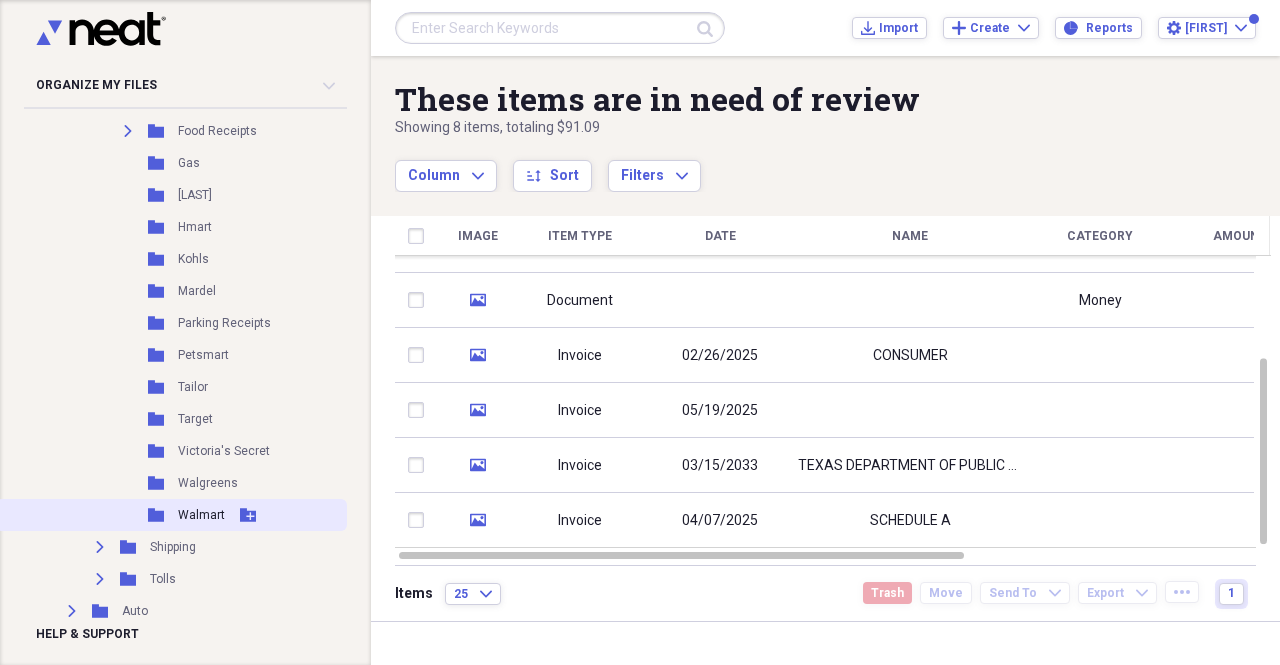 click on "Walmart" at bounding box center (201, 515) 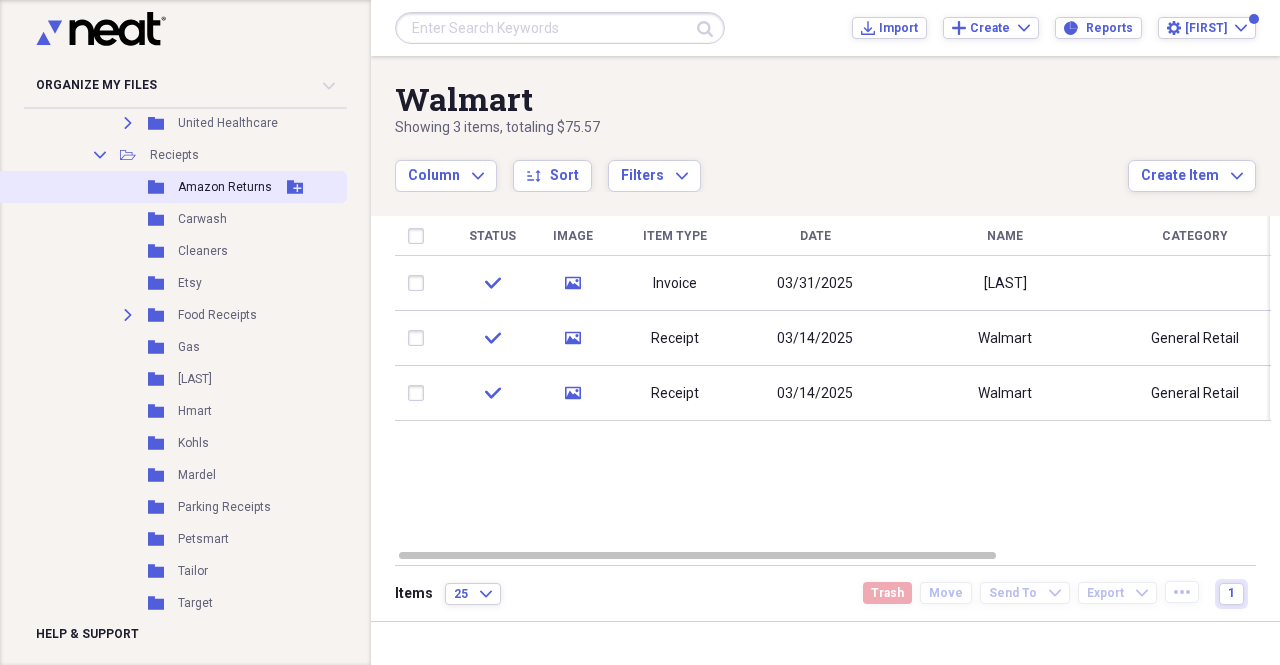scroll, scrollTop: 616, scrollLeft: 0, axis: vertical 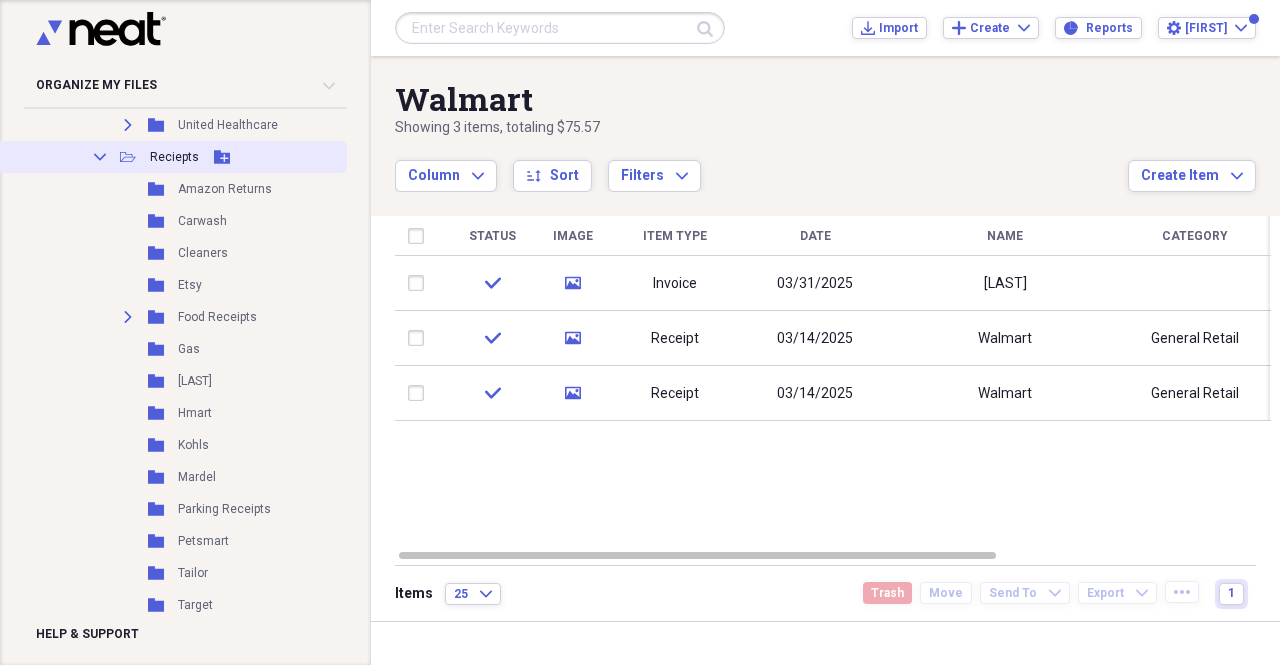 click on "Add Folder" 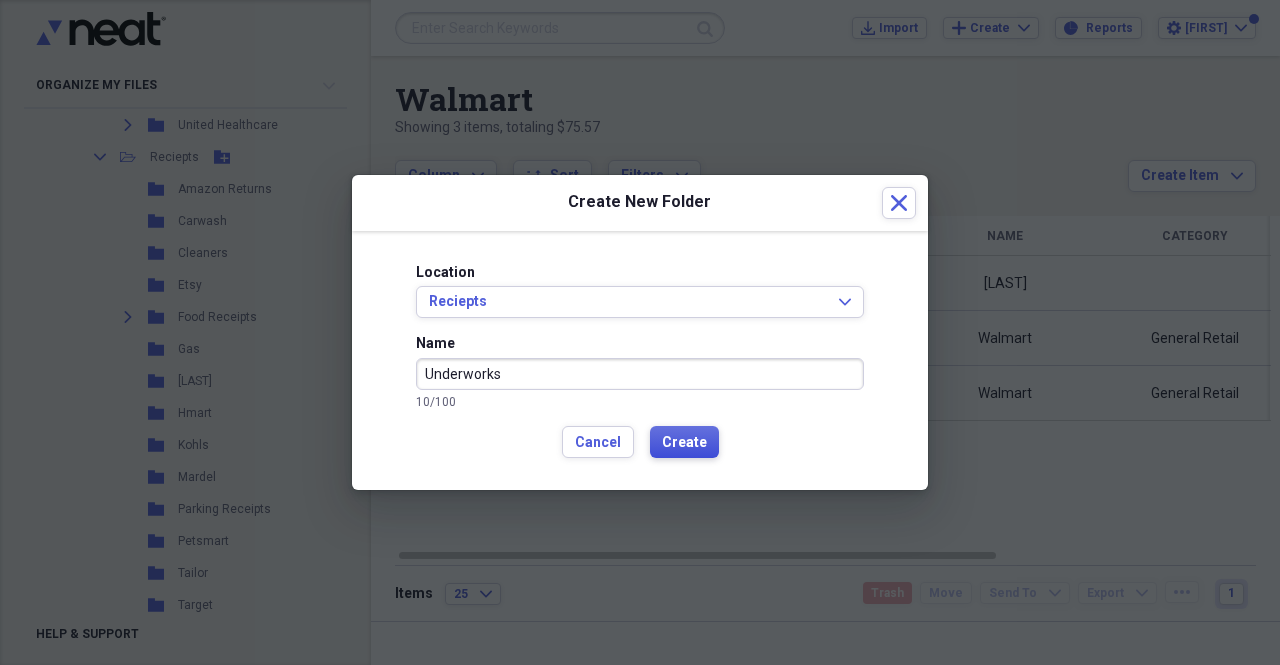 type on "Underworks" 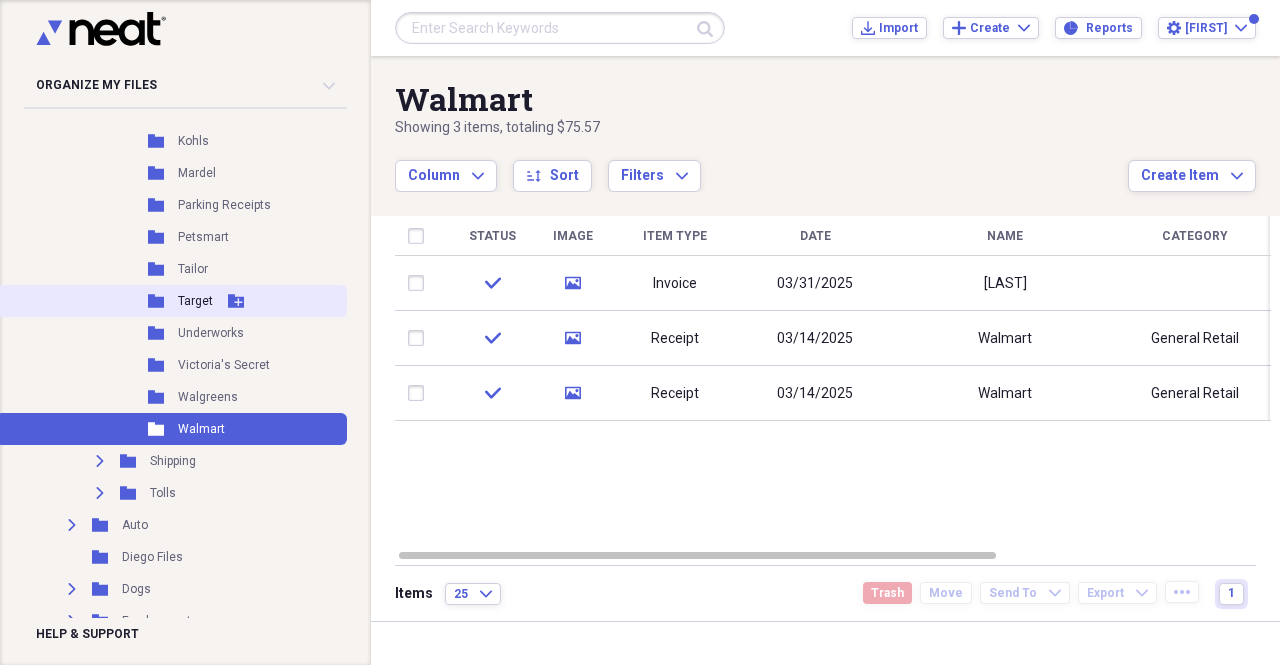 scroll, scrollTop: 922, scrollLeft: 0, axis: vertical 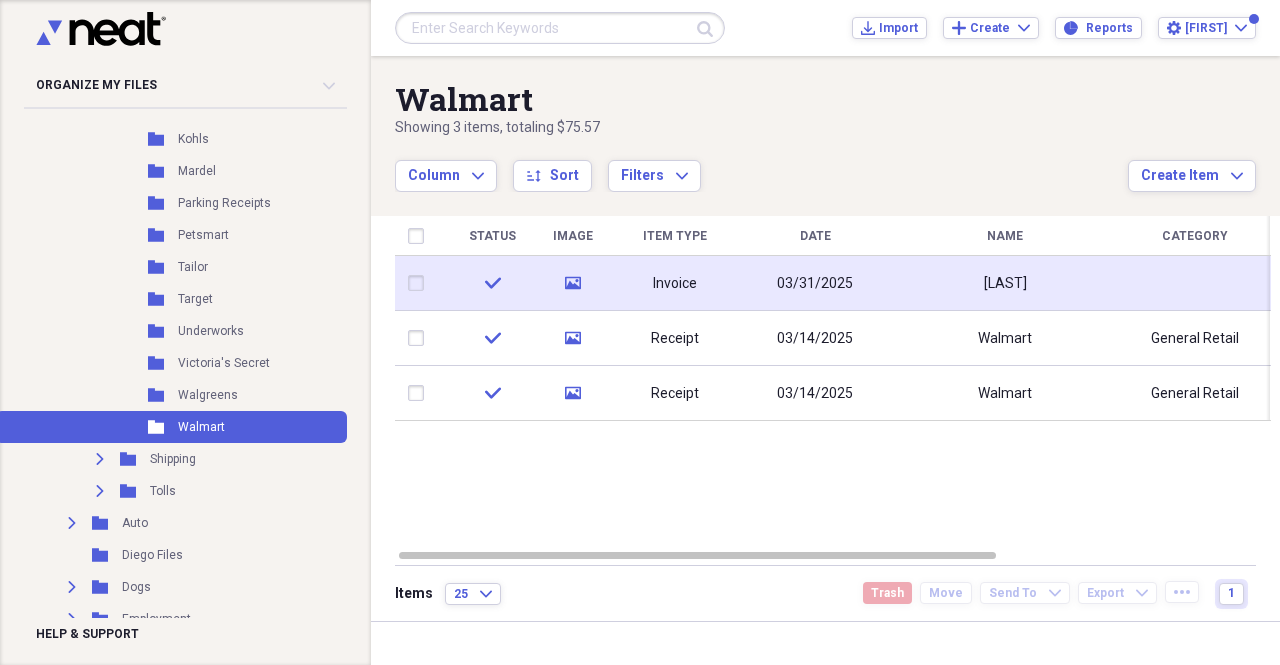click at bounding box center (420, 283) 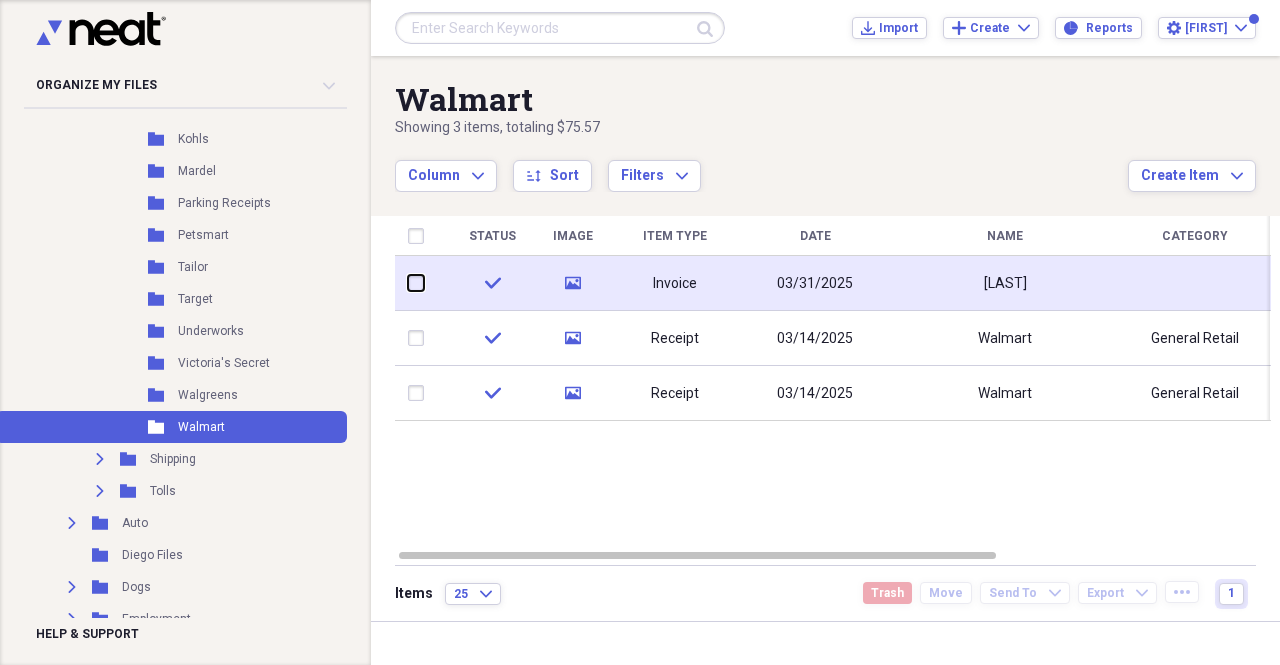 click at bounding box center (408, 283) 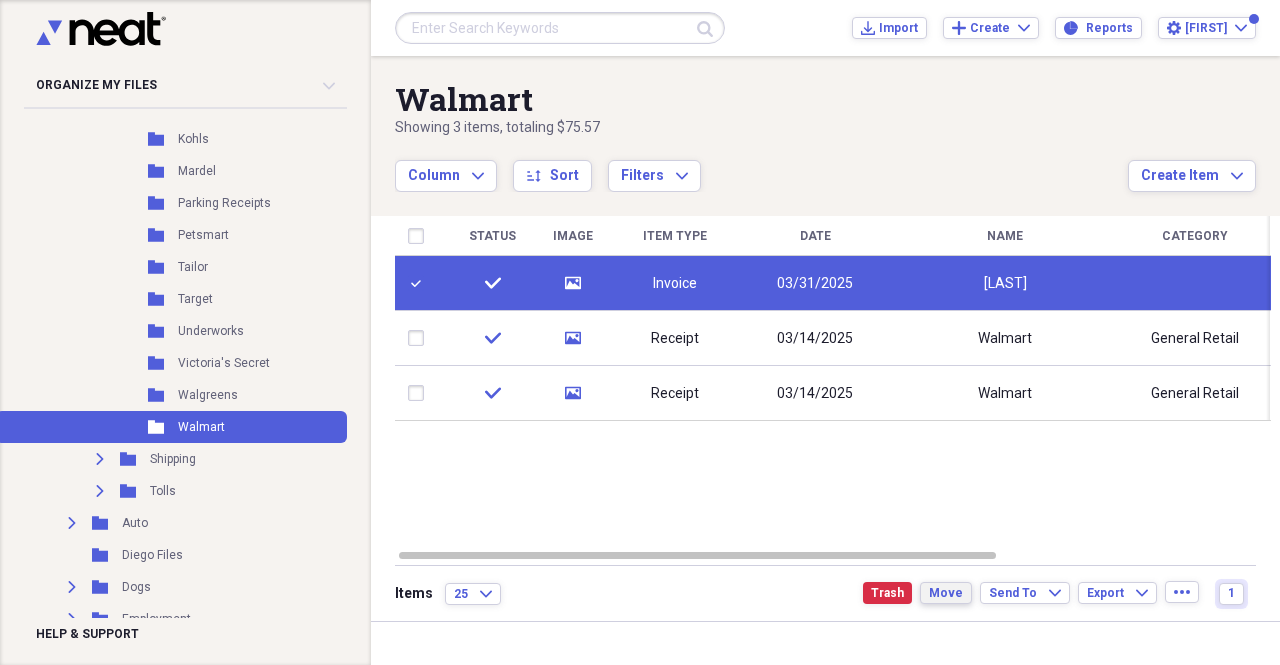 click on "Move" at bounding box center (946, 593) 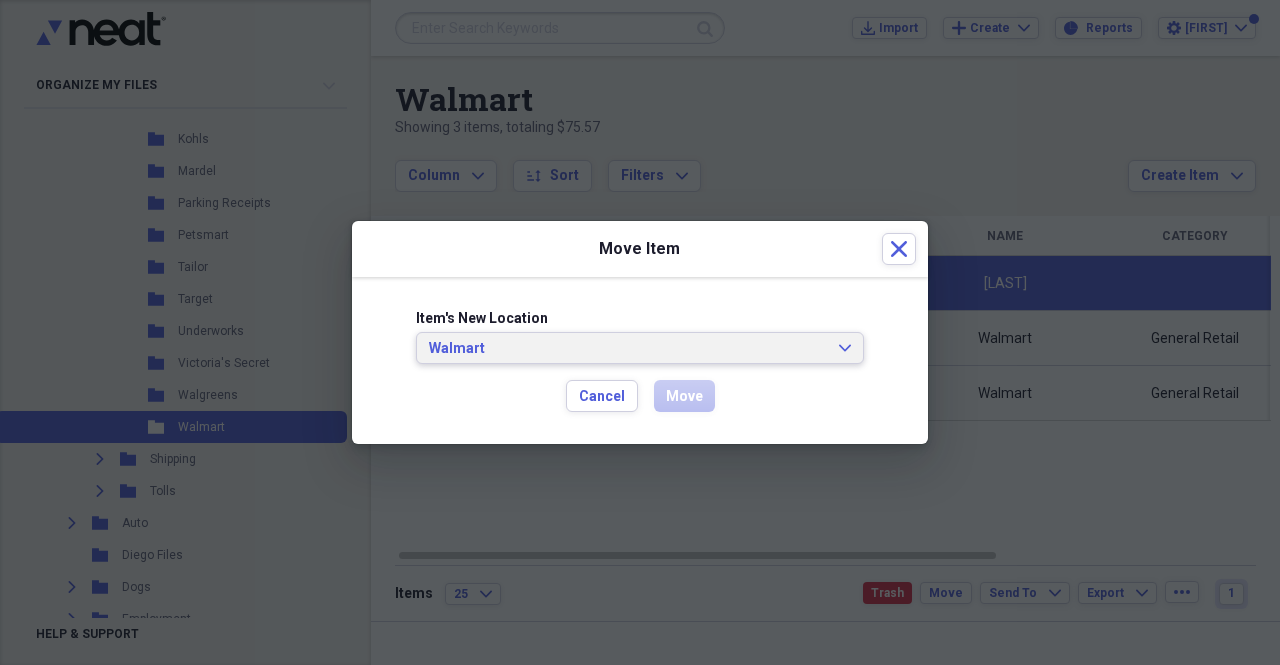 click on "Walmart" at bounding box center [628, 349] 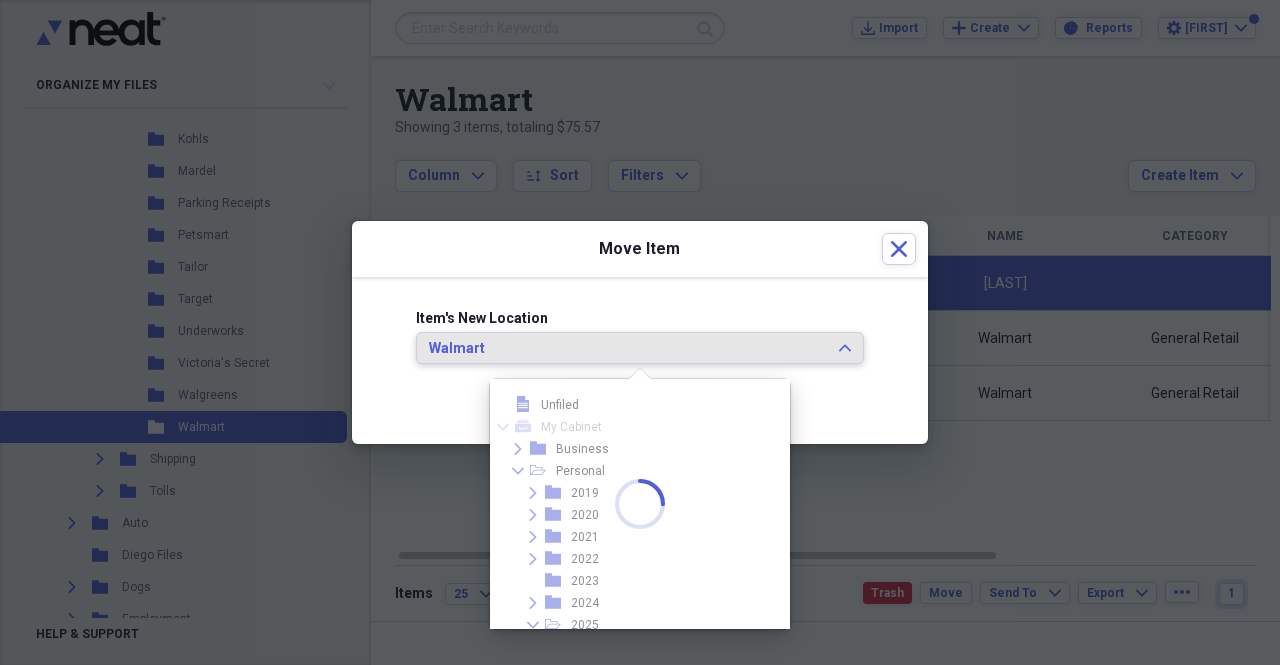 scroll, scrollTop: 693, scrollLeft: 0, axis: vertical 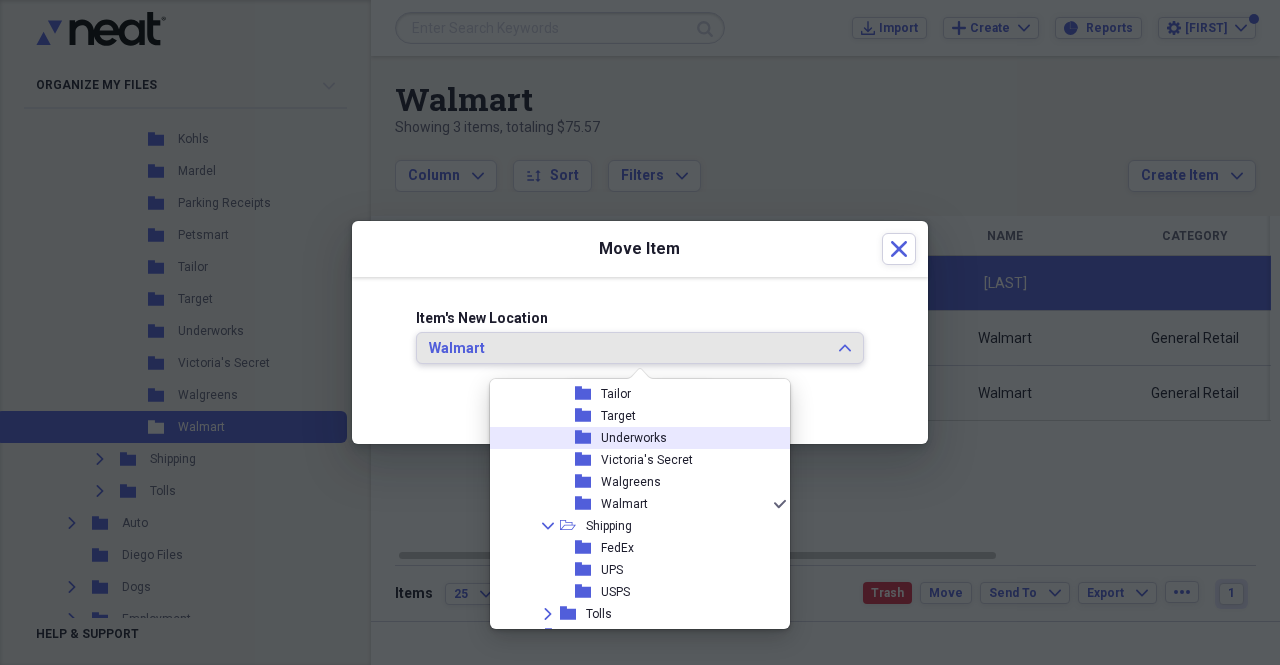 click on "Underworks" at bounding box center [634, 438] 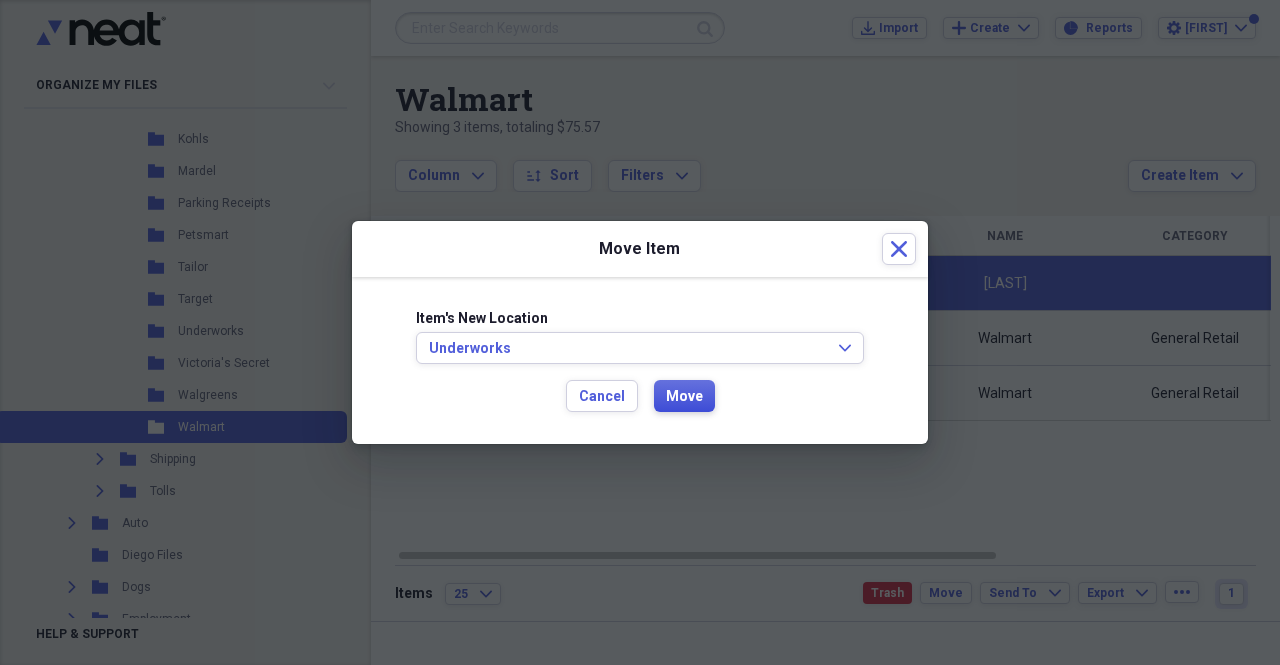 click on "Move" at bounding box center (684, 397) 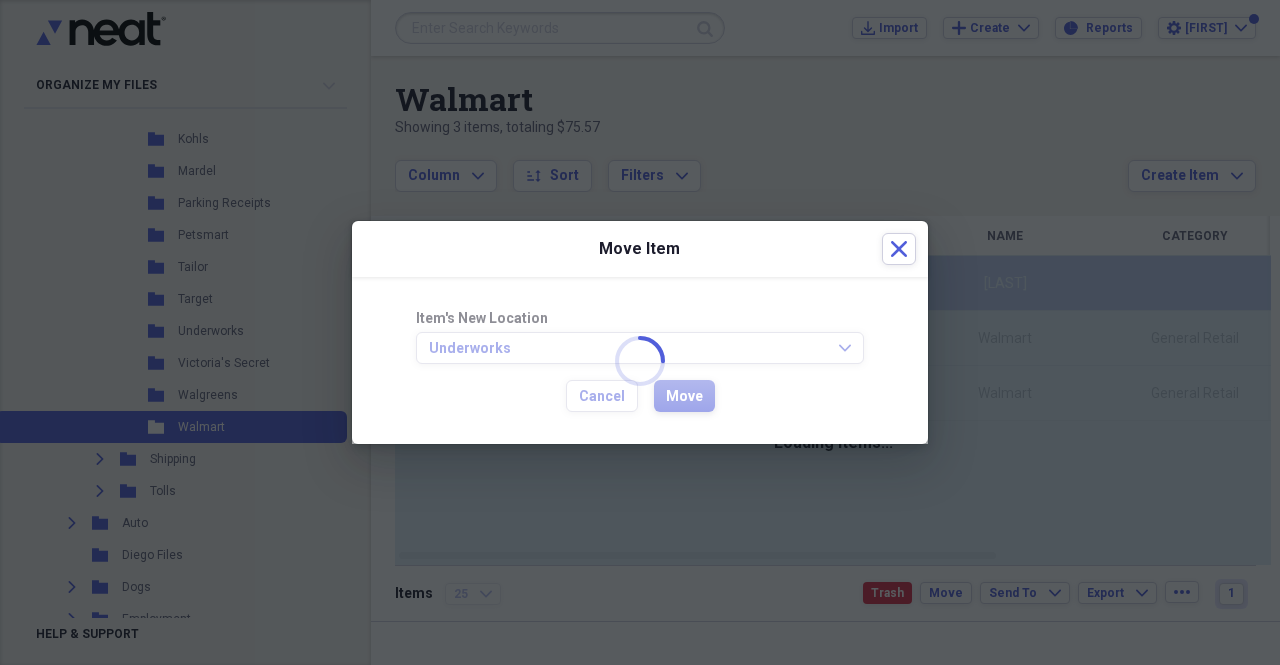 checkbox on "false" 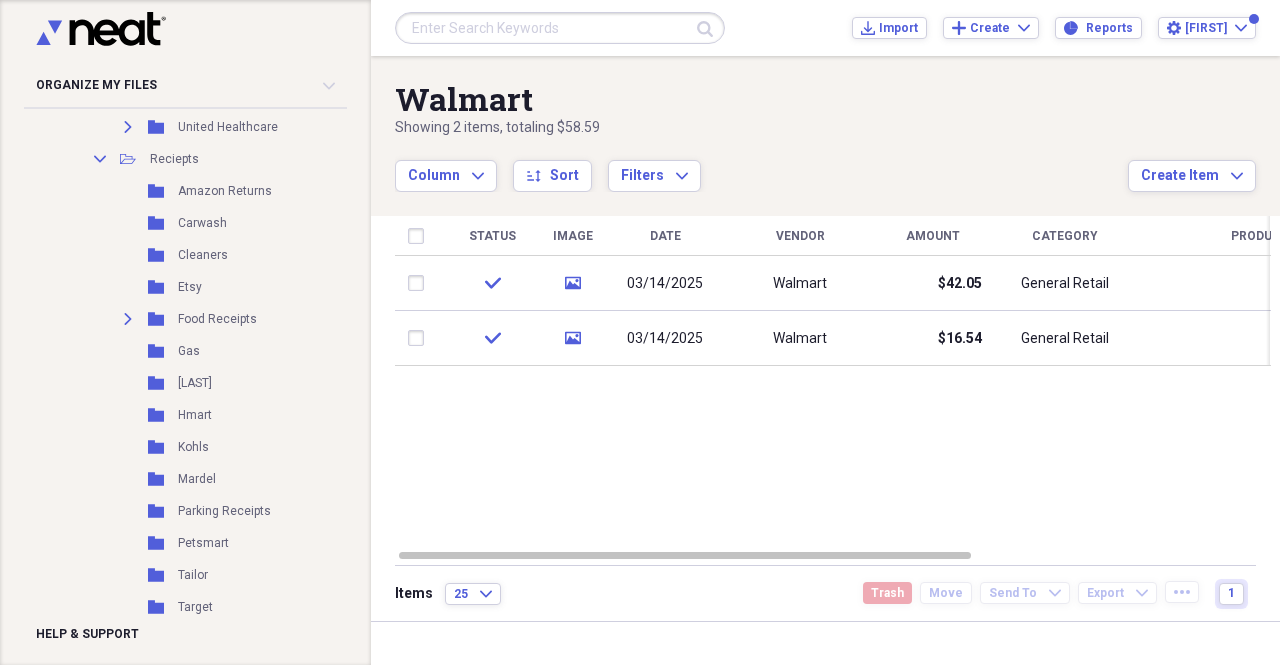 scroll, scrollTop: 610, scrollLeft: 0, axis: vertical 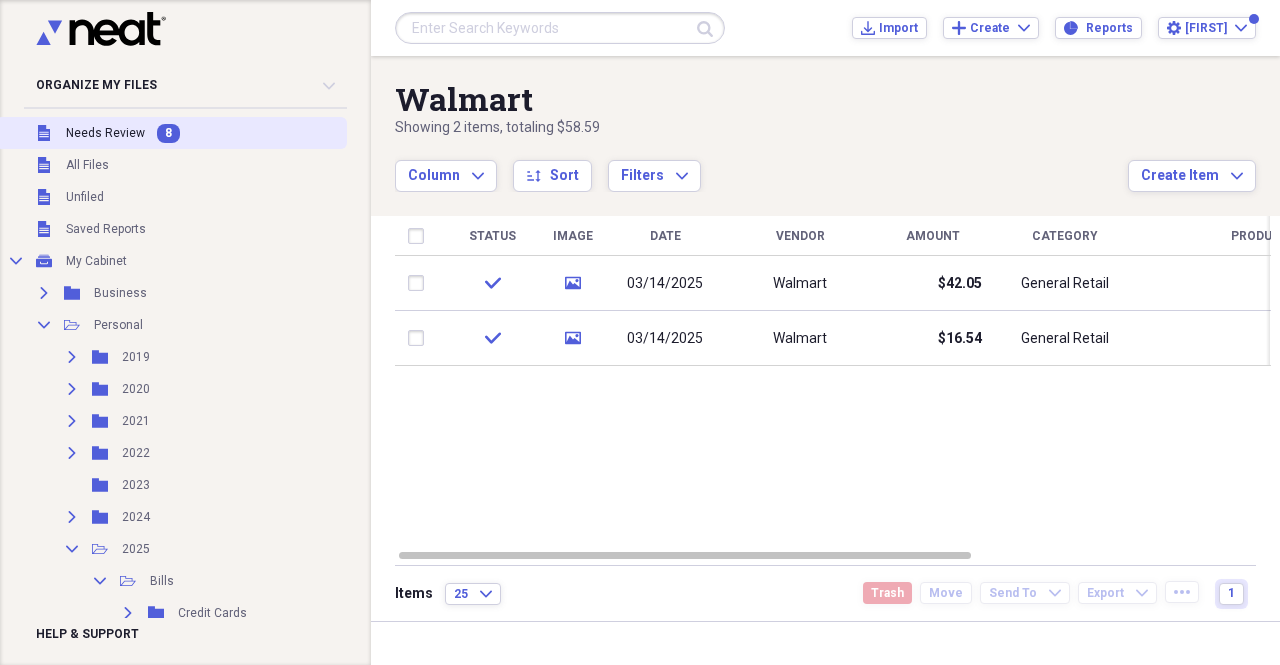 click on "Needs Review" at bounding box center [105, 133] 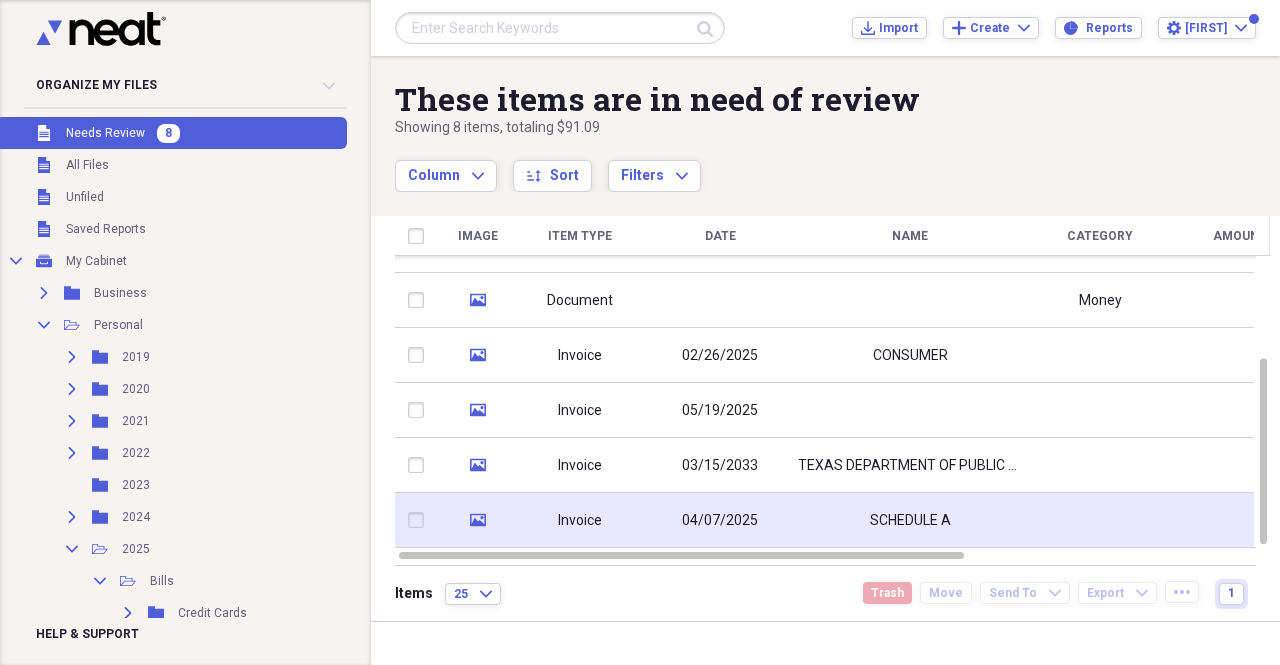click 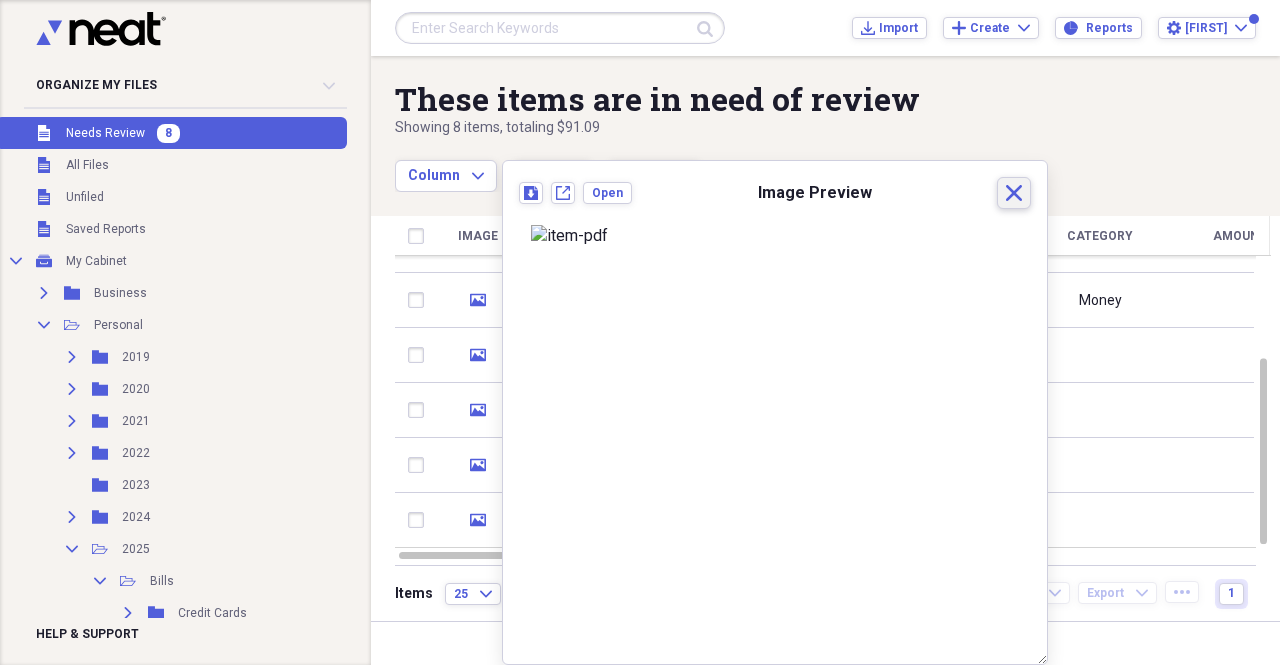 click on "Close" at bounding box center [1014, 193] 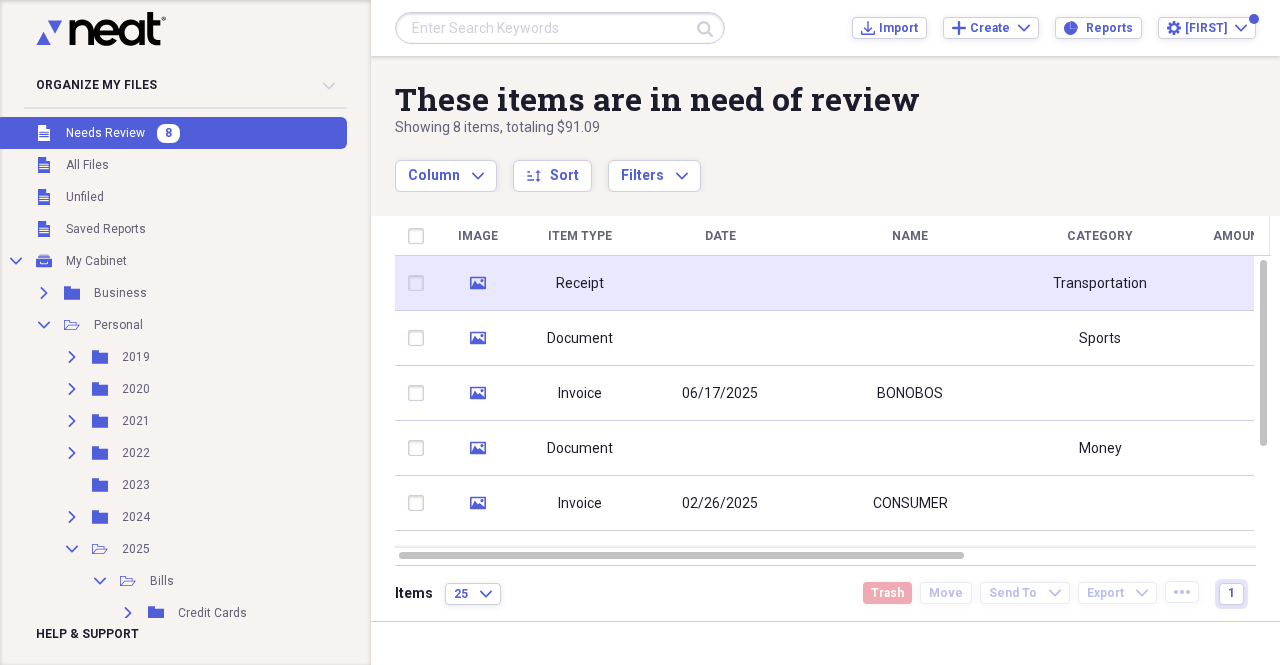 click 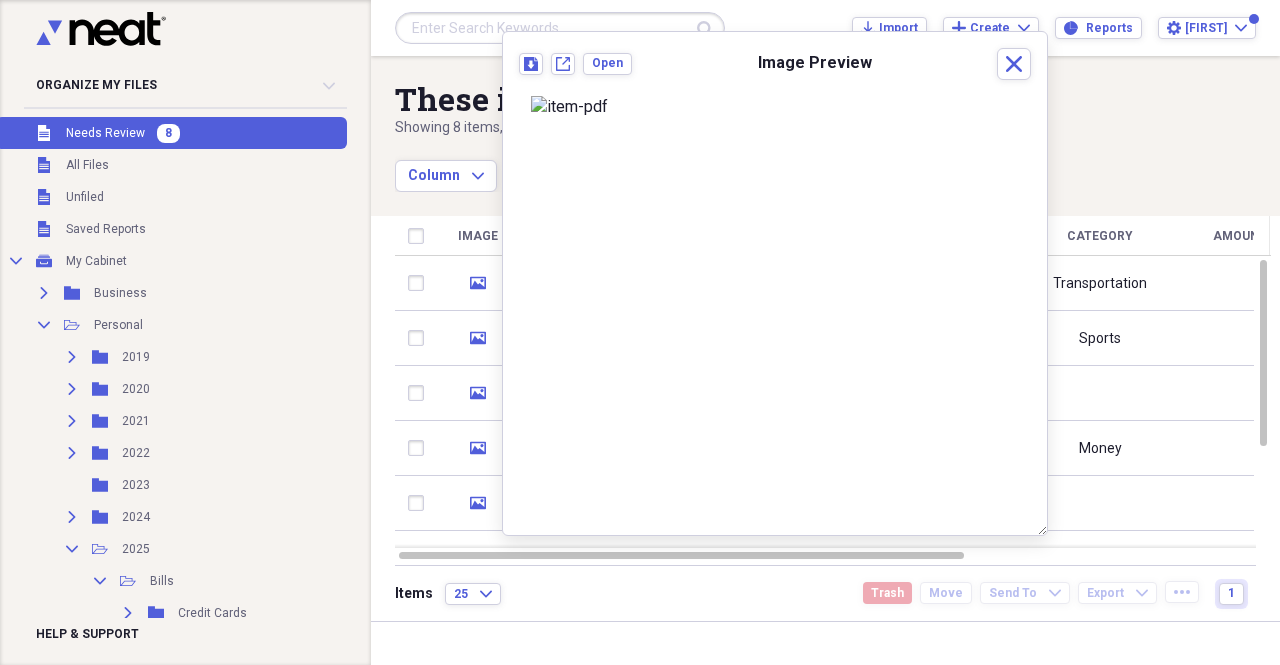 scroll, scrollTop: 0, scrollLeft: 0, axis: both 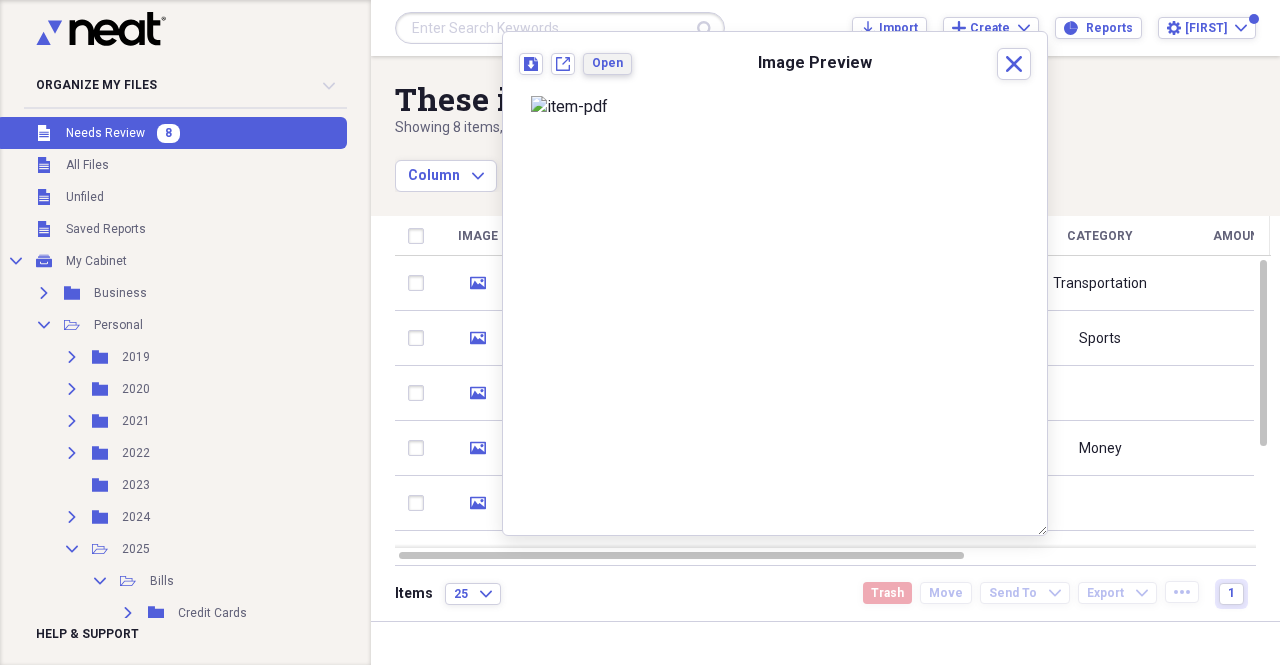 click on "Open" at bounding box center (607, 64) 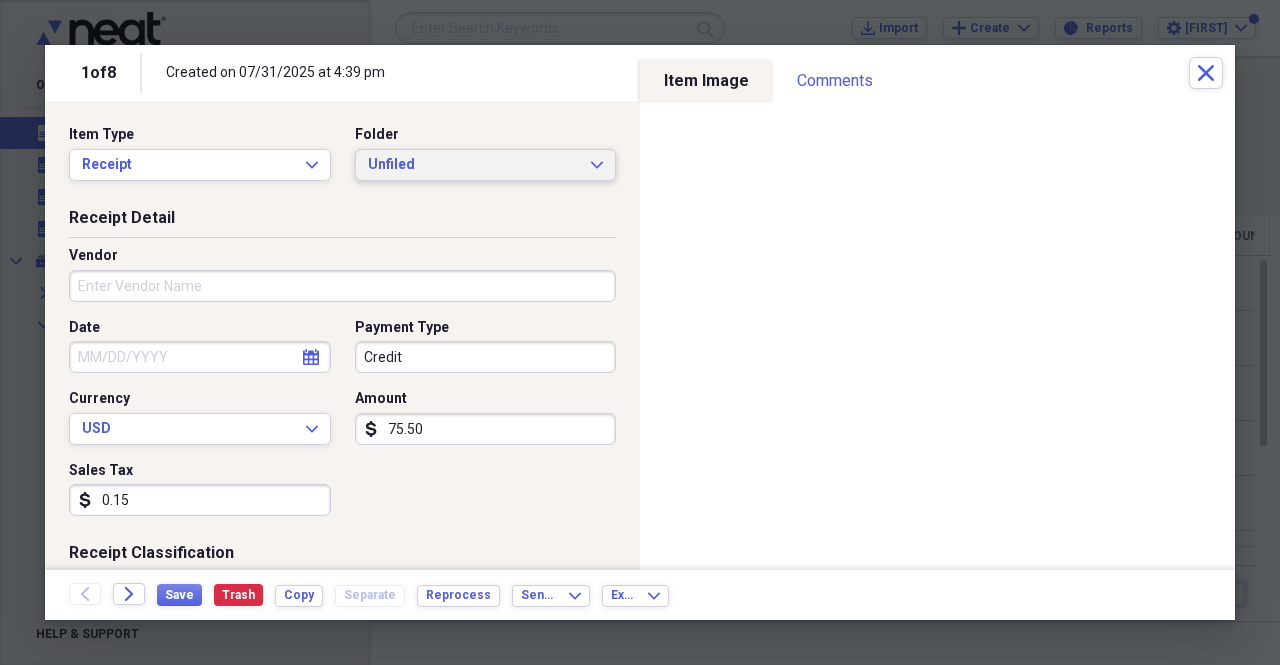 click on "Unfiled" at bounding box center (474, 165) 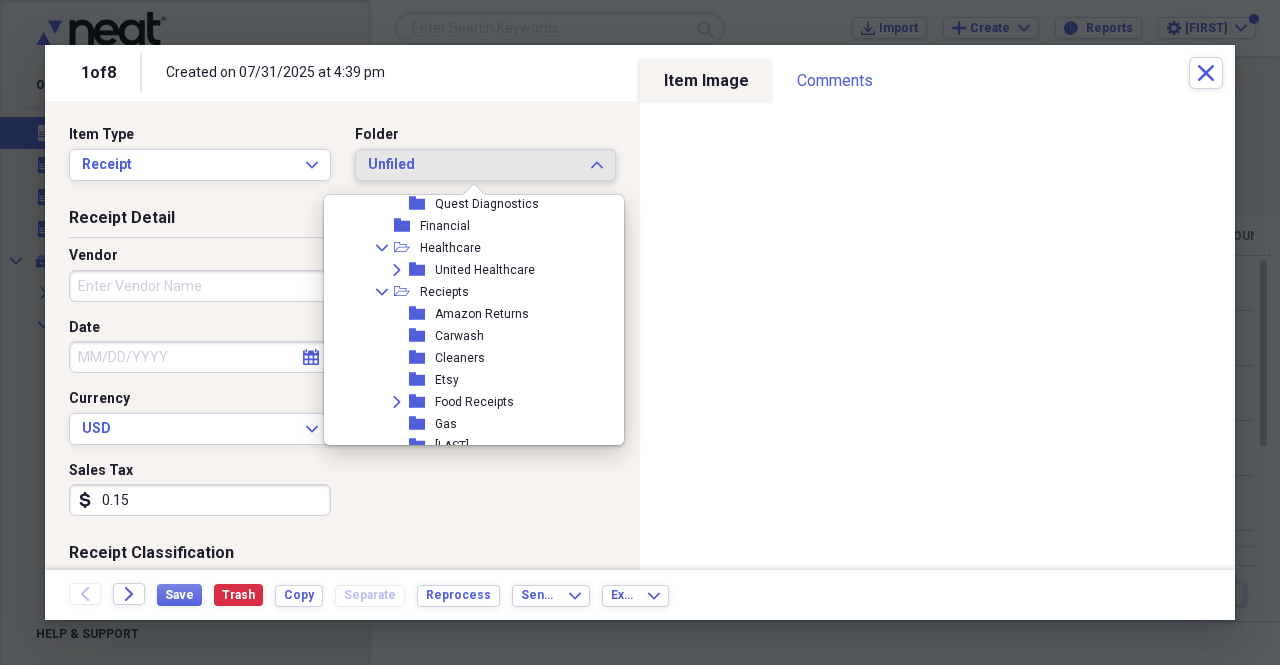 scroll, scrollTop: 388, scrollLeft: 0, axis: vertical 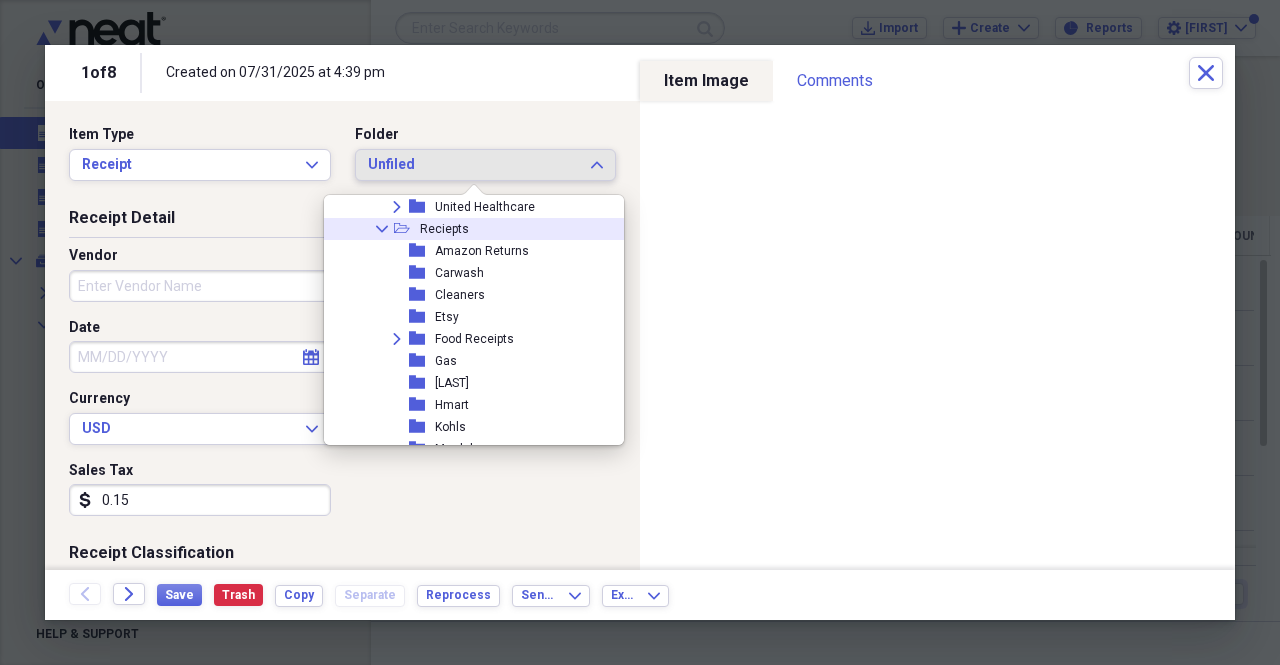 click on "Collapse" 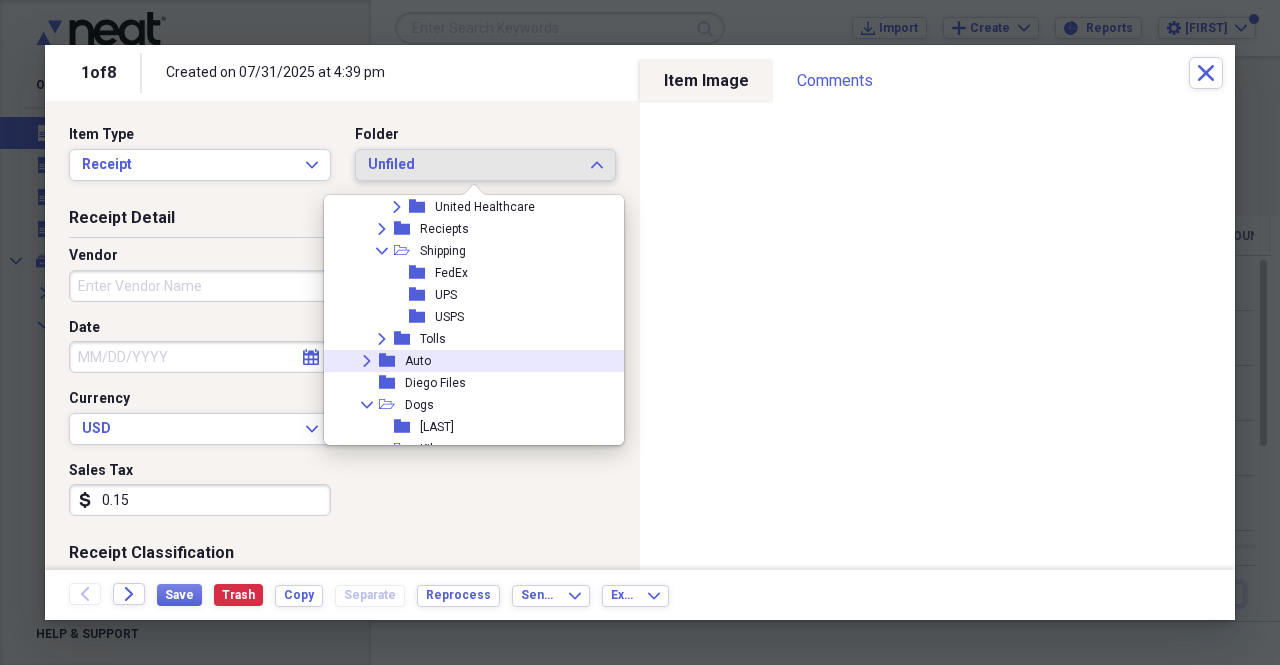 click on "Expand" 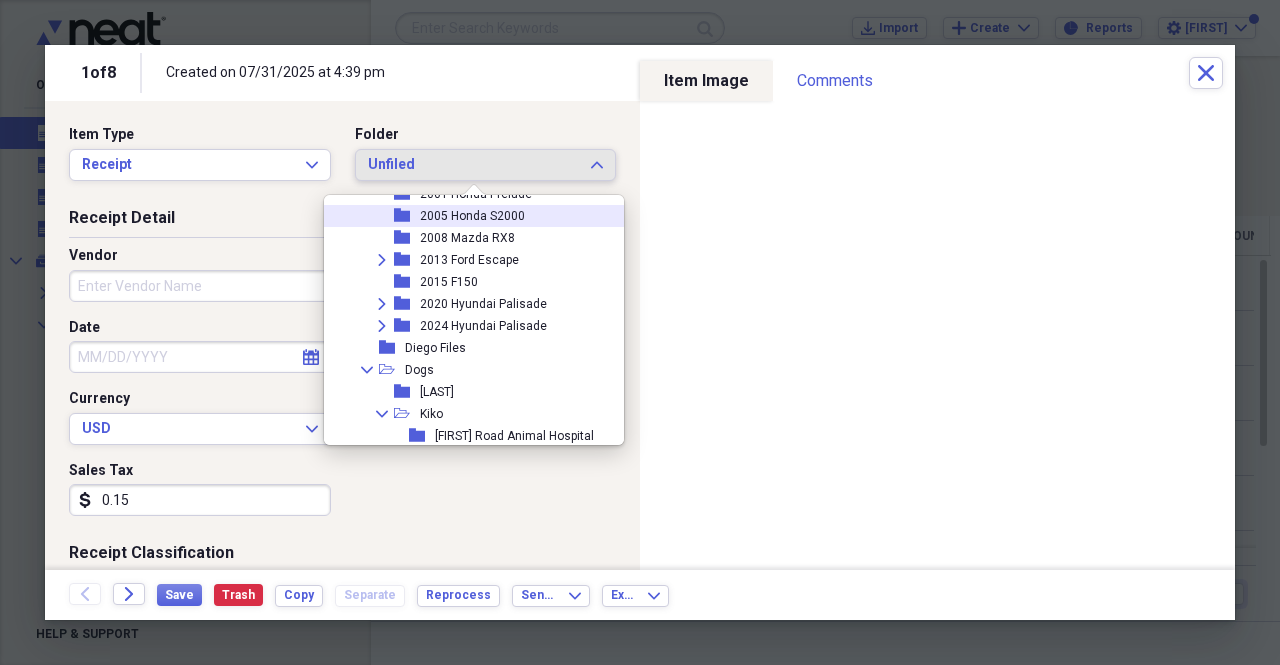 scroll, scrollTop: 606, scrollLeft: 0, axis: vertical 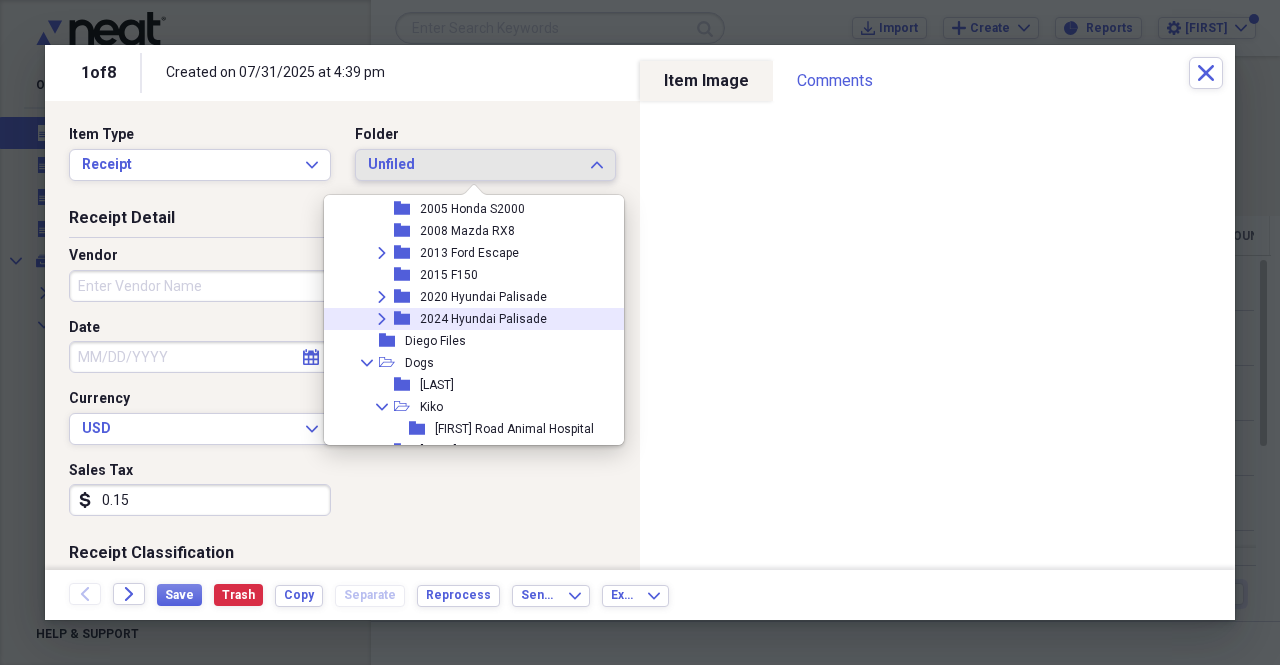 click 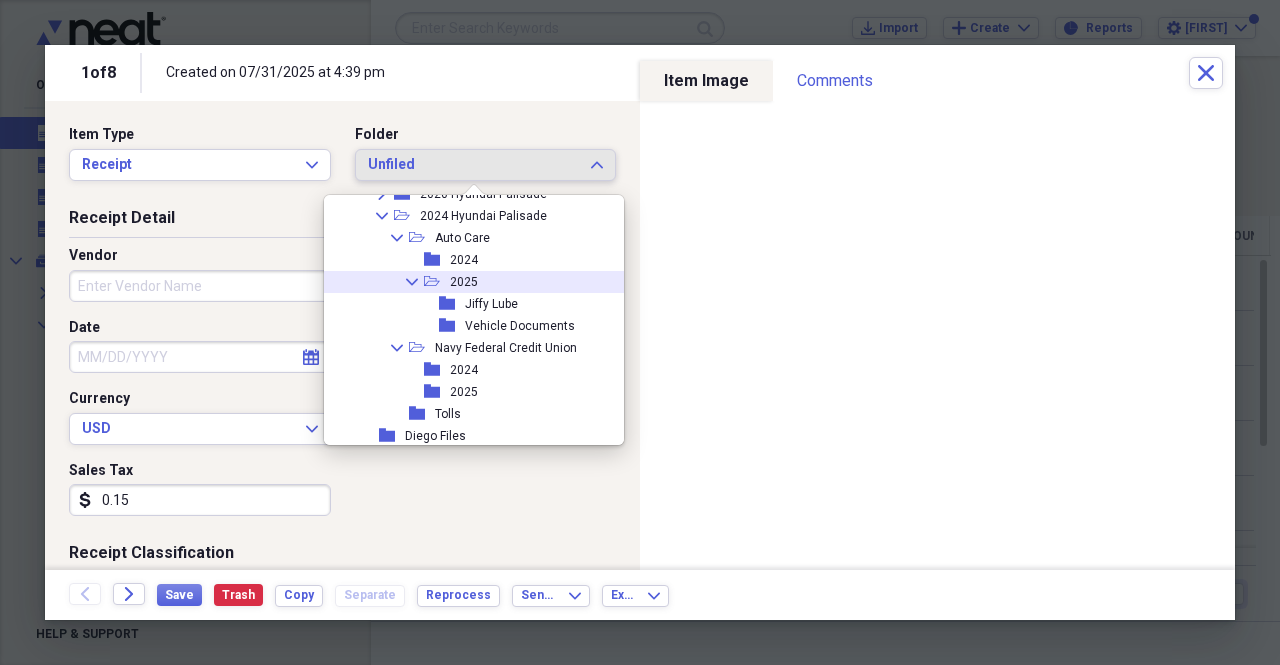 scroll, scrollTop: 689, scrollLeft: 0, axis: vertical 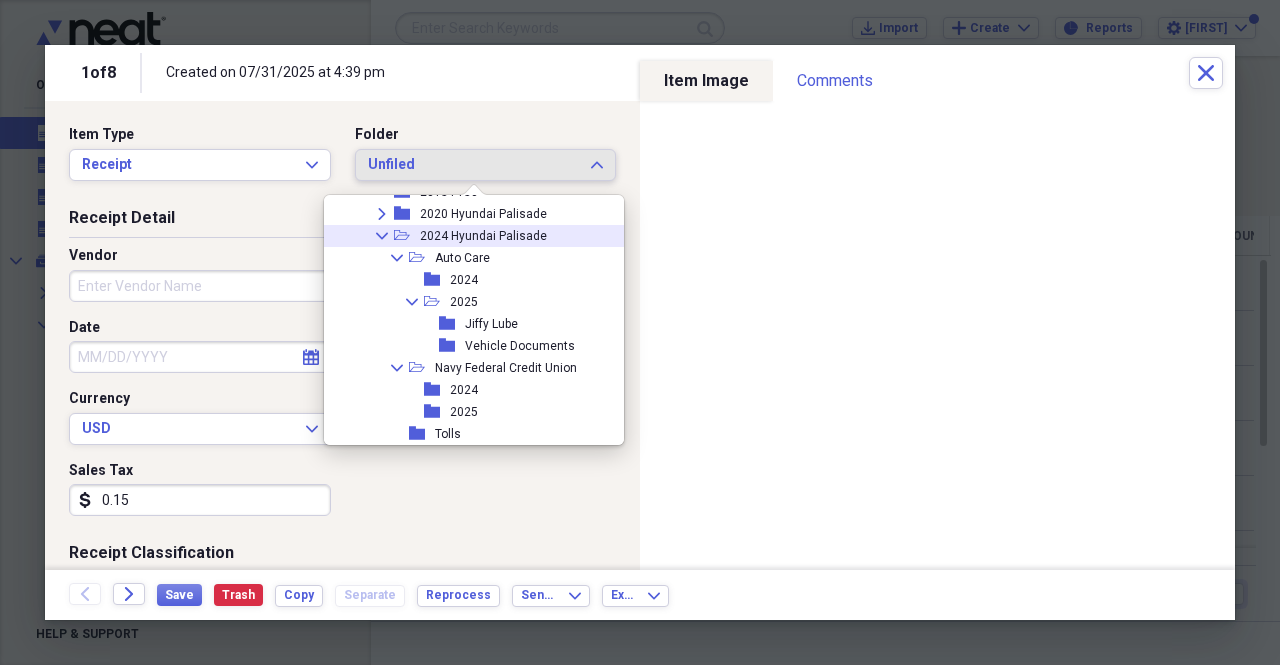 click on "2024 Hyundai Palisade" at bounding box center [483, 236] 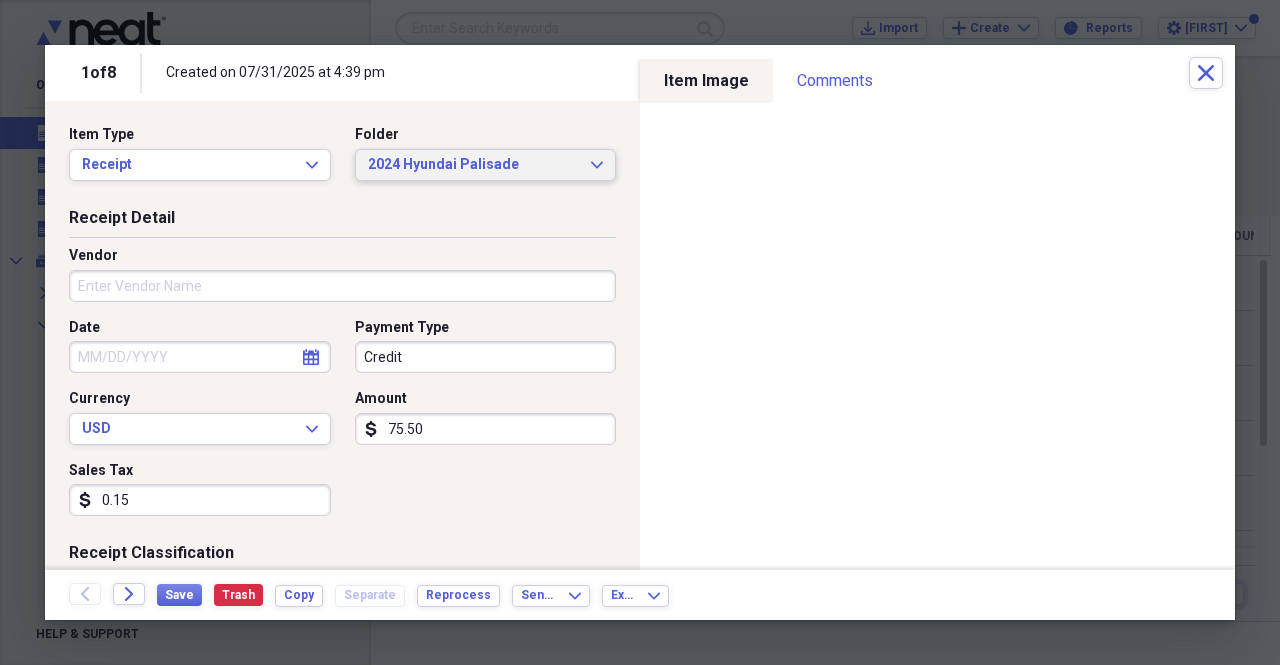 click on "2024 Hyundai Palisade" at bounding box center [474, 165] 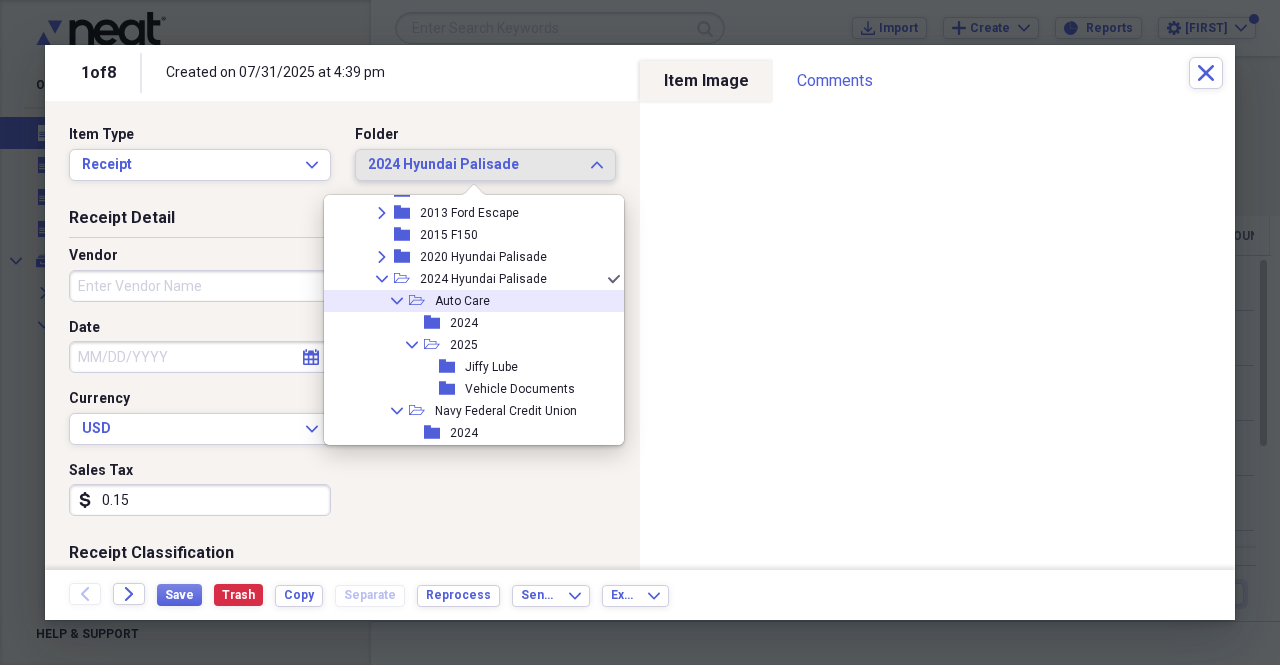scroll, scrollTop: 645, scrollLeft: 0, axis: vertical 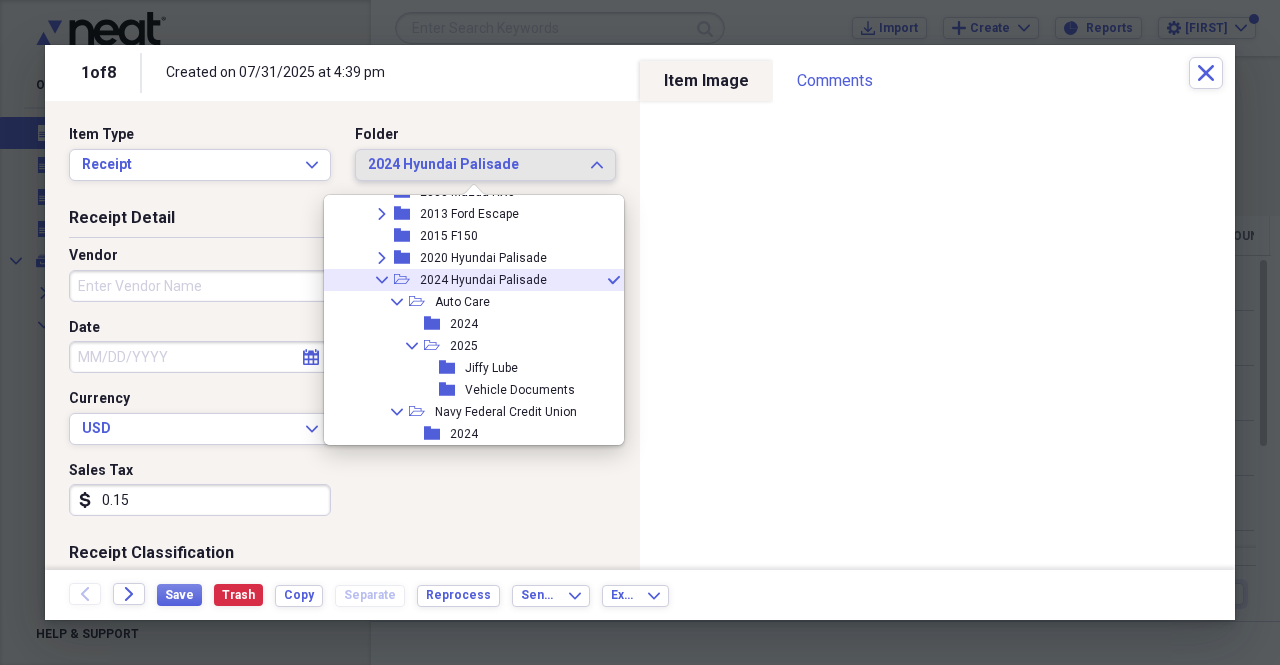 click on "2024 Hyundai Palisade" at bounding box center [483, 280] 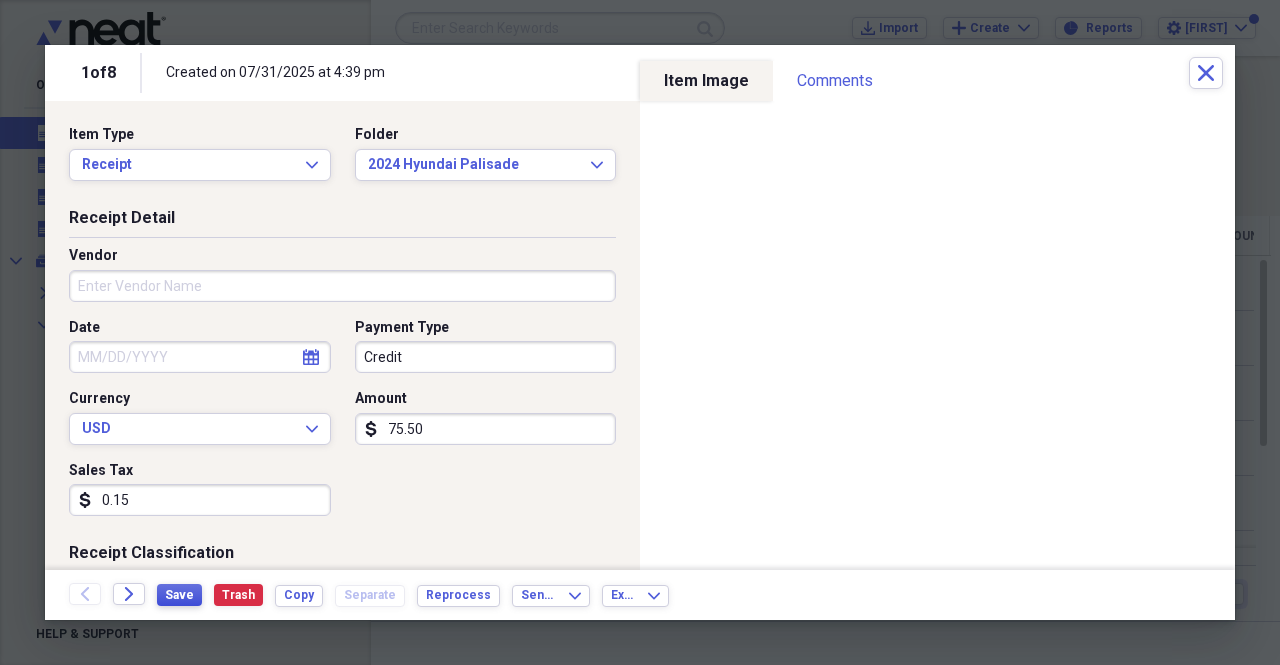 click on "Save" at bounding box center (179, 595) 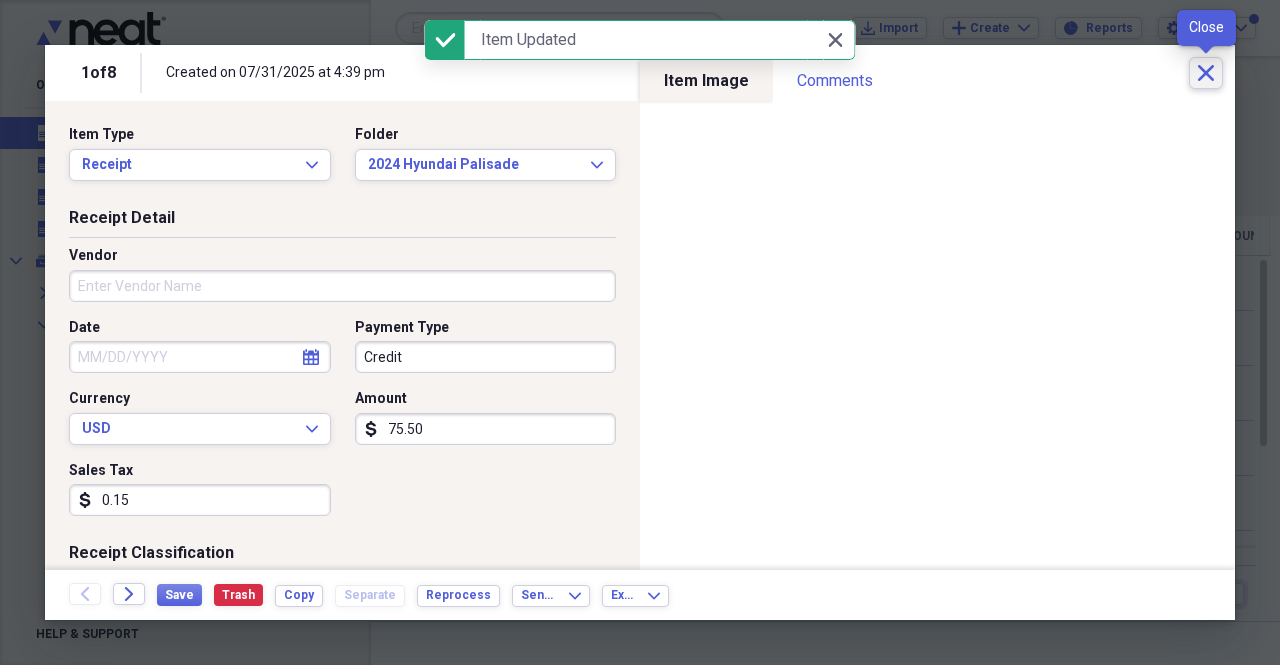 click on "Close" 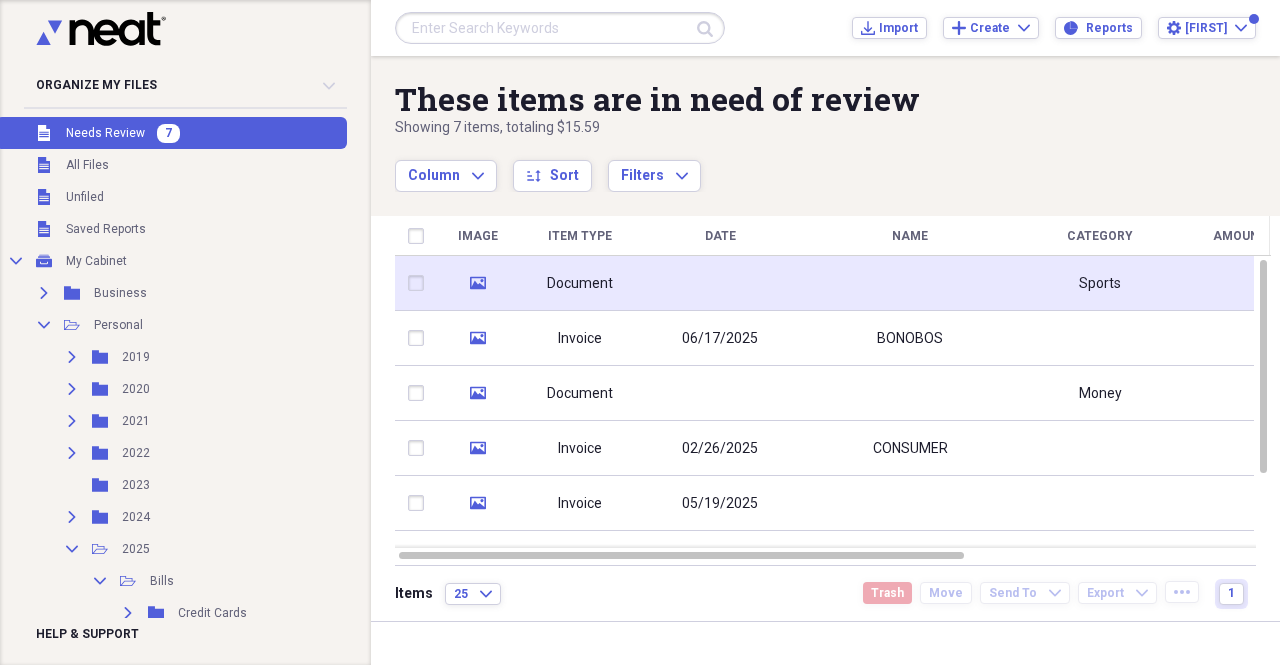 click on "media" 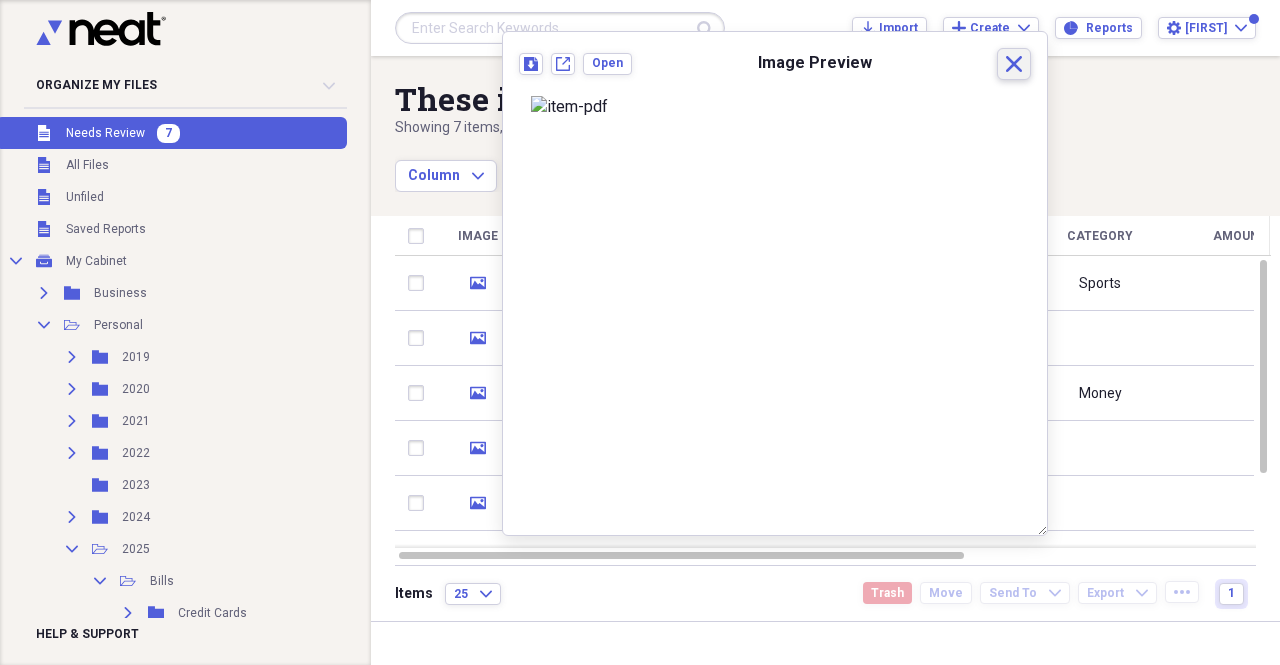 click 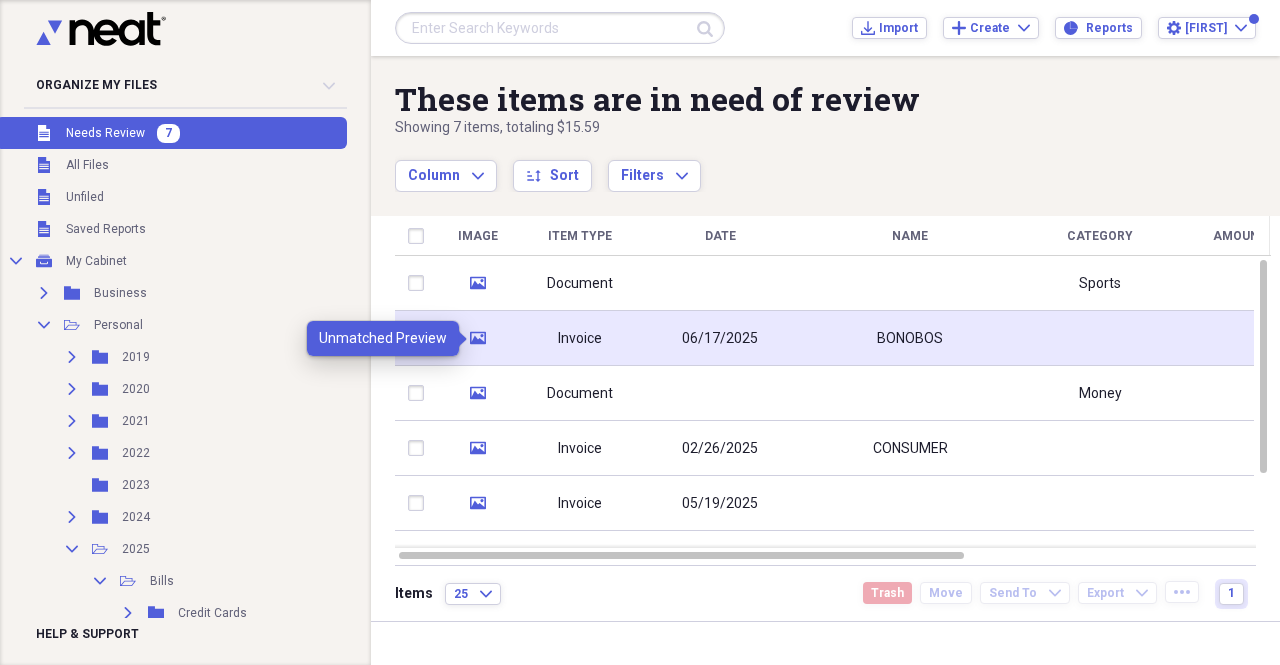 click 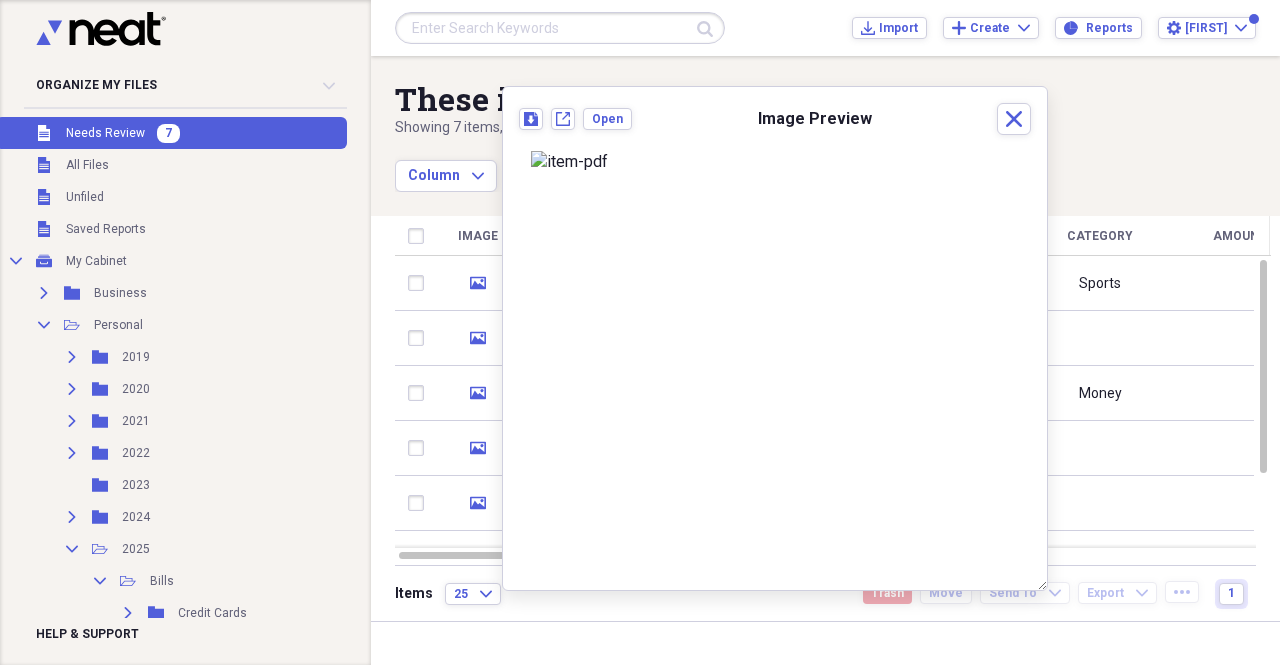 scroll, scrollTop: 0, scrollLeft: 0, axis: both 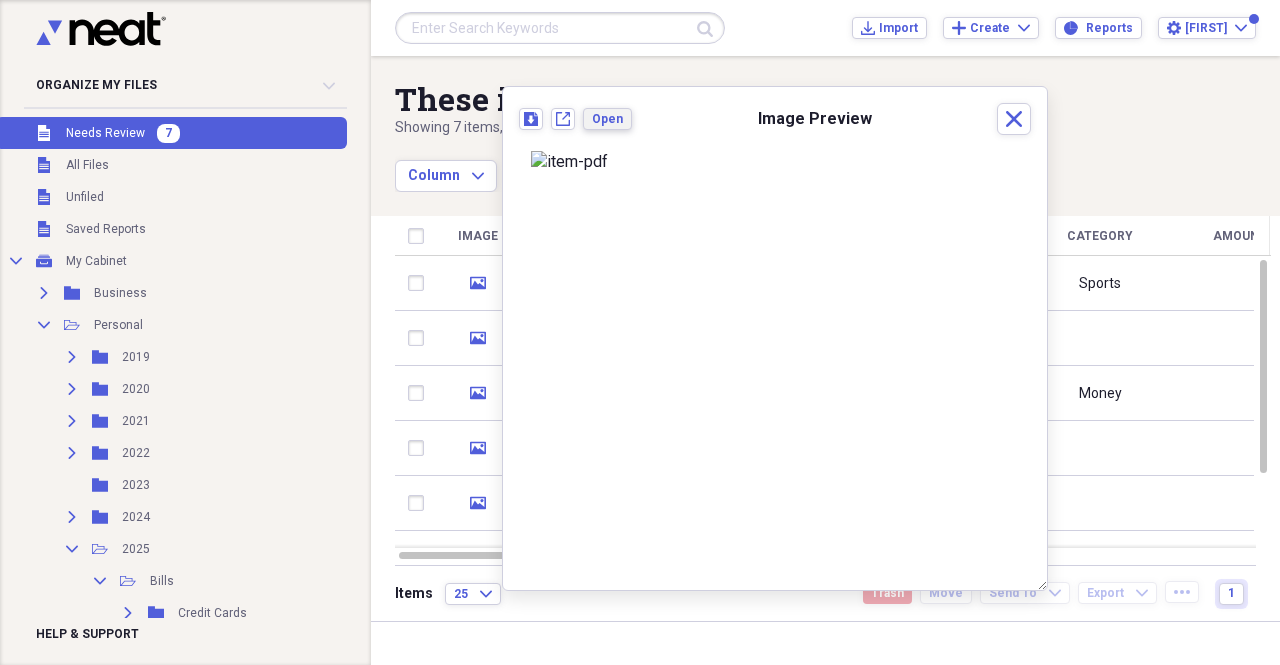 click on "Open" at bounding box center [607, 119] 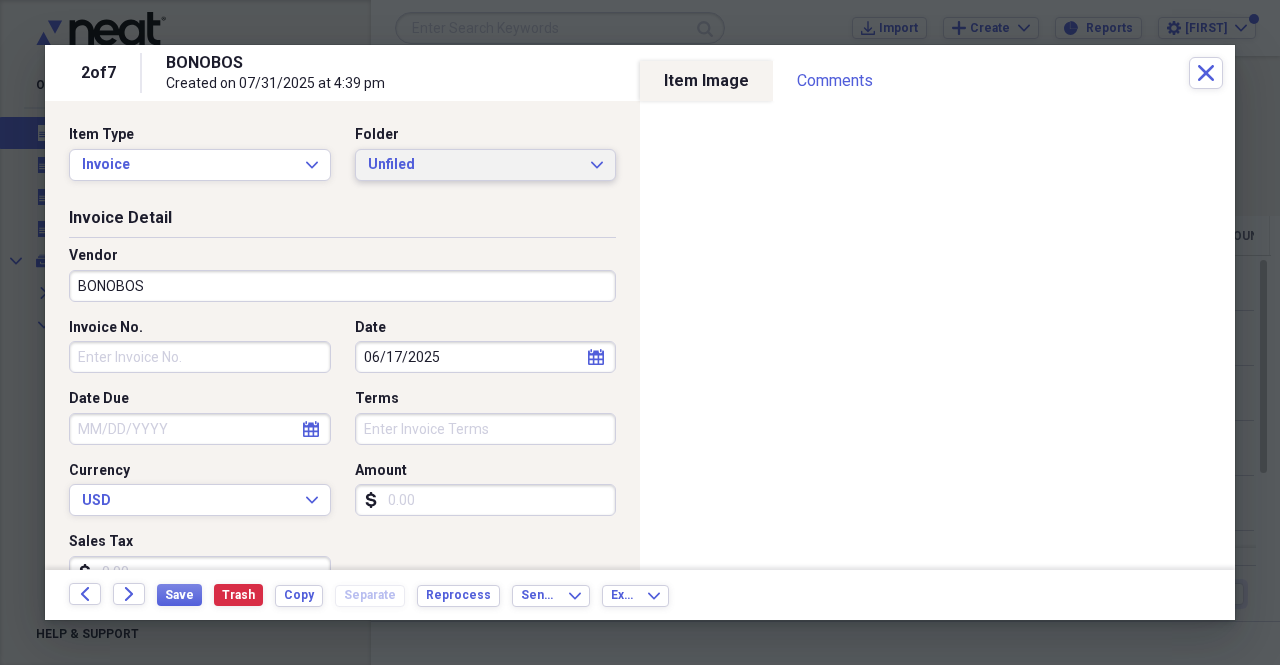 click on "Unfiled" at bounding box center (474, 165) 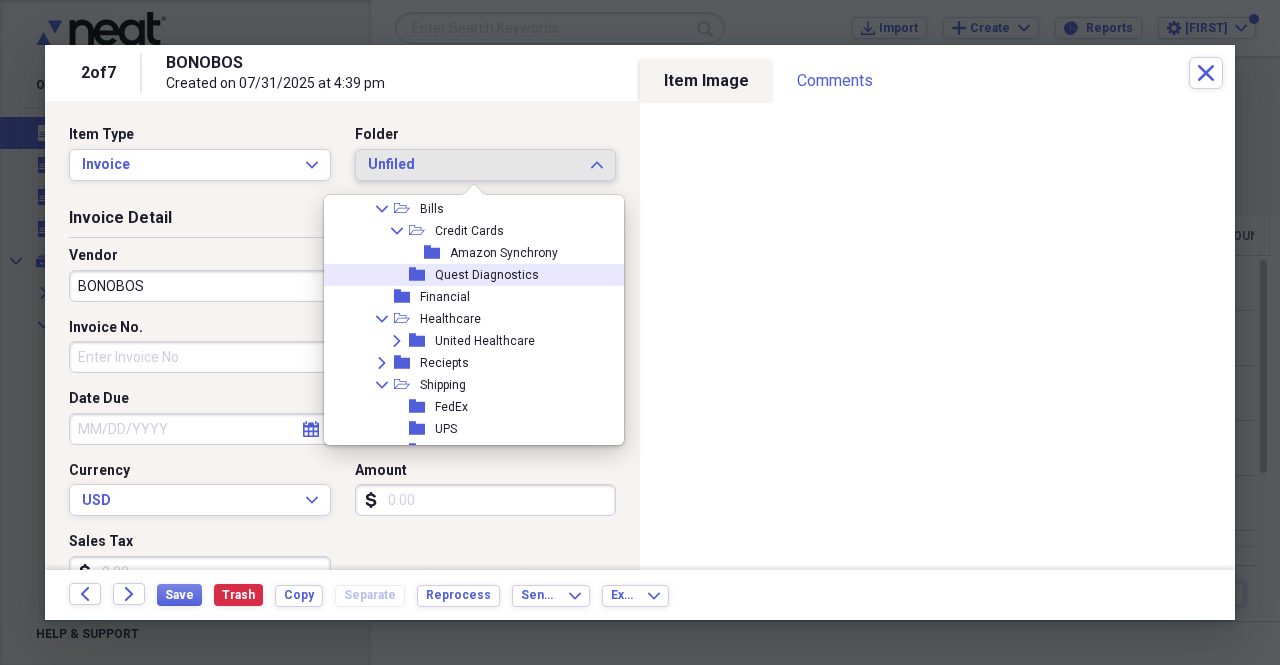 scroll, scrollTop: 305, scrollLeft: 0, axis: vertical 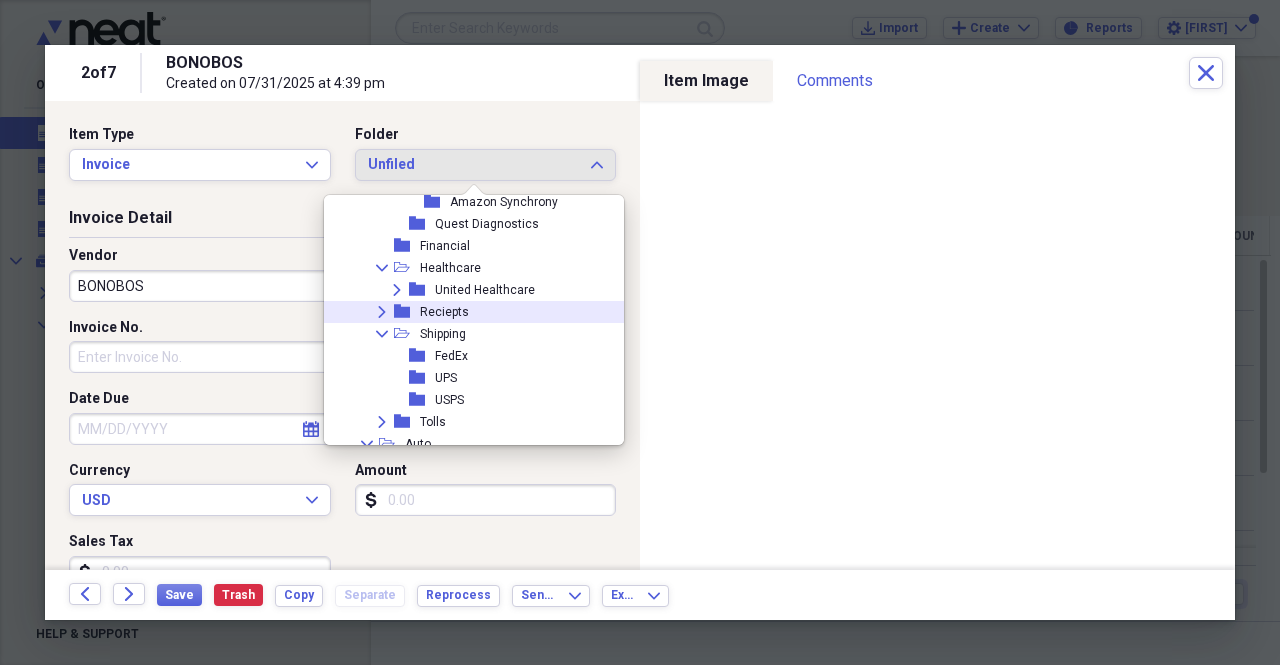 click 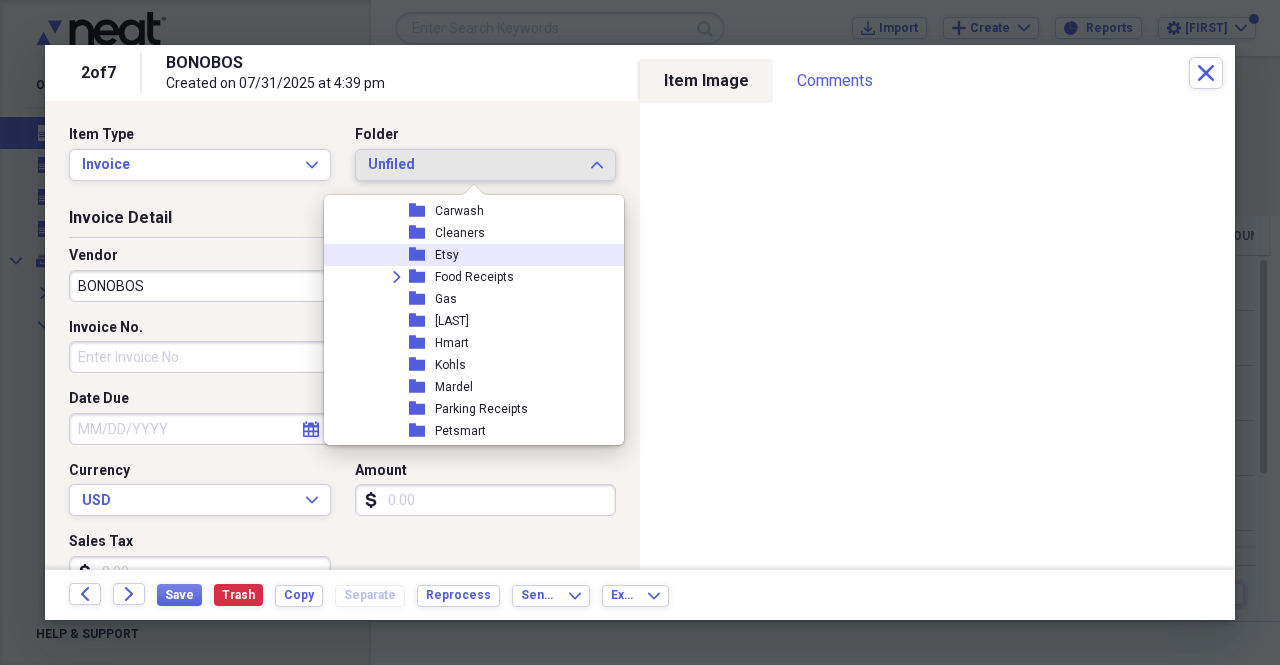 scroll, scrollTop: 320, scrollLeft: 0, axis: vertical 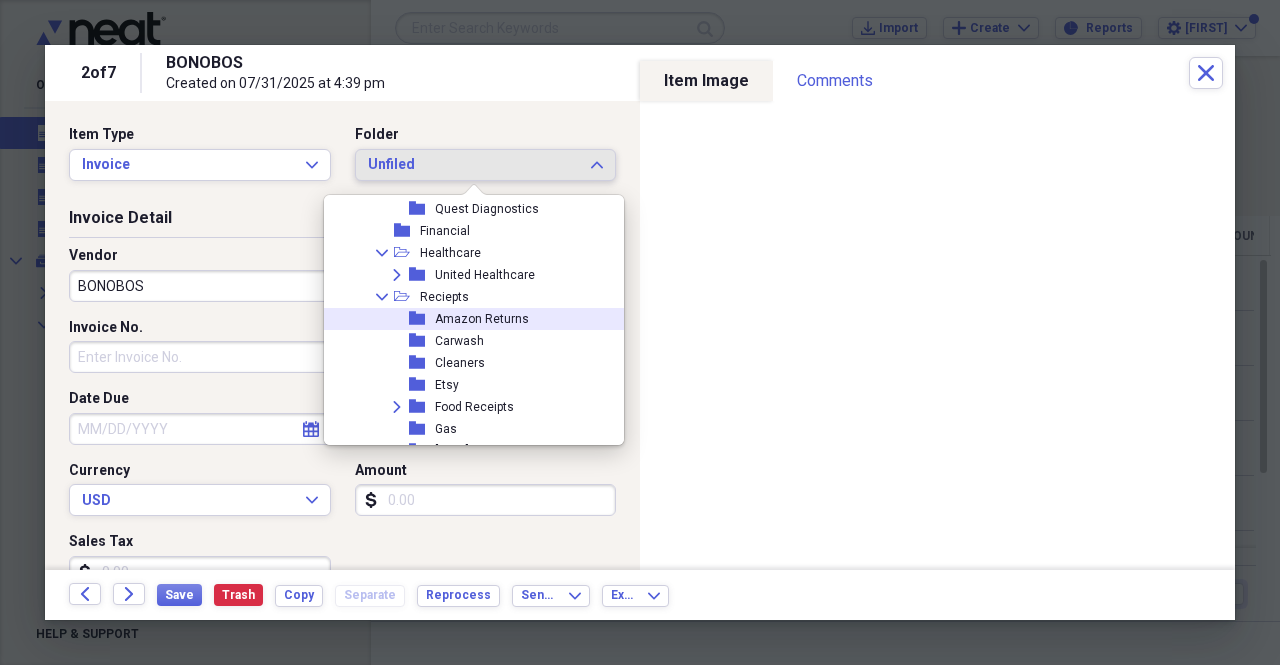 click on "Amazon Returns" at bounding box center (482, 319) 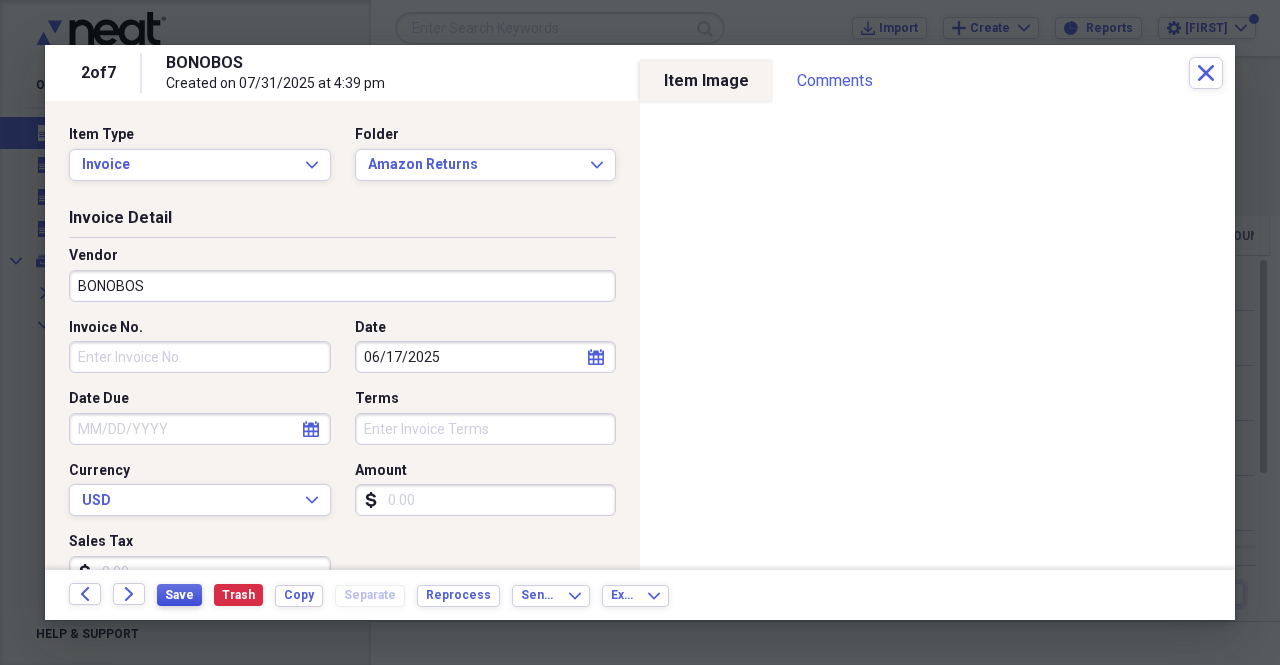 click on "Save" at bounding box center [179, 595] 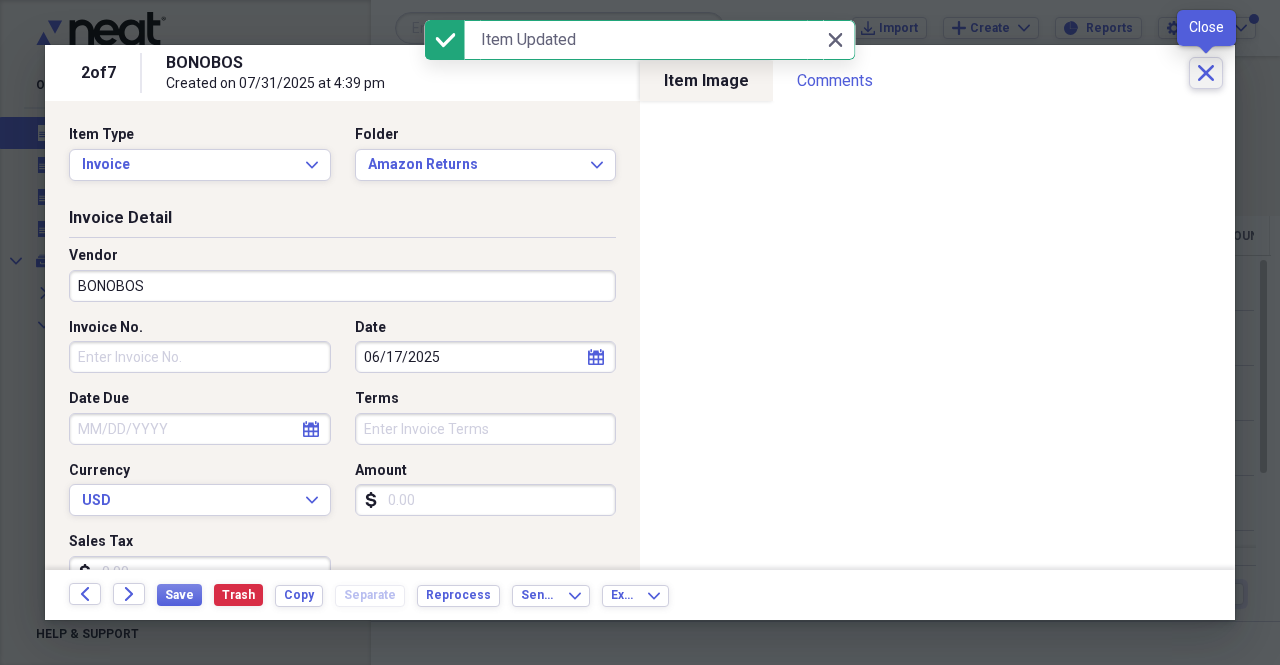 click 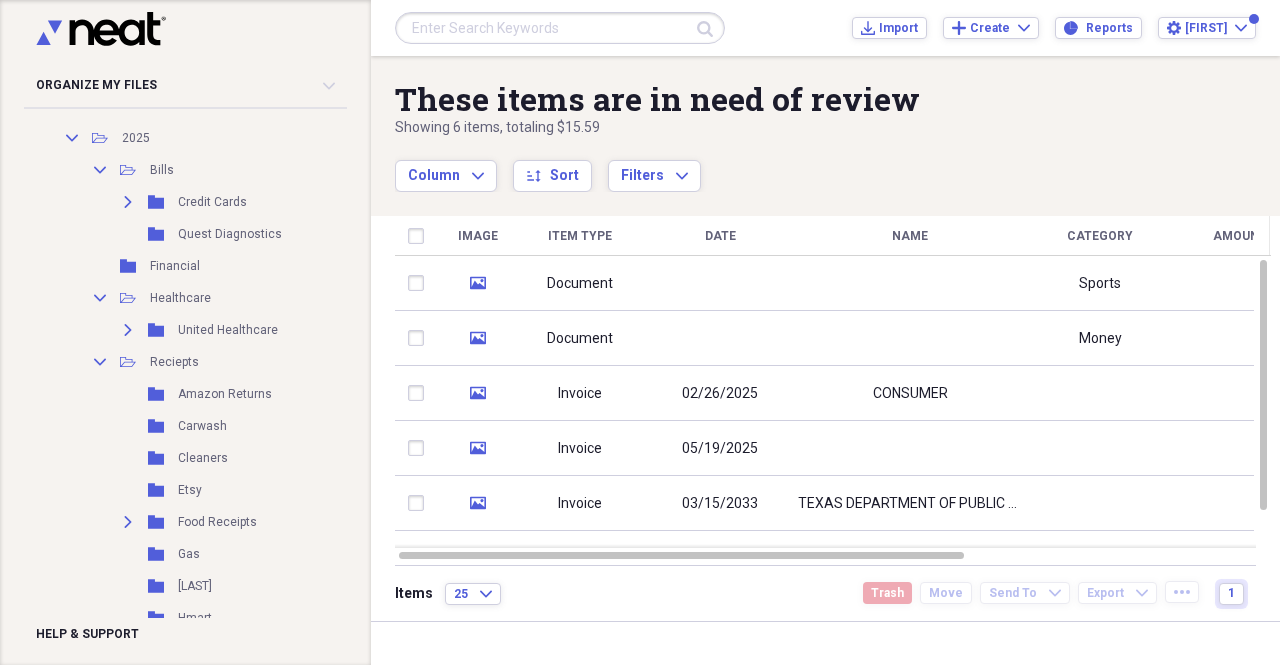 scroll, scrollTop: 410, scrollLeft: 0, axis: vertical 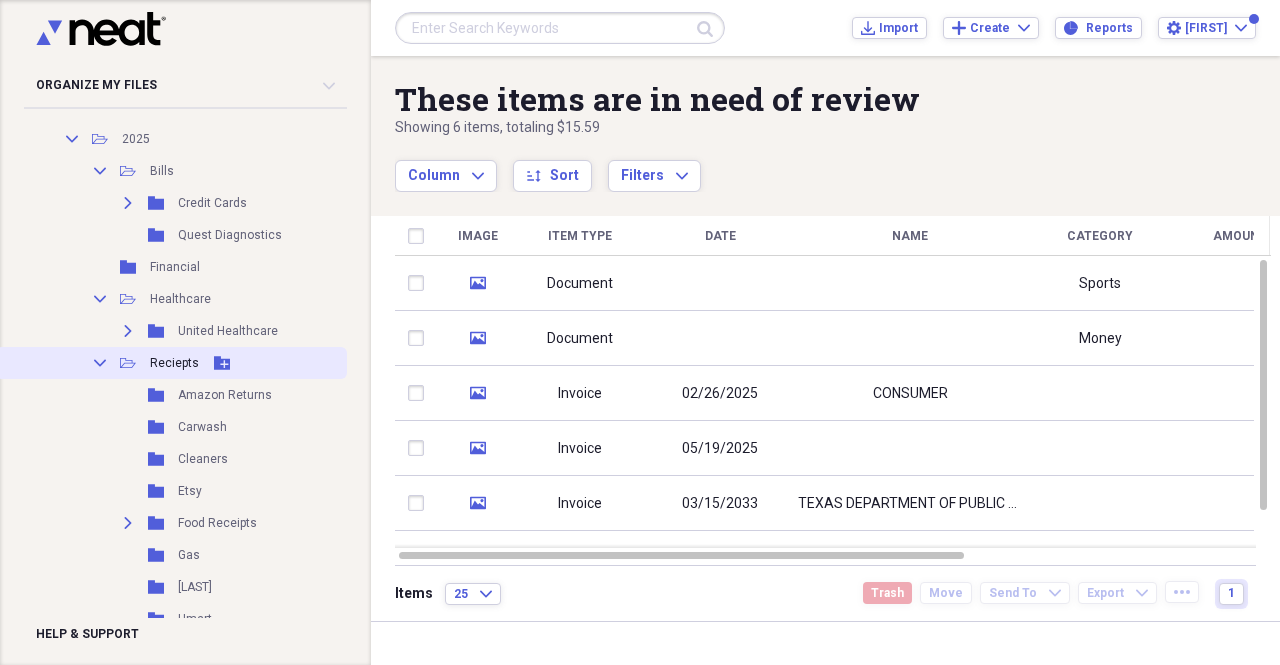 click on "Add Folder" 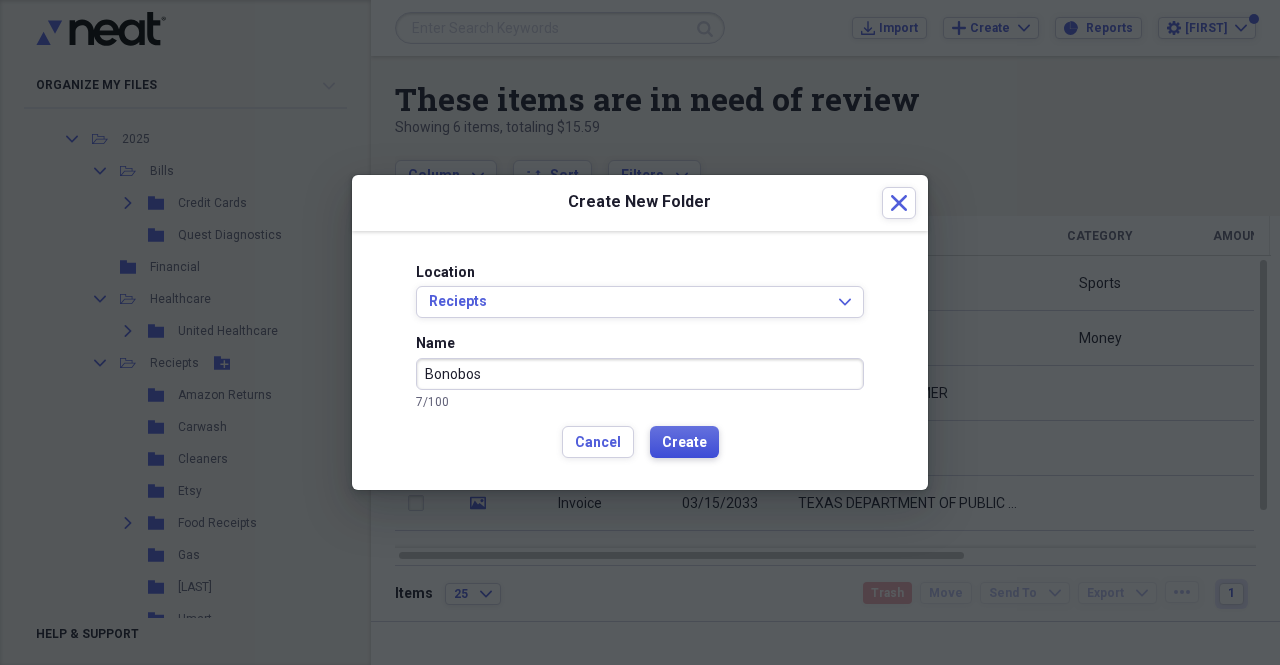 type on "Bonobos" 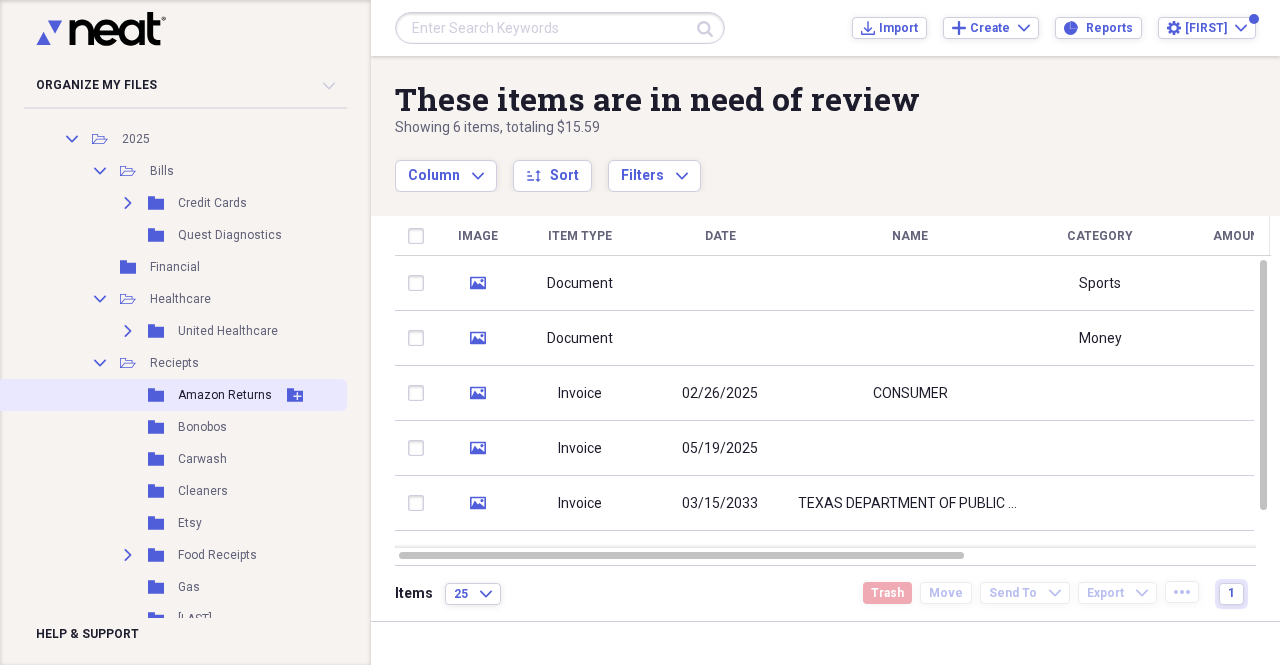 click on "Amazon Returns" at bounding box center (225, 395) 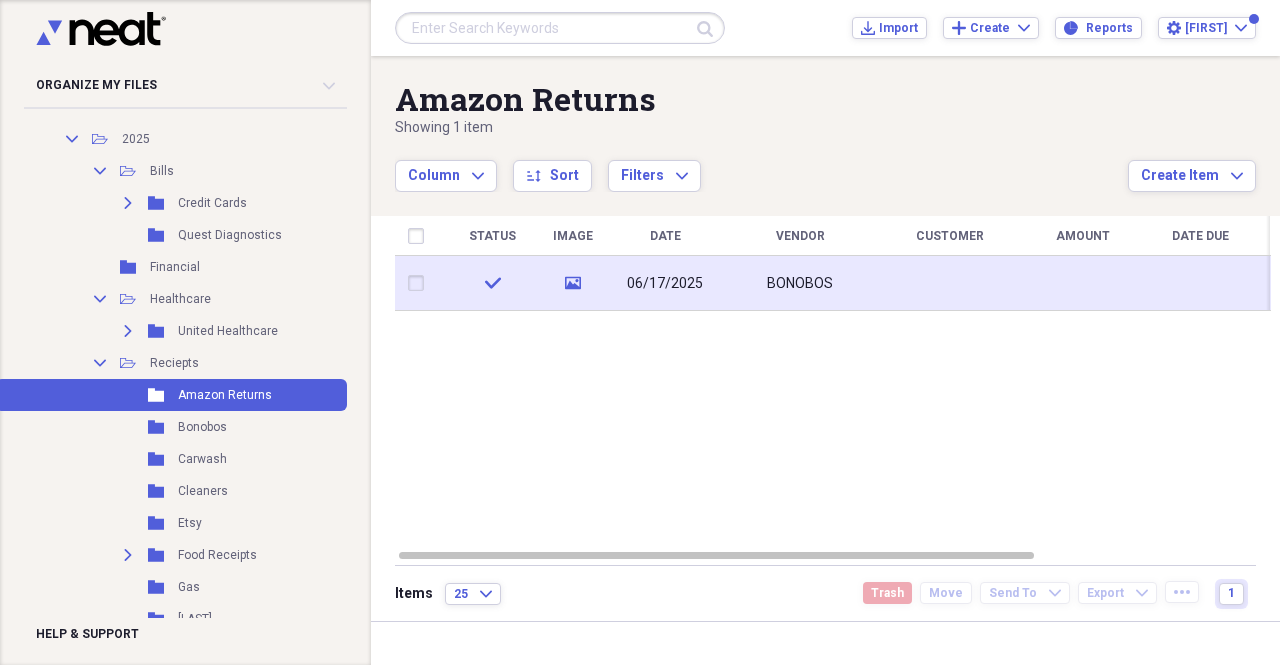 click at bounding box center (420, 283) 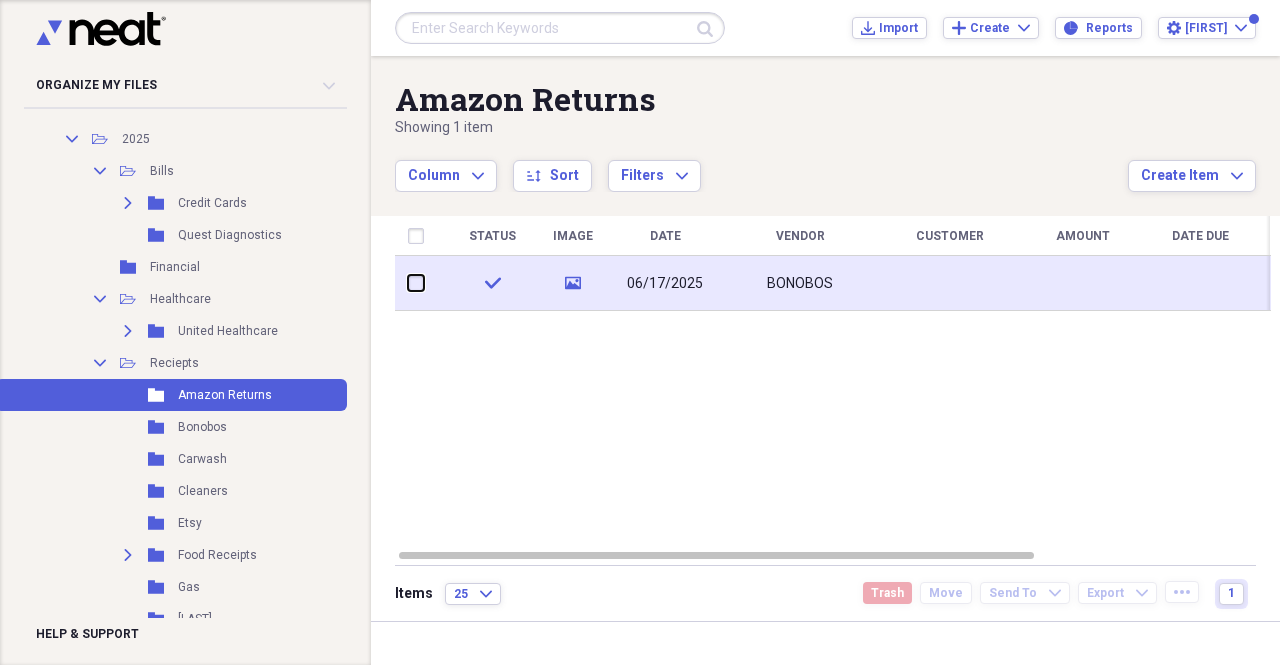 click at bounding box center (408, 283) 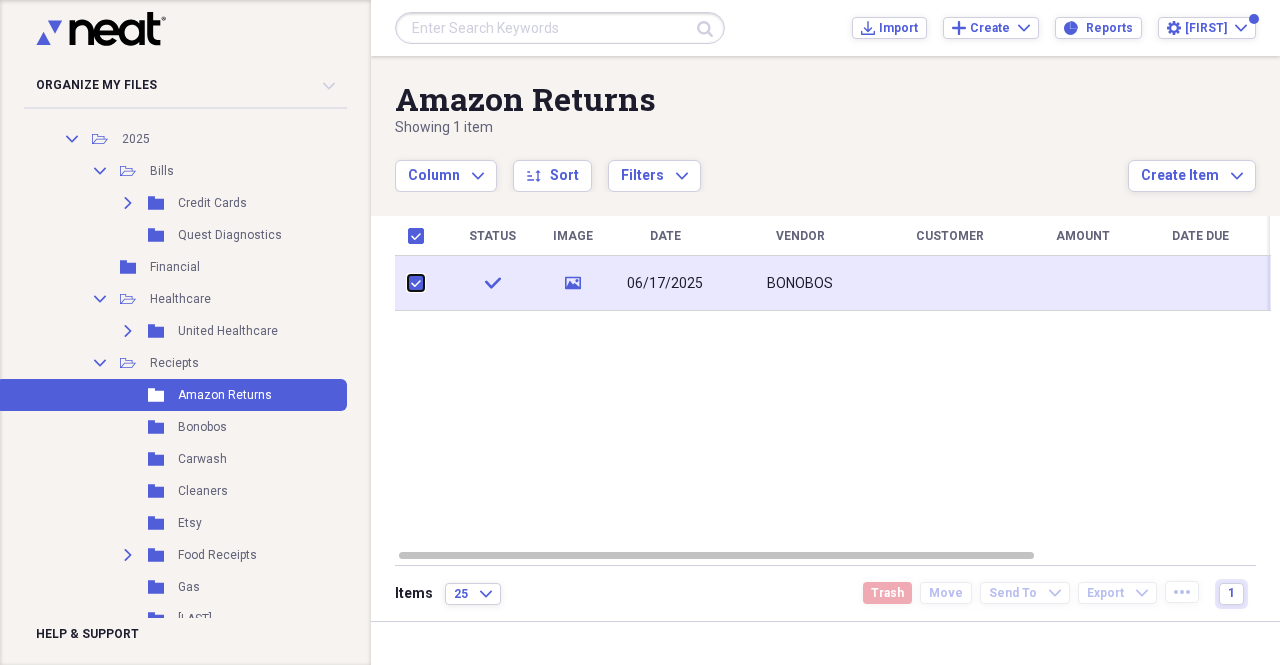 checkbox on "true" 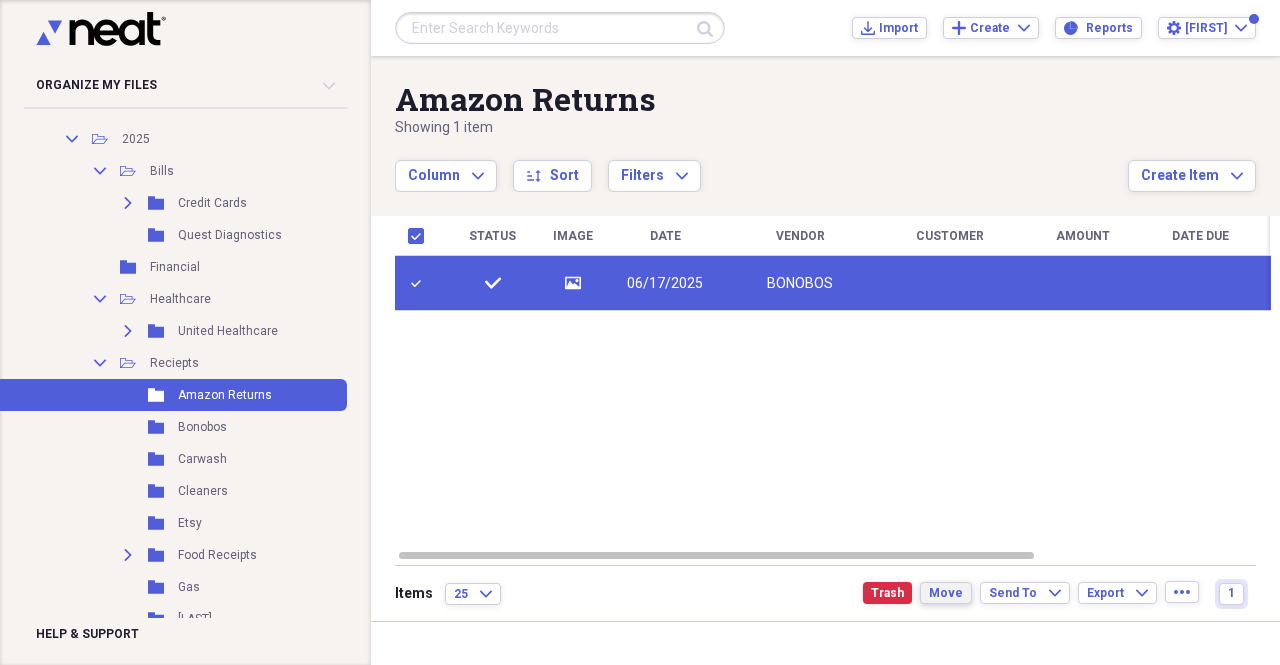 click on "Move" at bounding box center [946, 593] 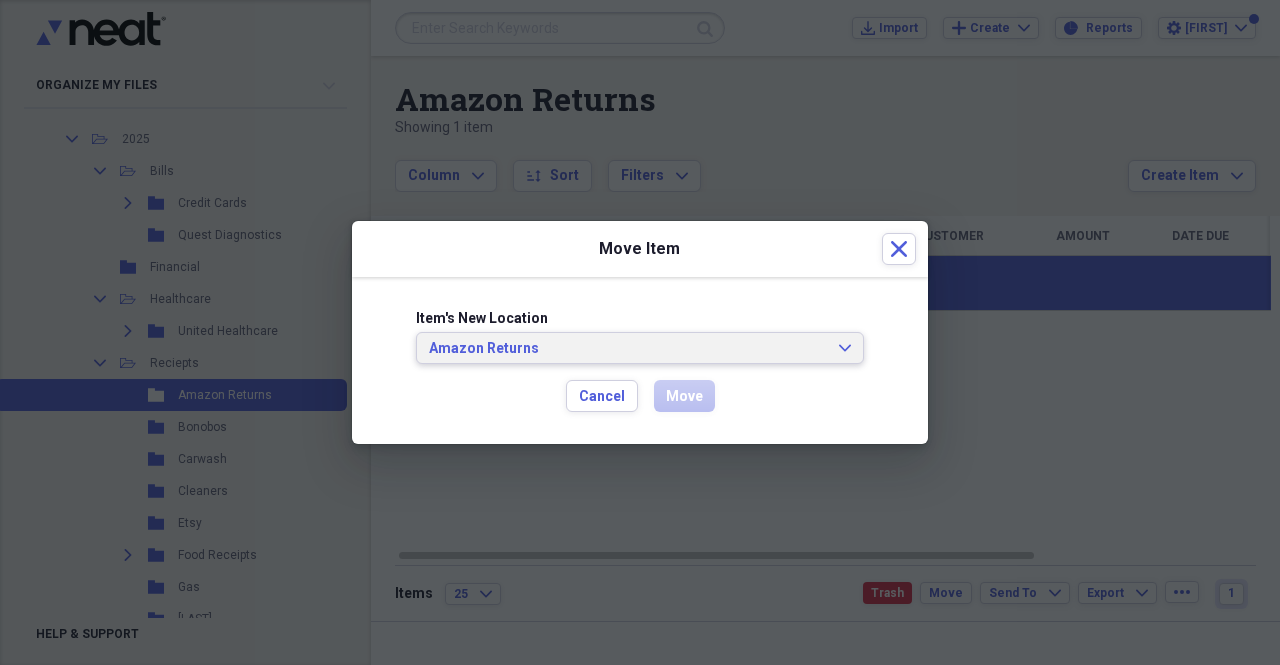 click on "Amazon Returns" at bounding box center [628, 349] 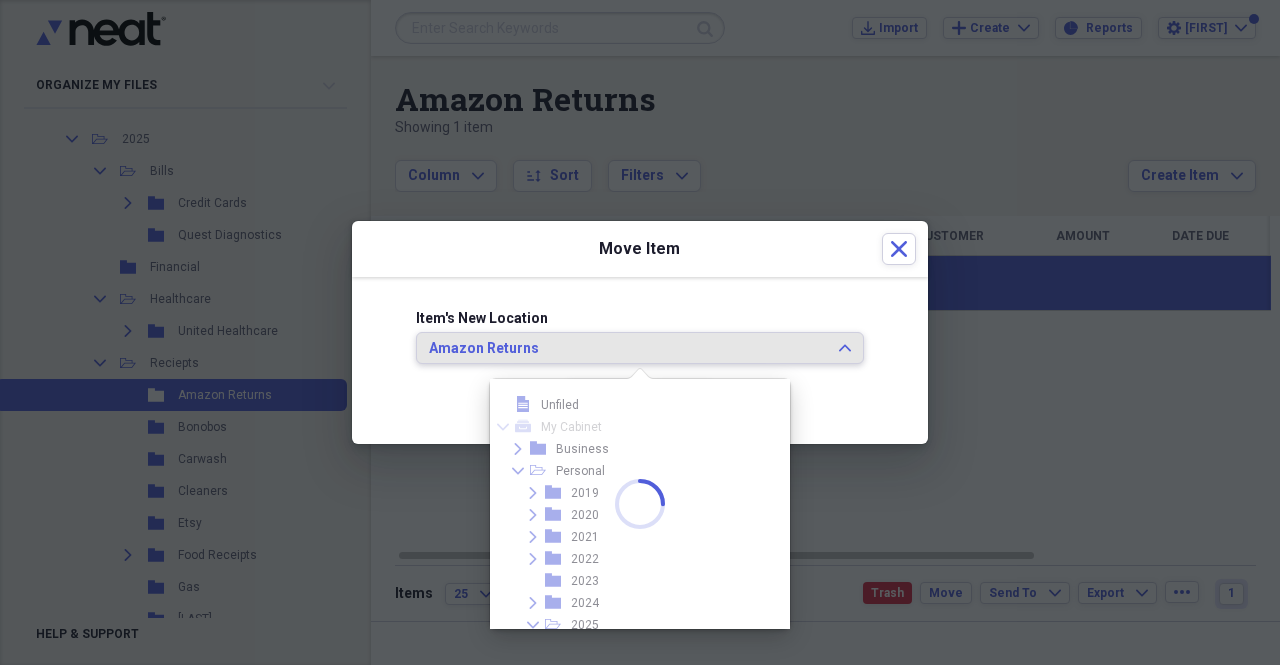 scroll, scrollTop: 319, scrollLeft: 0, axis: vertical 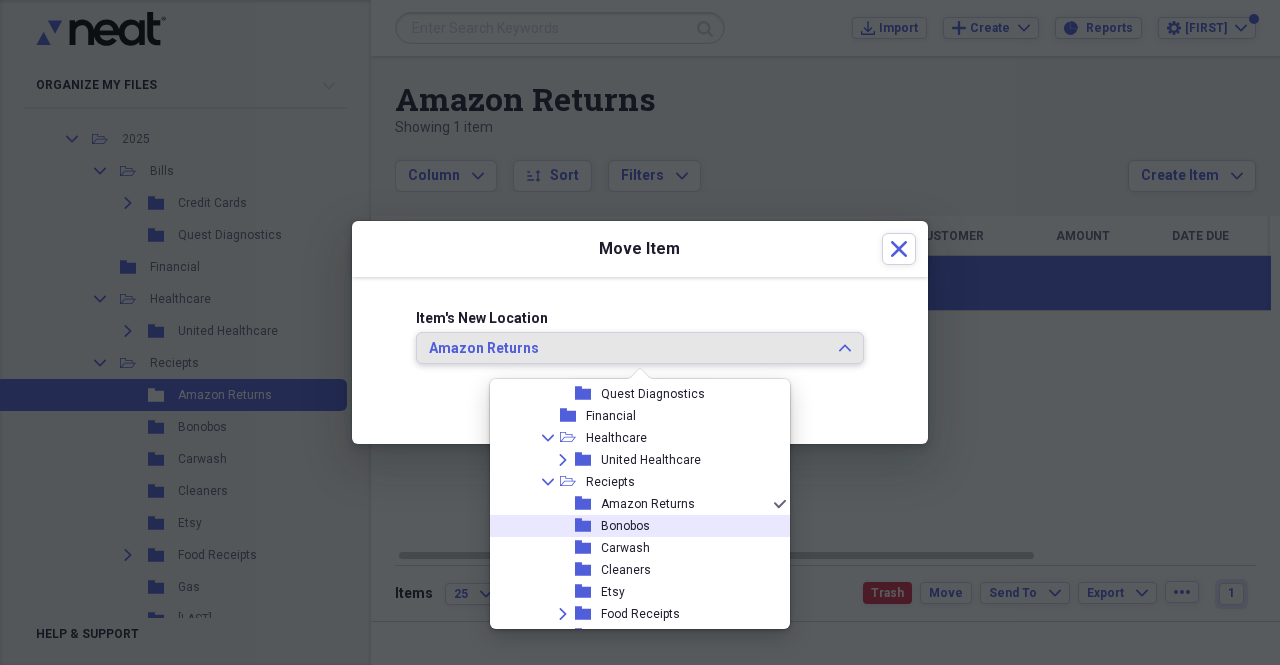 click on "Bonobos" at bounding box center (625, 526) 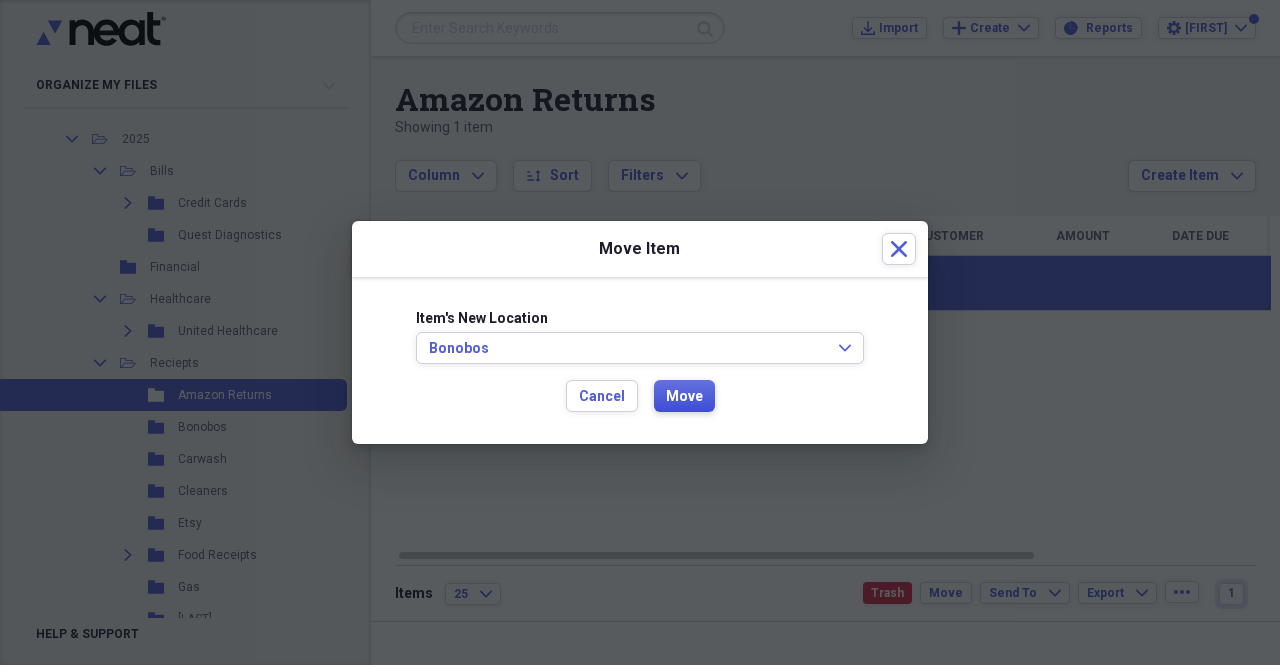 click on "Move" at bounding box center (684, 397) 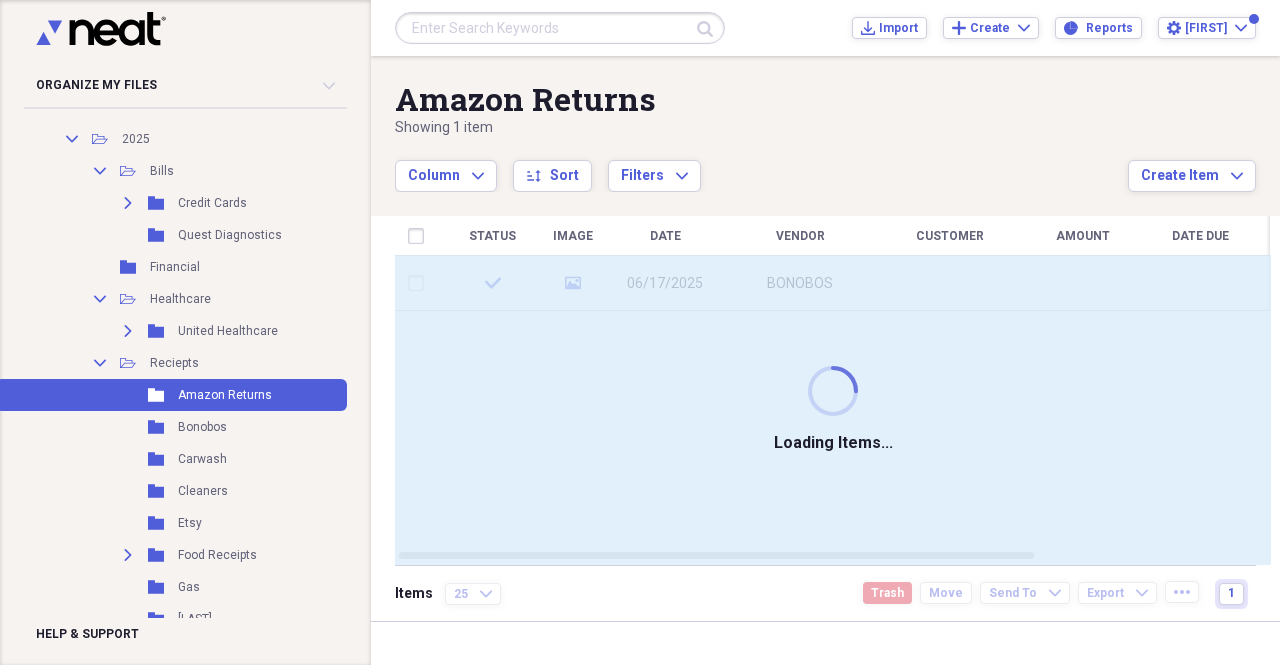 checkbox on "false" 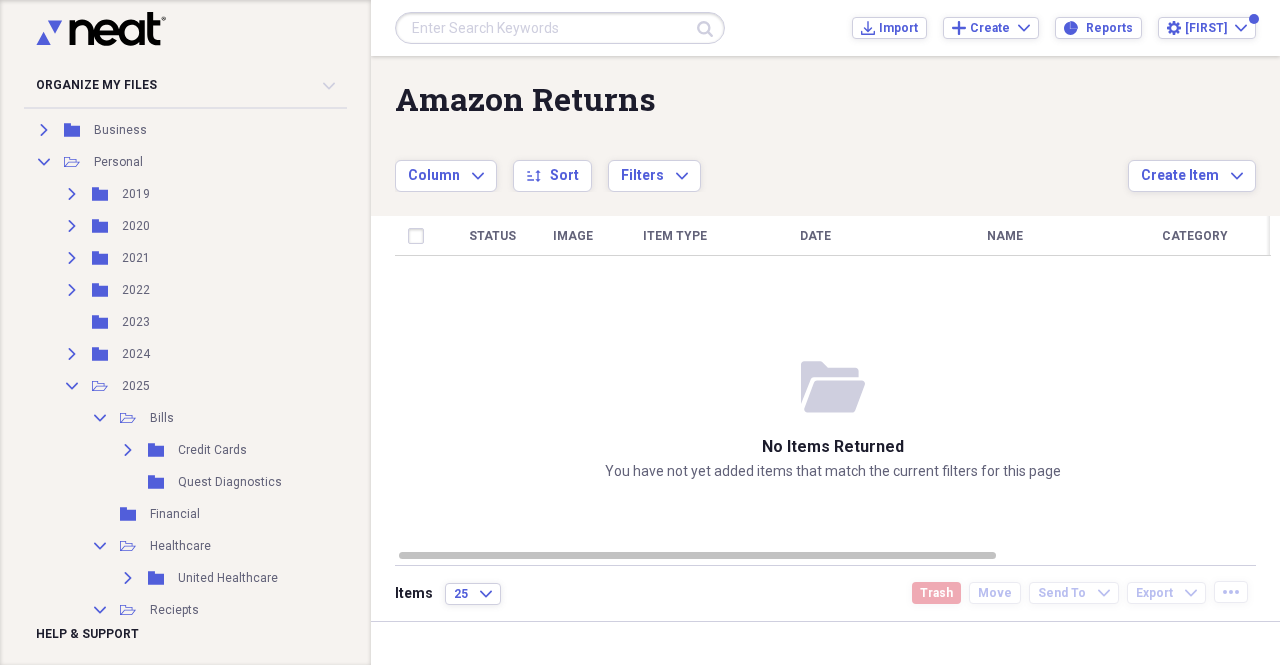 scroll, scrollTop: 165, scrollLeft: 0, axis: vertical 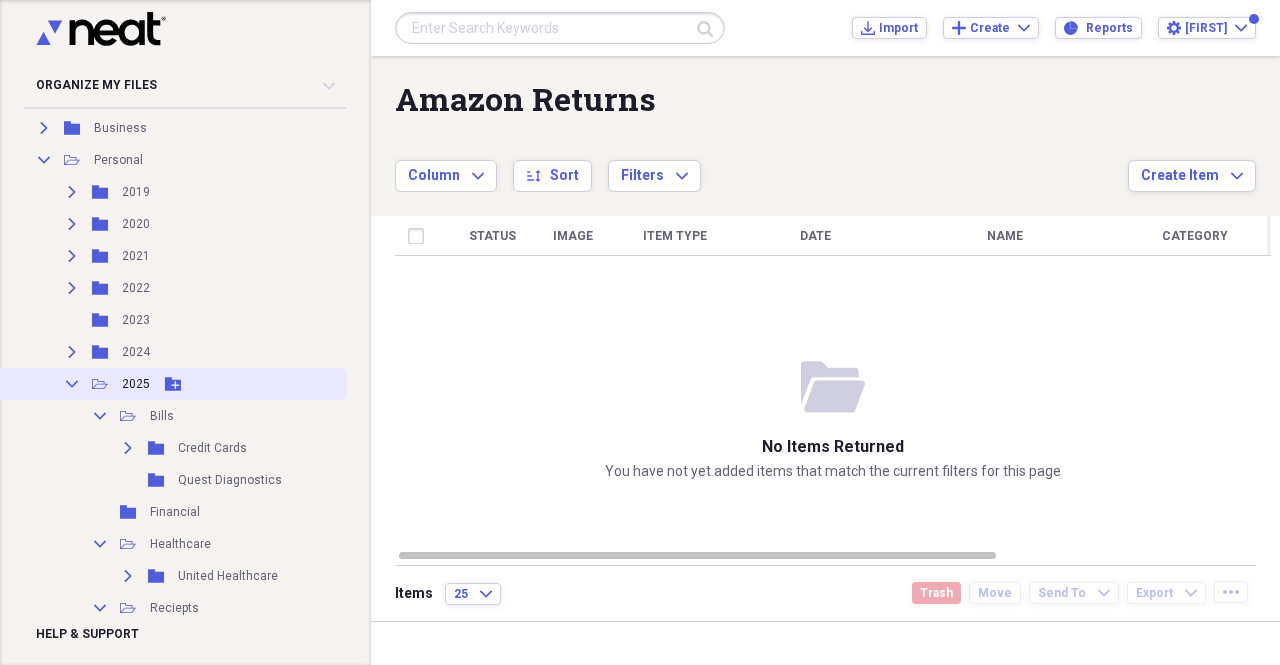 click on "Collapse" at bounding box center [72, 384] 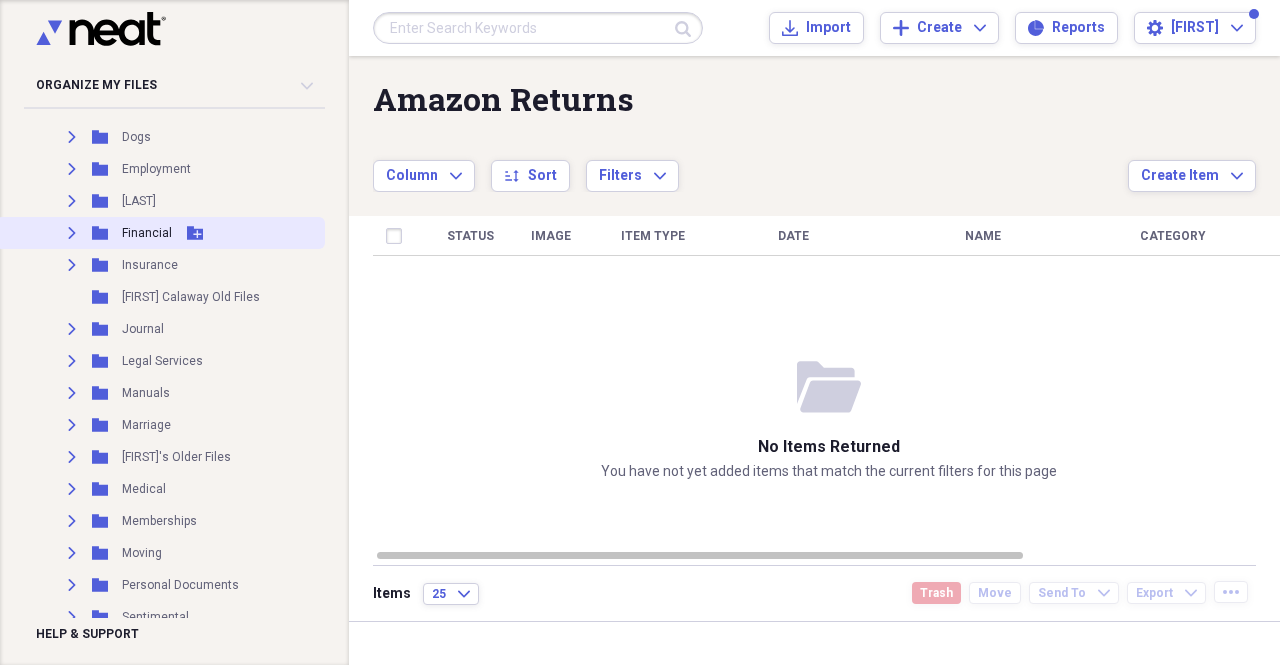 scroll, scrollTop: 706, scrollLeft: 0, axis: vertical 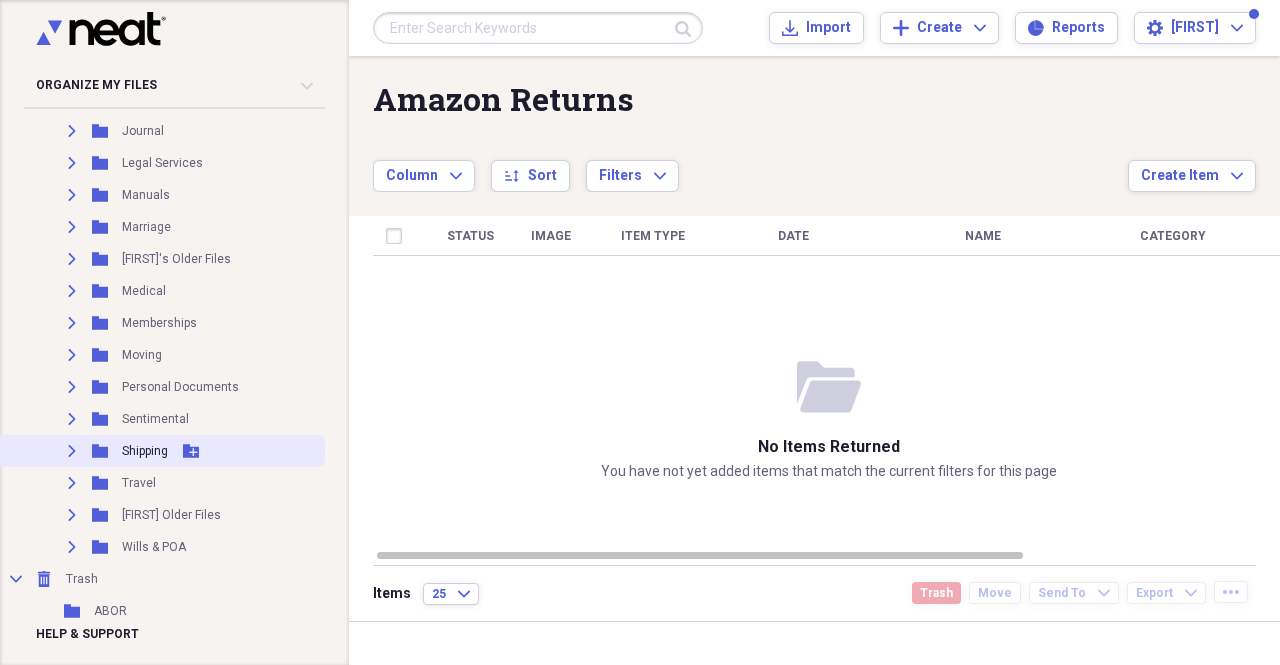 click on "Expand" at bounding box center (72, 451) 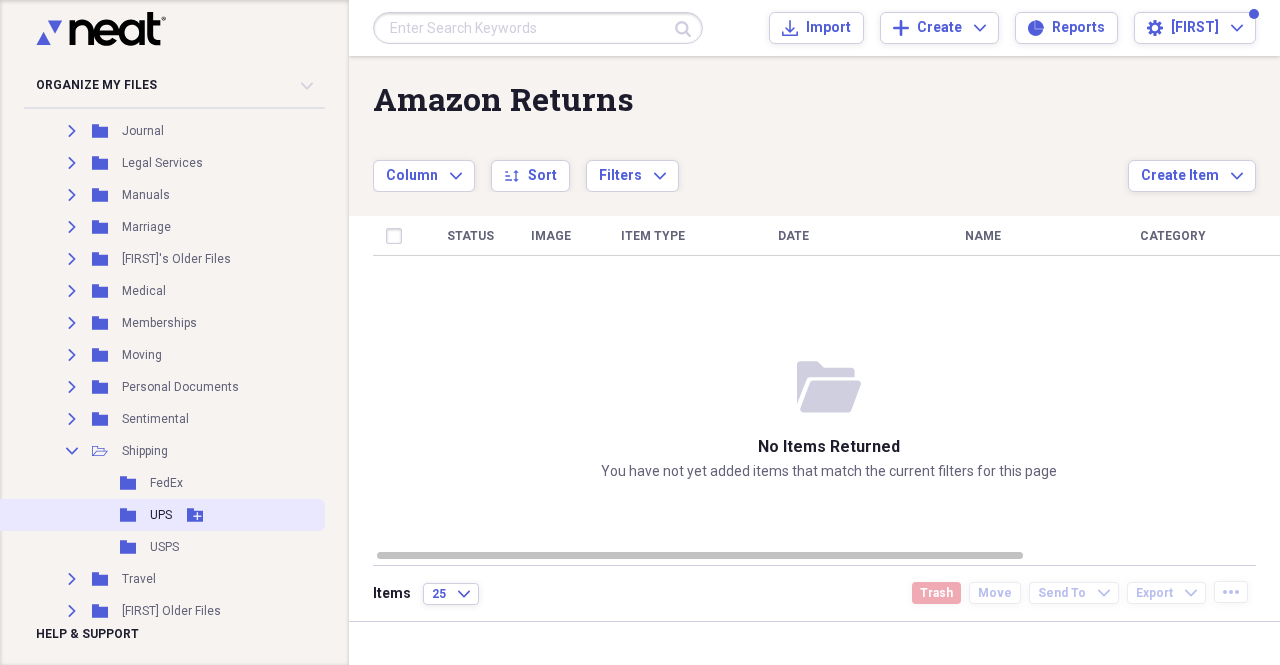 click on "Folder UPS Add Folder" at bounding box center (160, 515) 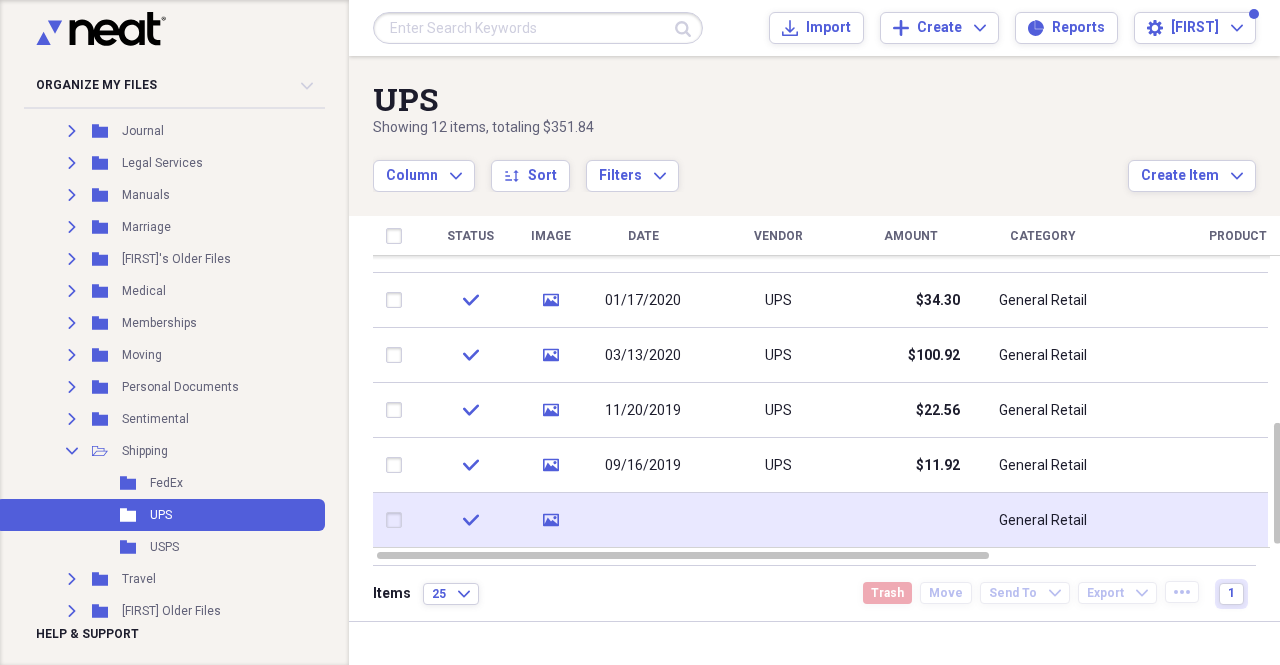 click 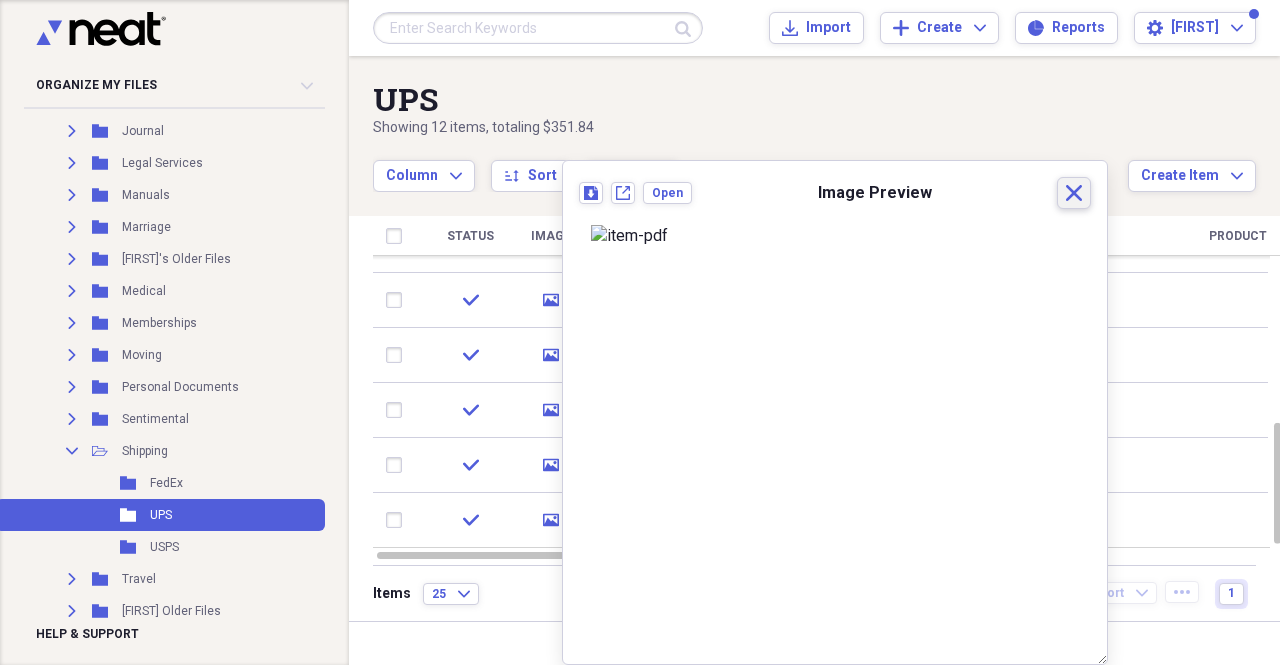 click 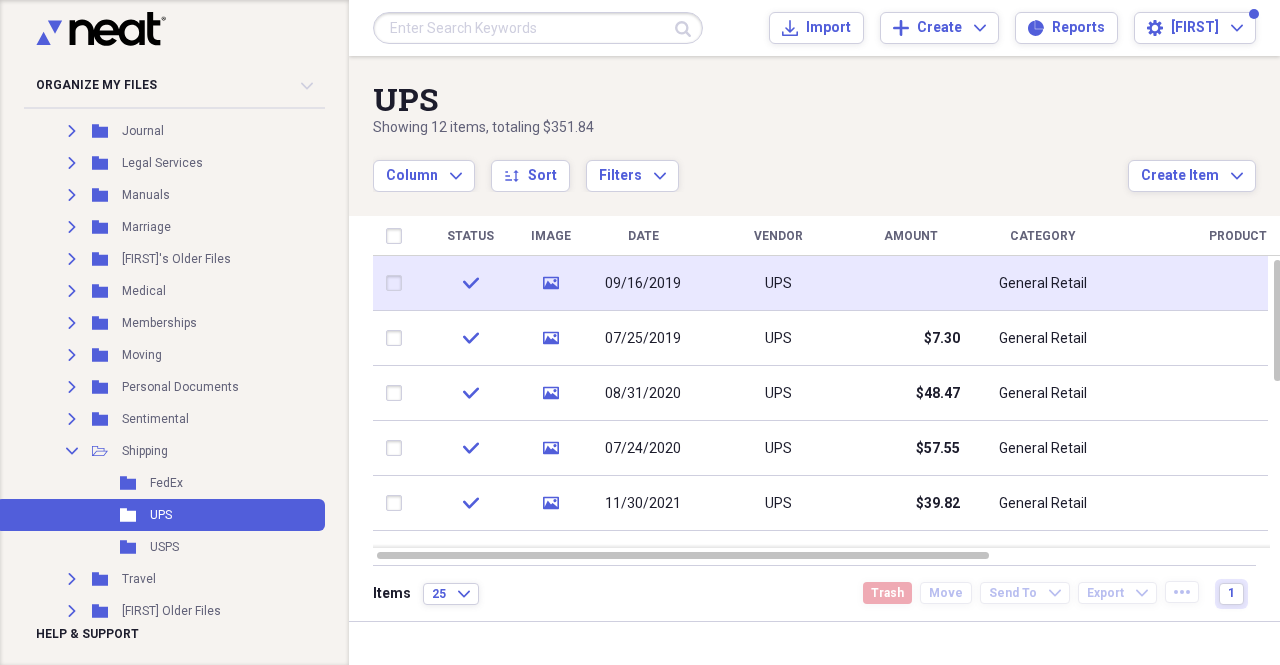 click on "media" 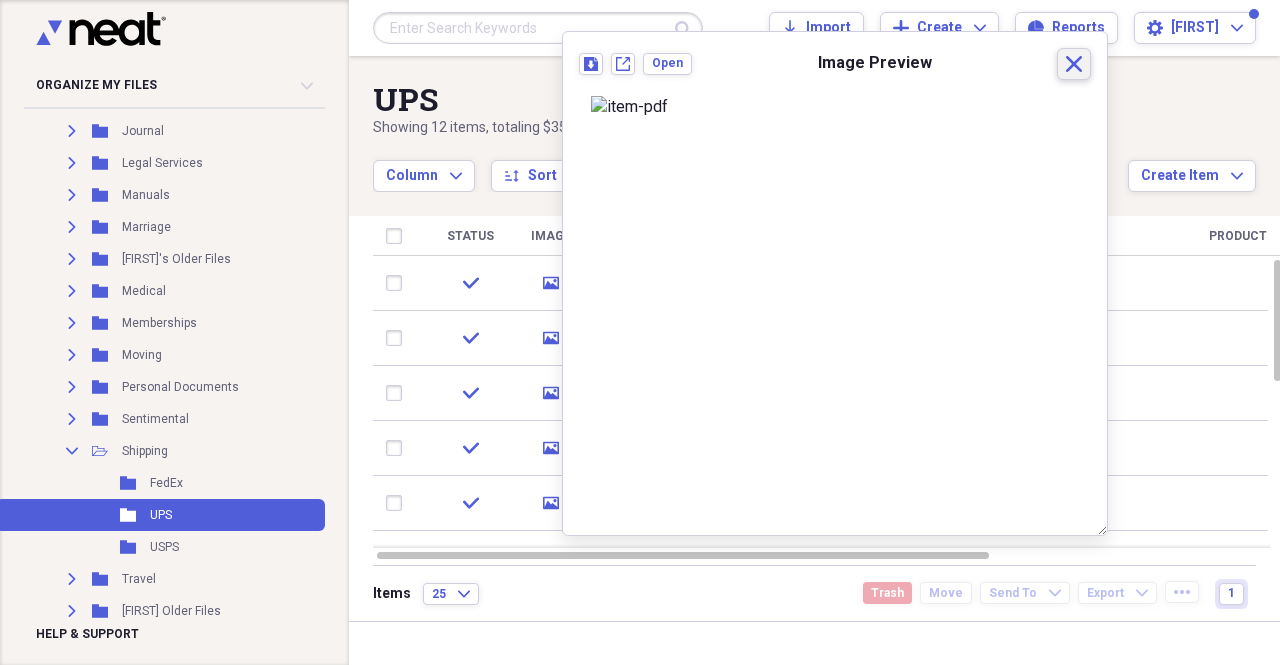 click on "Close" at bounding box center (1074, 64) 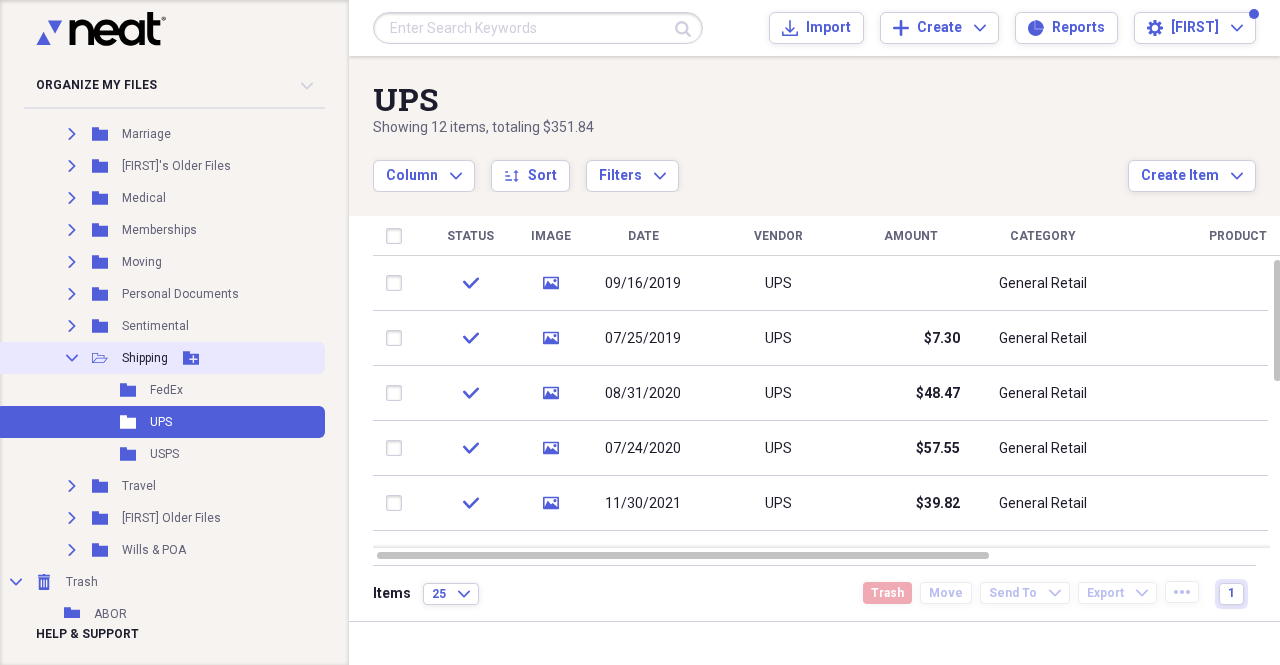 scroll, scrollTop: 0, scrollLeft: 0, axis: both 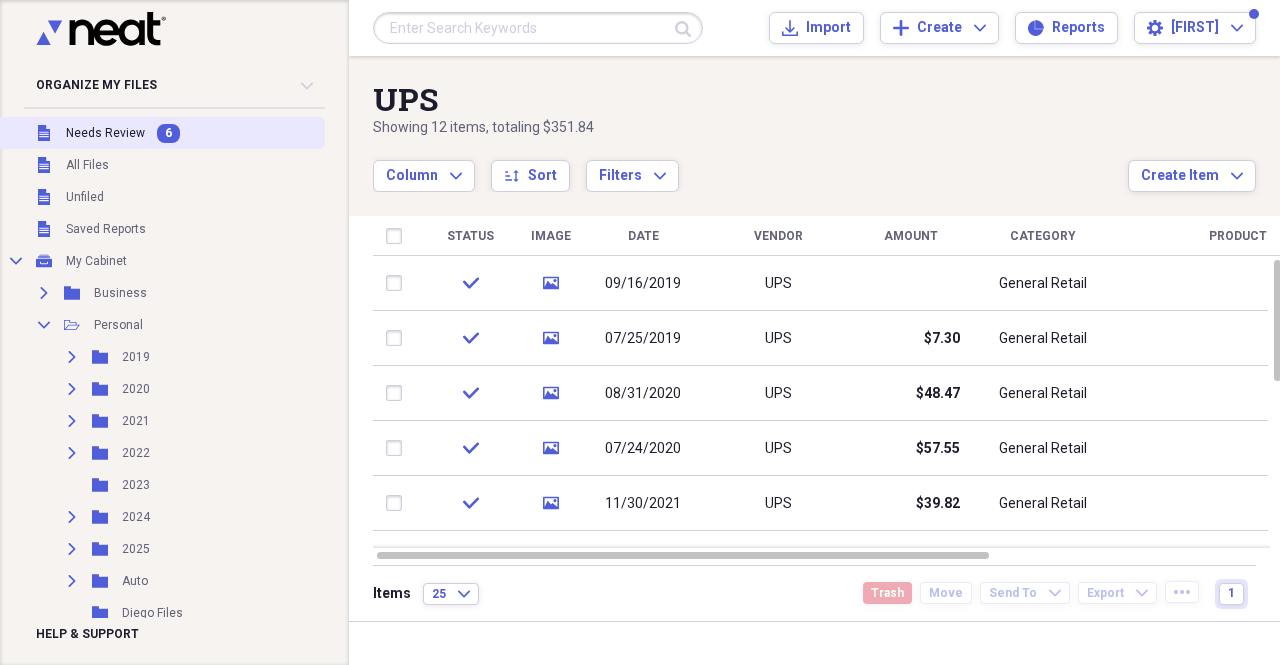 click on "Needs Review" at bounding box center [105, 133] 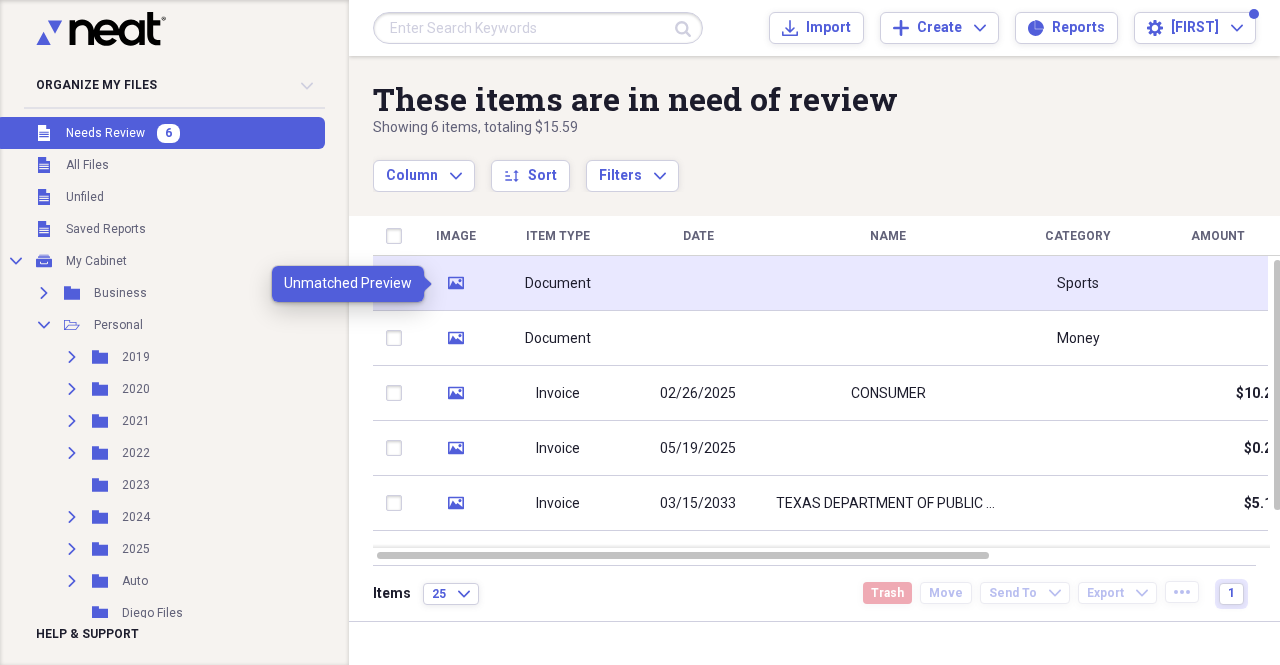 click on "media" at bounding box center [456, 283] 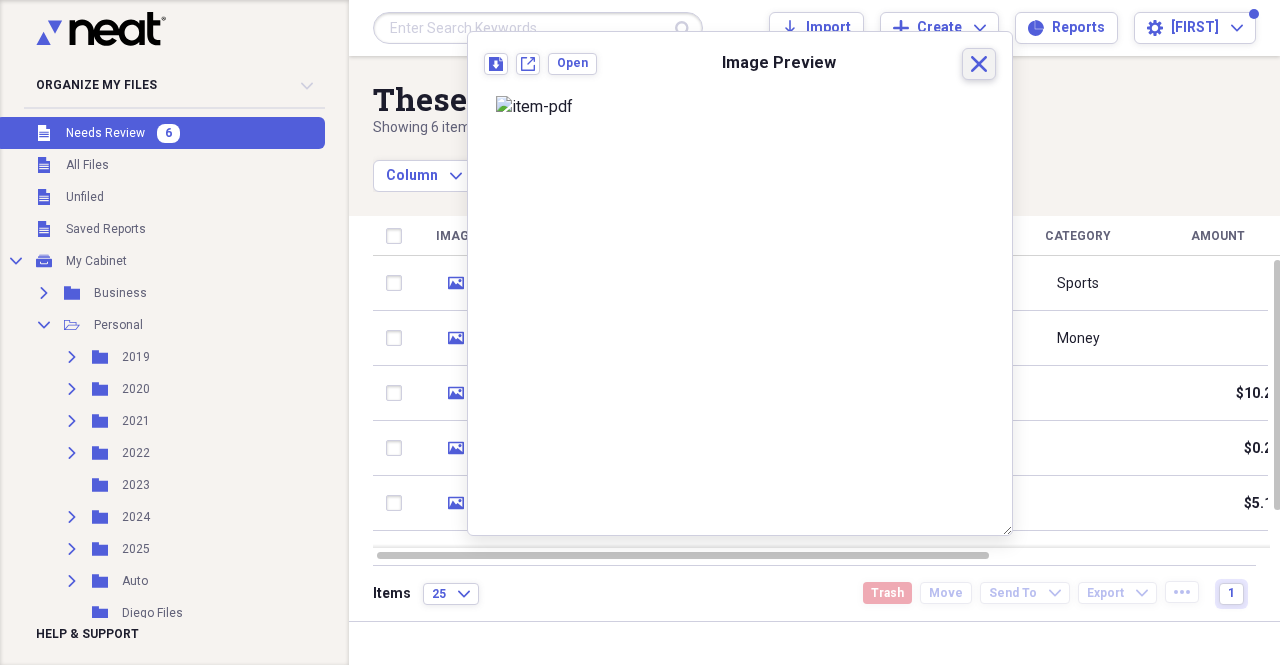 click on "Close" at bounding box center (979, 64) 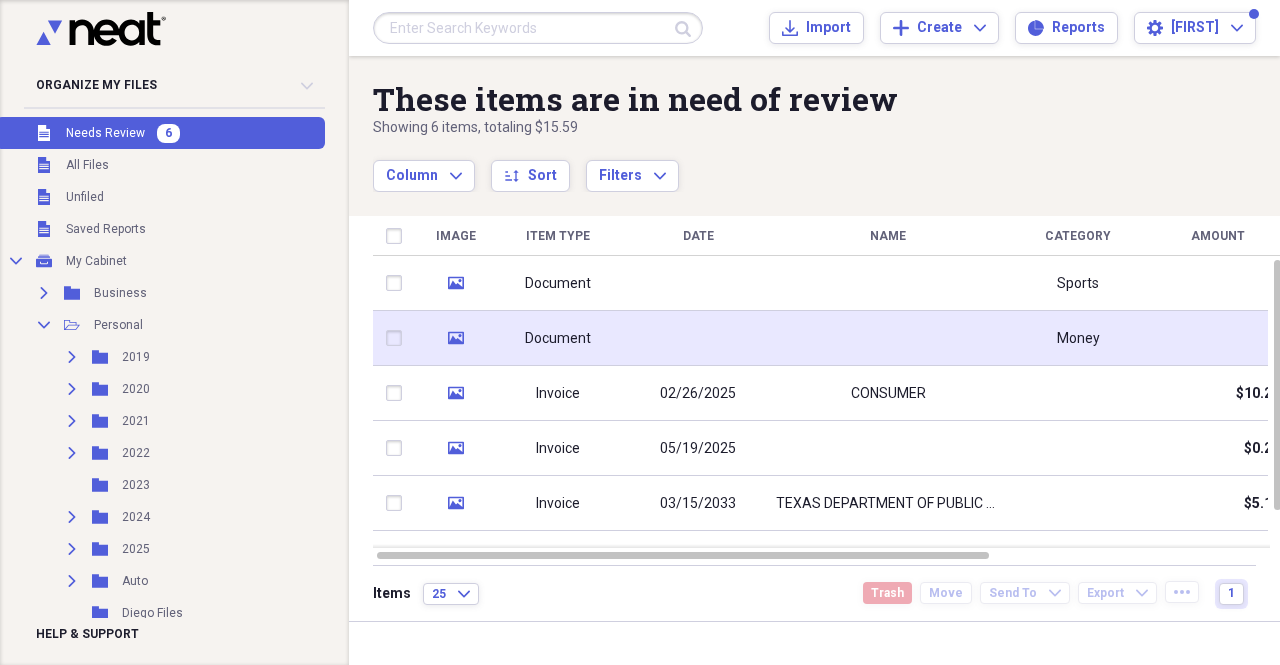 click 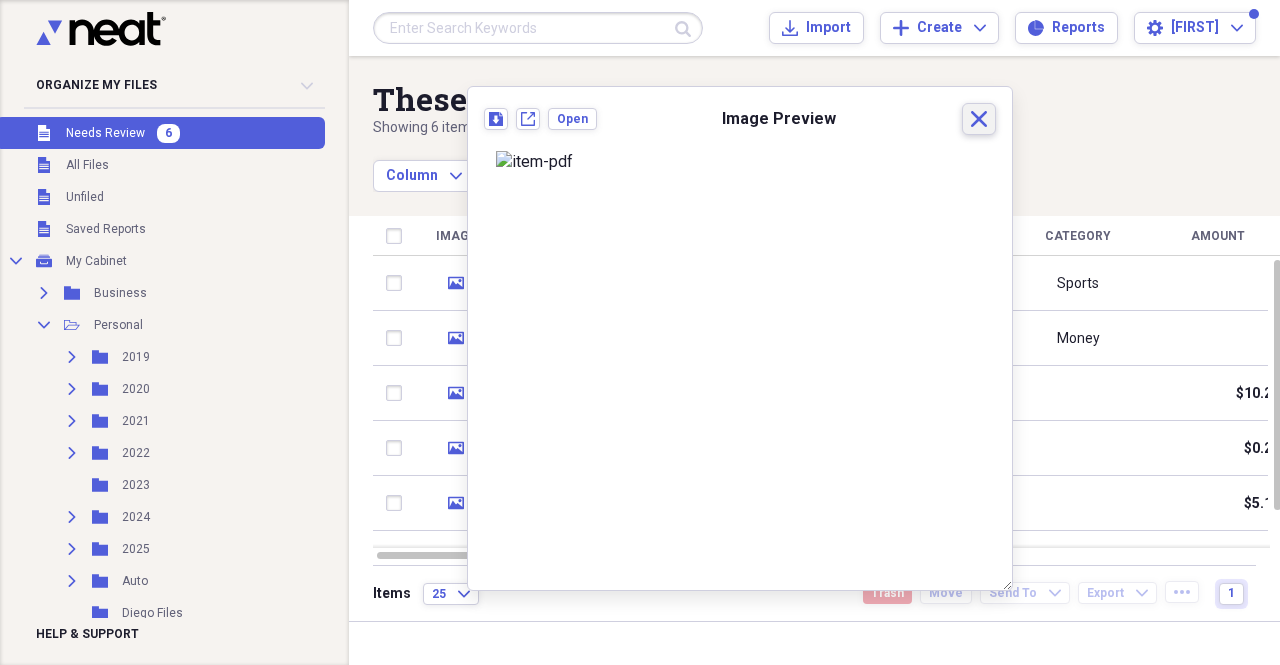click 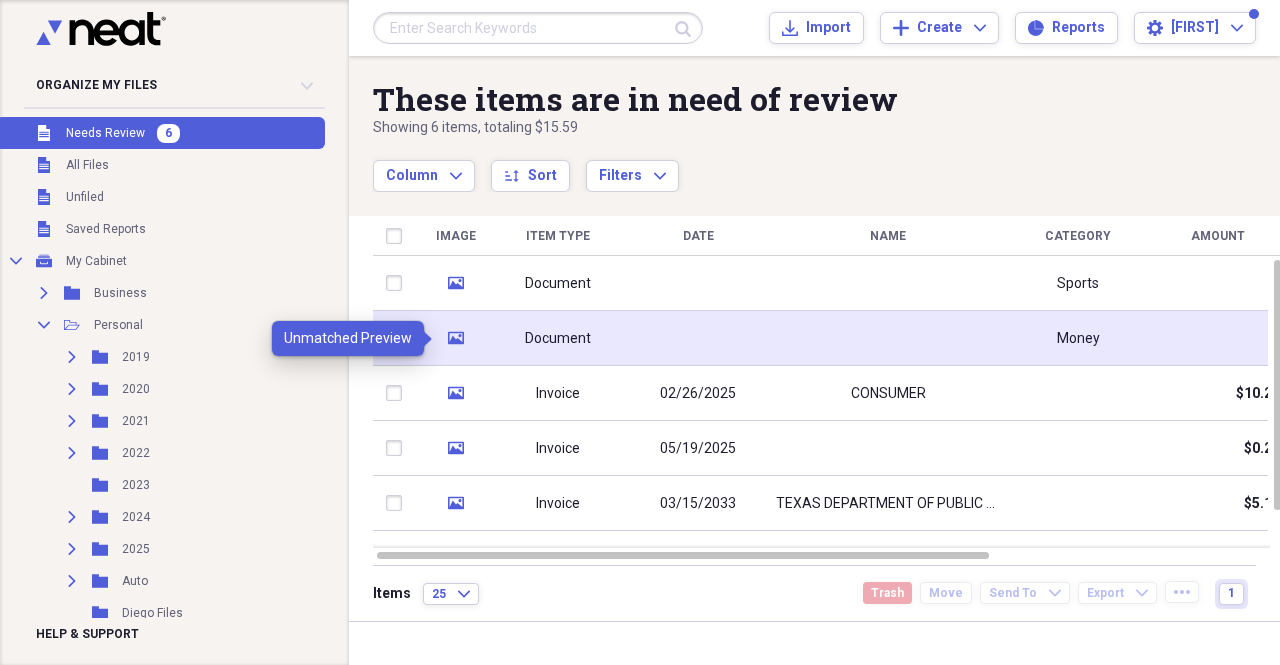 click 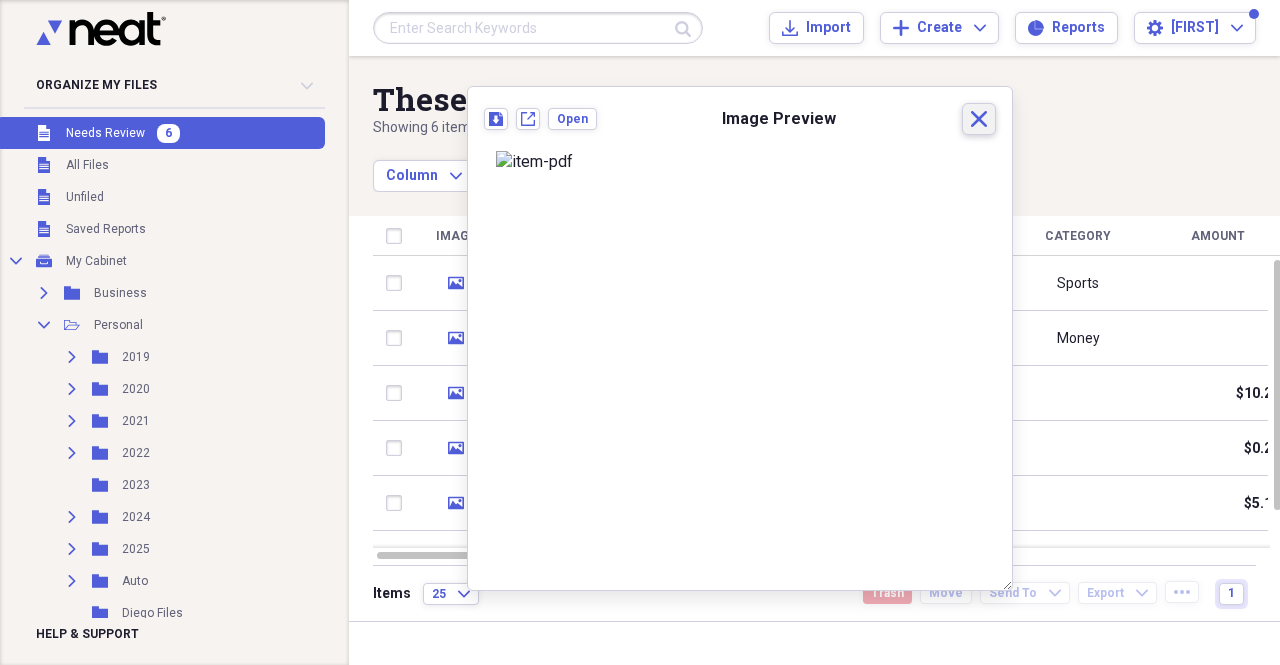 click 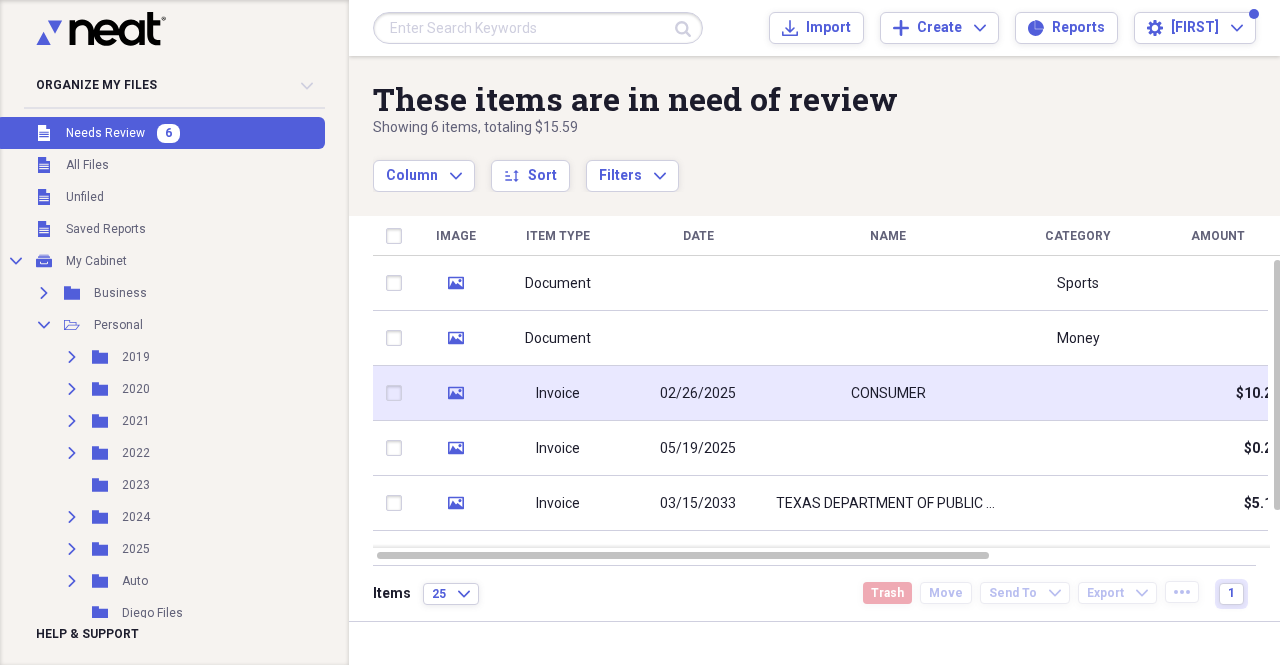 click on "media" 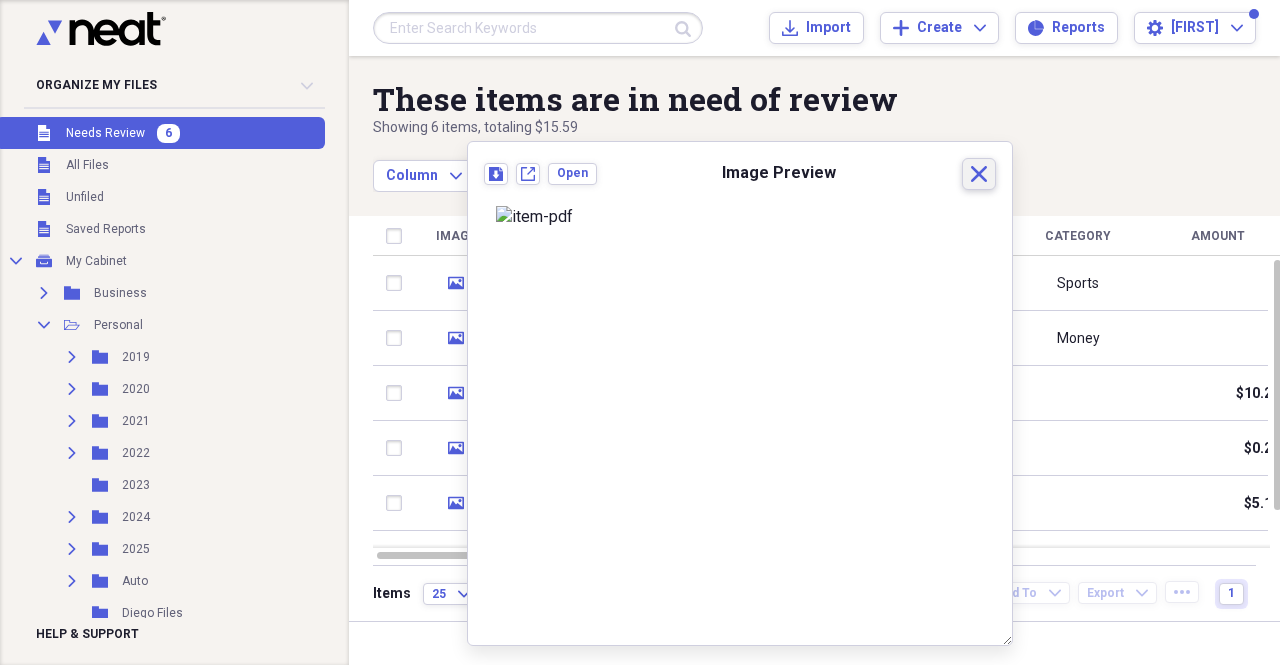 click on "Close" at bounding box center (979, 174) 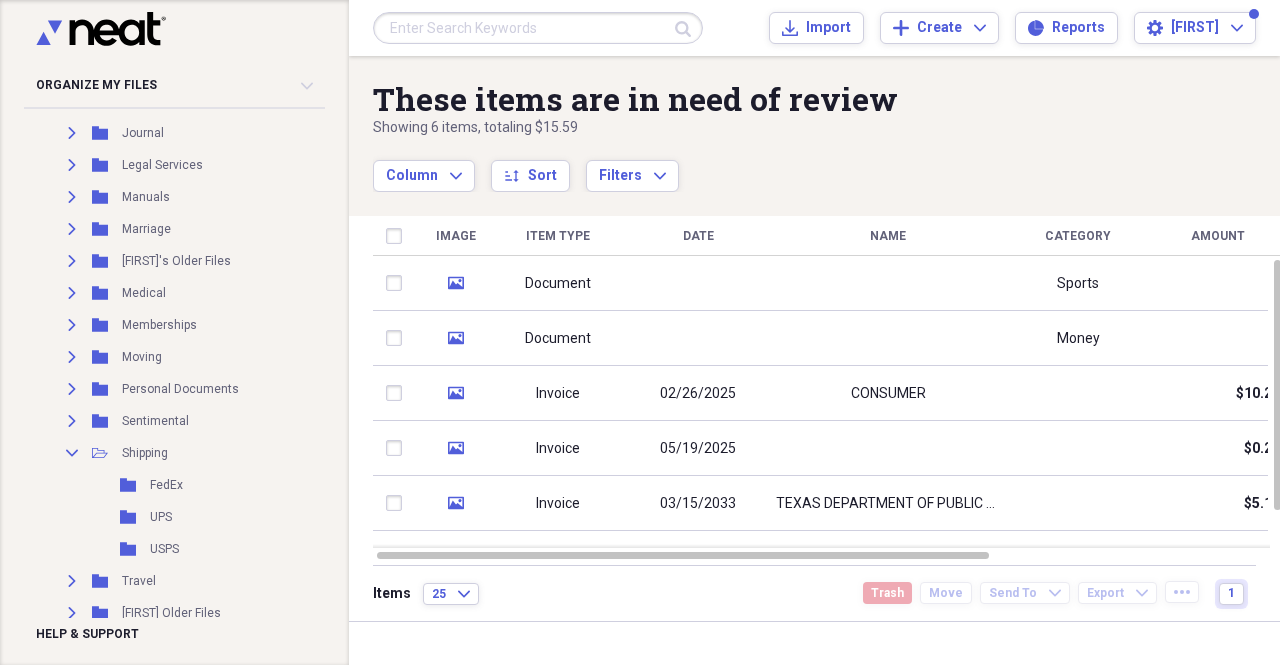 scroll, scrollTop: 705, scrollLeft: 0, axis: vertical 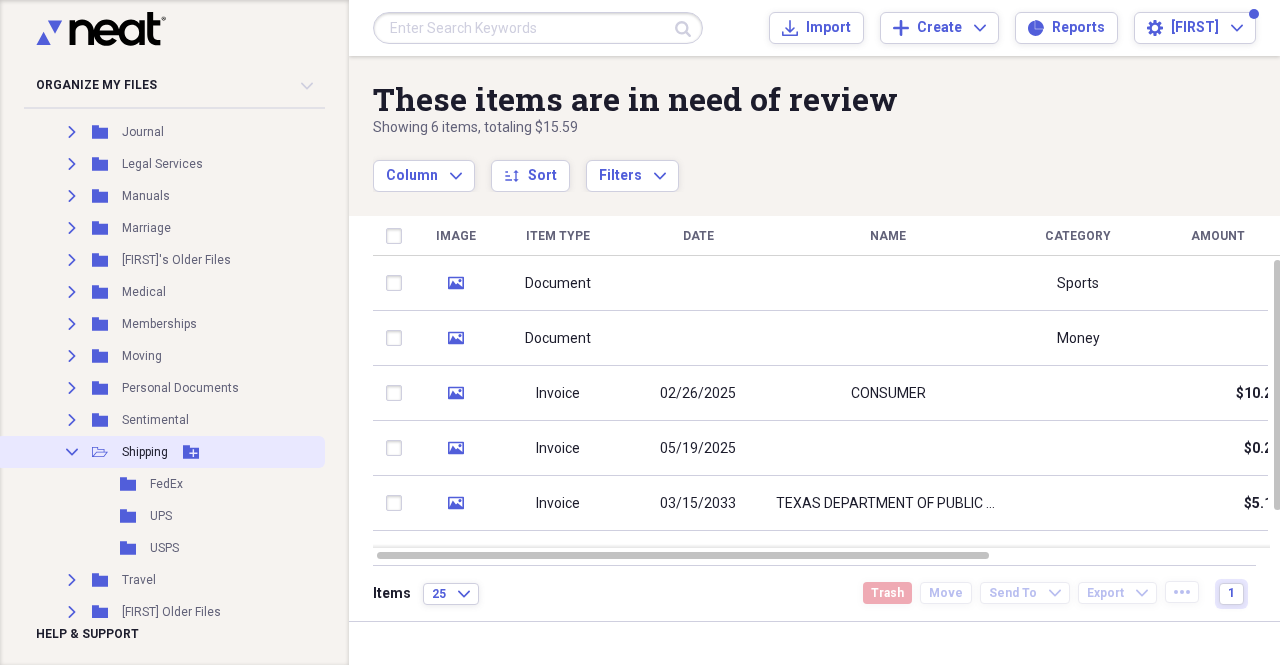 click on "Collapse" 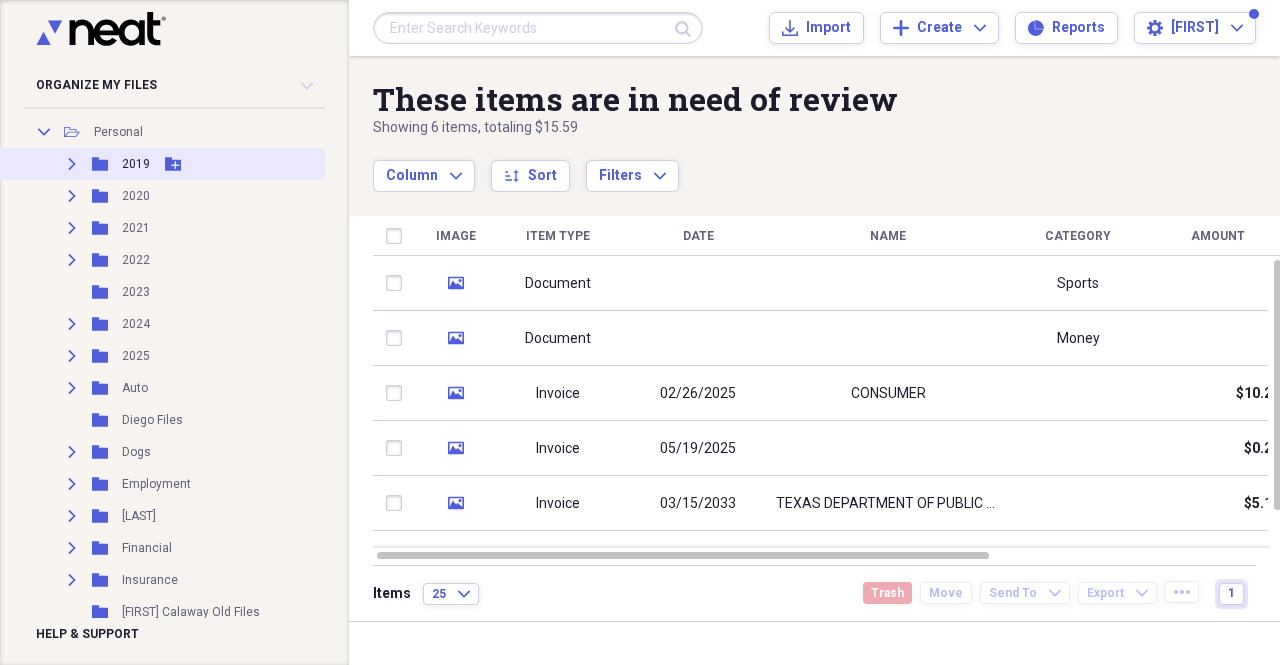 scroll, scrollTop: 0, scrollLeft: 0, axis: both 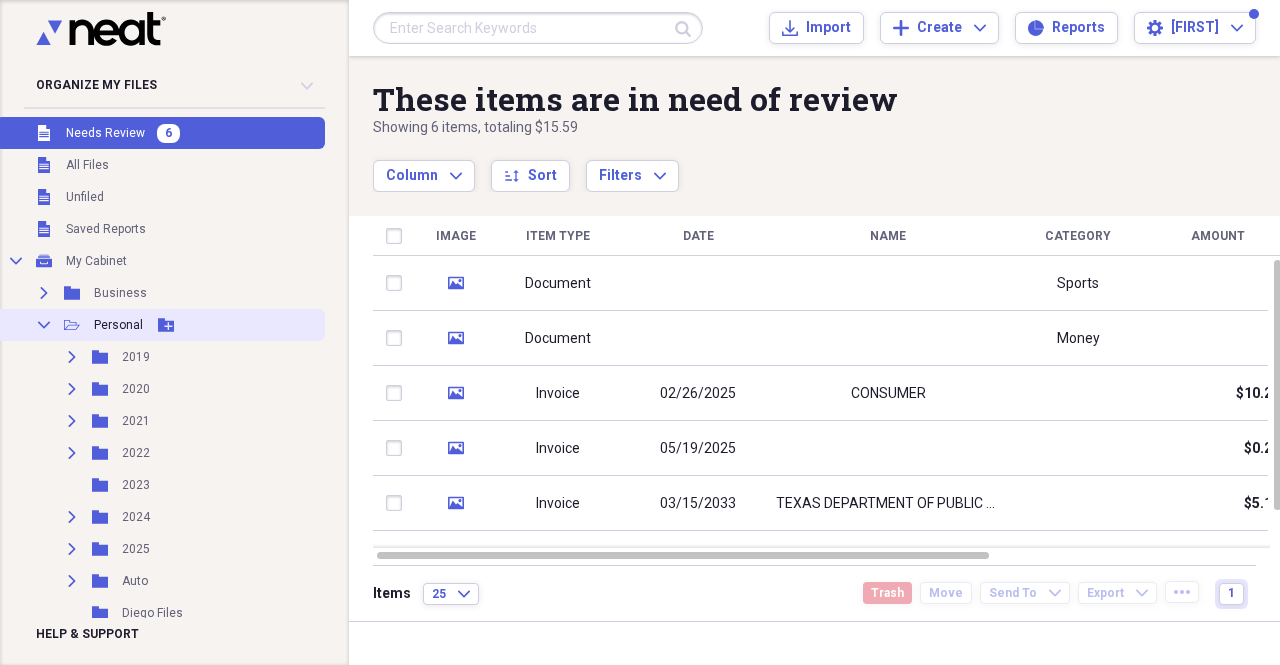 click on "Collapse" at bounding box center (44, 325) 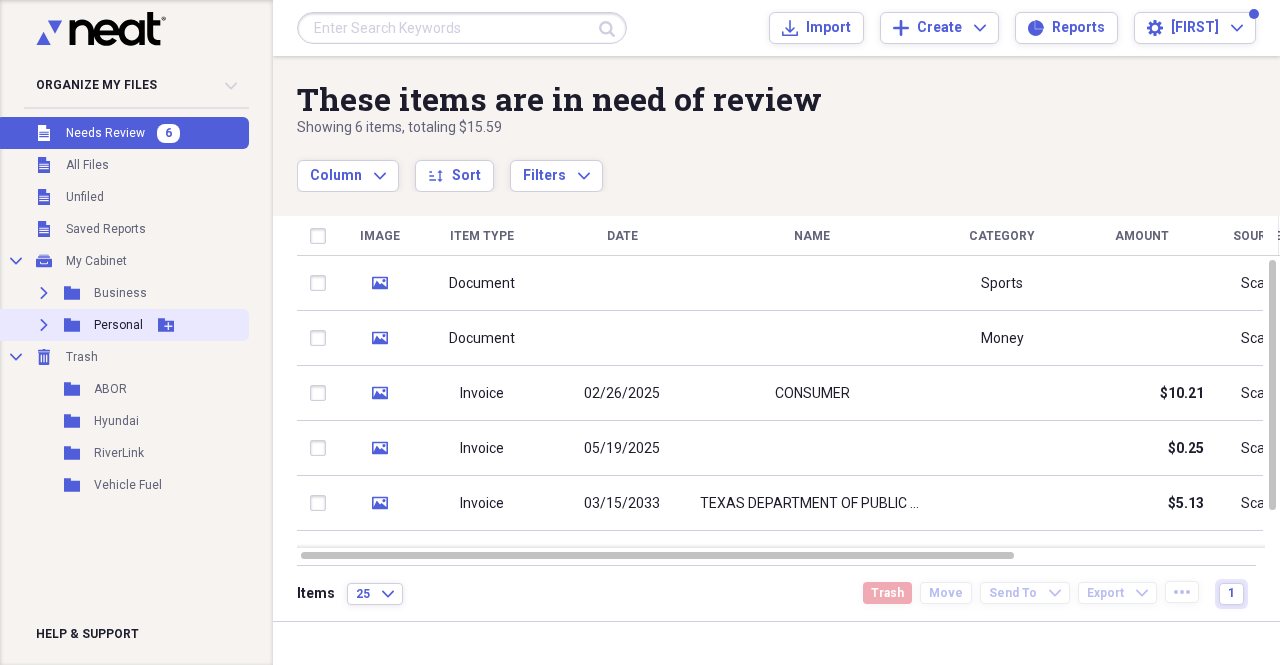 click on "Expand" at bounding box center [44, 325] 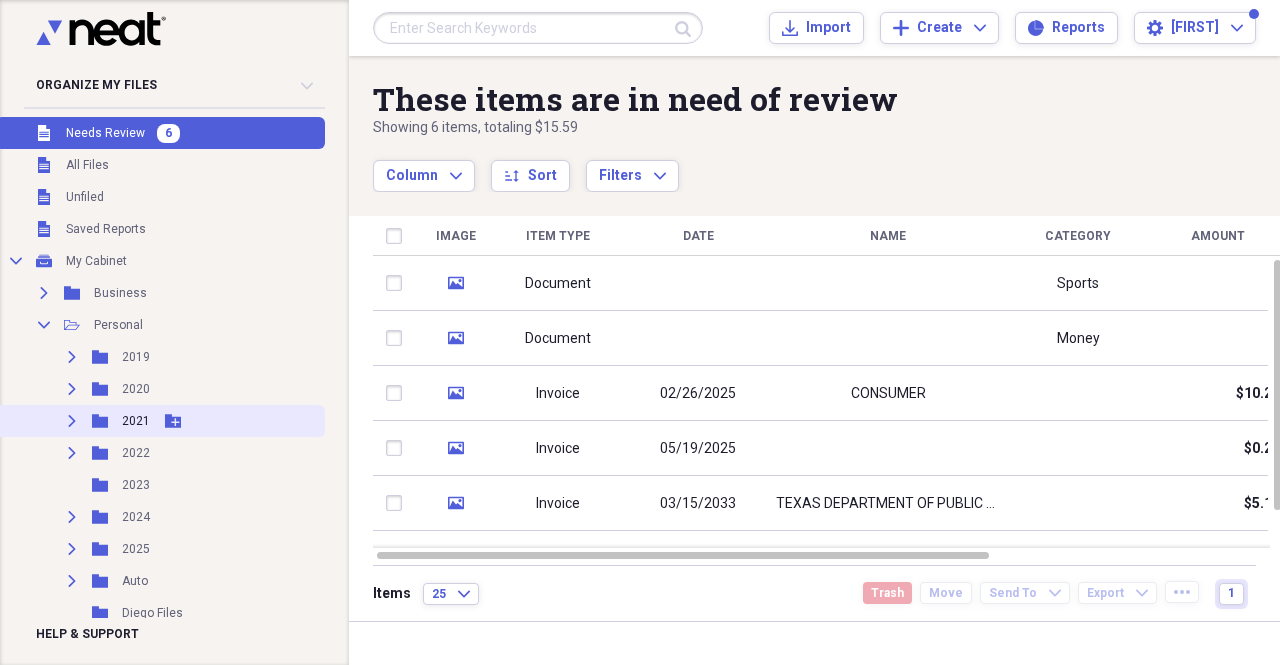 scroll, scrollTop: 101, scrollLeft: 0, axis: vertical 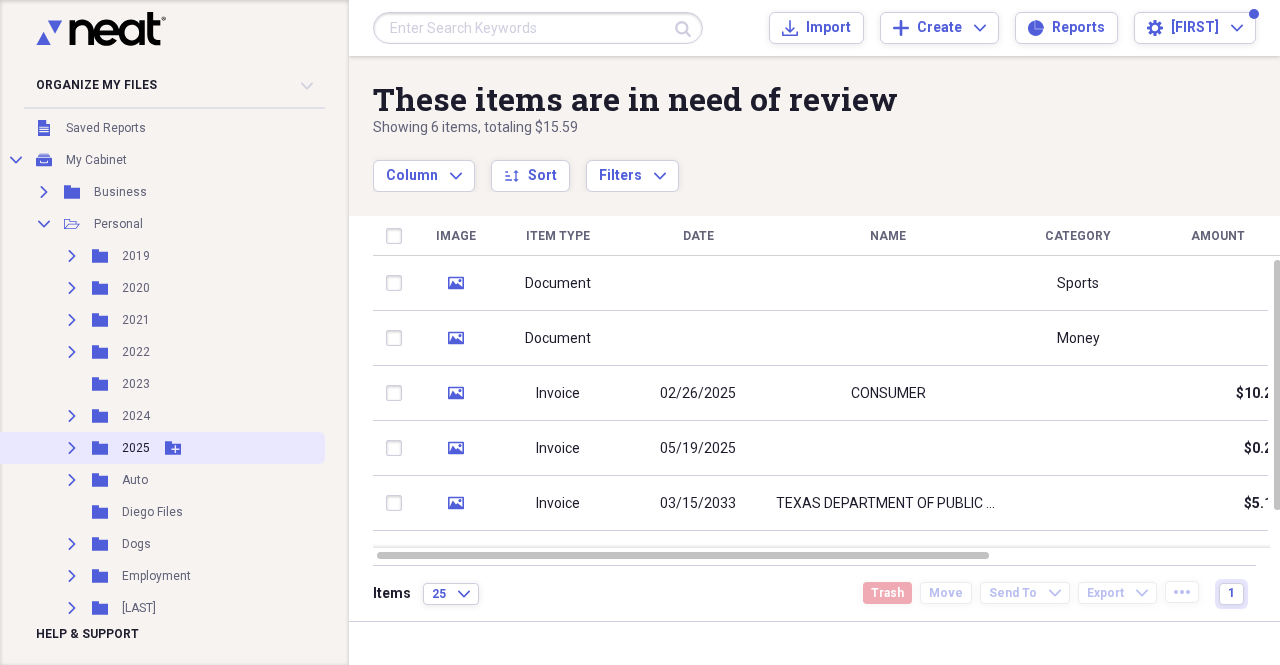 click on "Expand" 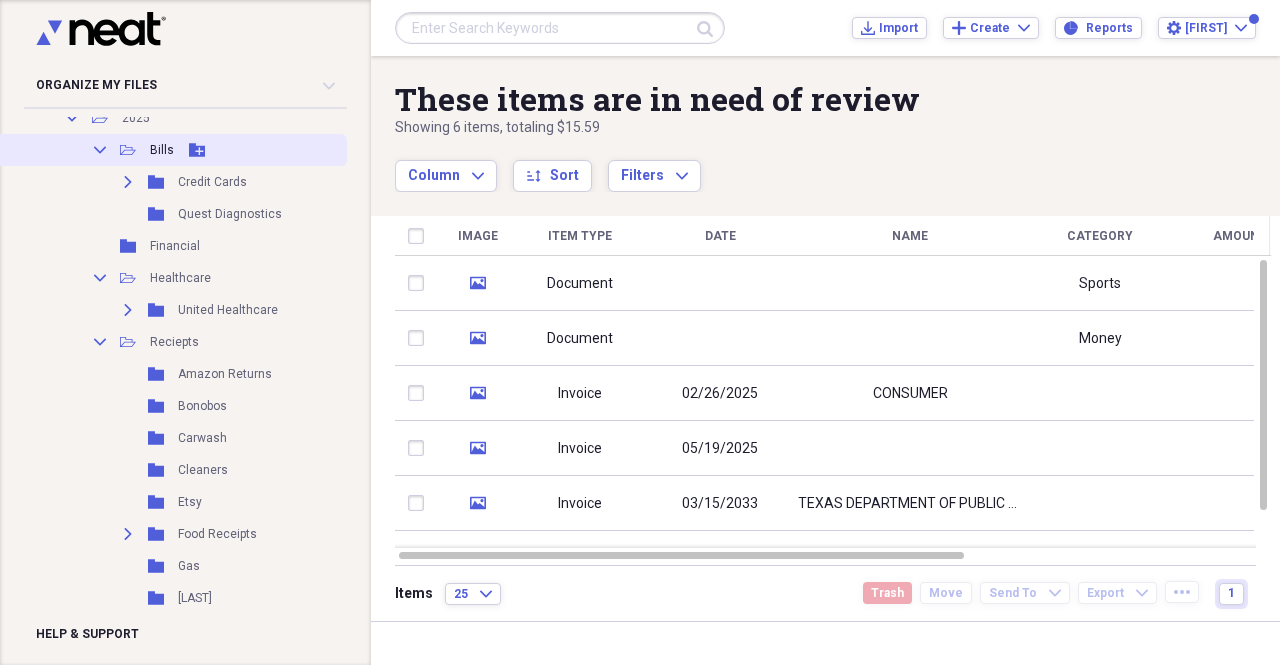 scroll, scrollTop: 434, scrollLeft: 0, axis: vertical 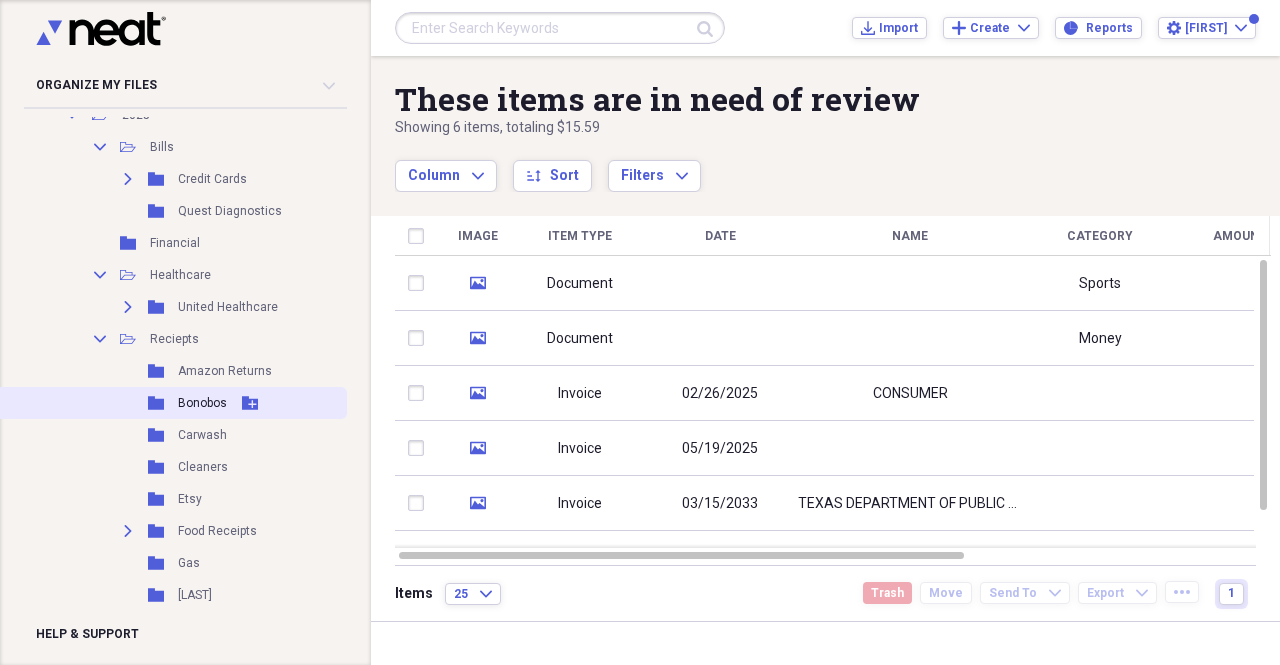 click on "Bonobos" at bounding box center [202, 403] 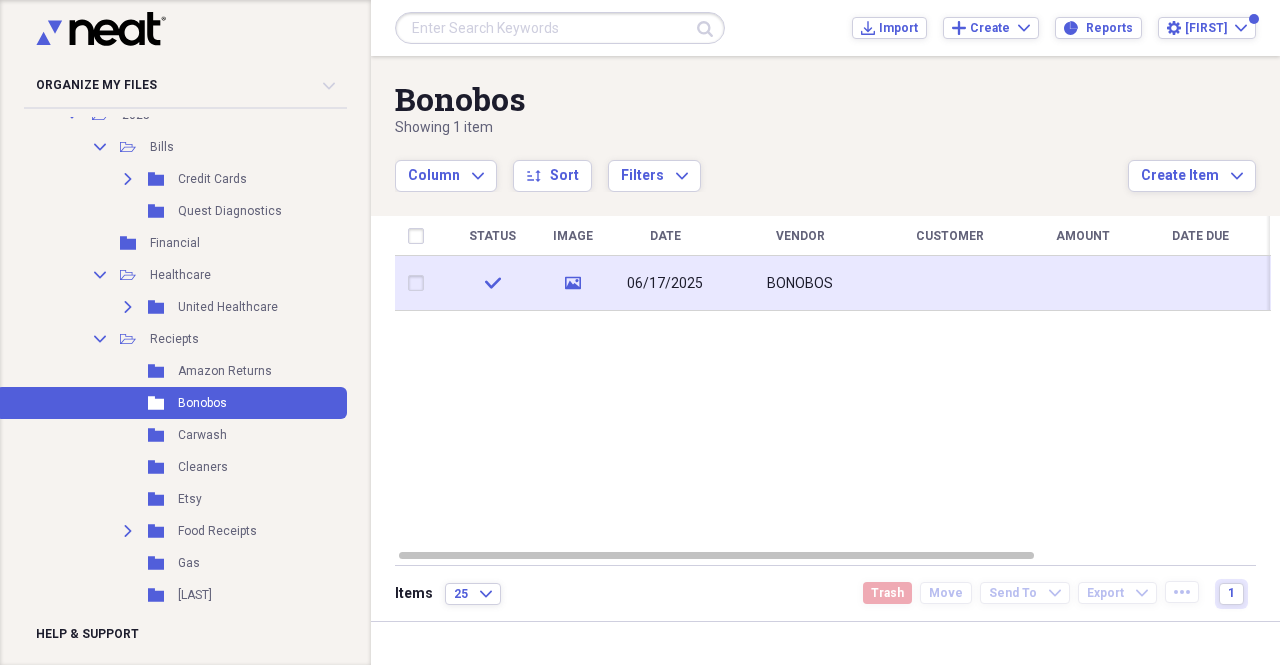 click on "media" at bounding box center (572, 283) 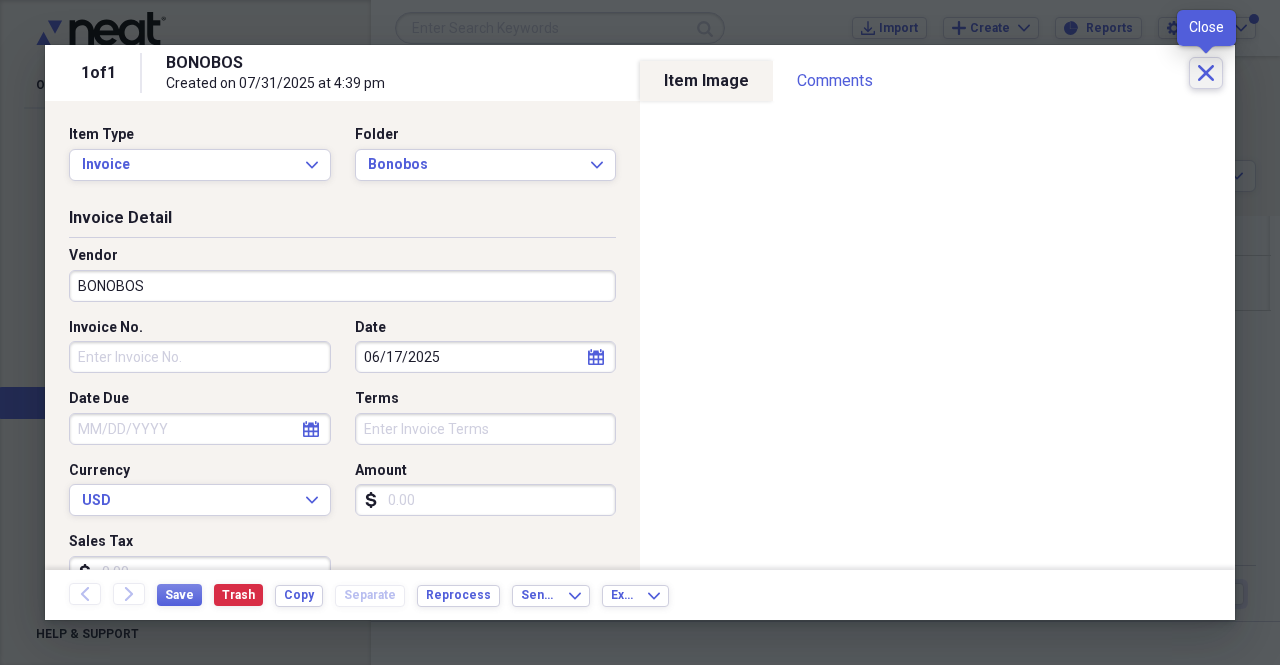 click on "Close" 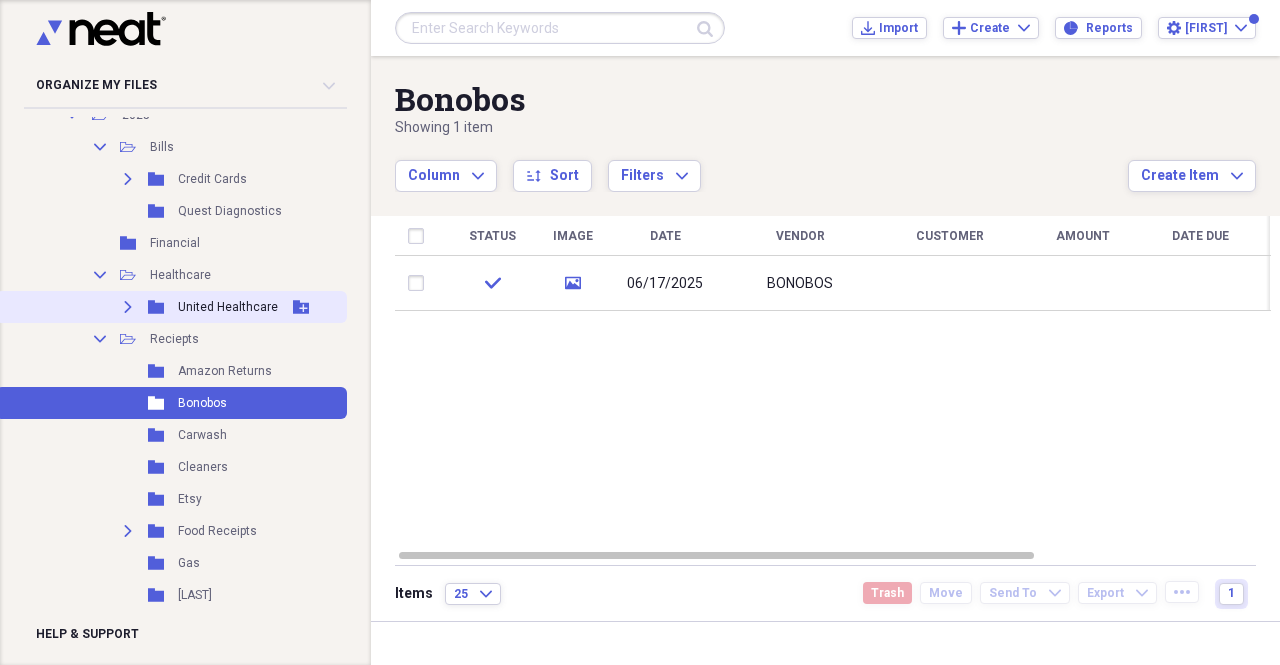 scroll, scrollTop: 0, scrollLeft: 0, axis: both 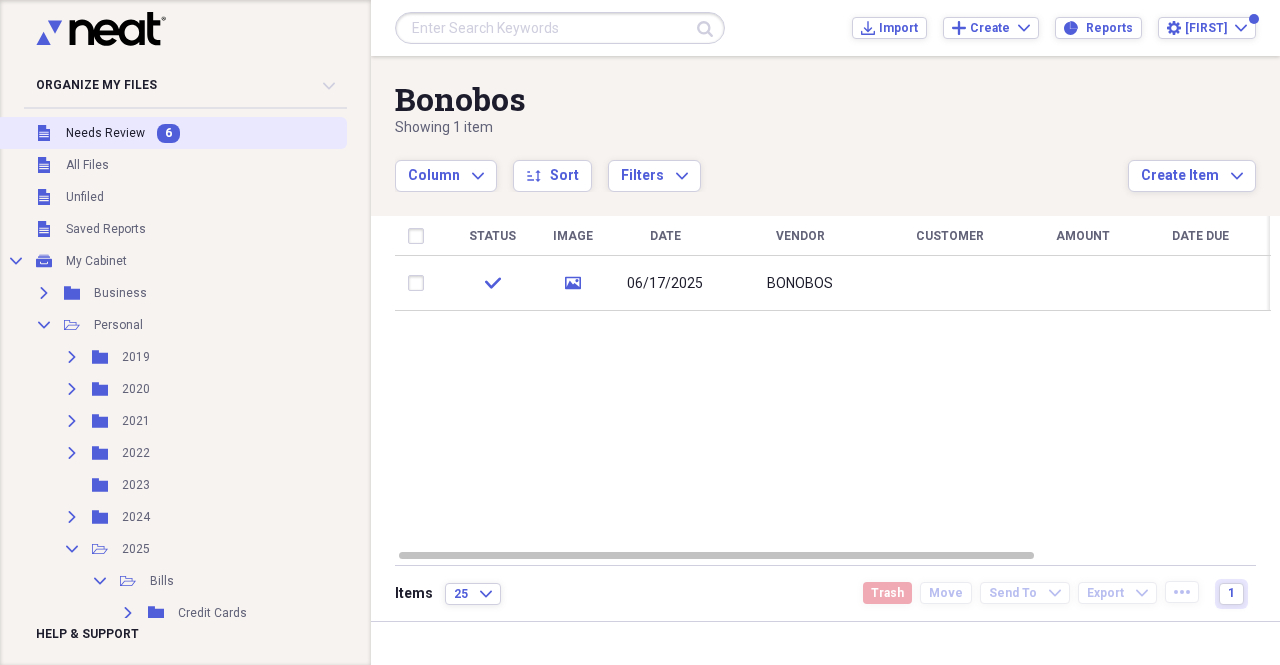 click on "Needs Review" at bounding box center [105, 133] 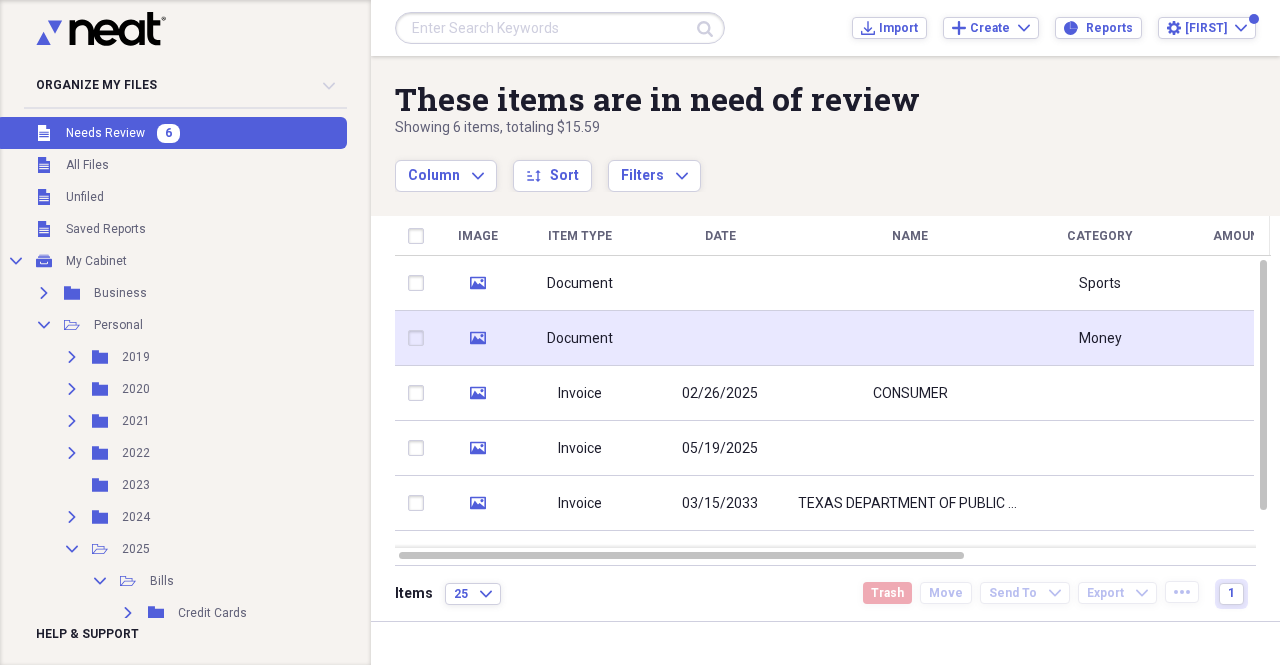 click 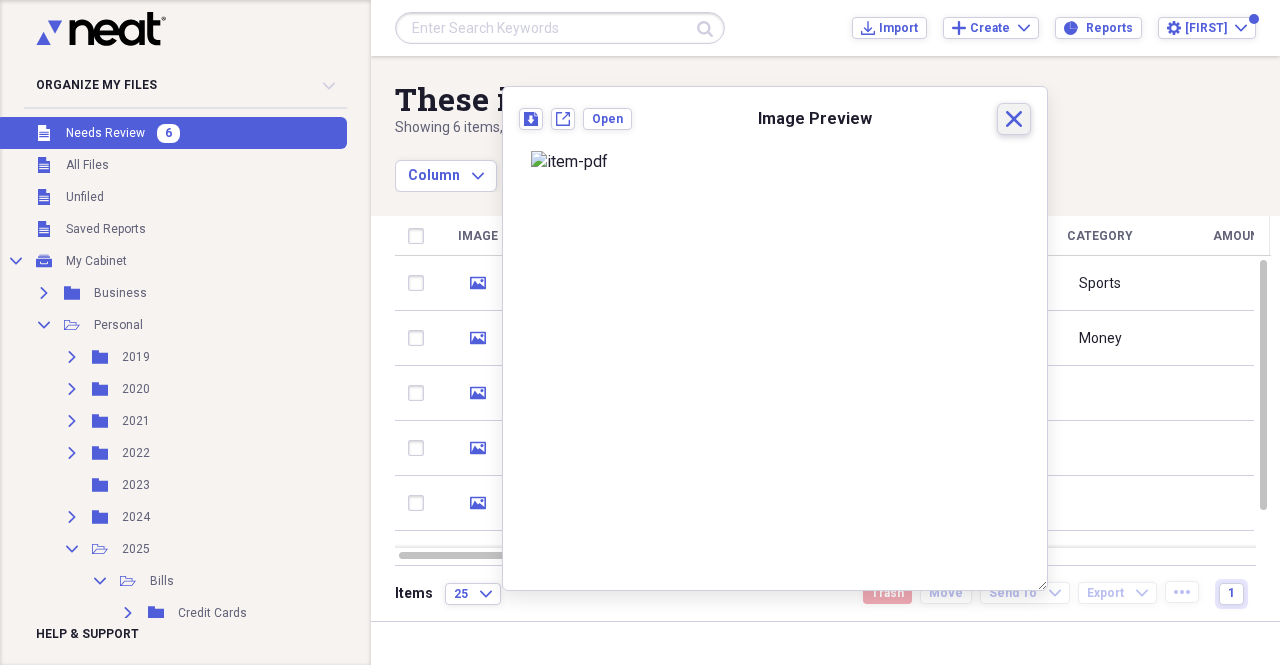 click on "Close" at bounding box center [1014, 119] 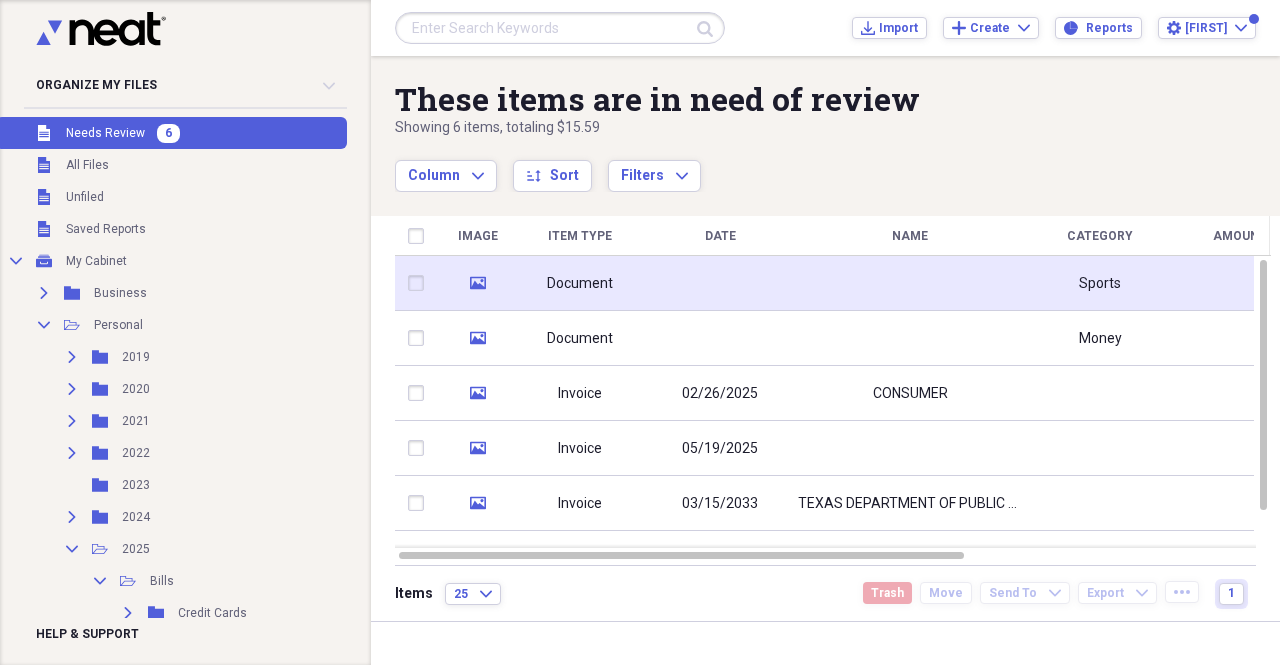 click 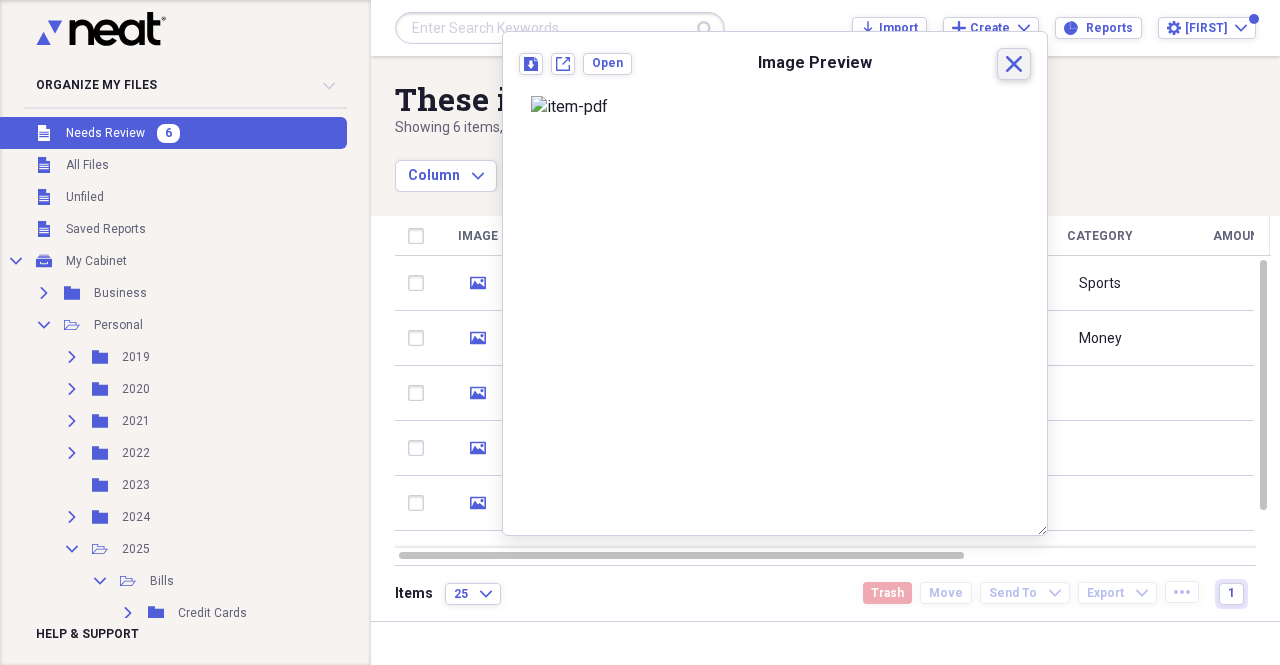 click on "Close" at bounding box center [1014, 64] 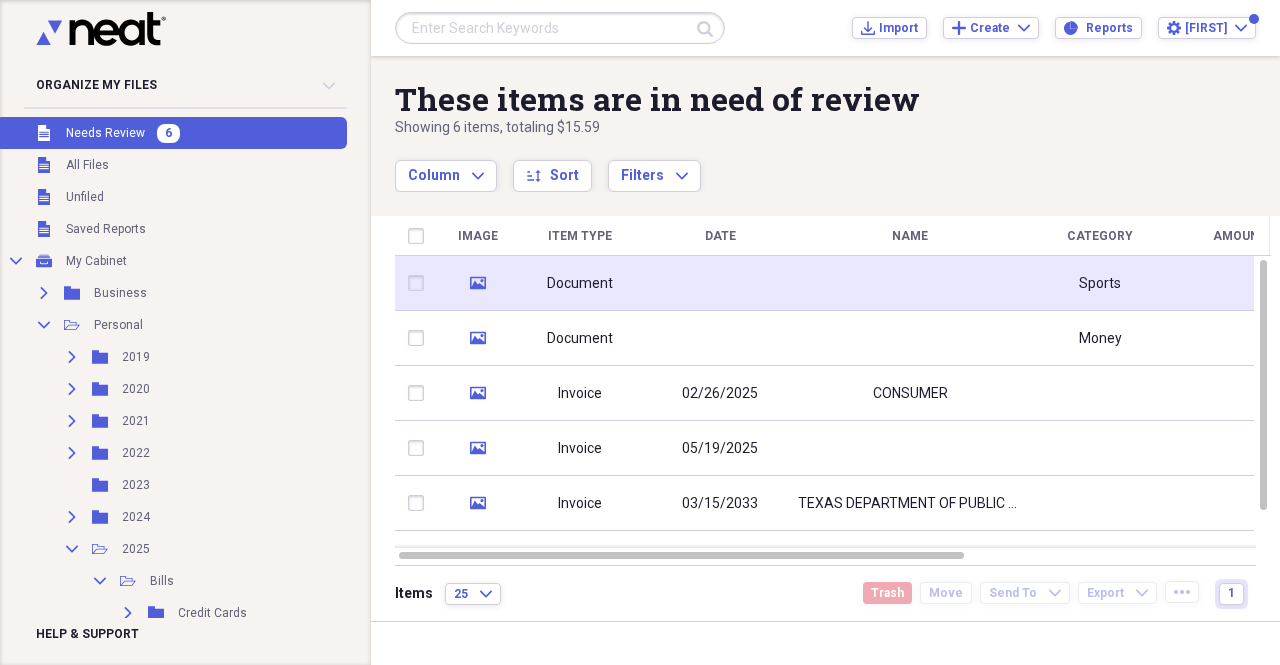 click at bounding box center (720, 283) 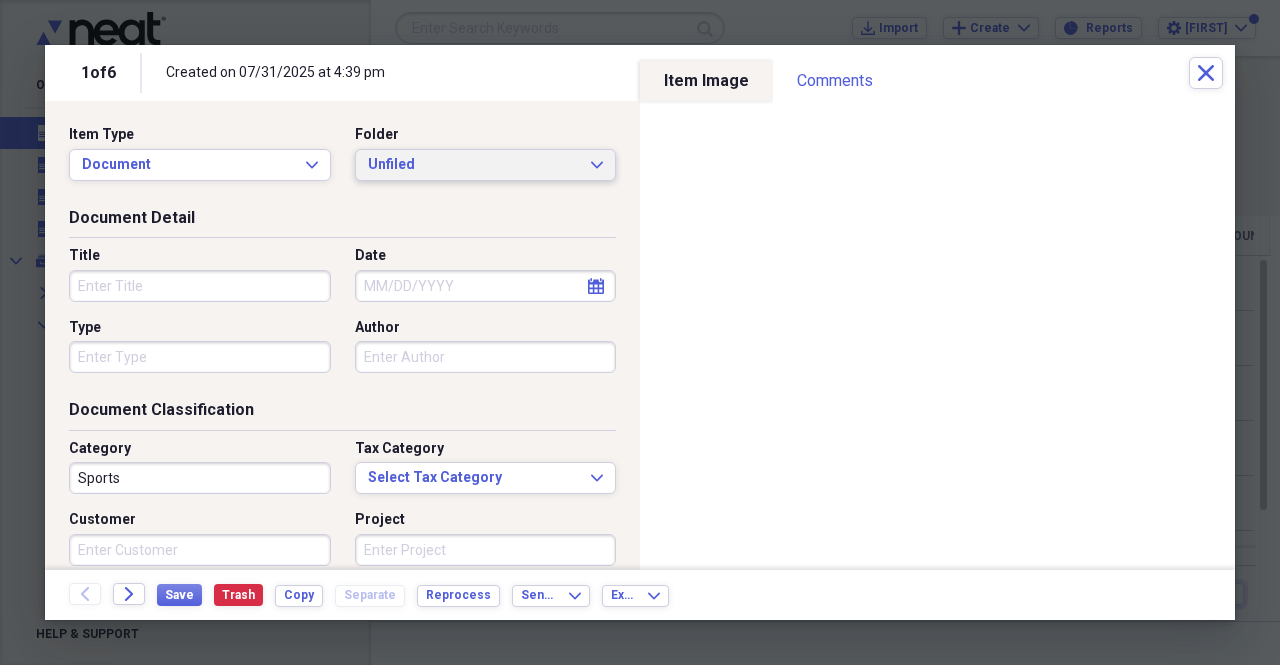 click on "Unfiled" at bounding box center [474, 165] 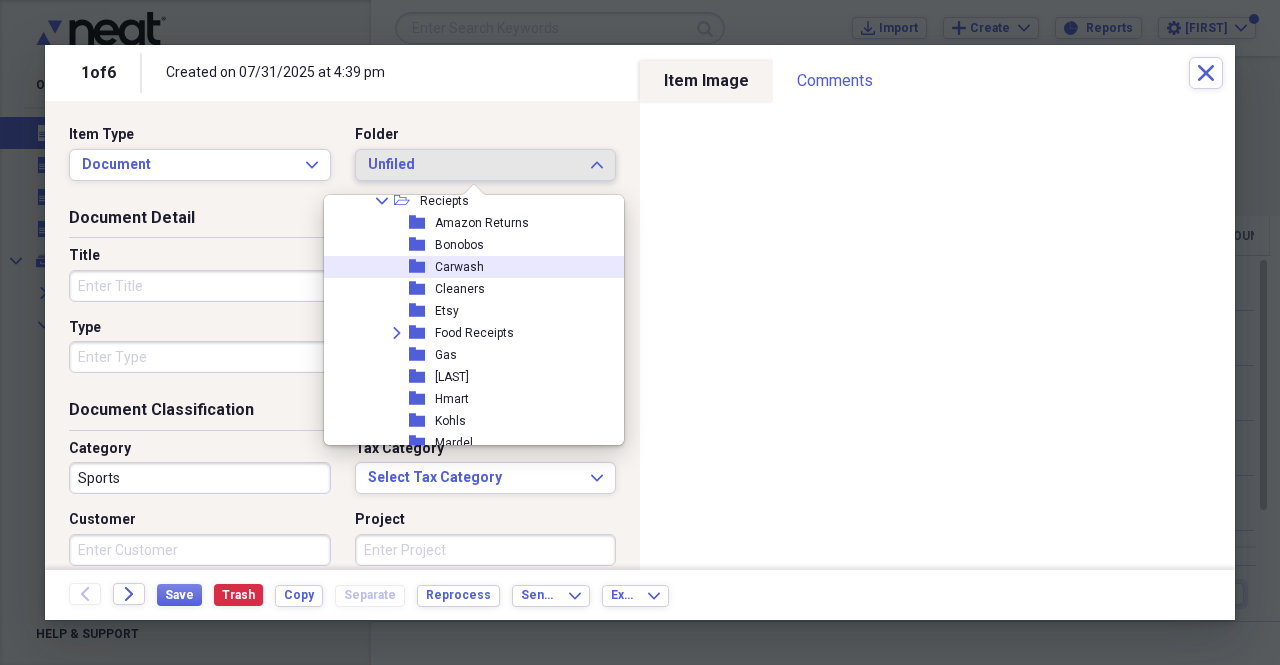scroll, scrollTop: 337, scrollLeft: 0, axis: vertical 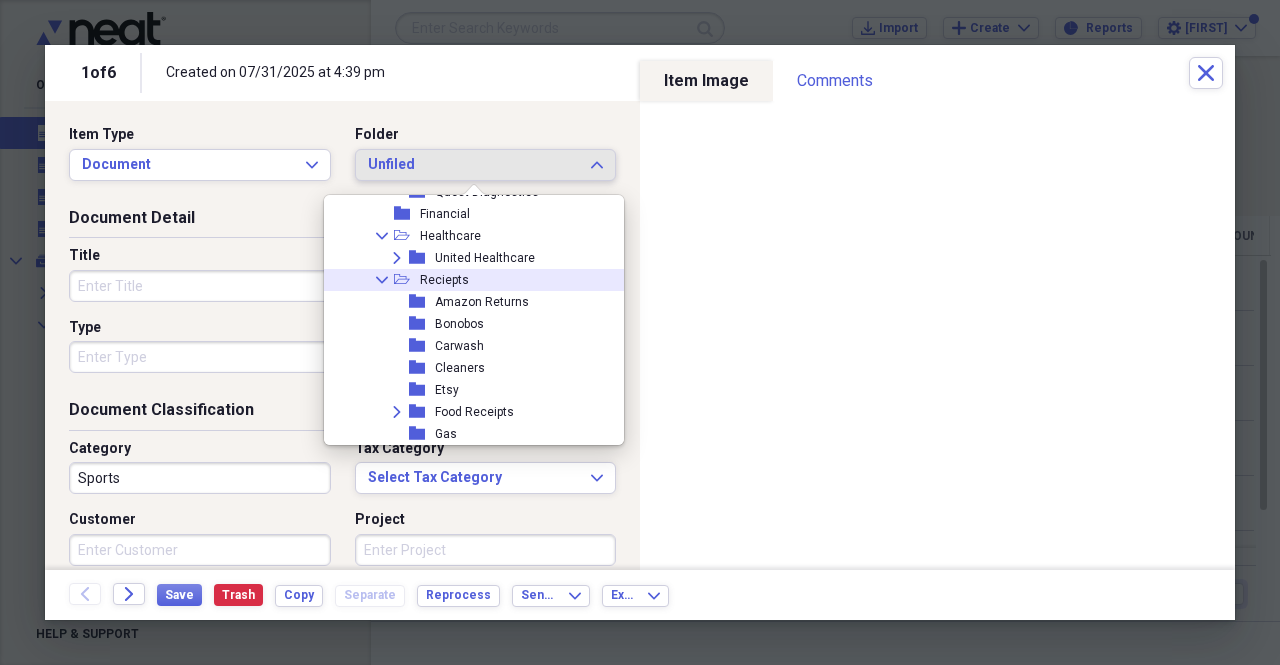 click on "Collapse" 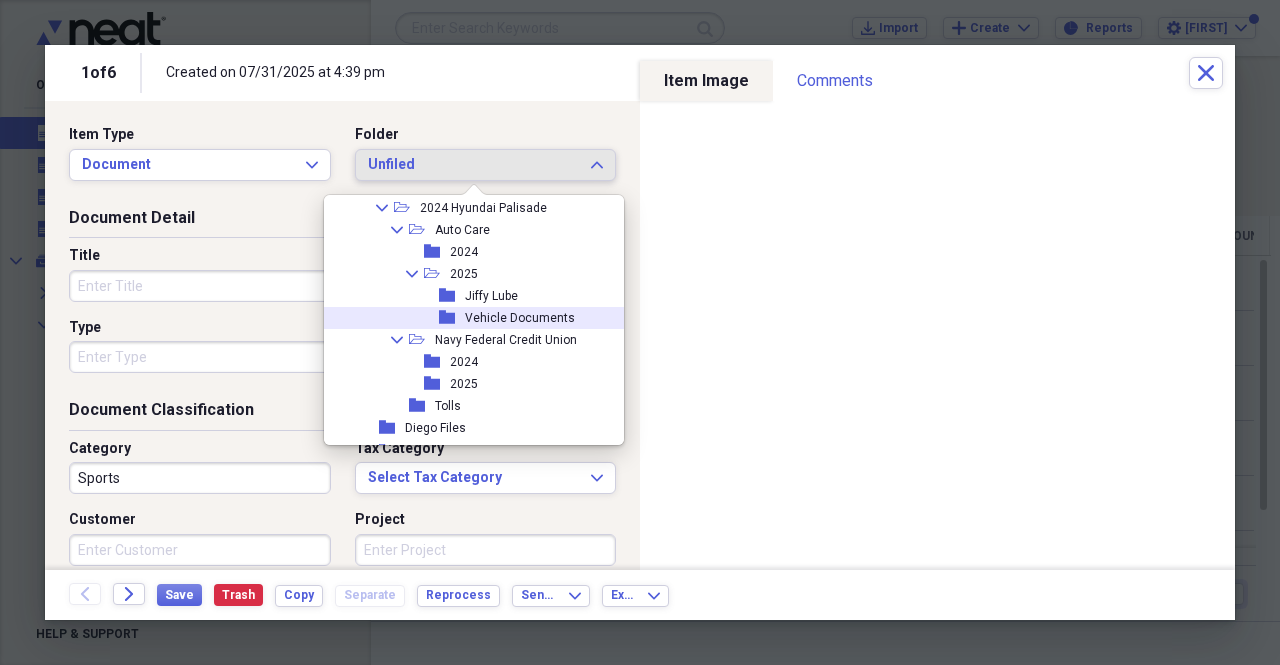 scroll, scrollTop: 728, scrollLeft: 0, axis: vertical 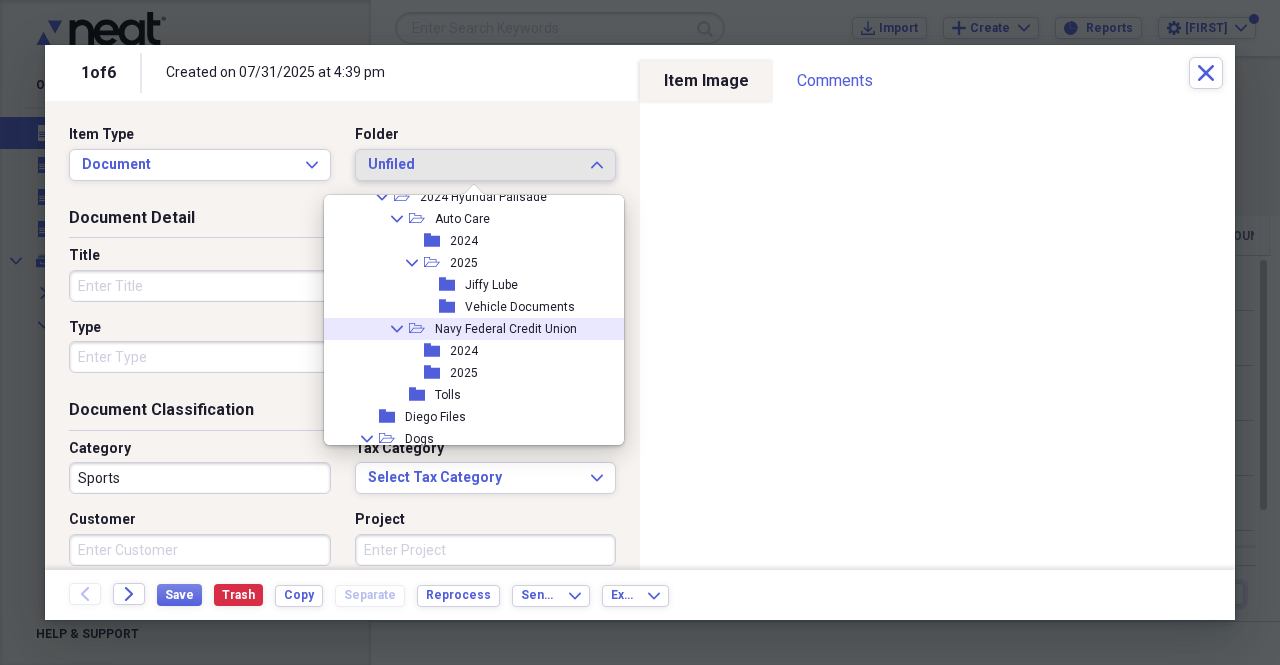 click on "Collapse" 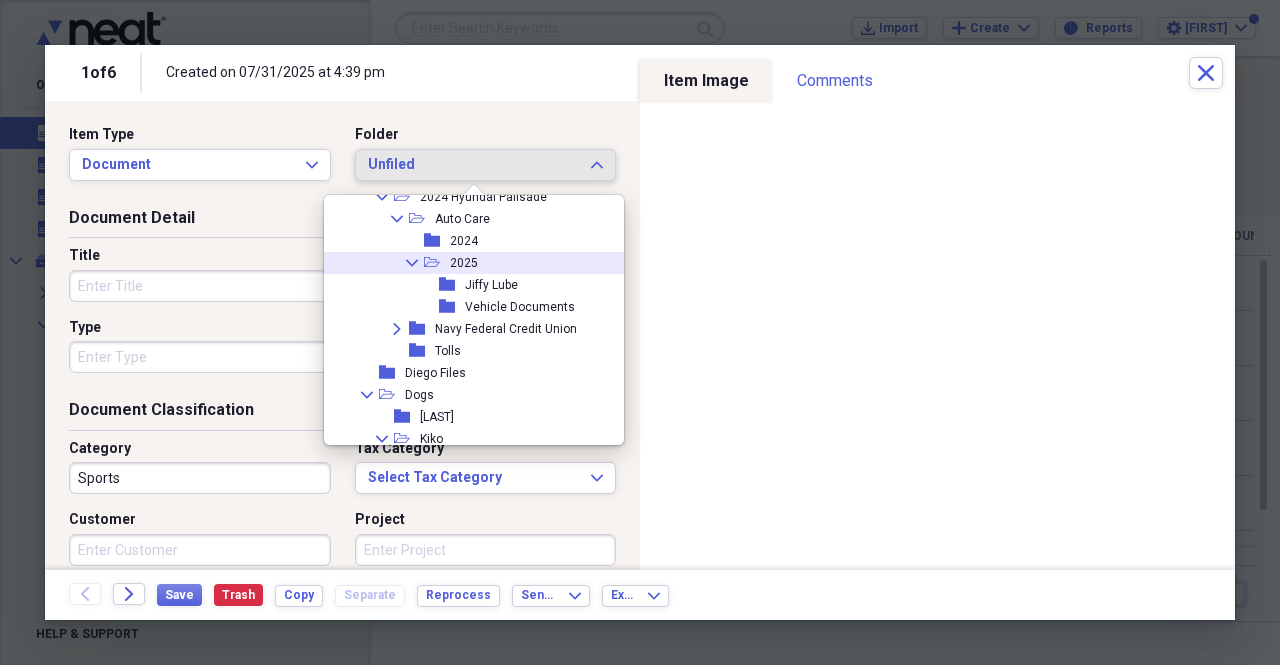 click on "Collapse" 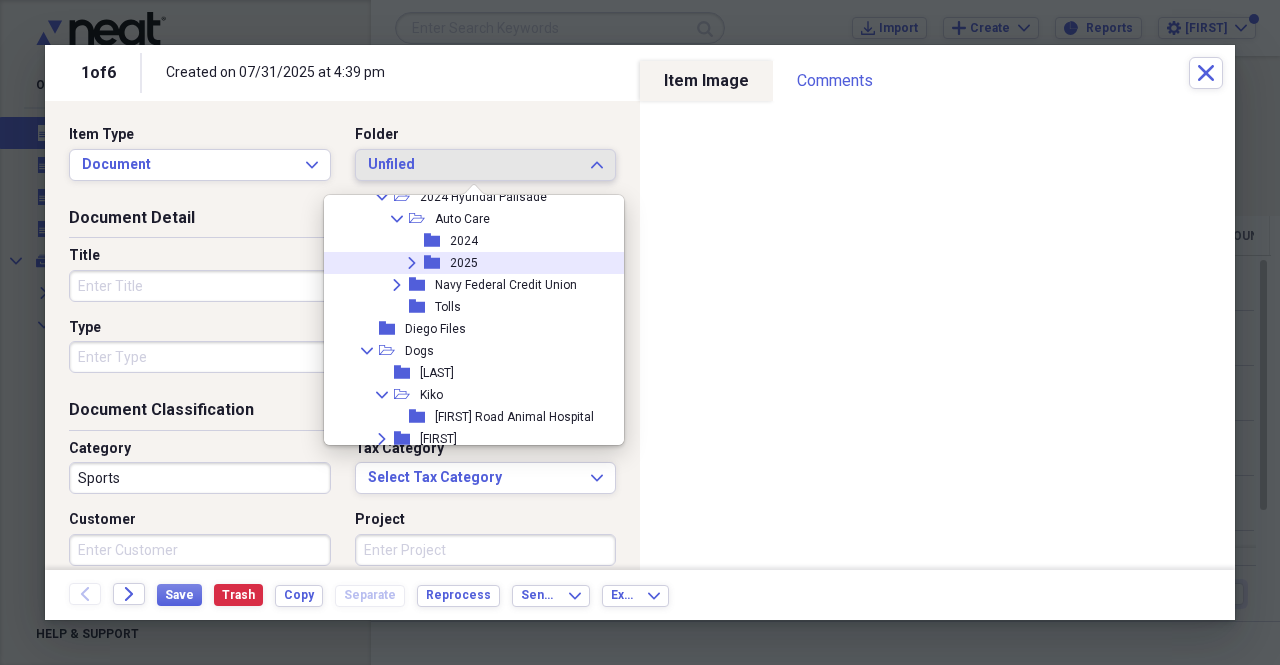 click on "Expand" 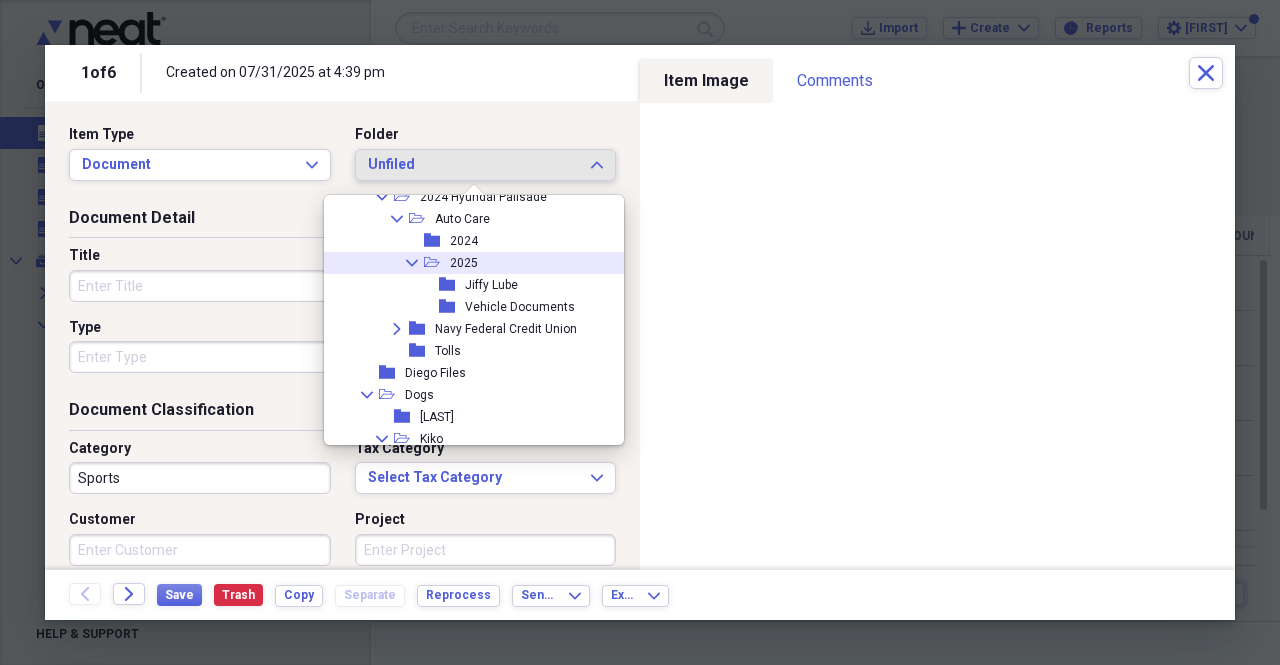 click on "Collapse" 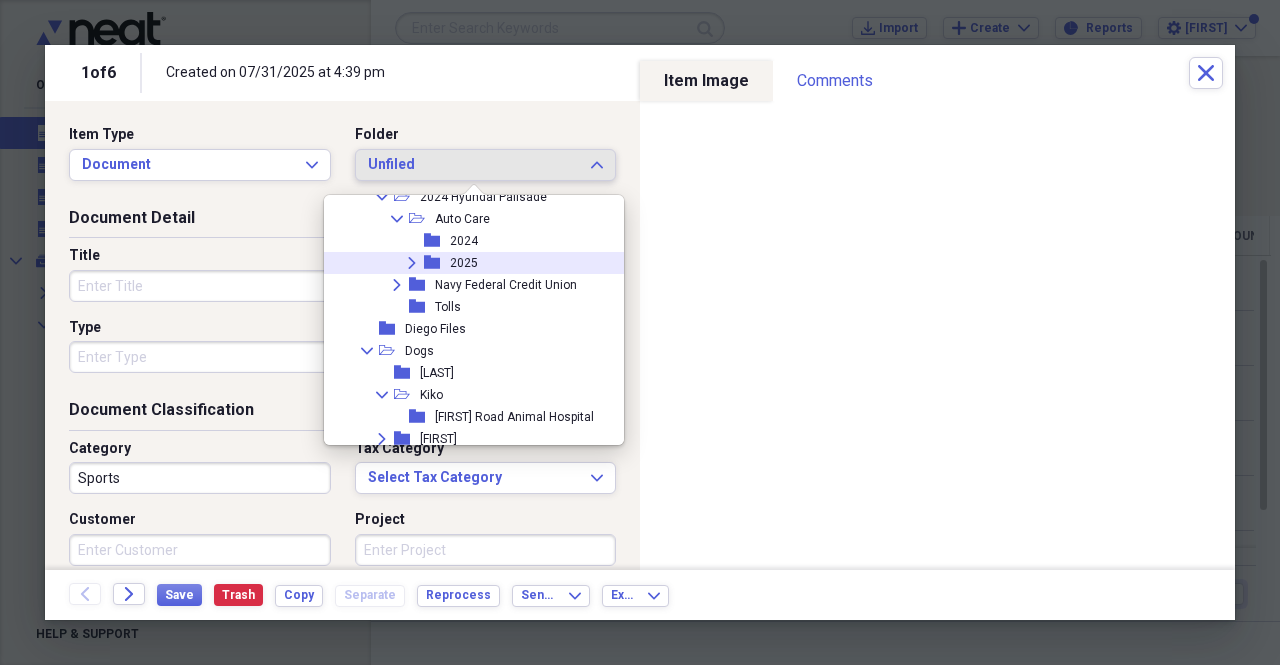 click on "Expand" 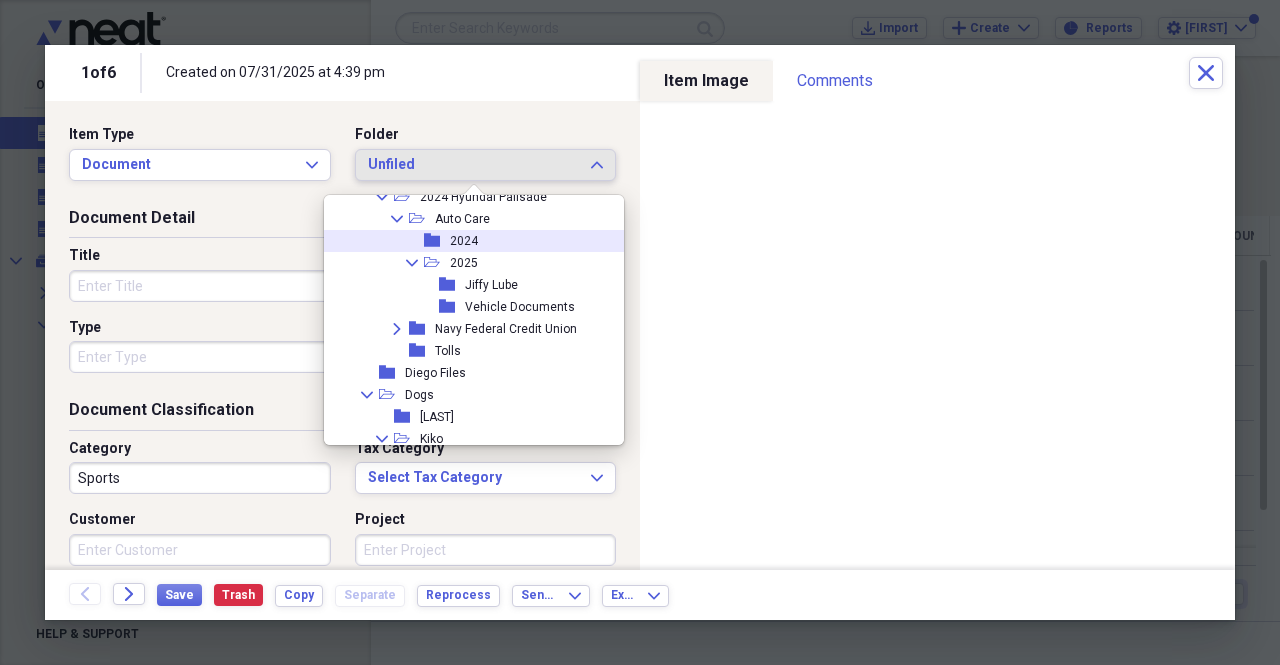 click on "folder 2024" at bounding box center (466, 241) 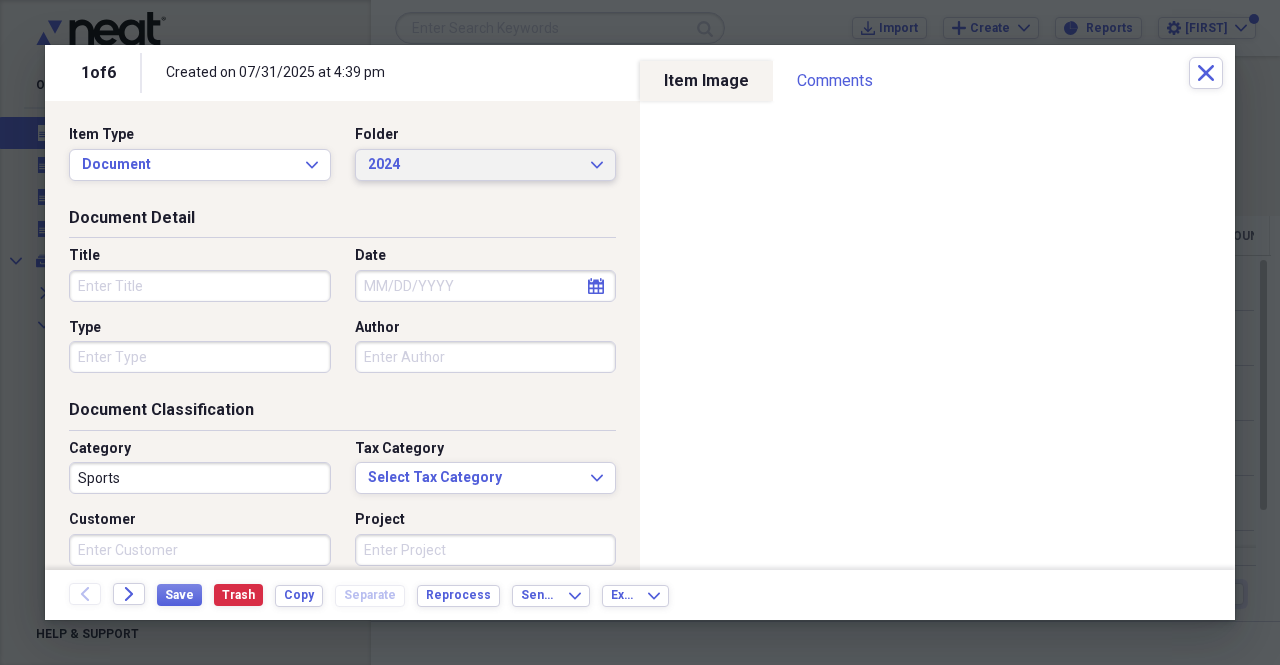click on "2024" at bounding box center (474, 165) 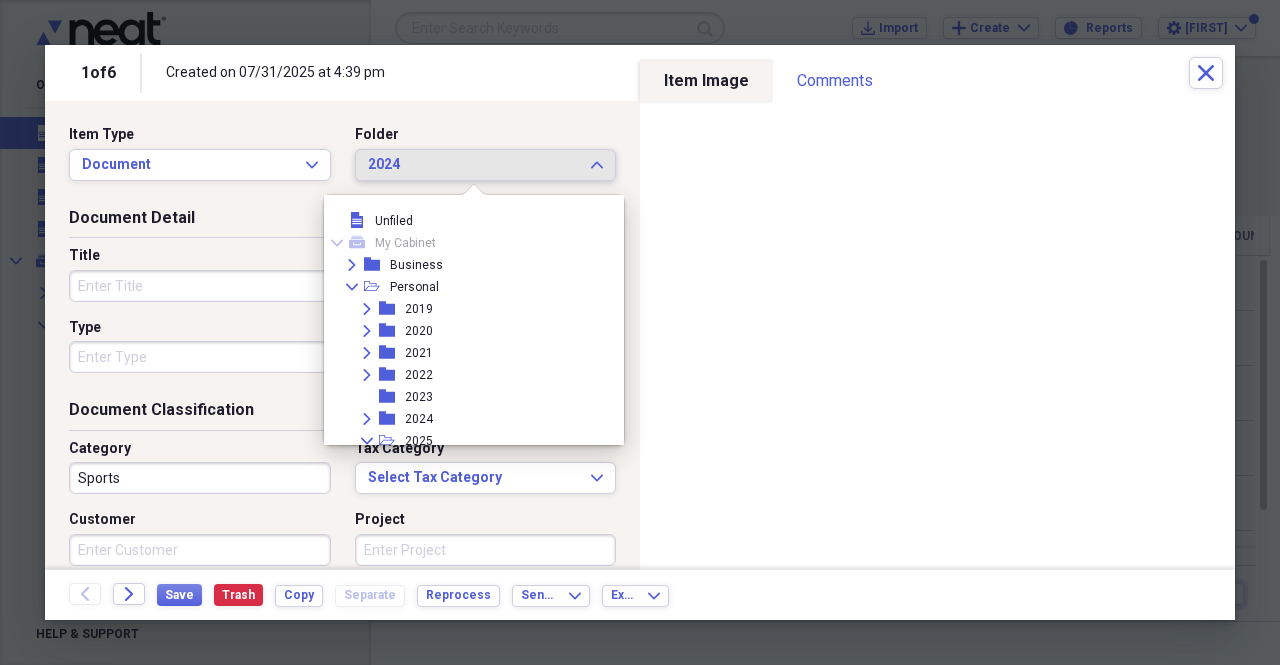 scroll, scrollTop: 649, scrollLeft: 0, axis: vertical 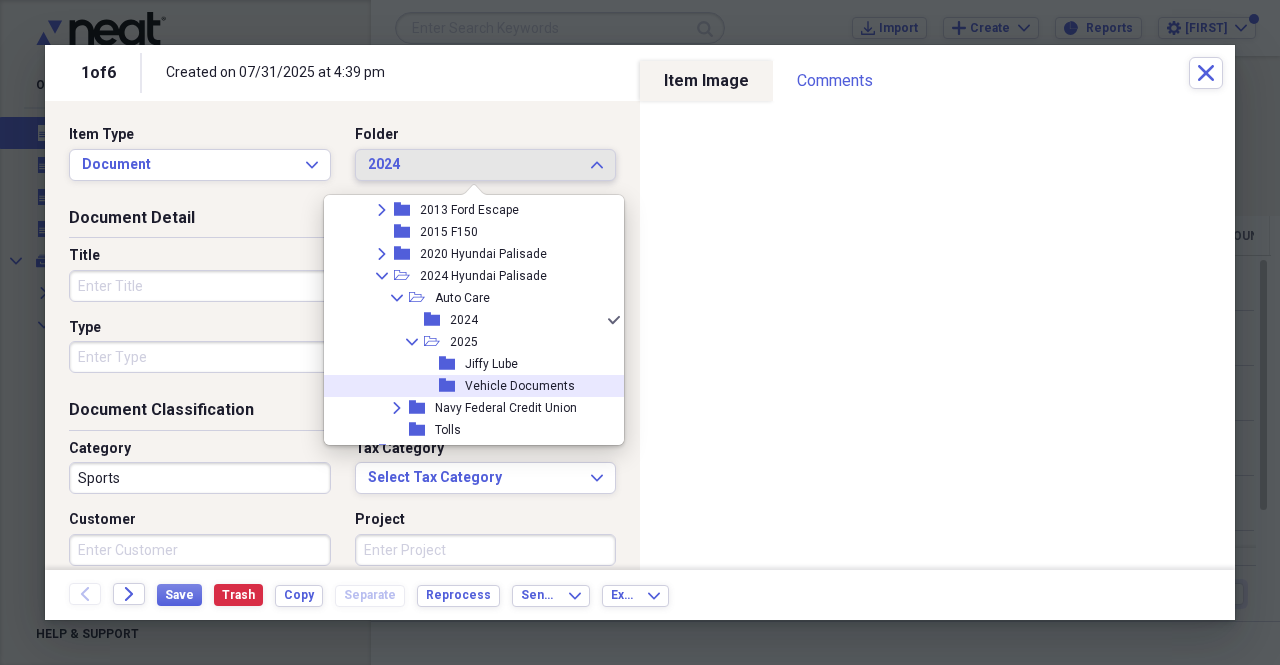 click on "Vehicle Documents" at bounding box center (520, 386) 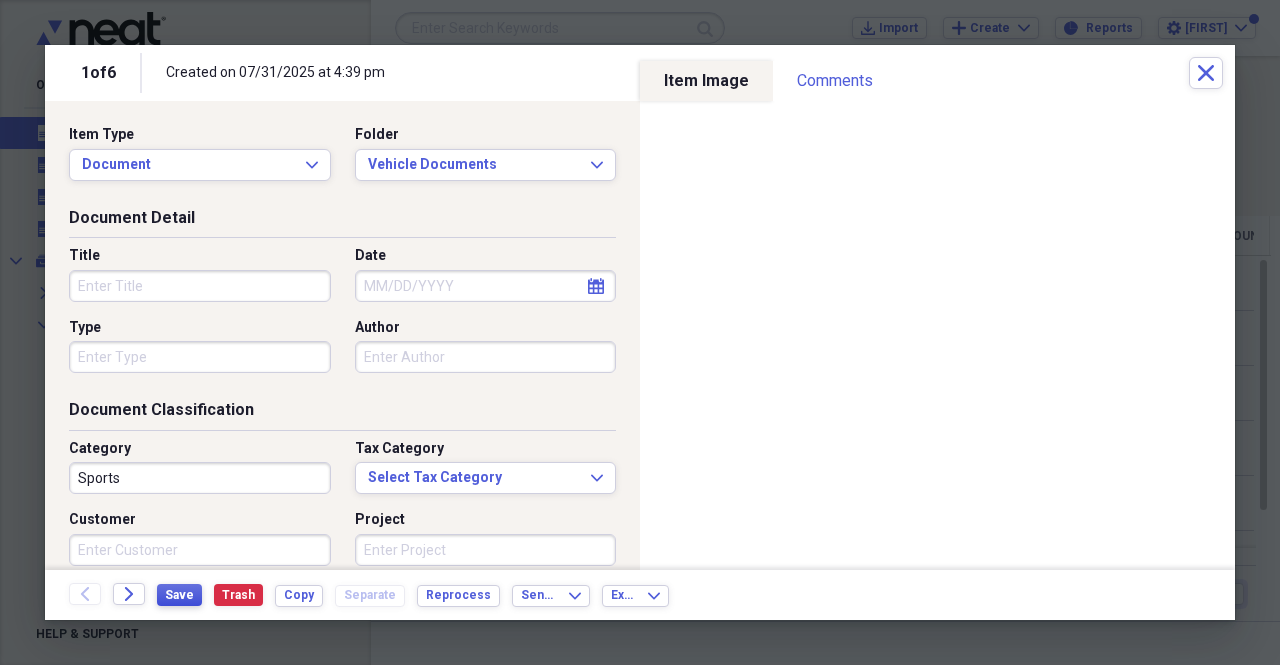 click on "Save" at bounding box center (179, 595) 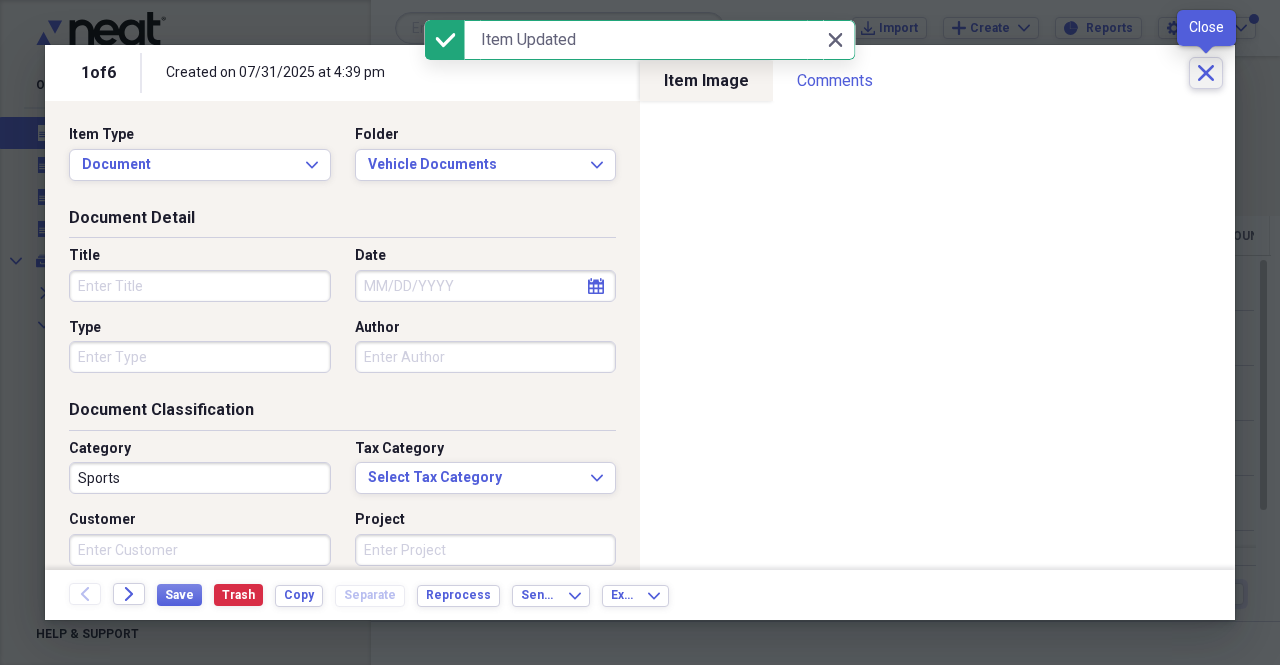 click on "Close" 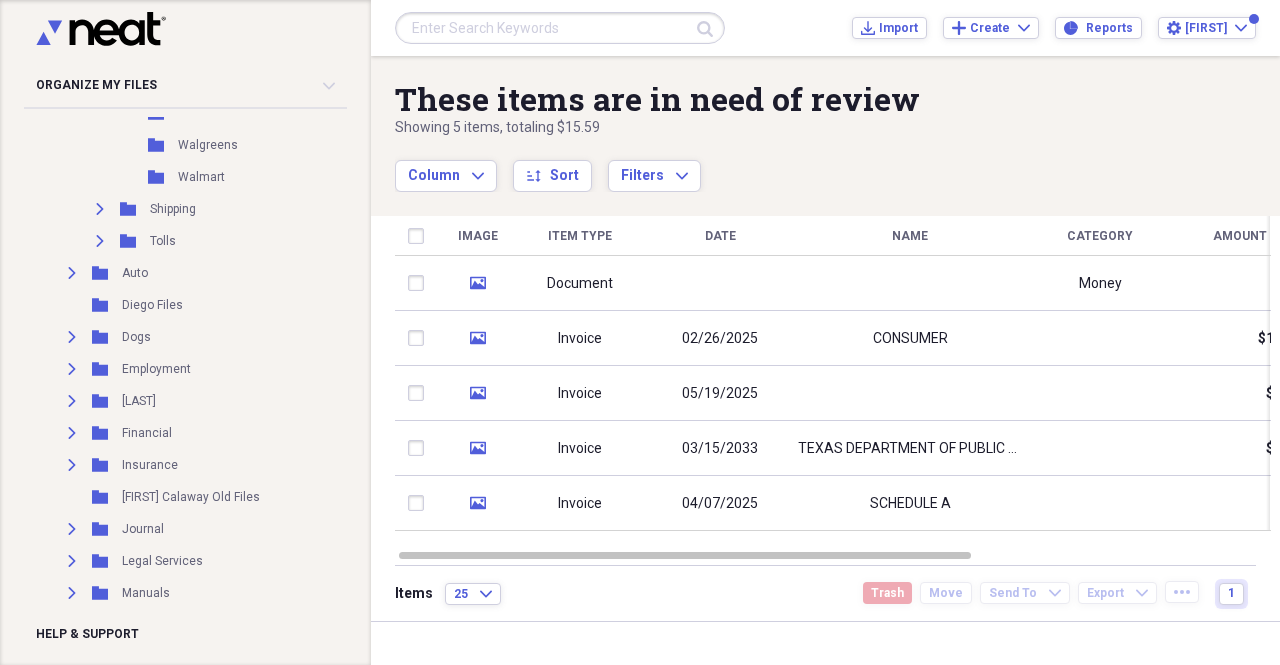scroll, scrollTop: 1305, scrollLeft: 0, axis: vertical 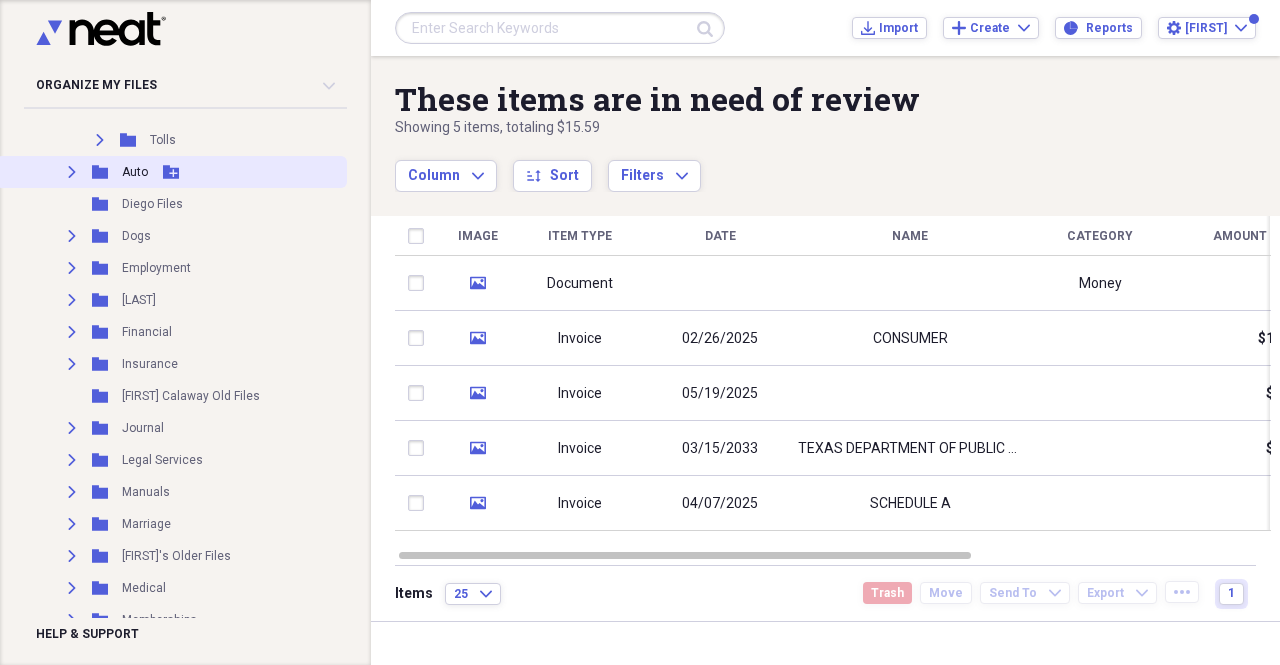 click on "Expand" at bounding box center [72, 172] 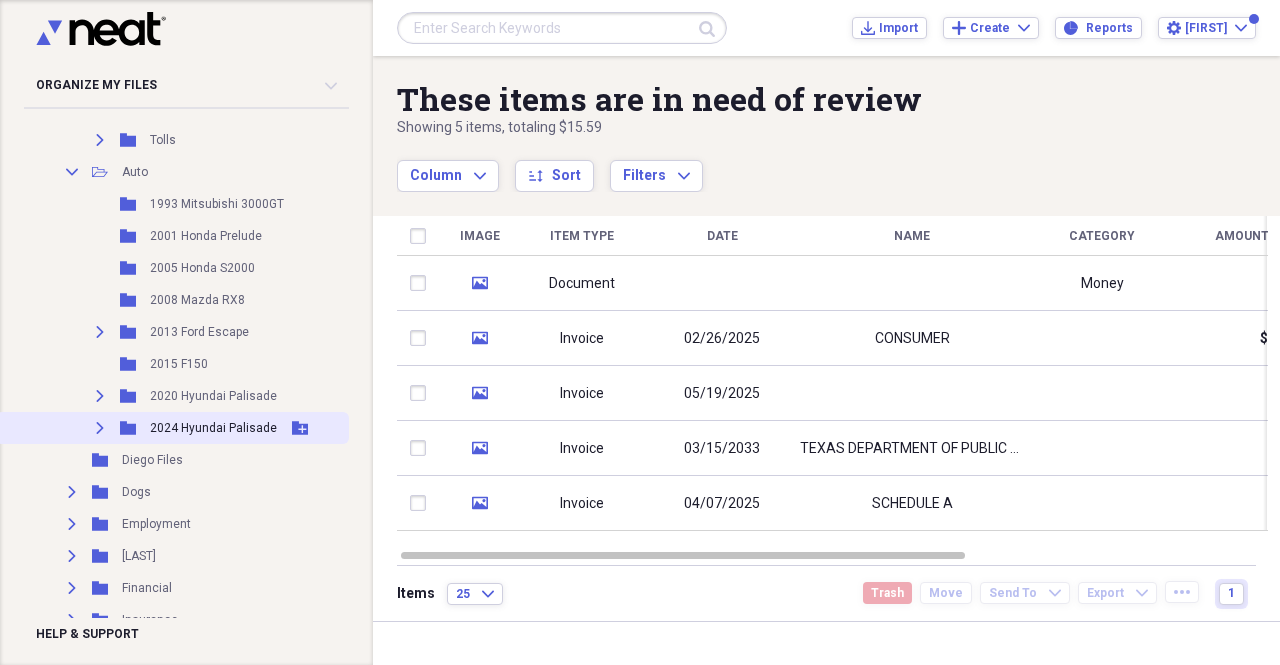 click on "2024 Hyundai Palisade" at bounding box center [213, 428] 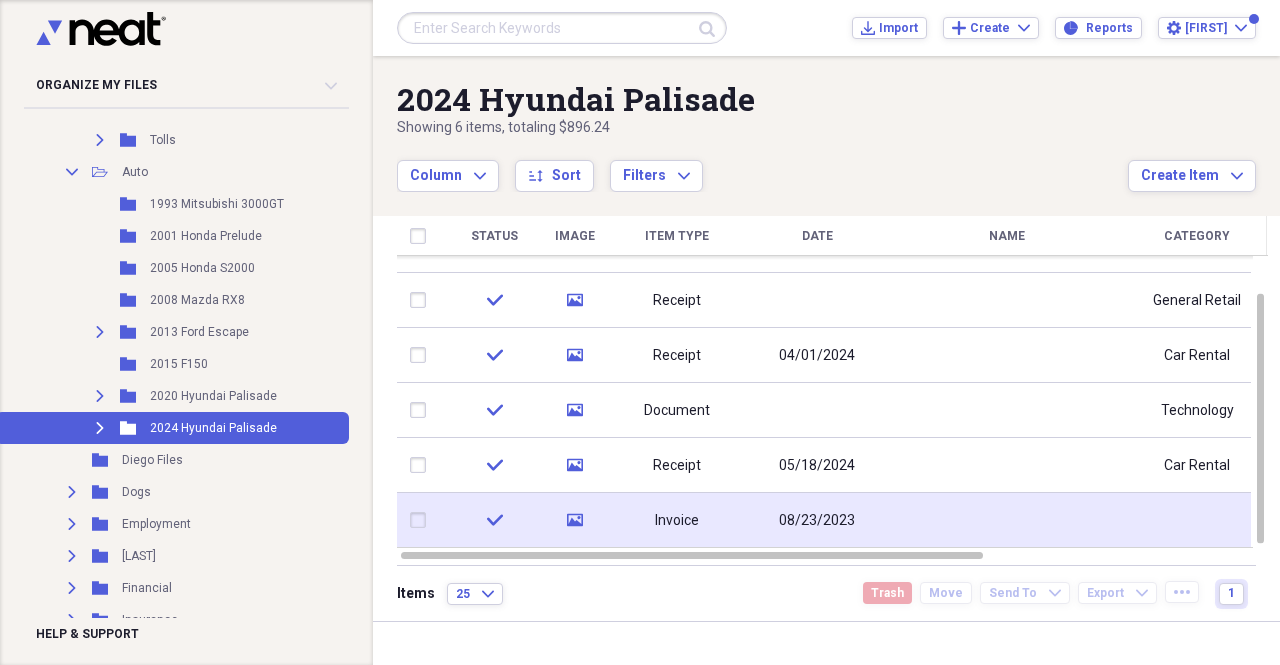 click on "media" 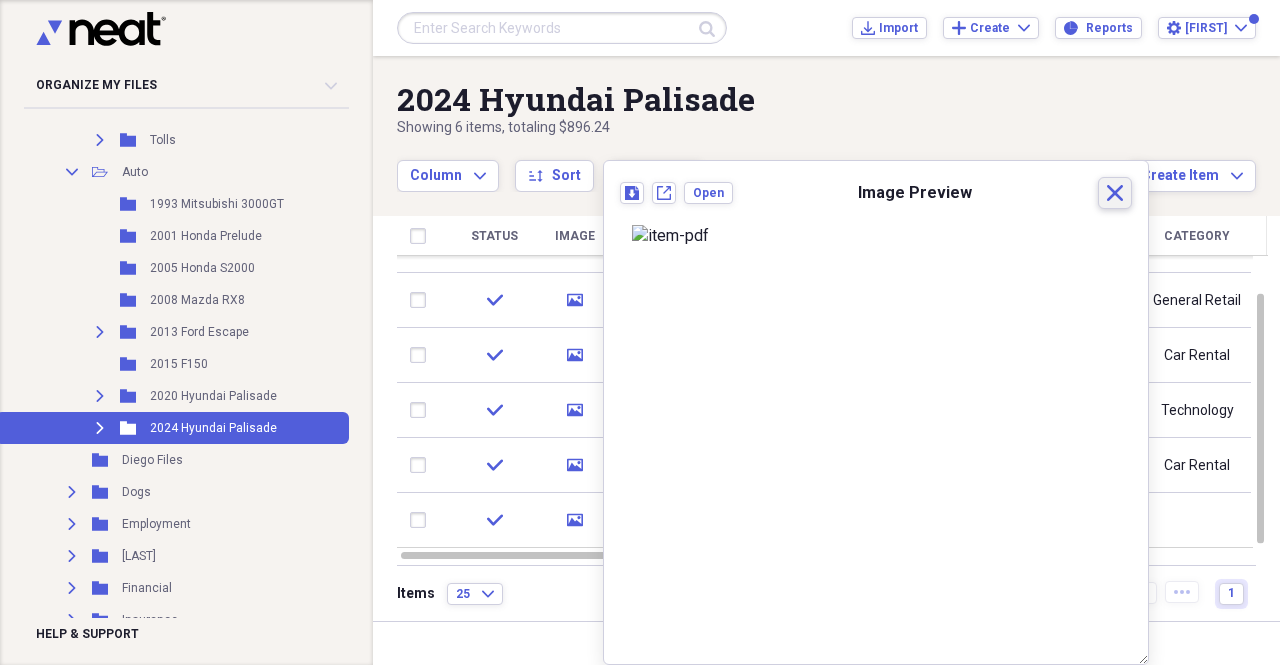 click on "Close" 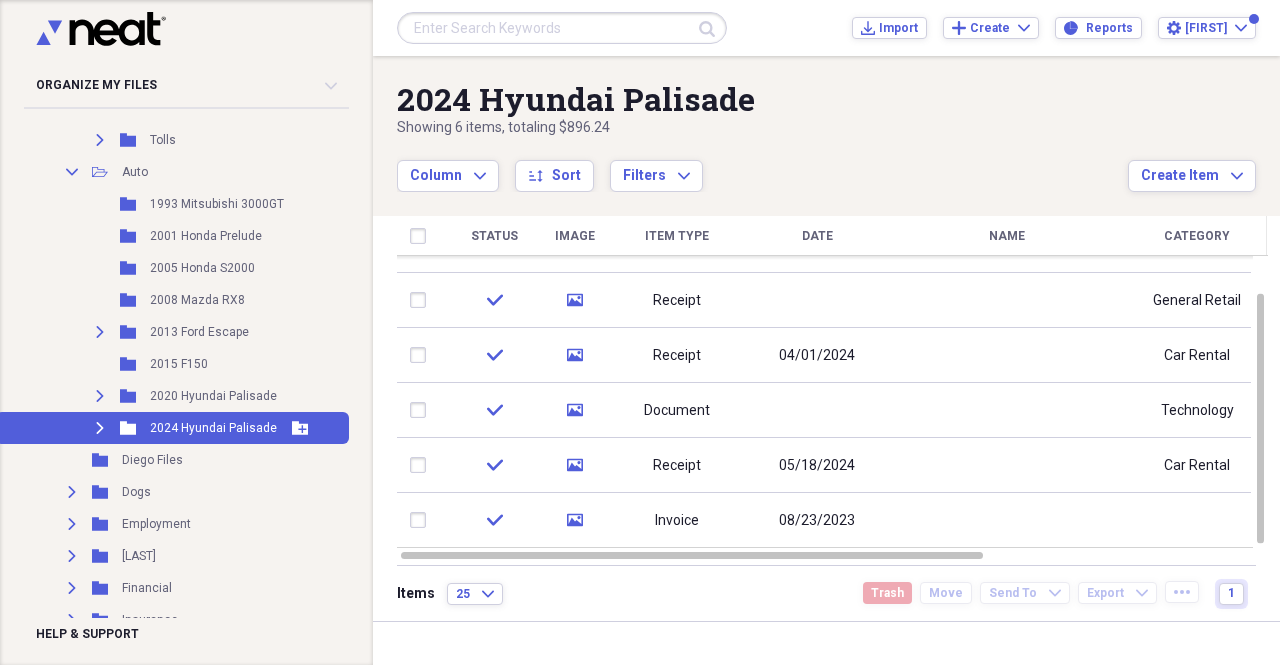 click on "Expand" 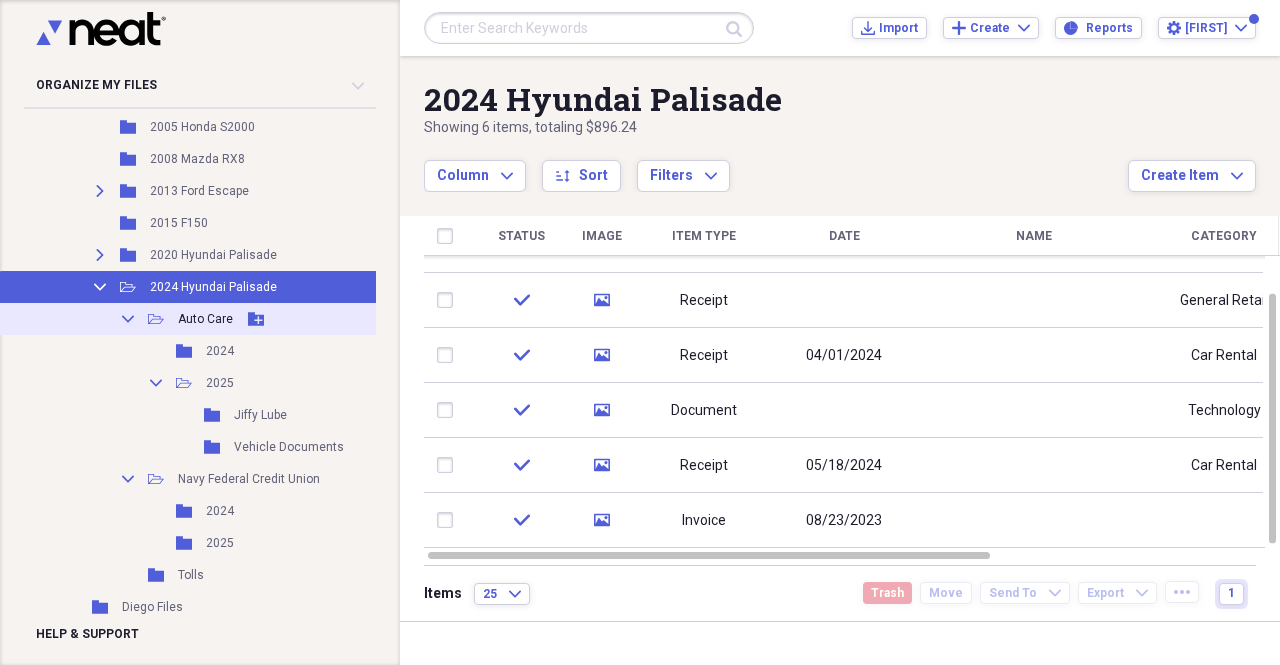 scroll, scrollTop: 1450, scrollLeft: 0, axis: vertical 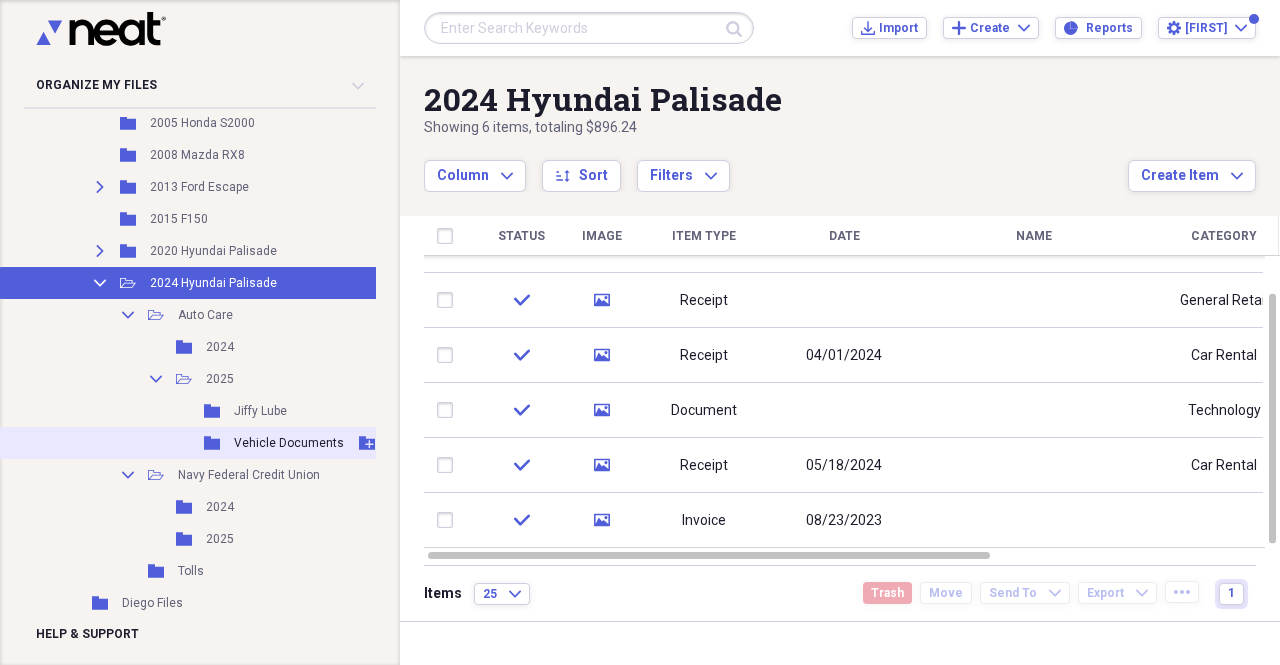 click on "Vehicle Documents" at bounding box center (289, 443) 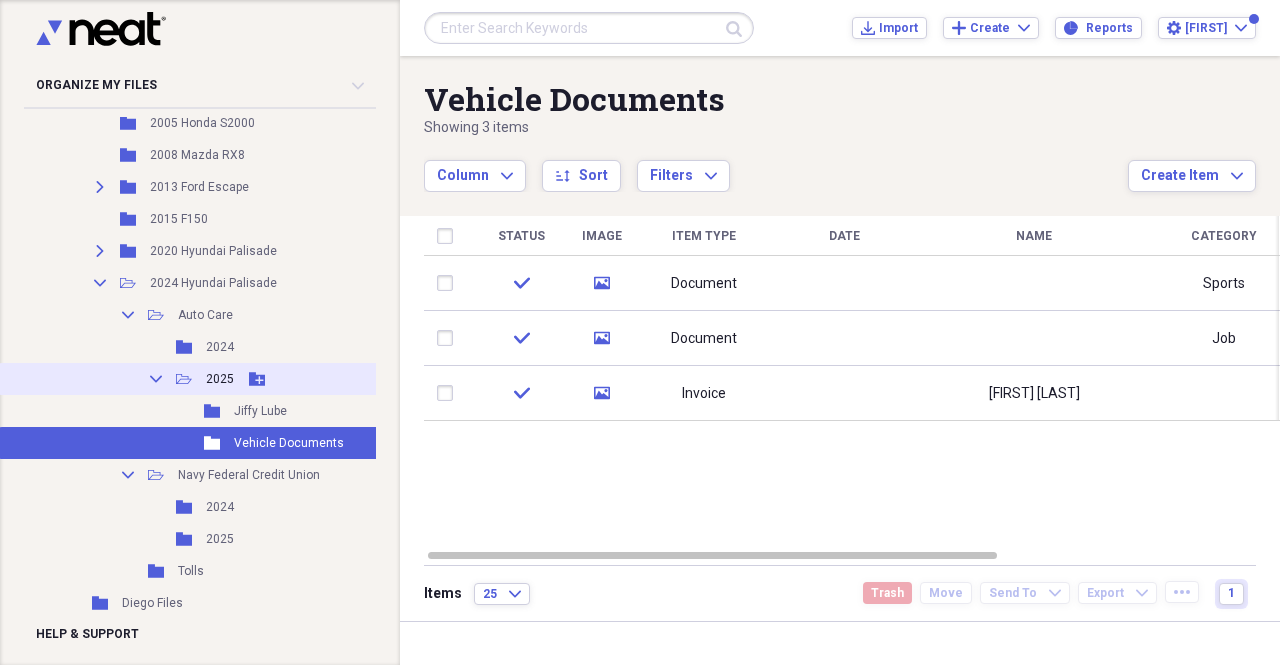 click on "Collapse" 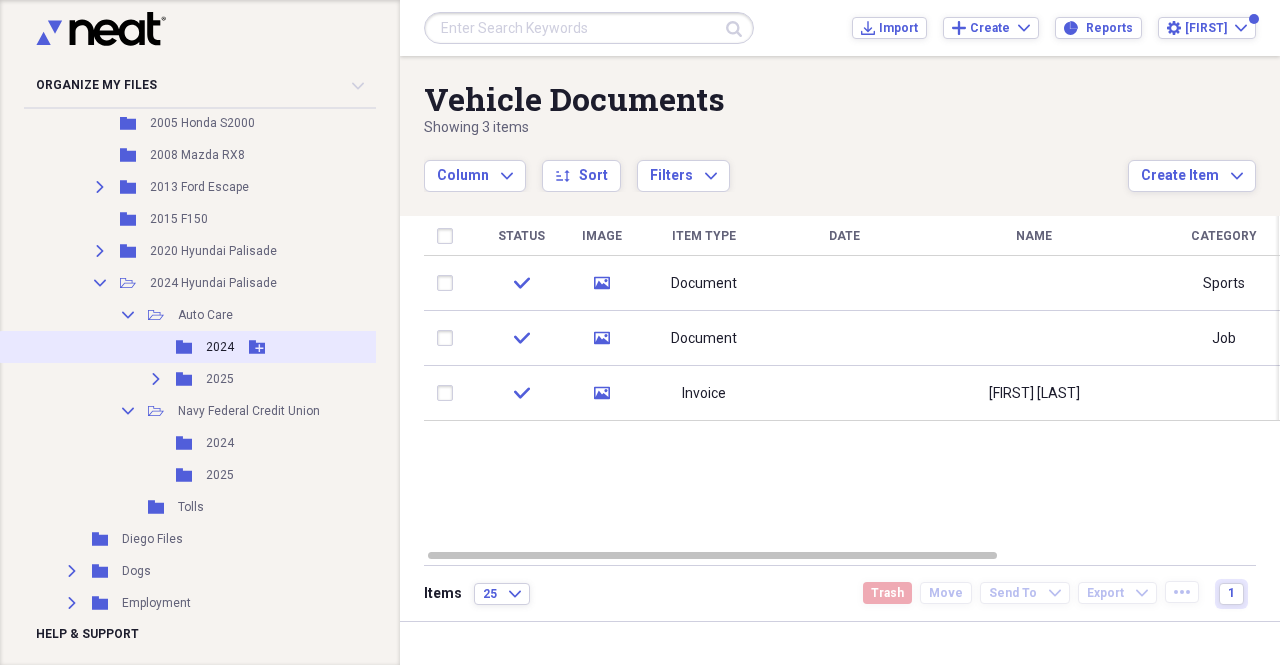 click on "Folder 2024 Add Folder" at bounding box center (190, 347) 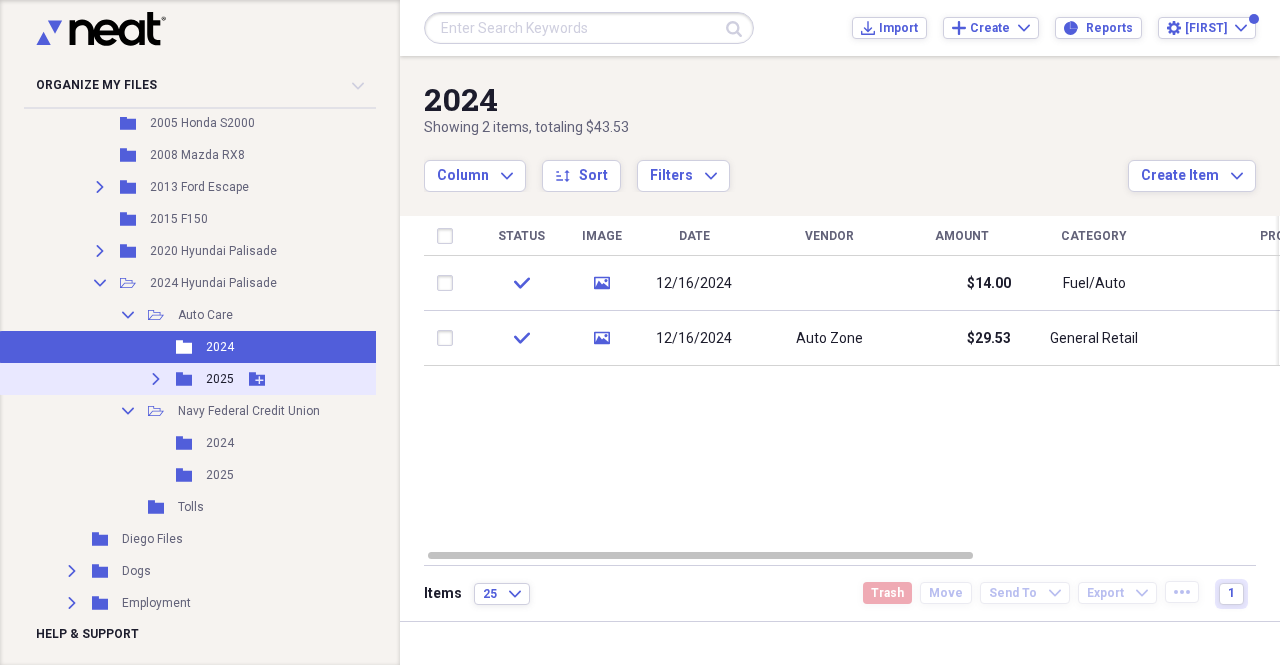 click on "Expand Folder 2025 Add Folder" at bounding box center [190, 379] 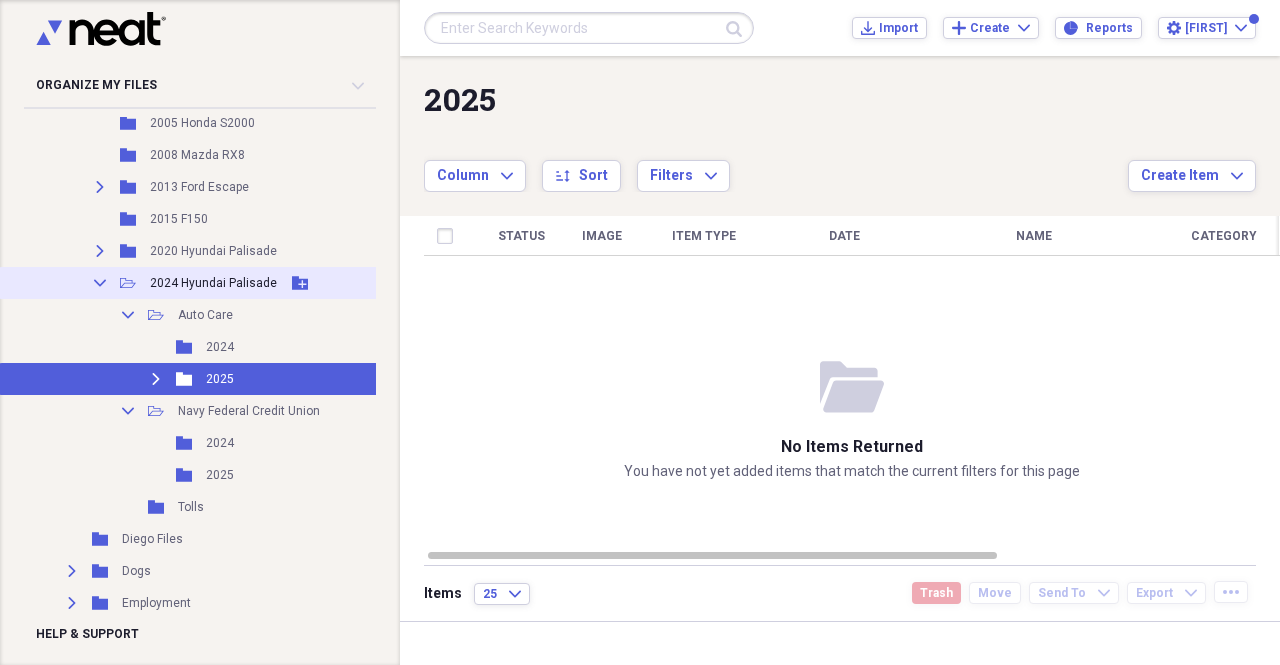 click on "2024 Hyundai Palisade" at bounding box center [213, 283] 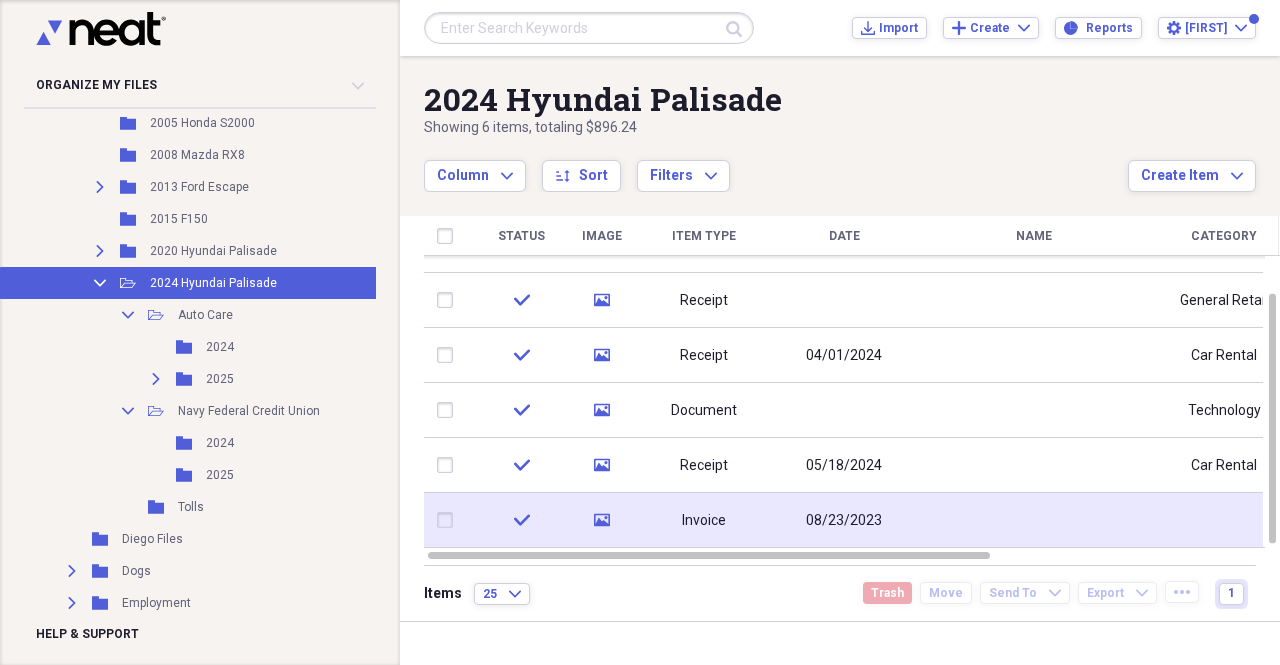 click 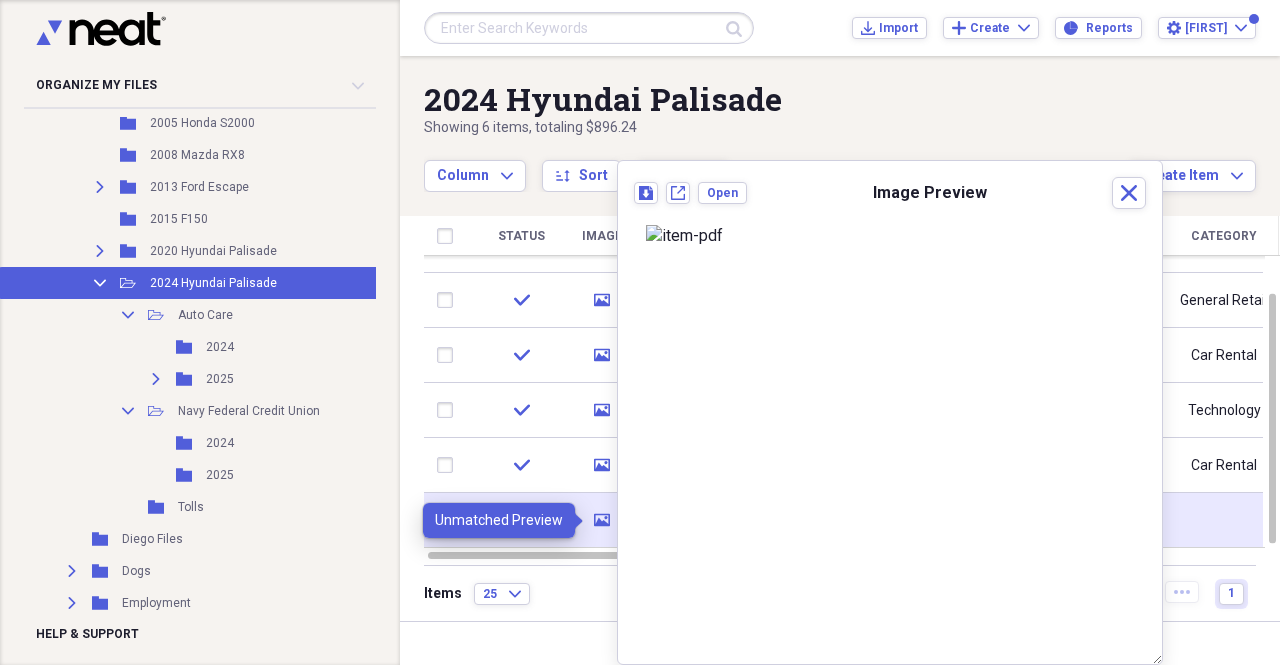 click 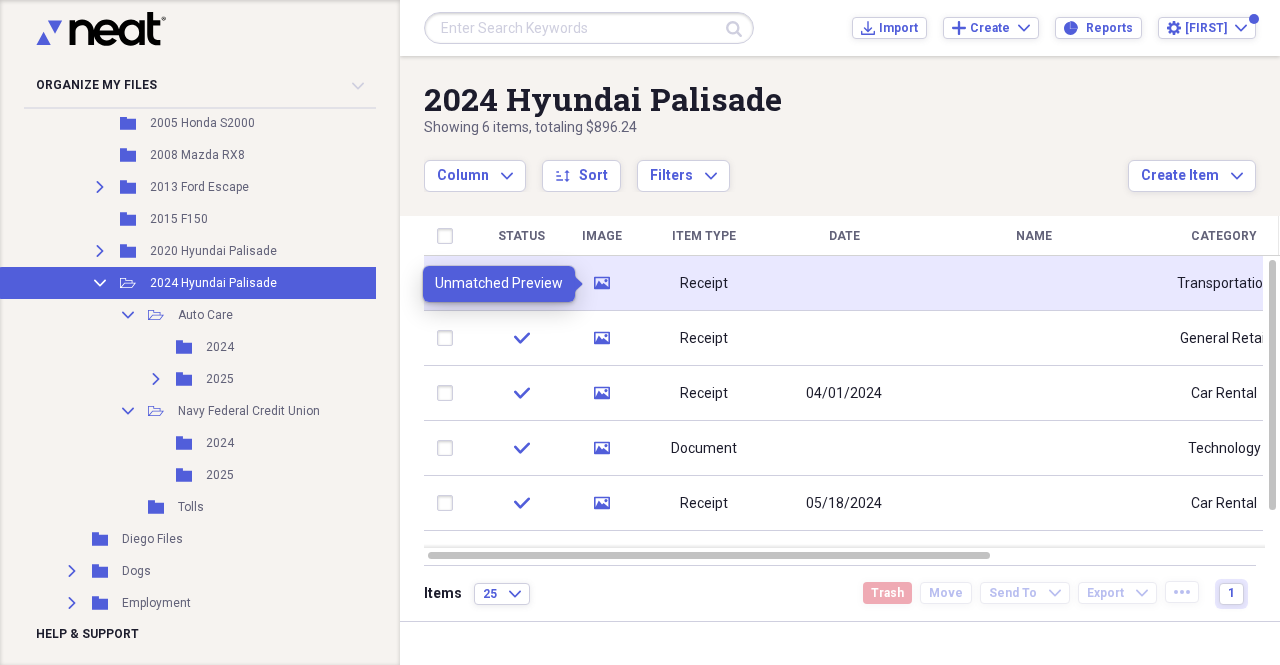 click 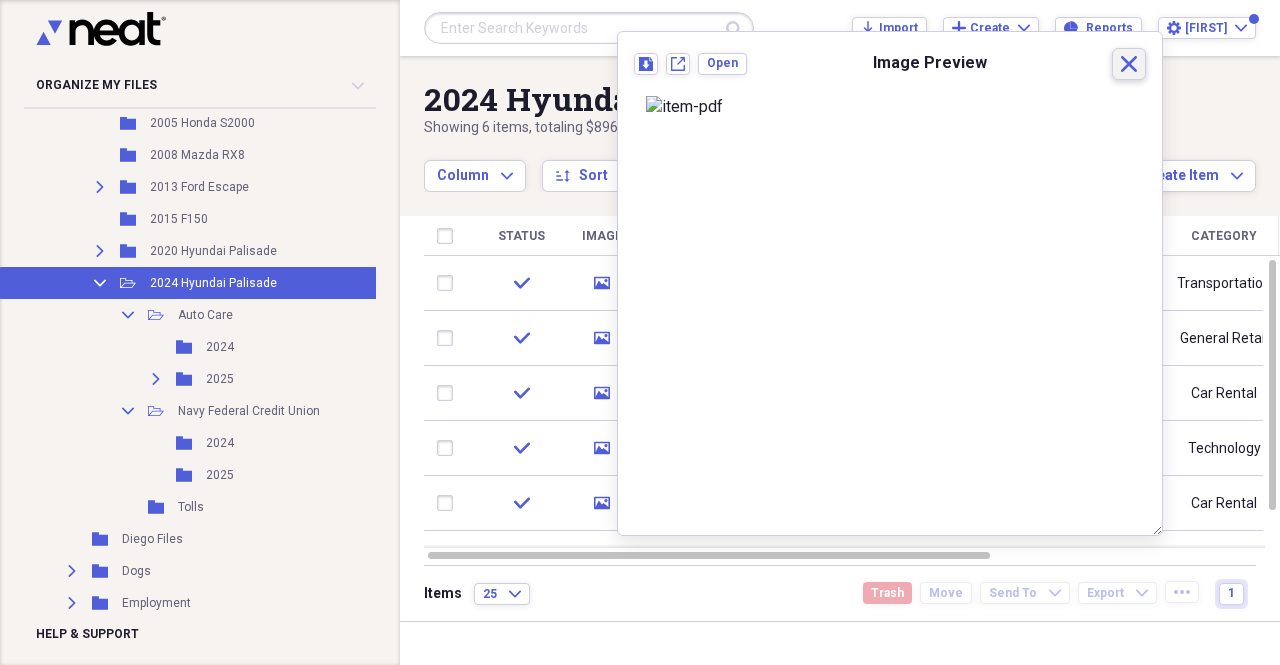 click on "Close" 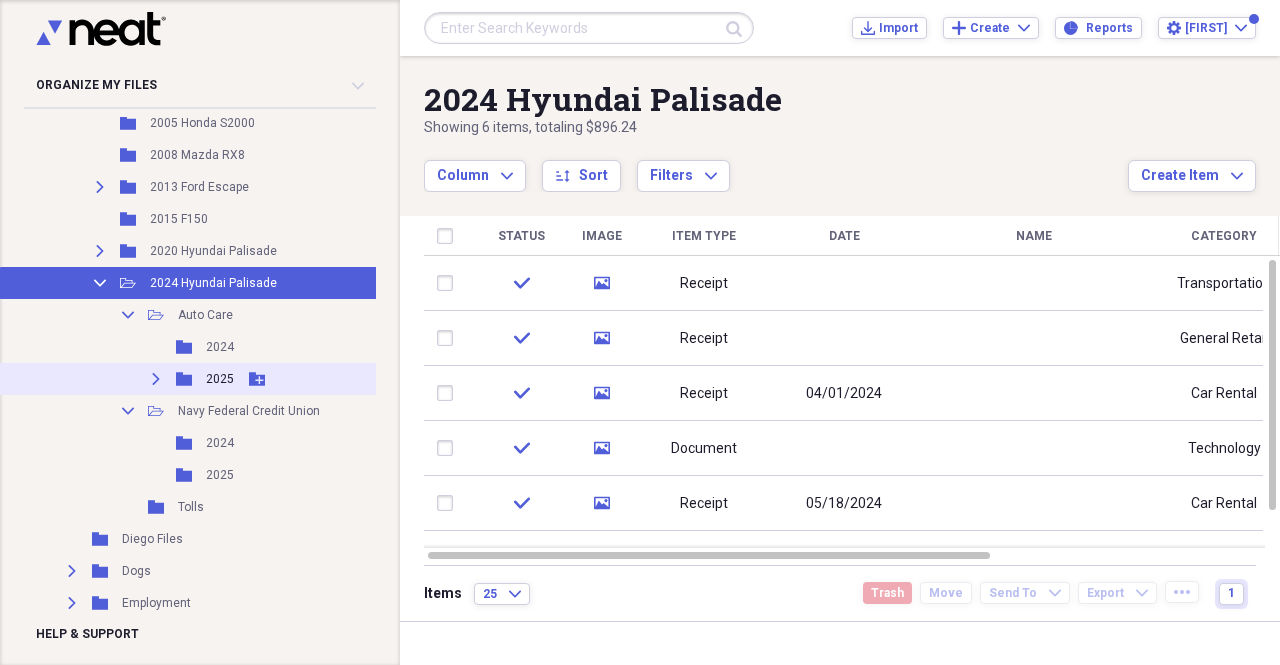 click on "Expand" 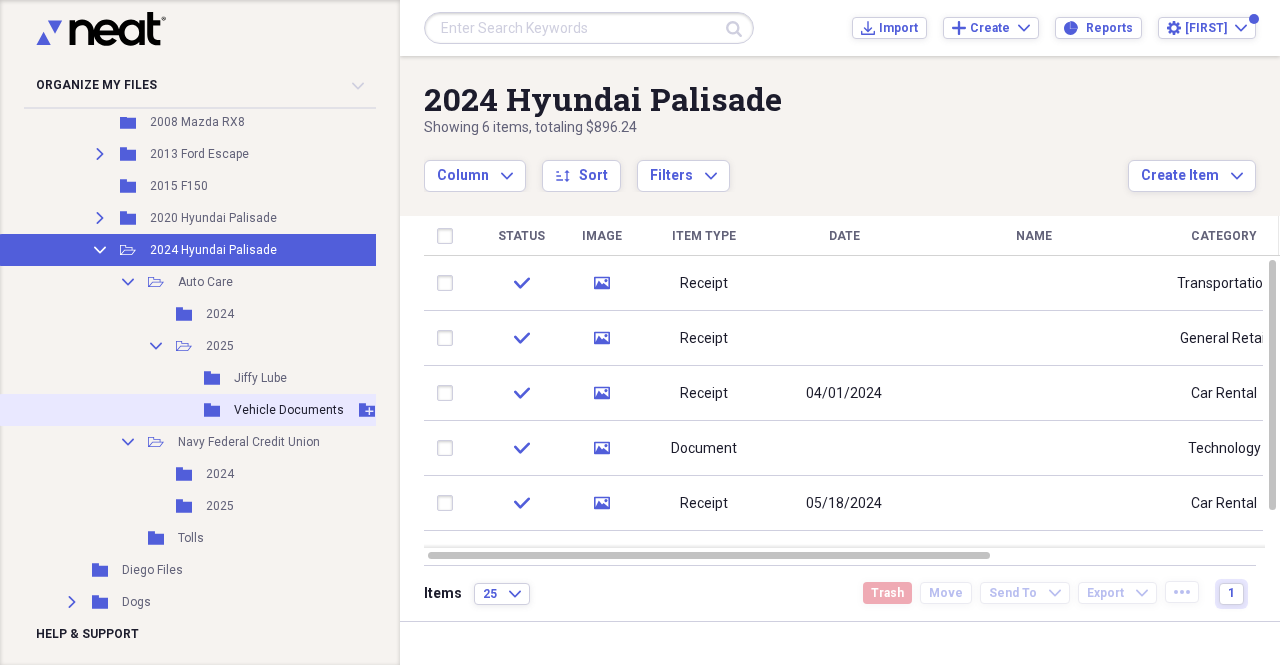 scroll, scrollTop: 1444, scrollLeft: 0, axis: vertical 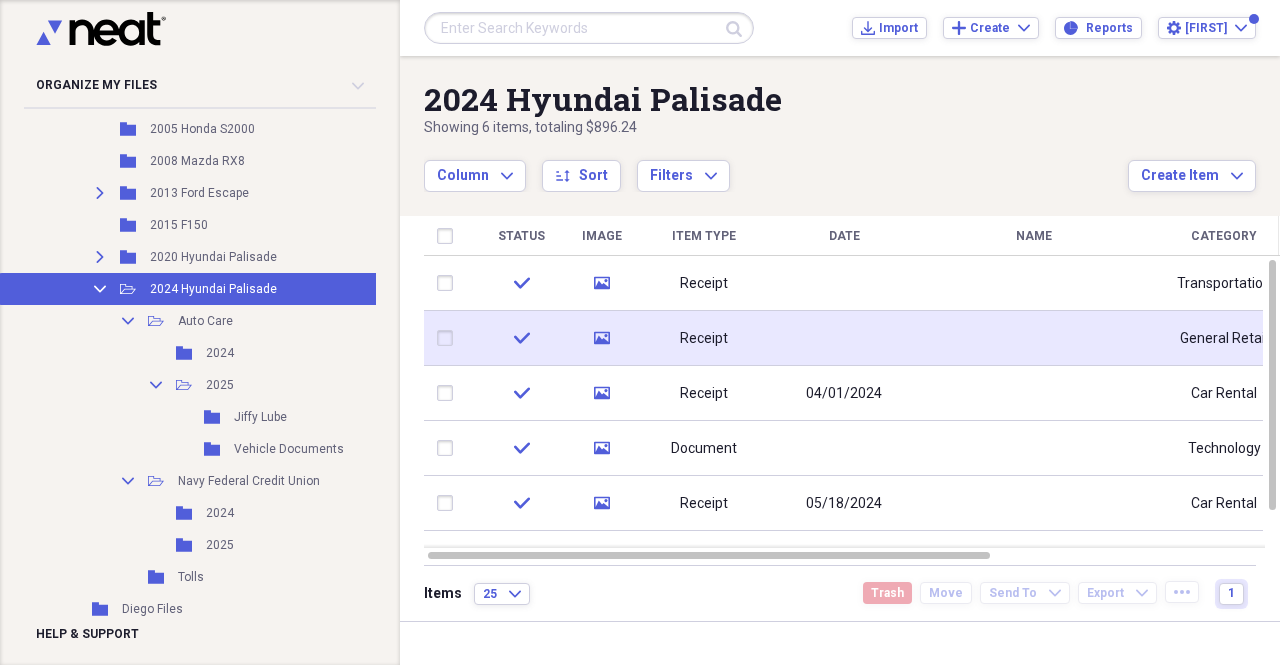 click 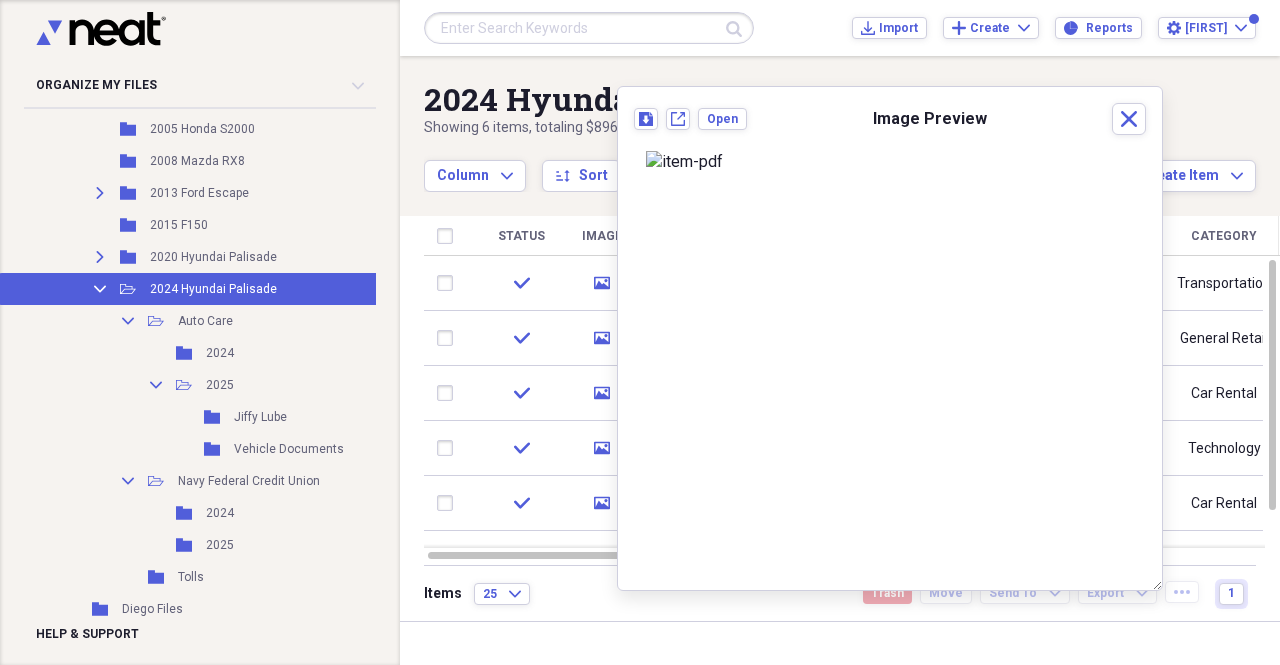 scroll, scrollTop: 0, scrollLeft: 0, axis: both 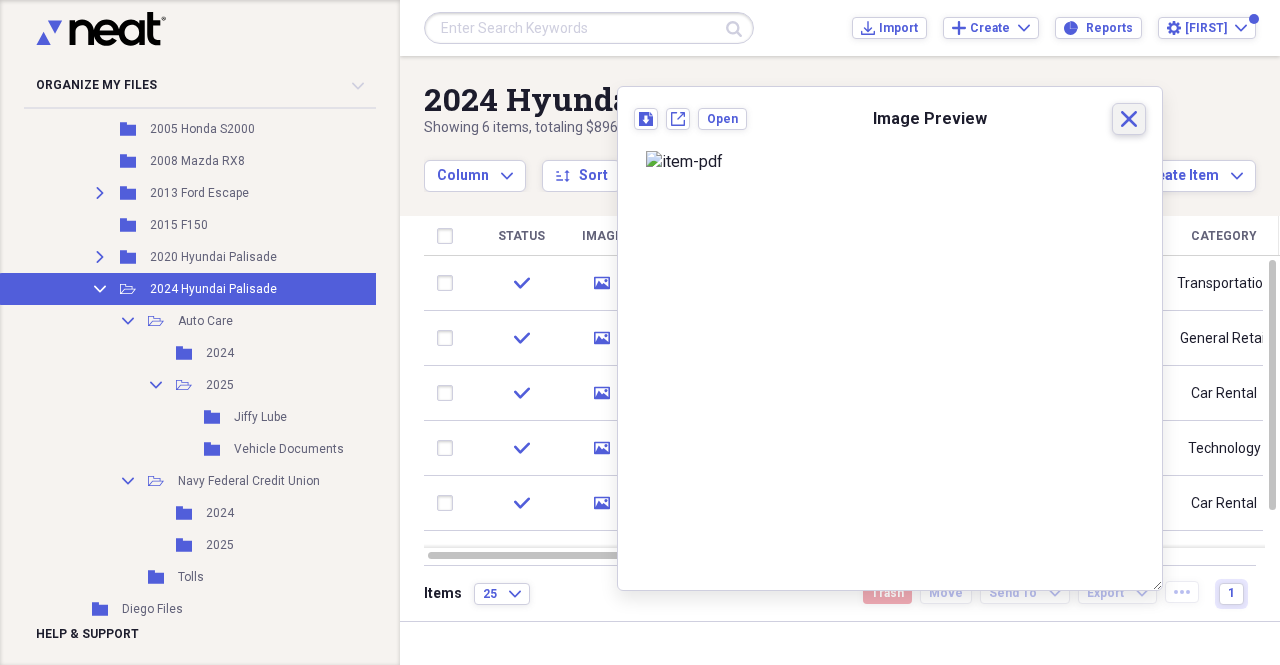 click on "Close" at bounding box center [1129, 119] 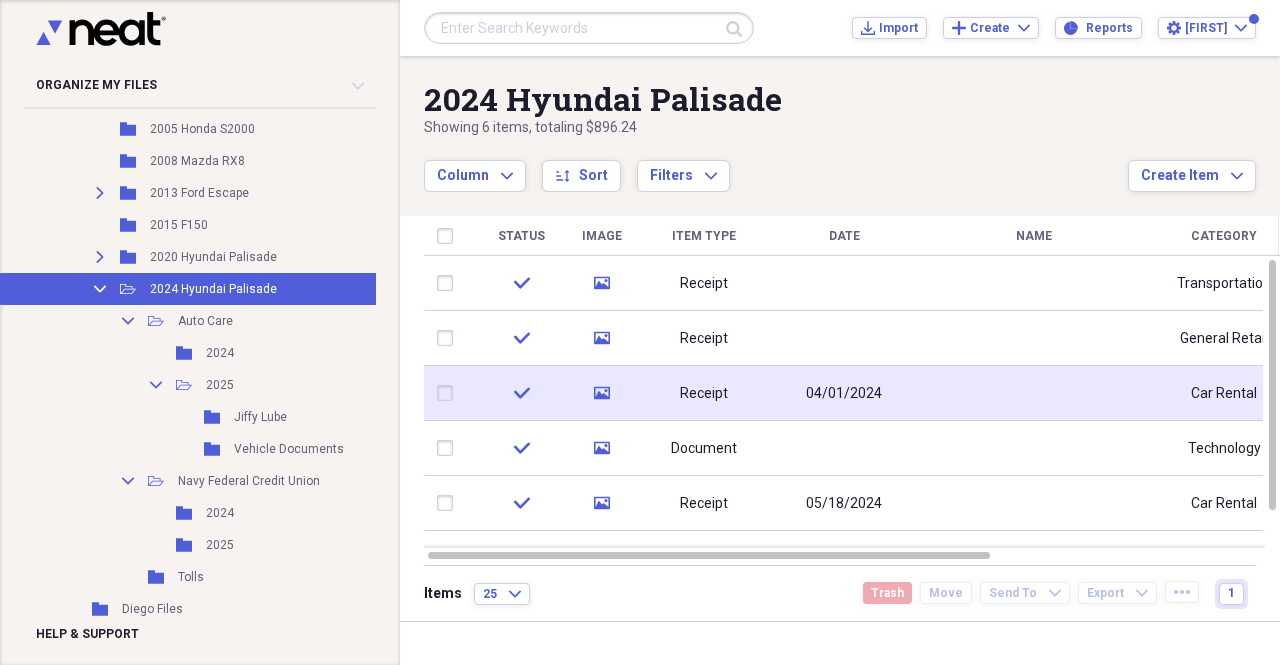 click on "media" 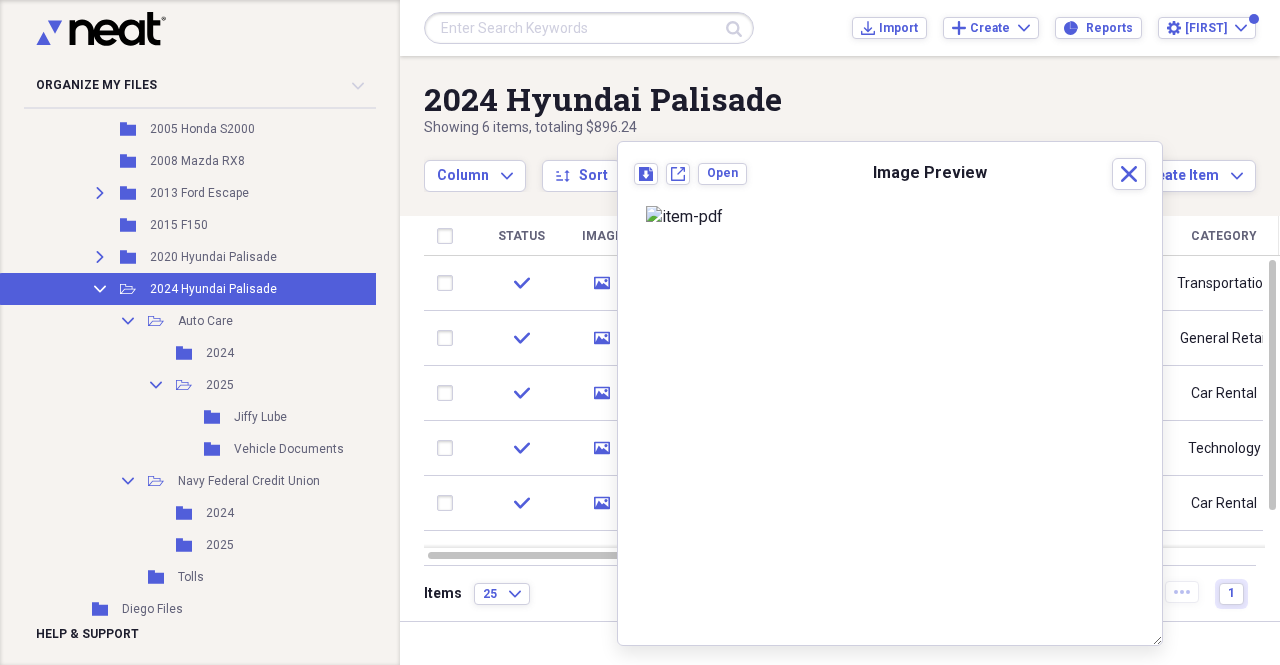 scroll, scrollTop: 0, scrollLeft: 0, axis: both 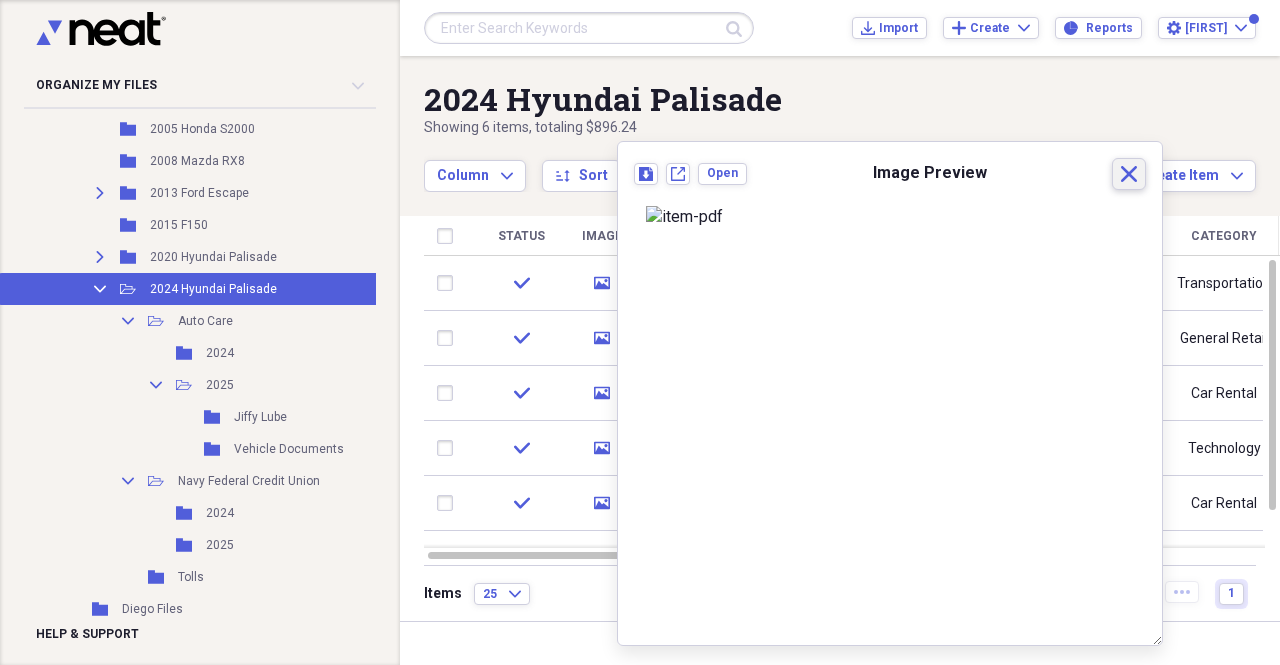 click on "Close" 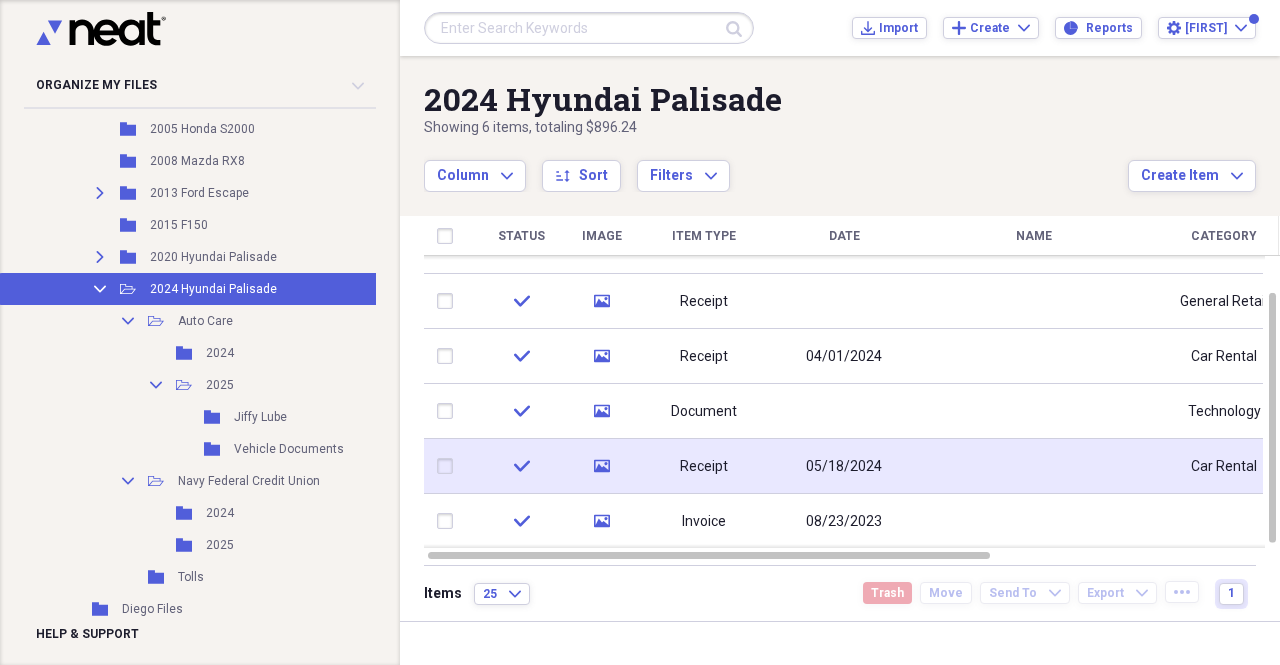 click on "media" 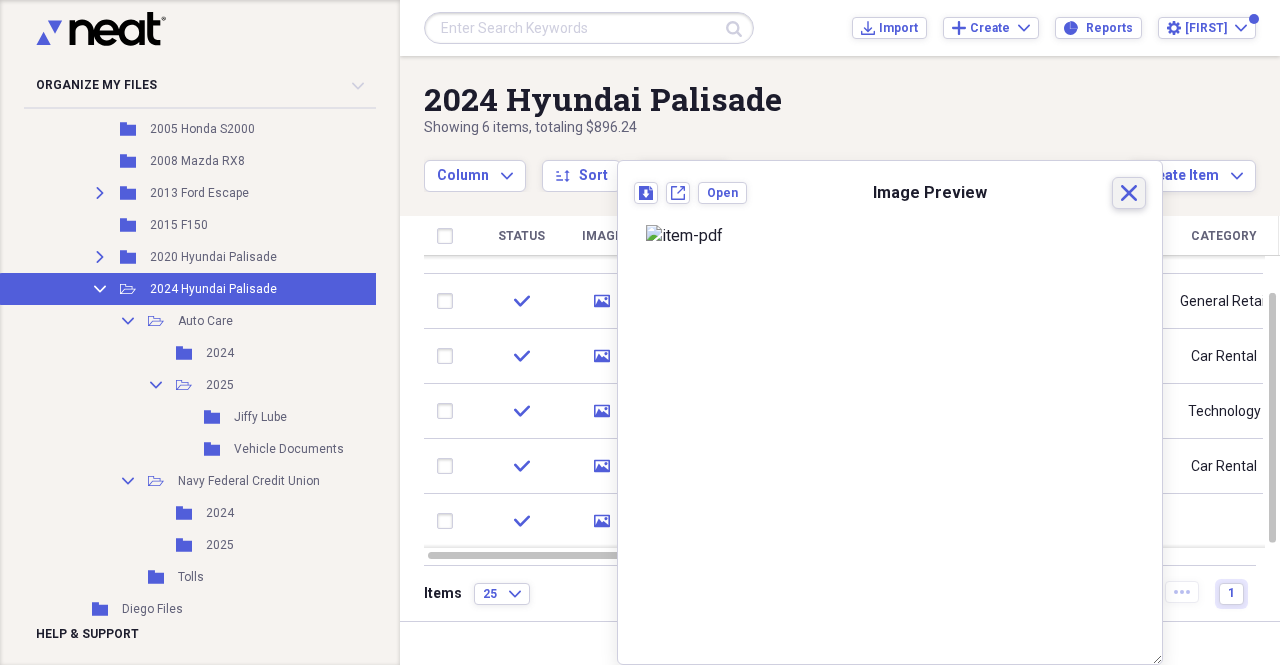 click on "Close" 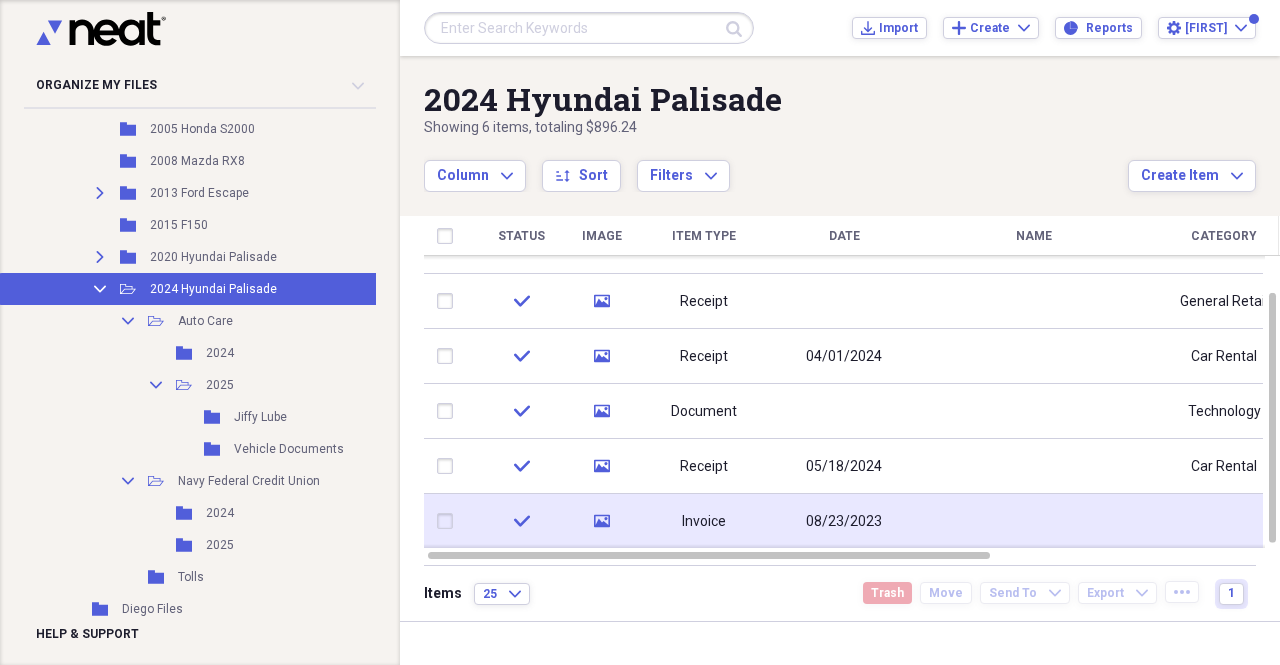 click on "media" 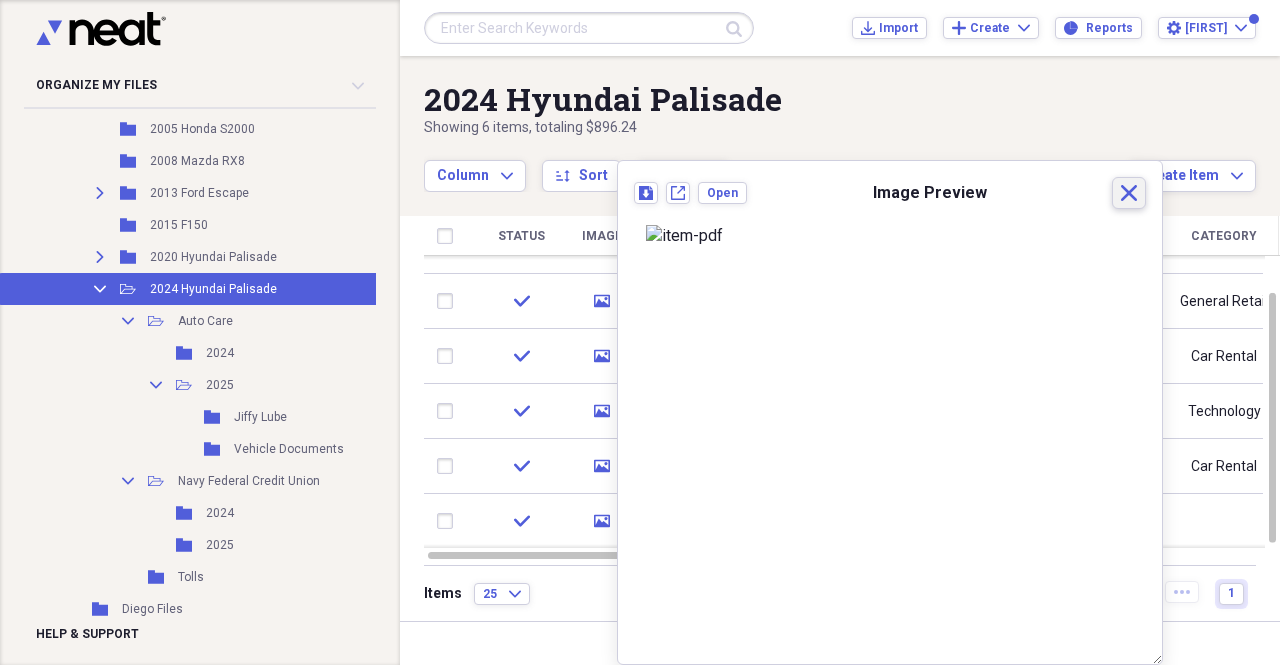 click 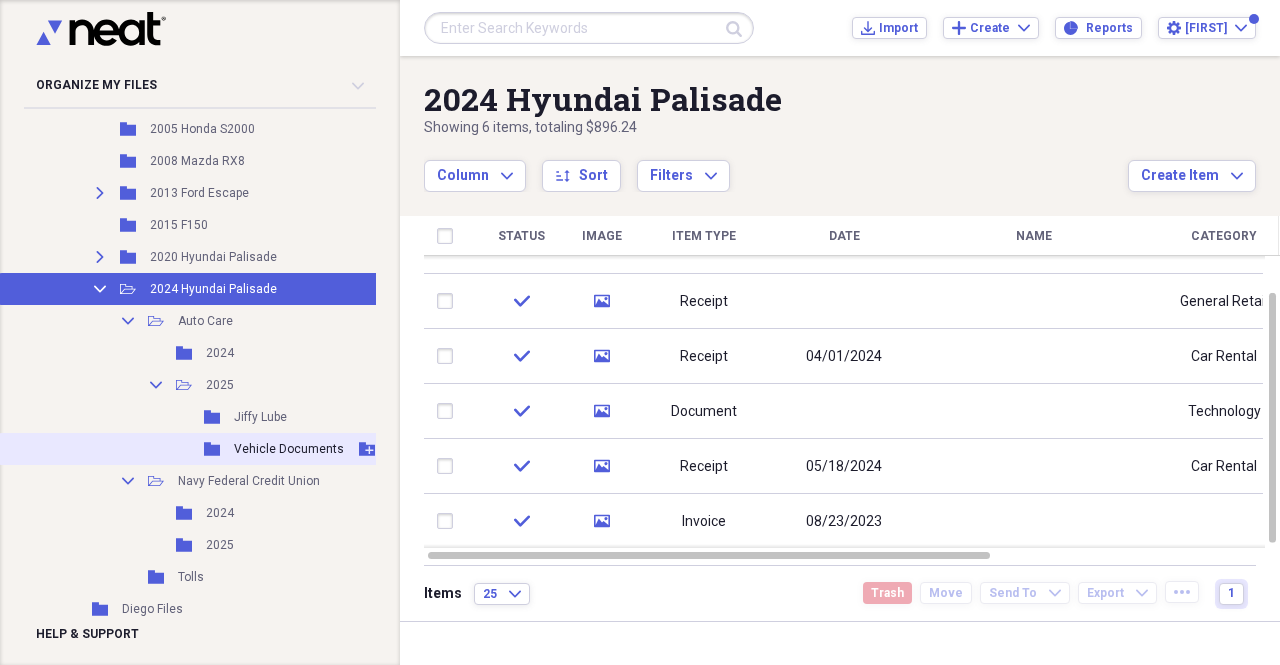 click on "Vehicle Documents" at bounding box center [289, 449] 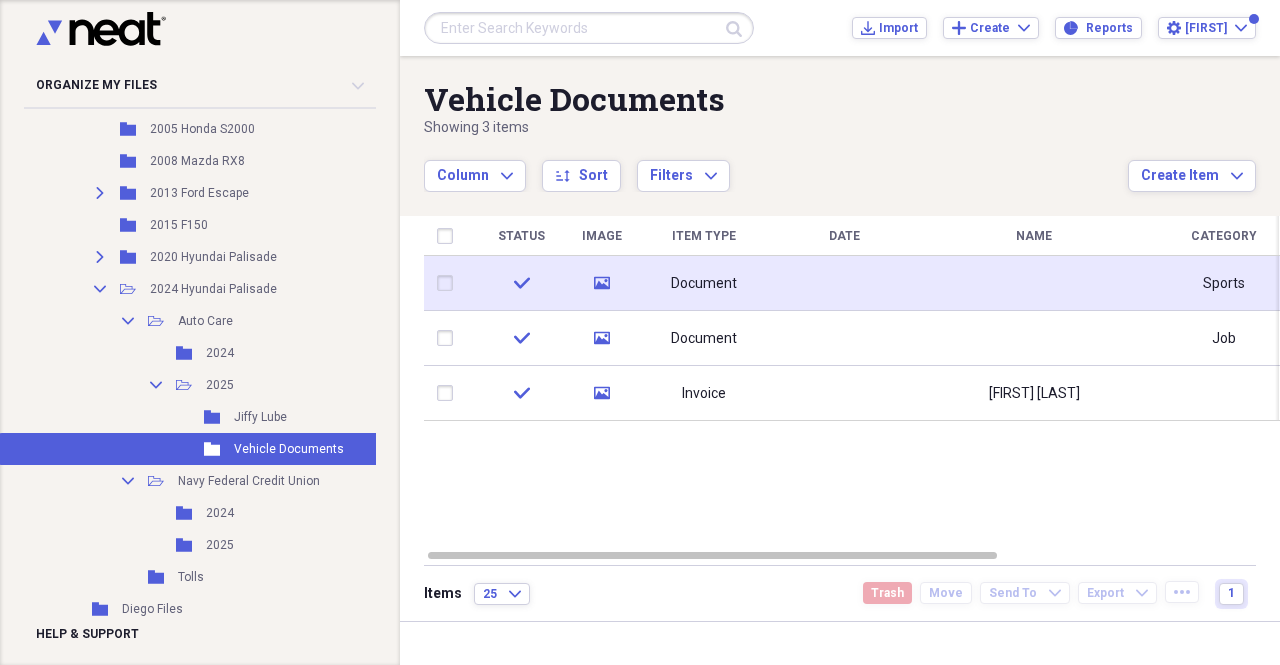 click on "media" 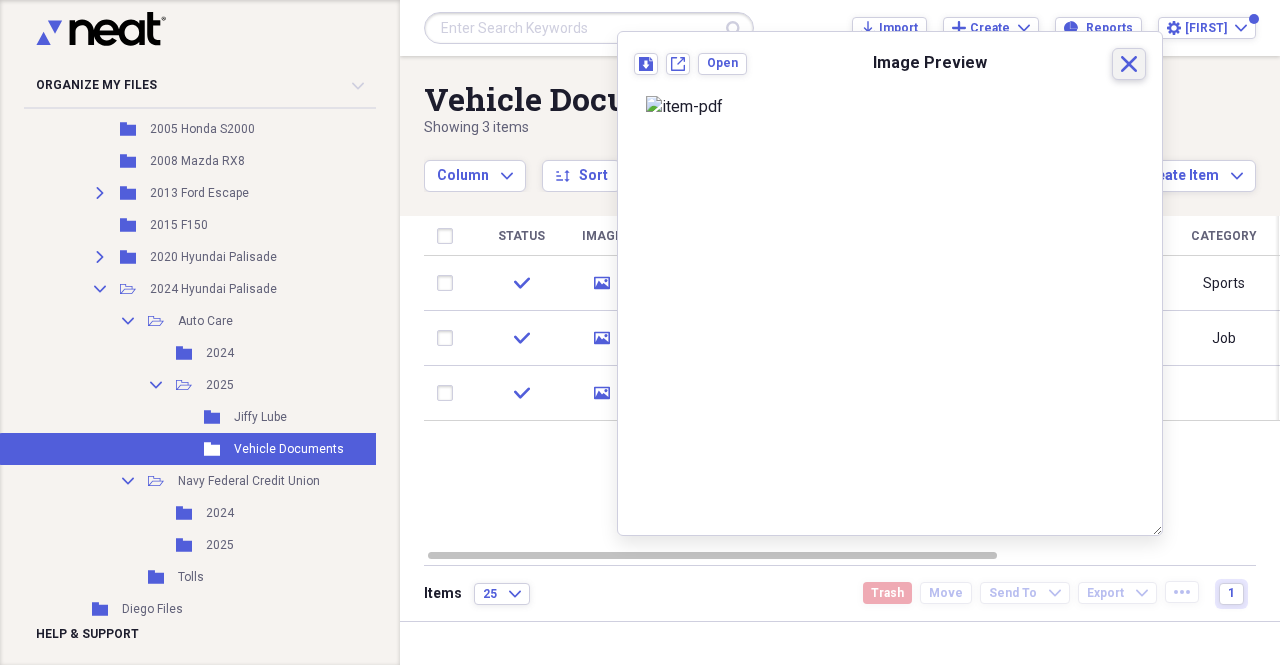 click on "Close" at bounding box center [1129, 64] 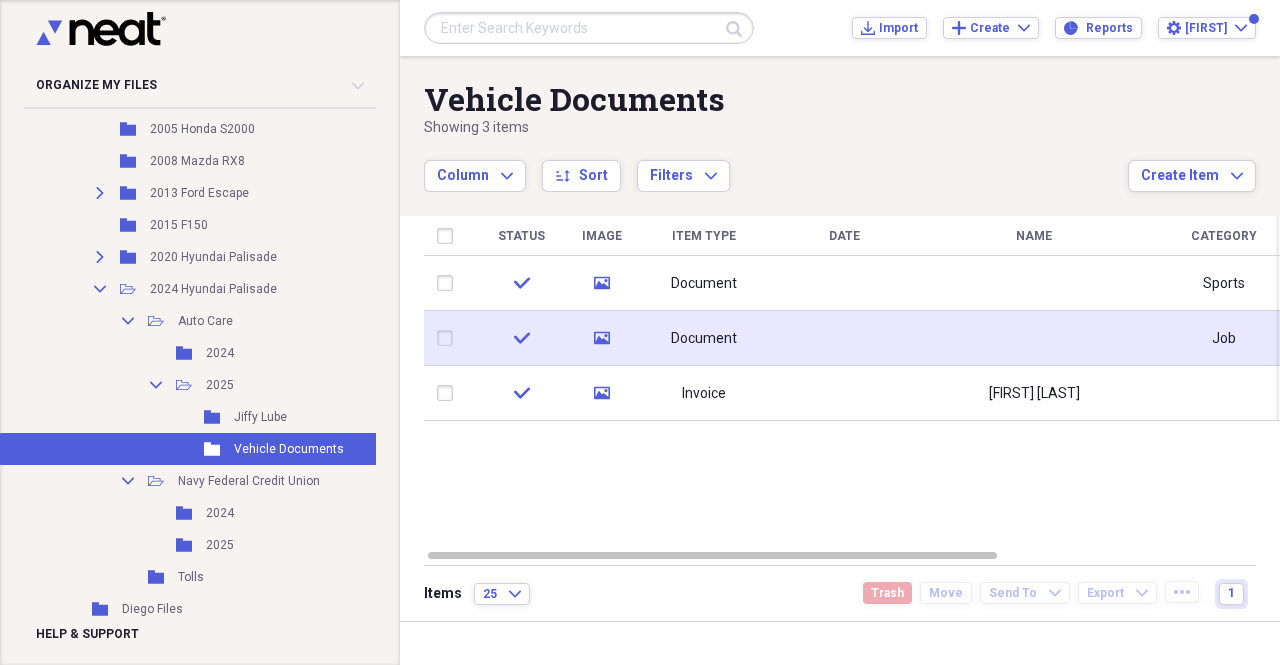 click on "media" 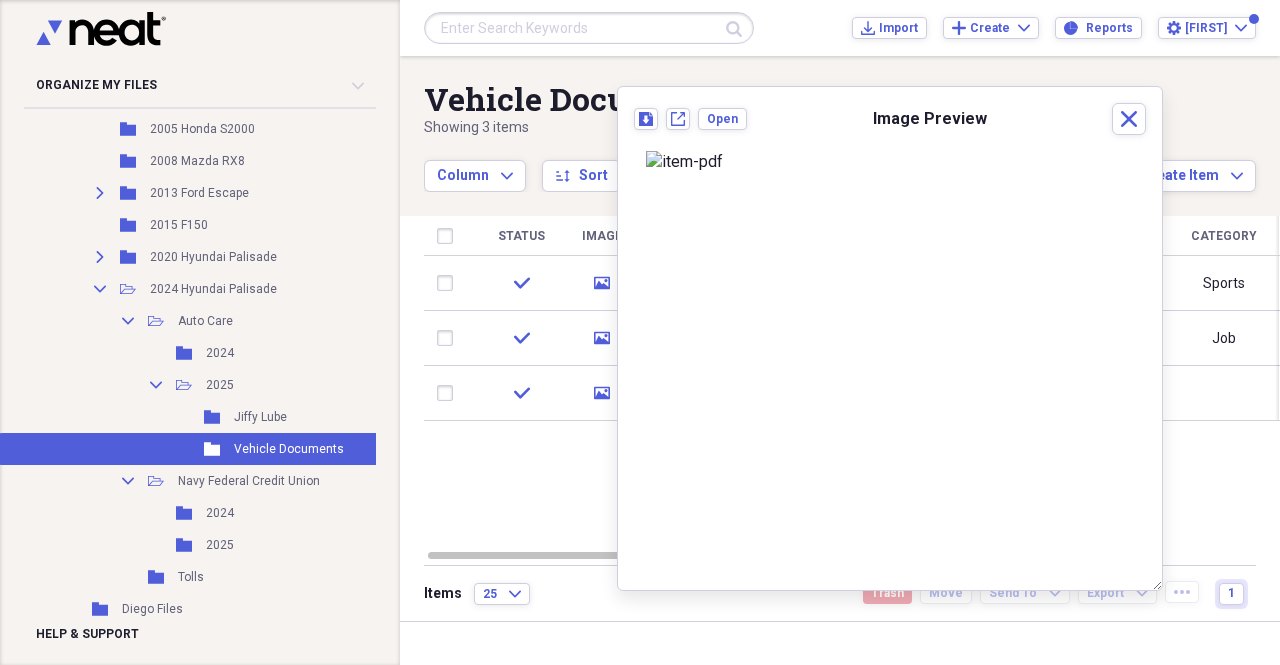 scroll, scrollTop: 0, scrollLeft: 0, axis: both 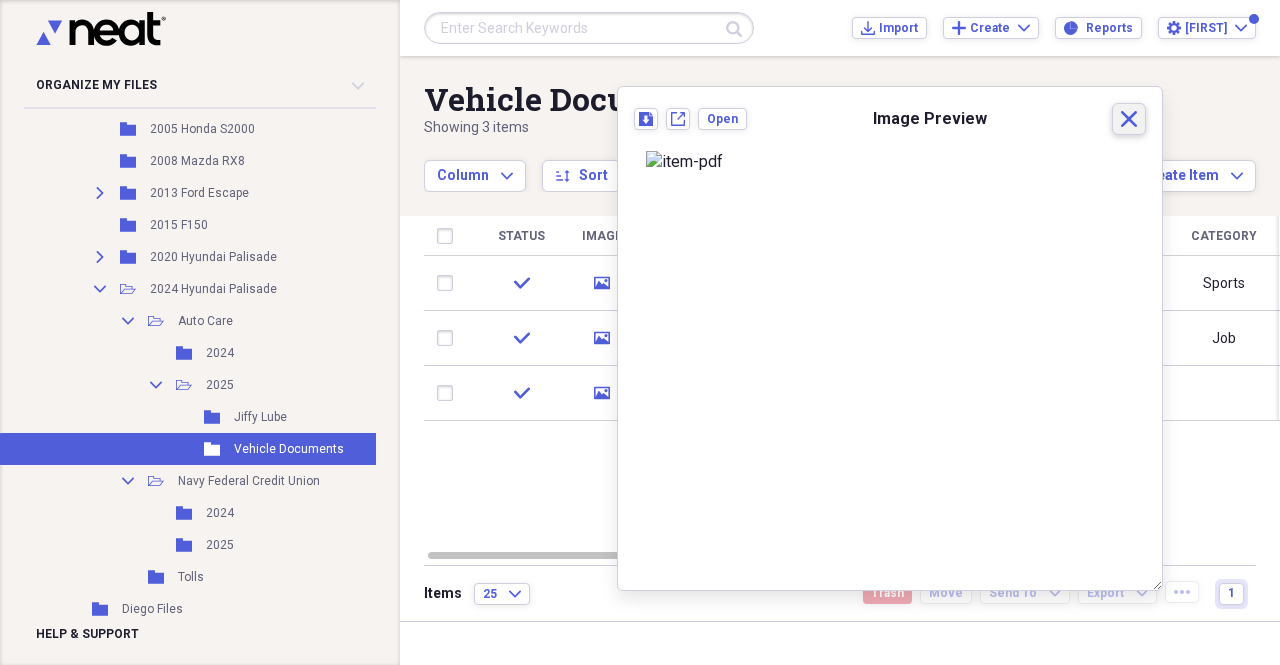 click 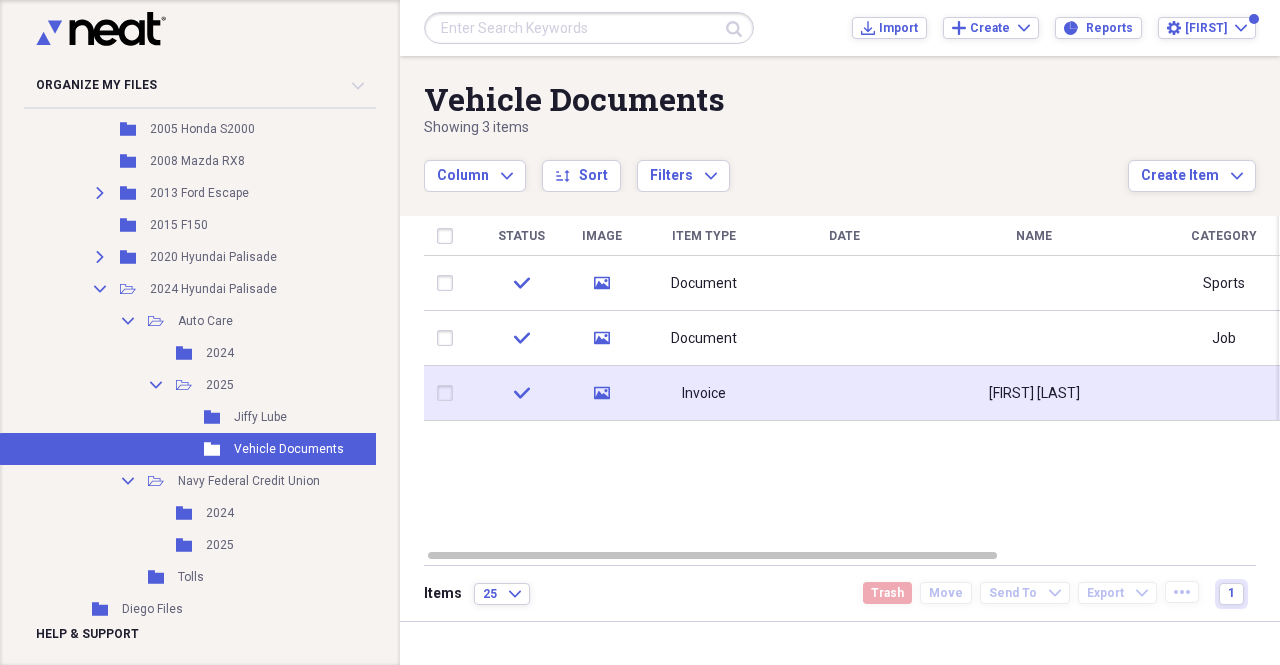 click 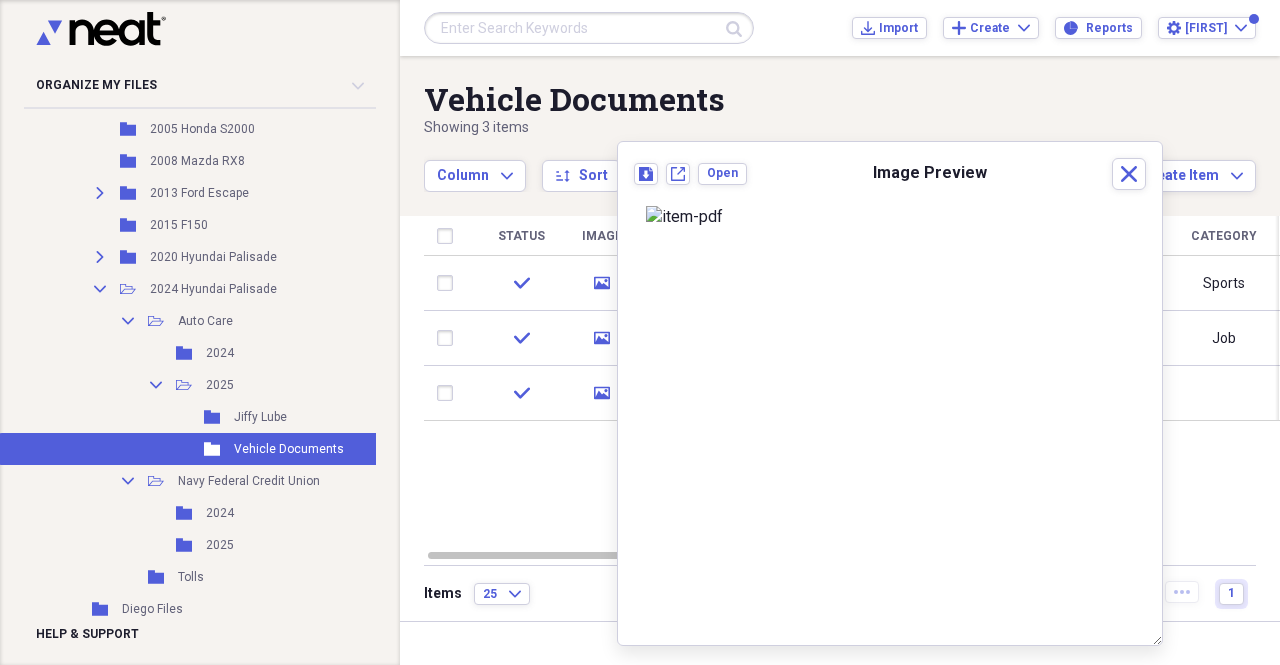 scroll, scrollTop: 0, scrollLeft: 0, axis: both 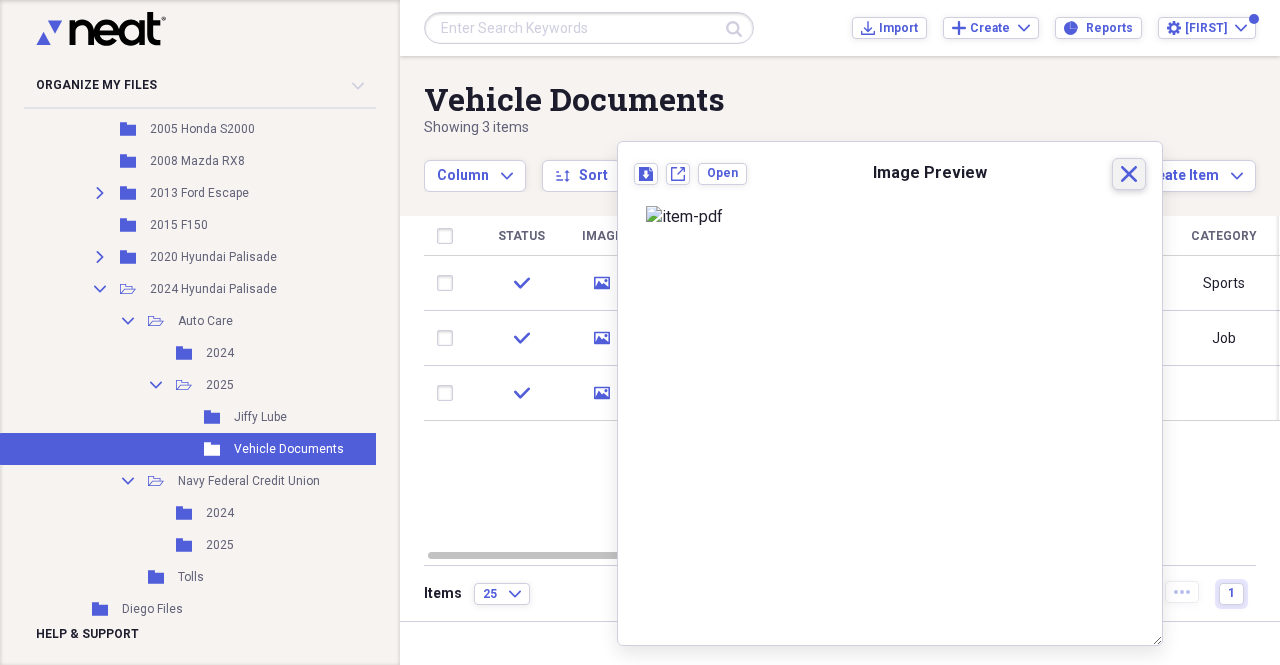 click on "Close" at bounding box center [1129, 174] 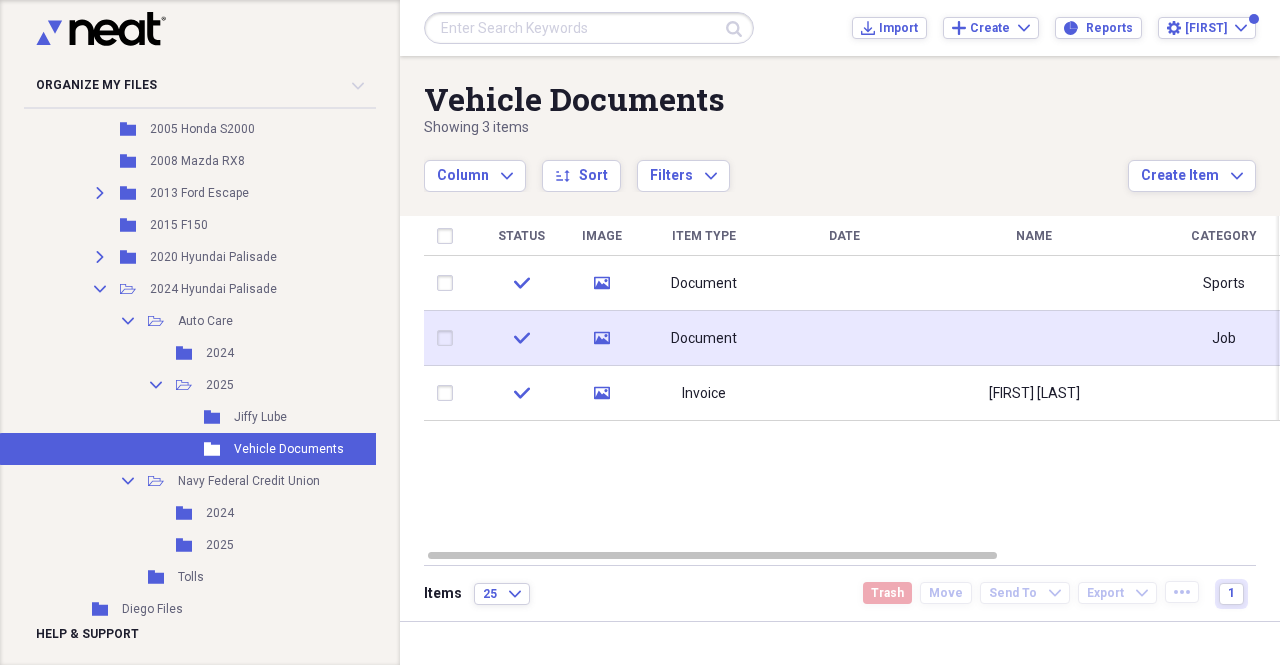 click on "media" 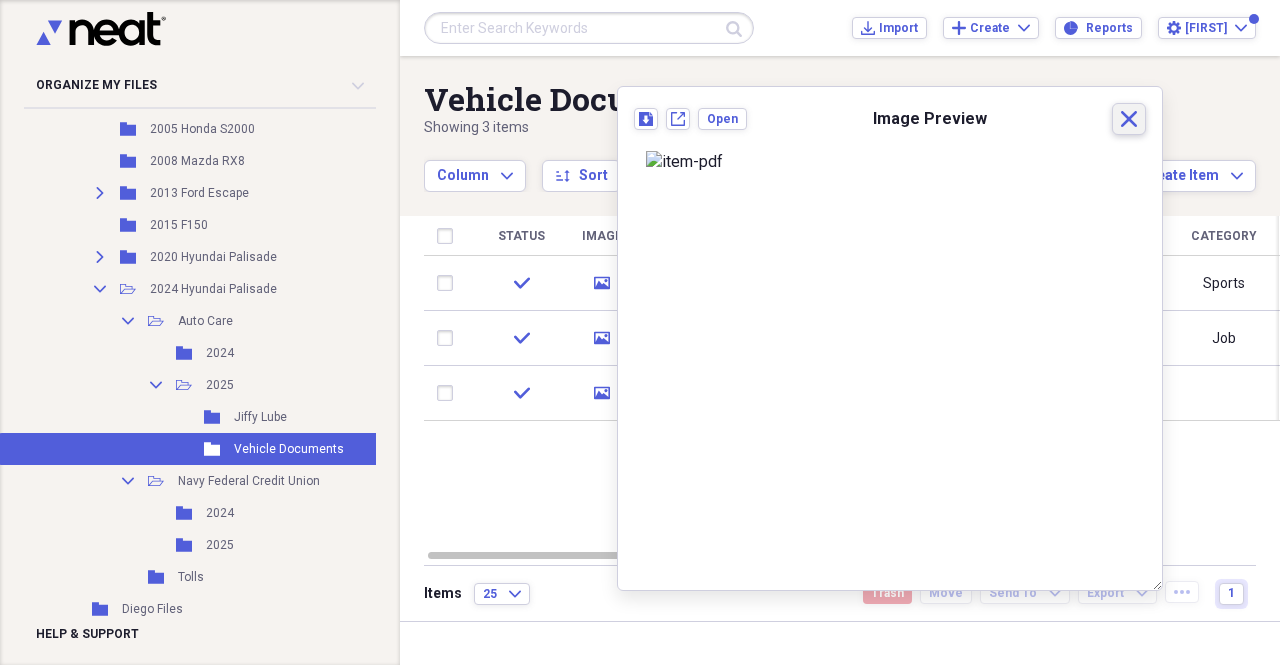 click on "Close" 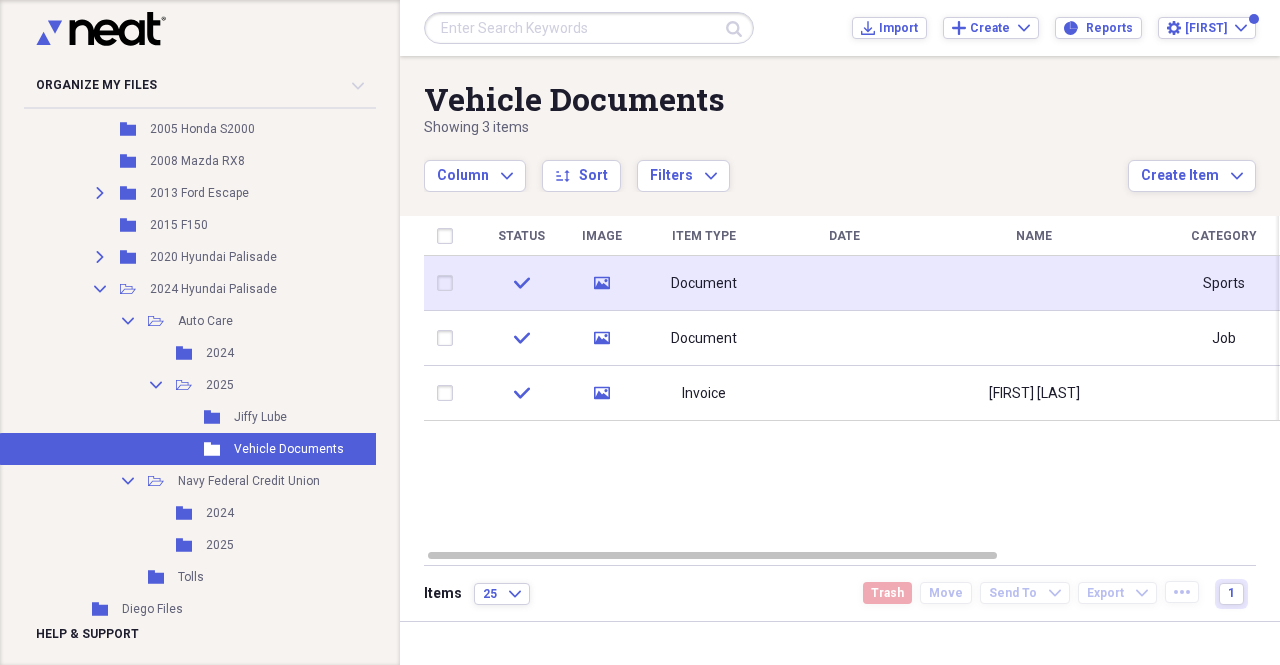 click on "media" 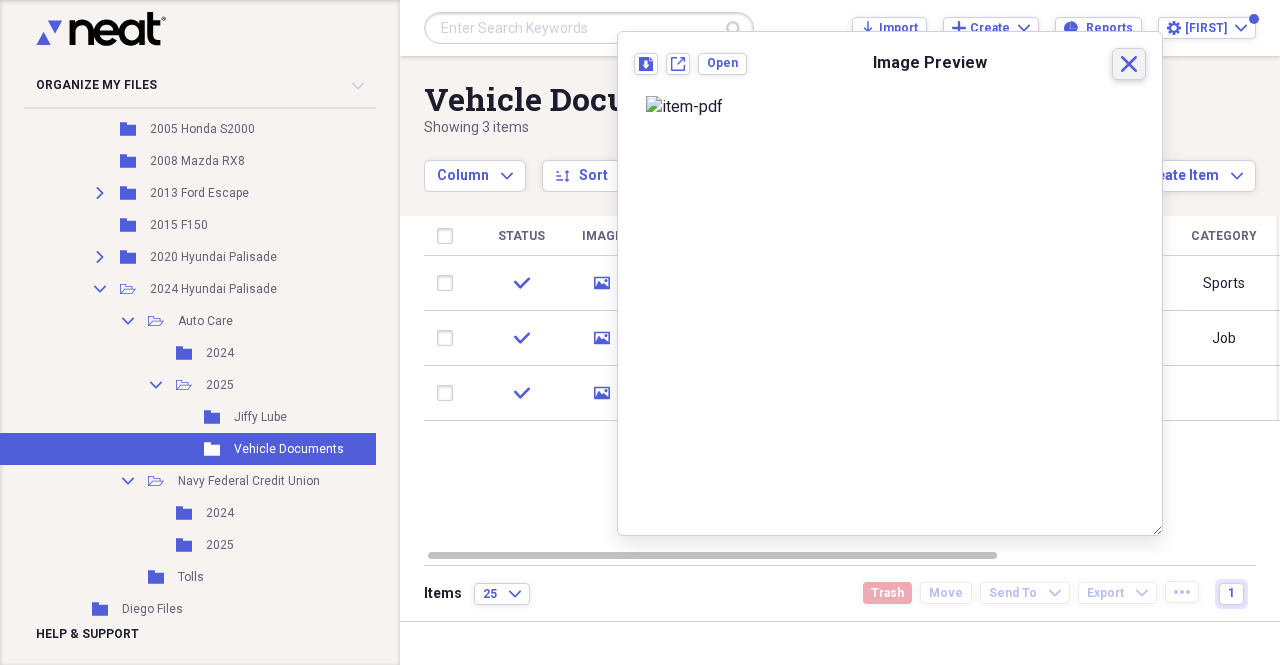click on "Close" at bounding box center [1129, 64] 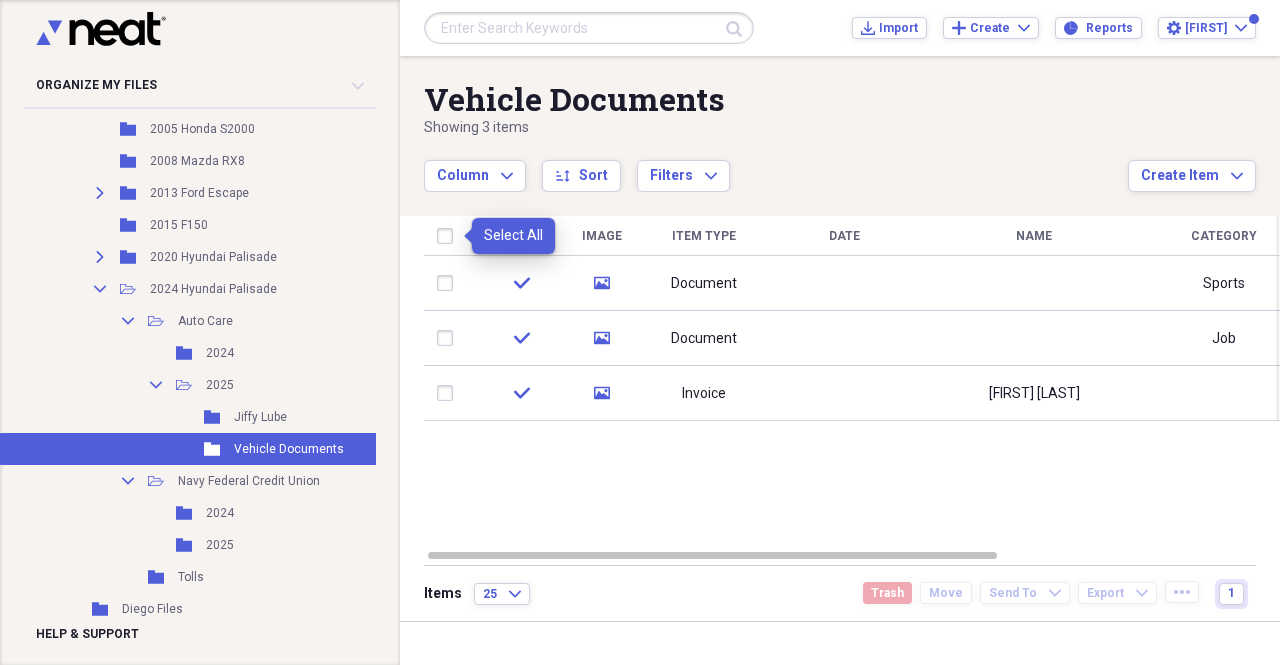 click at bounding box center [449, 236] 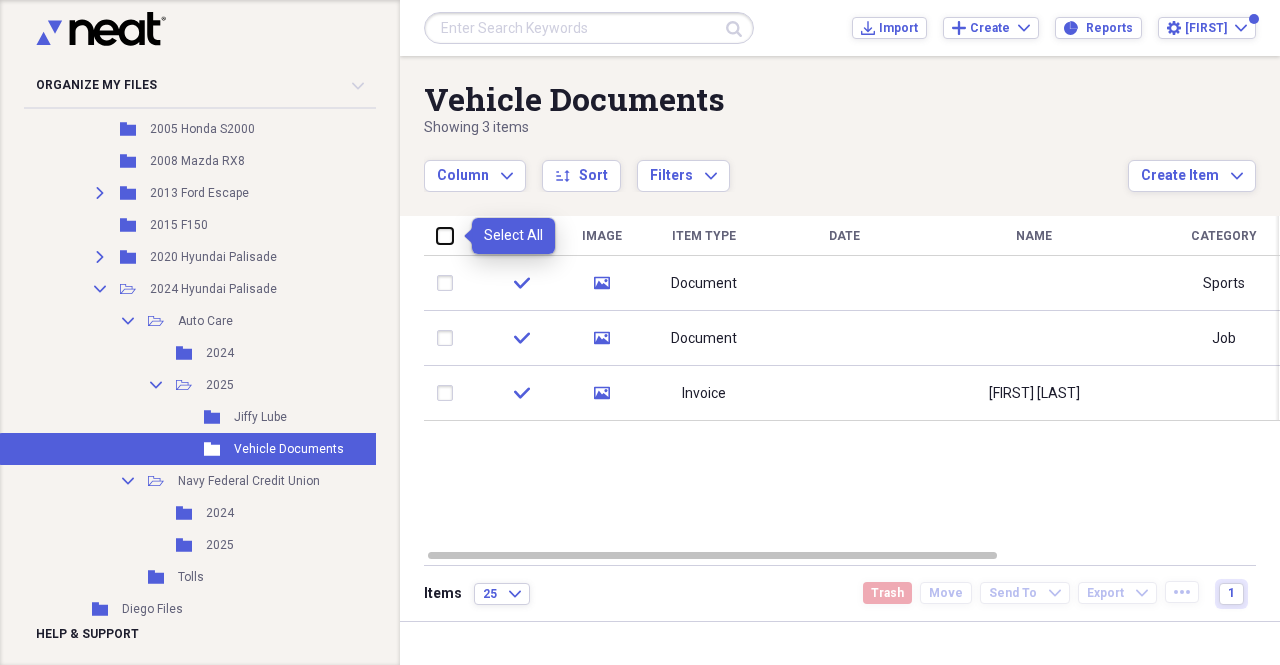 click at bounding box center (437, 235) 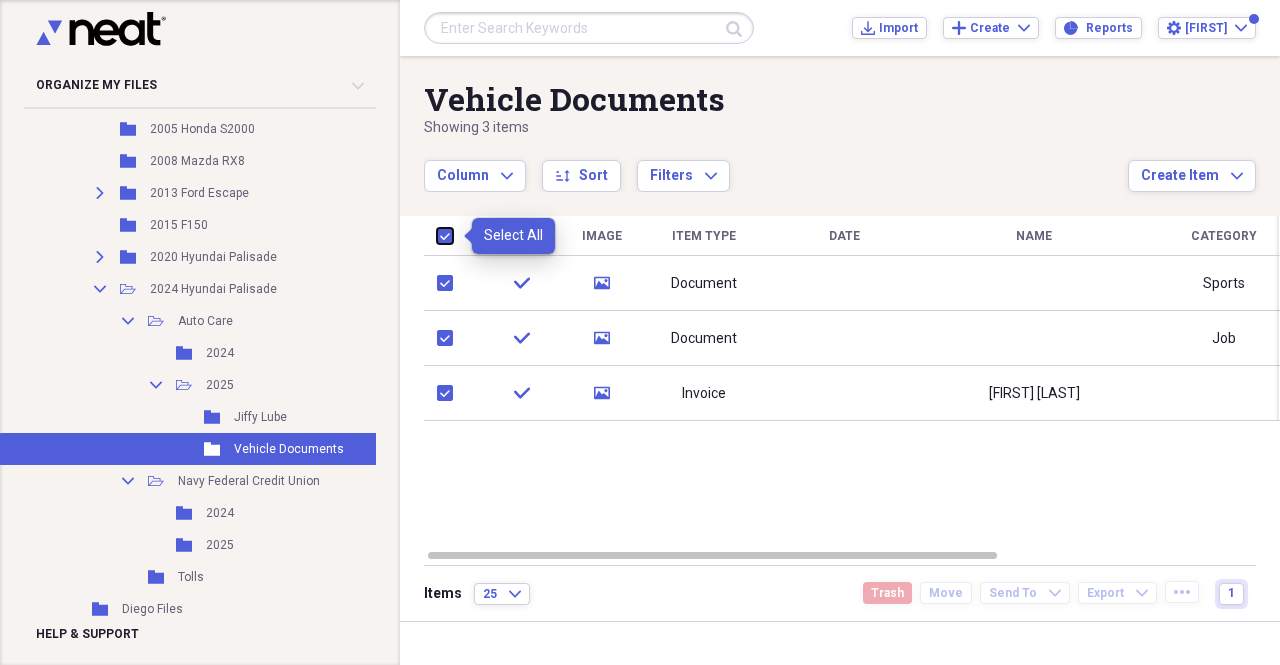checkbox on "true" 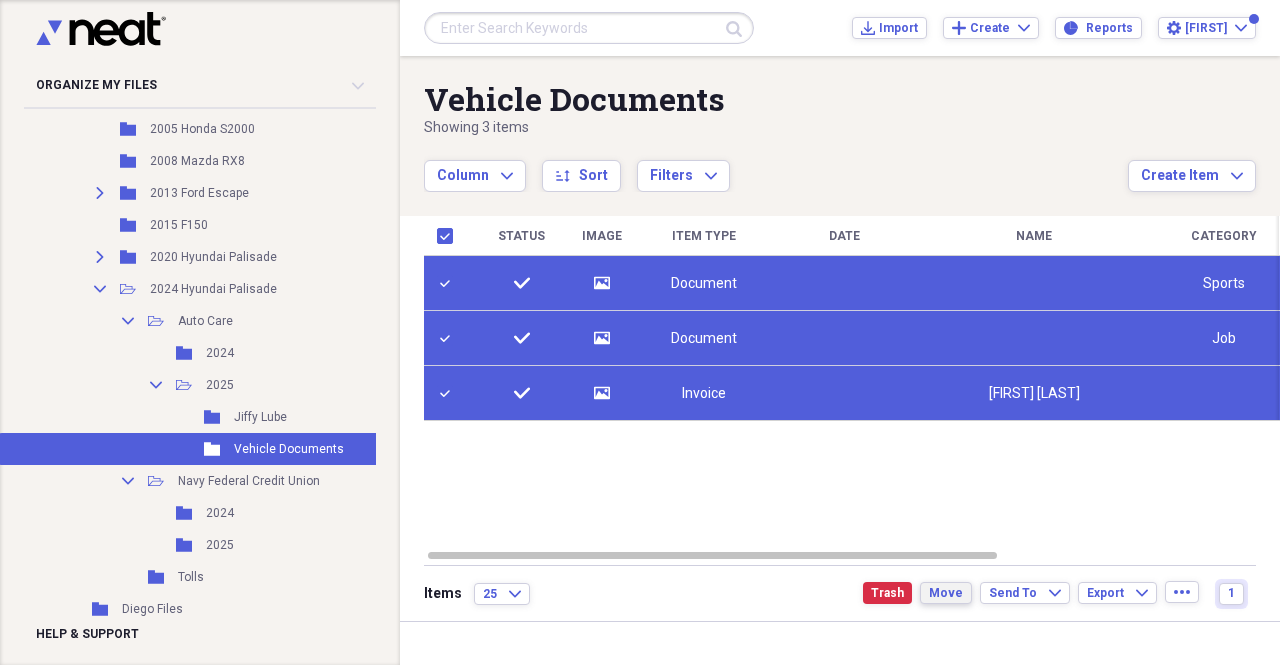 click on "Move" at bounding box center [946, 593] 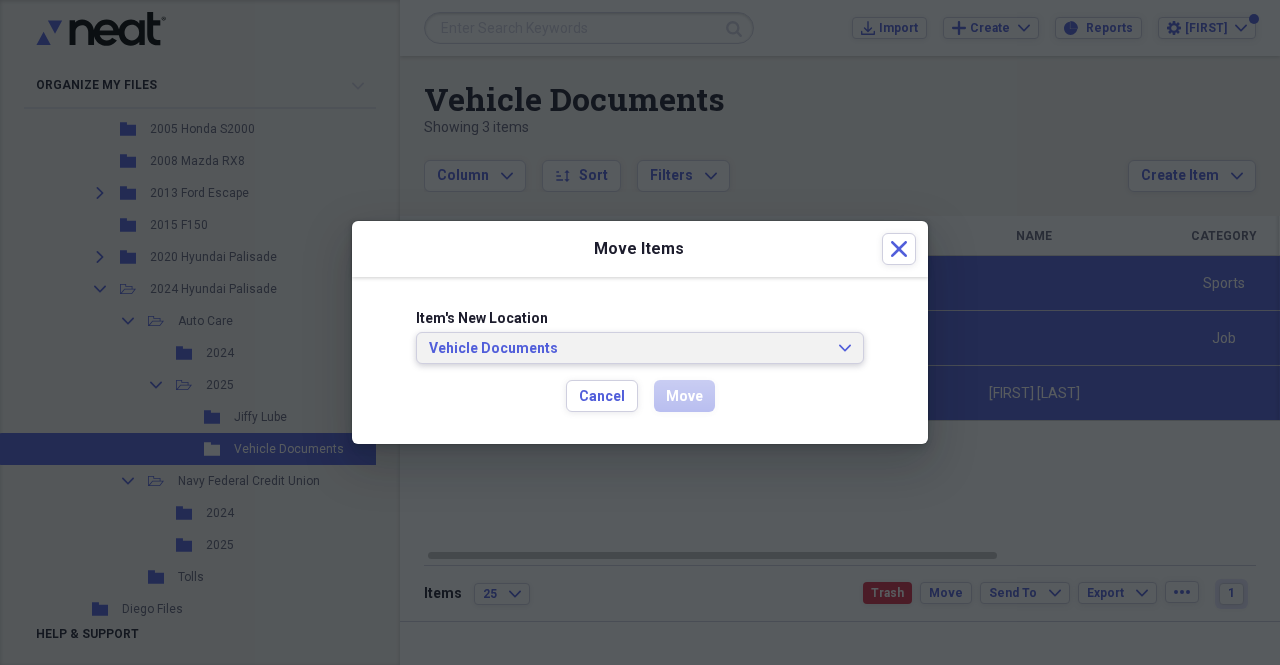 click on "Vehicle Documents" at bounding box center (628, 349) 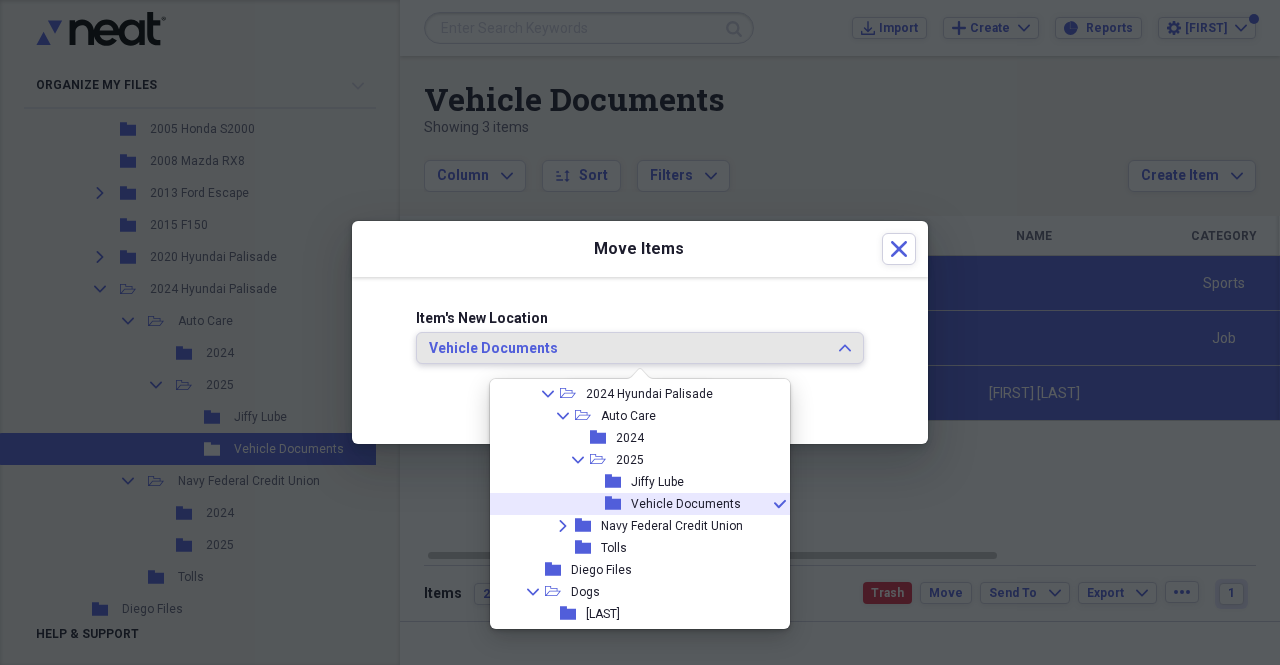 scroll, scrollTop: 649, scrollLeft: 0, axis: vertical 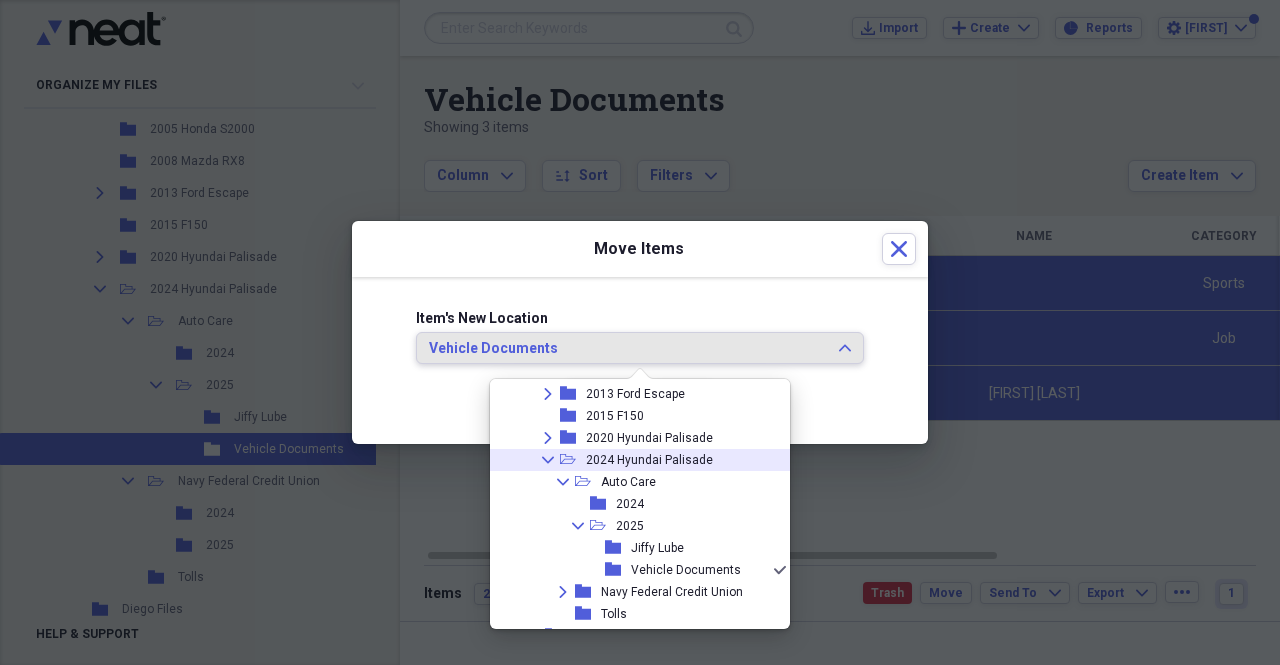 click on "2024 Hyundai Palisade" at bounding box center (649, 460) 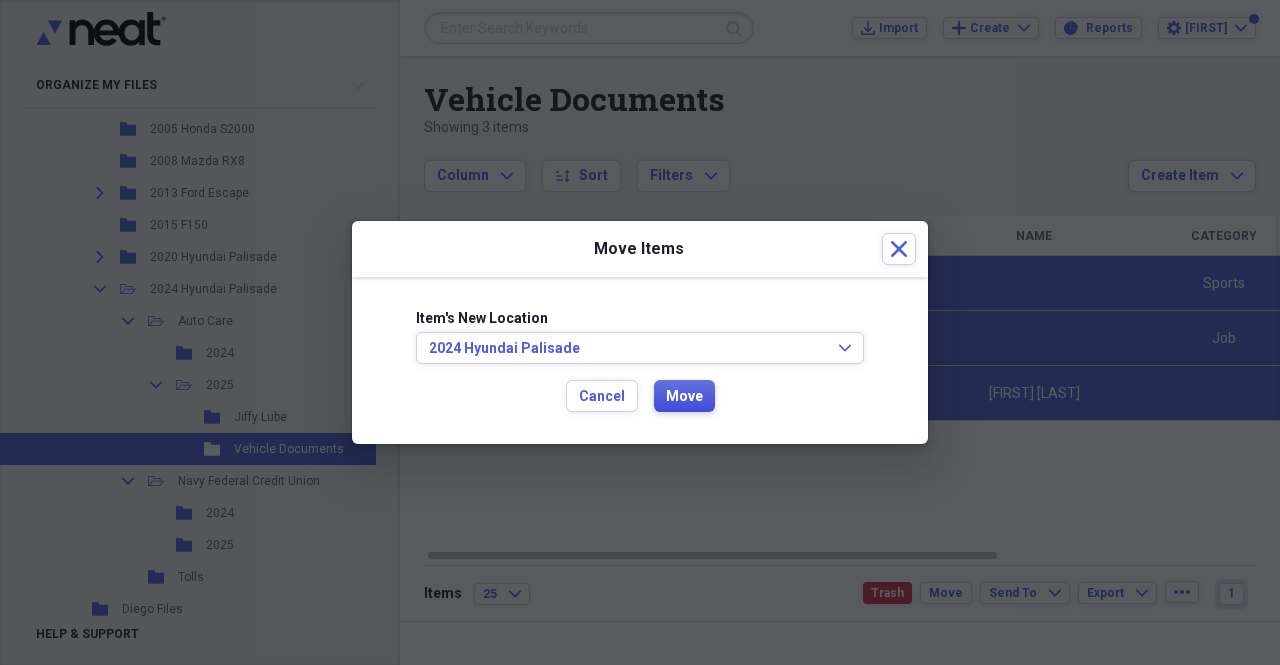 click on "Move" at bounding box center (684, 397) 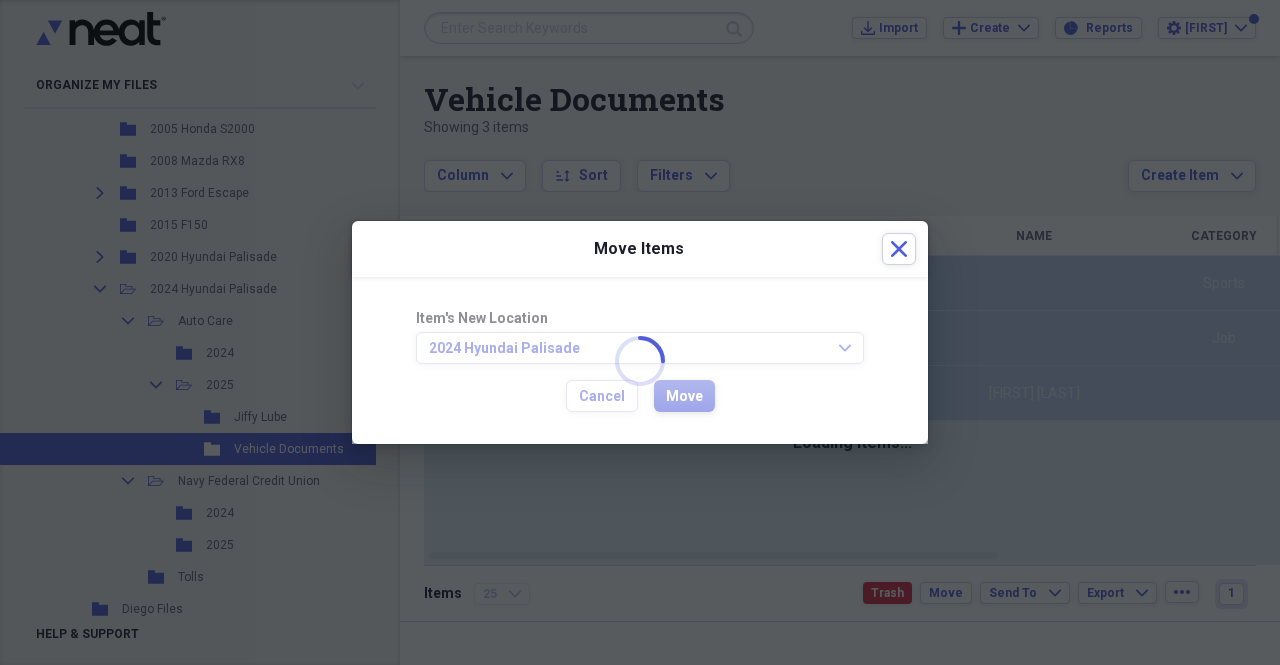 checkbox on "false" 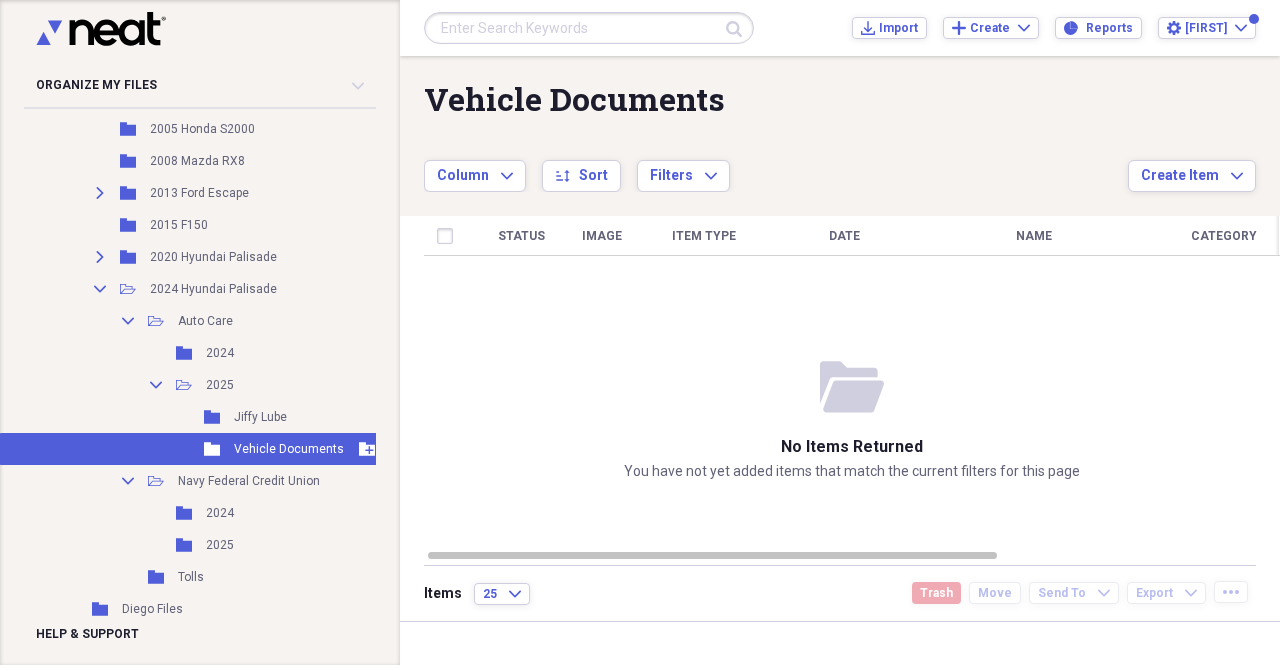click on "Folder Vehicle Documents Add Folder" at bounding box center [202, 449] 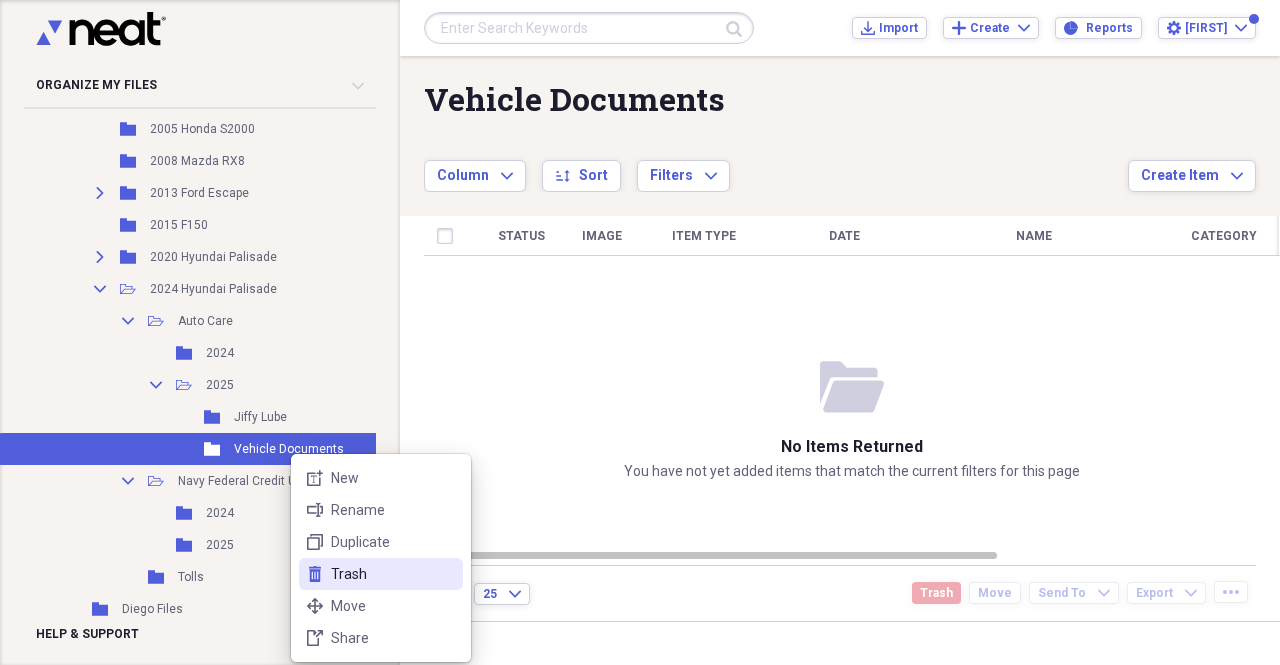 click on "Trash" at bounding box center (393, 574) 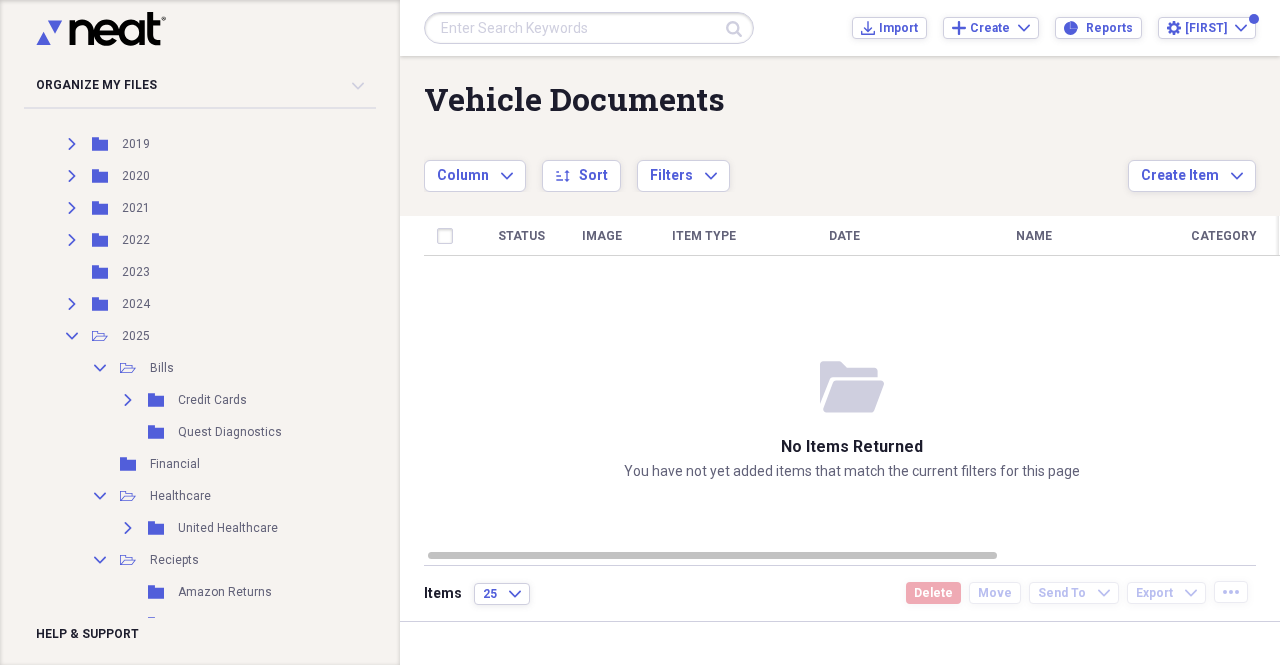 scroll, scrollTop: 0, scrollLeft: 0, axis: both 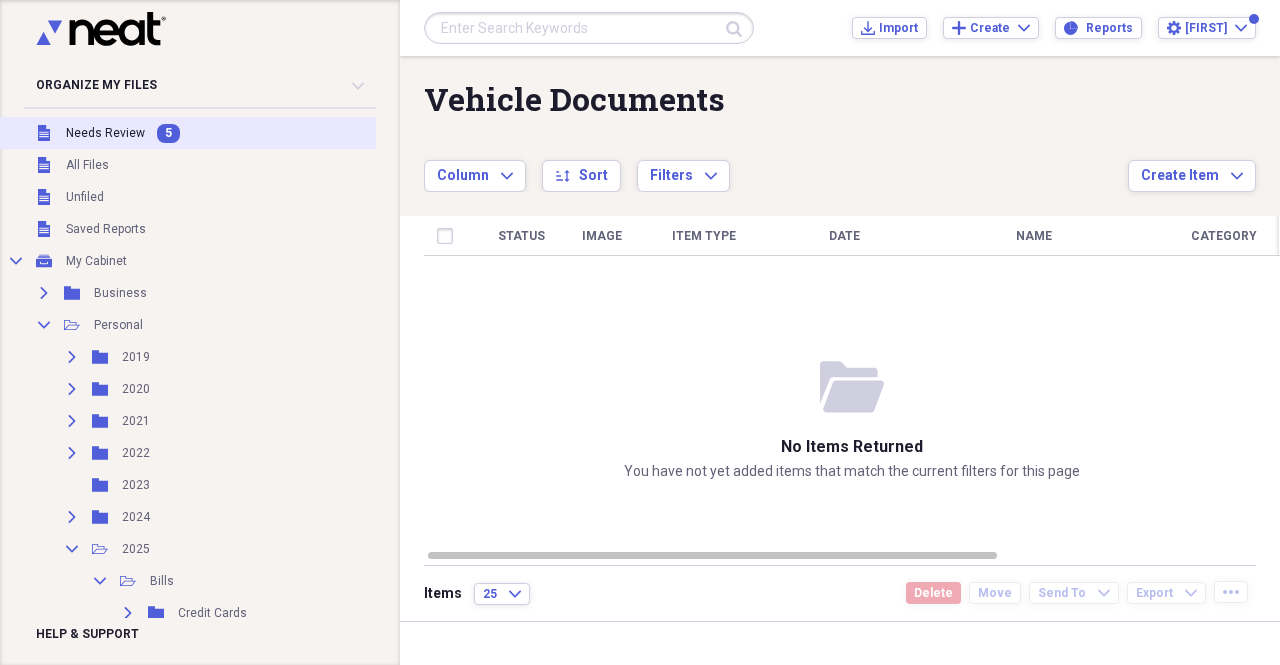 click on "Unfiled Needs Review 5" at bounding box center [190, 133] 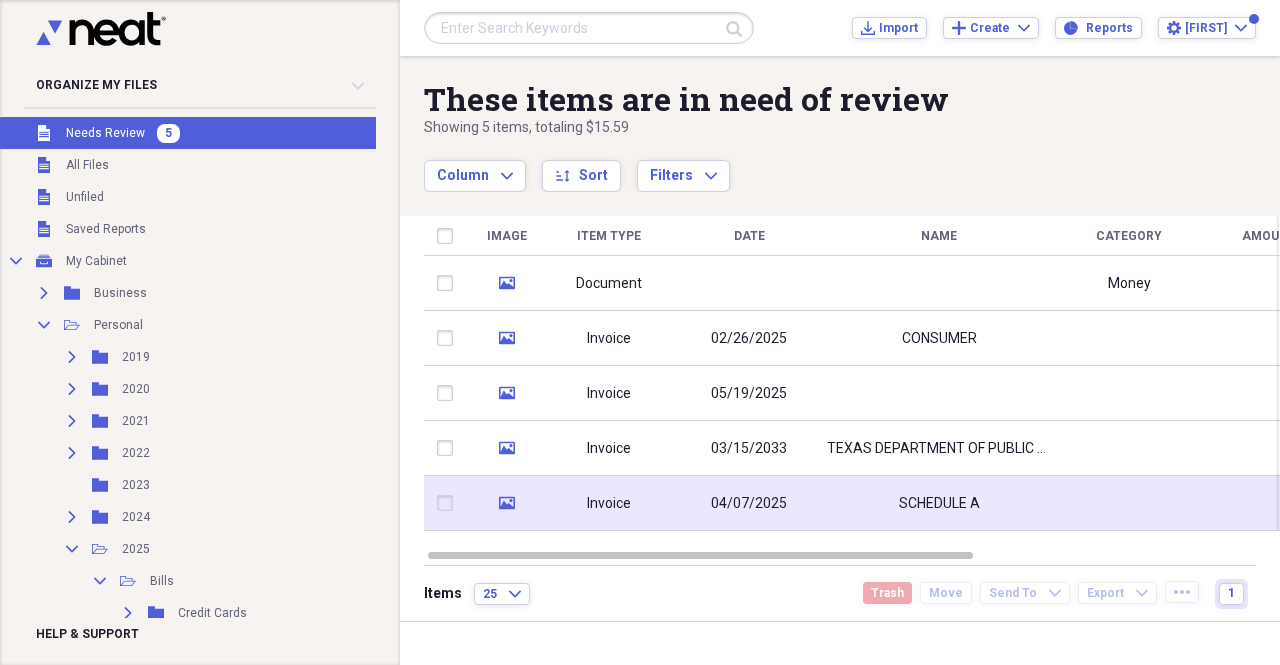 click 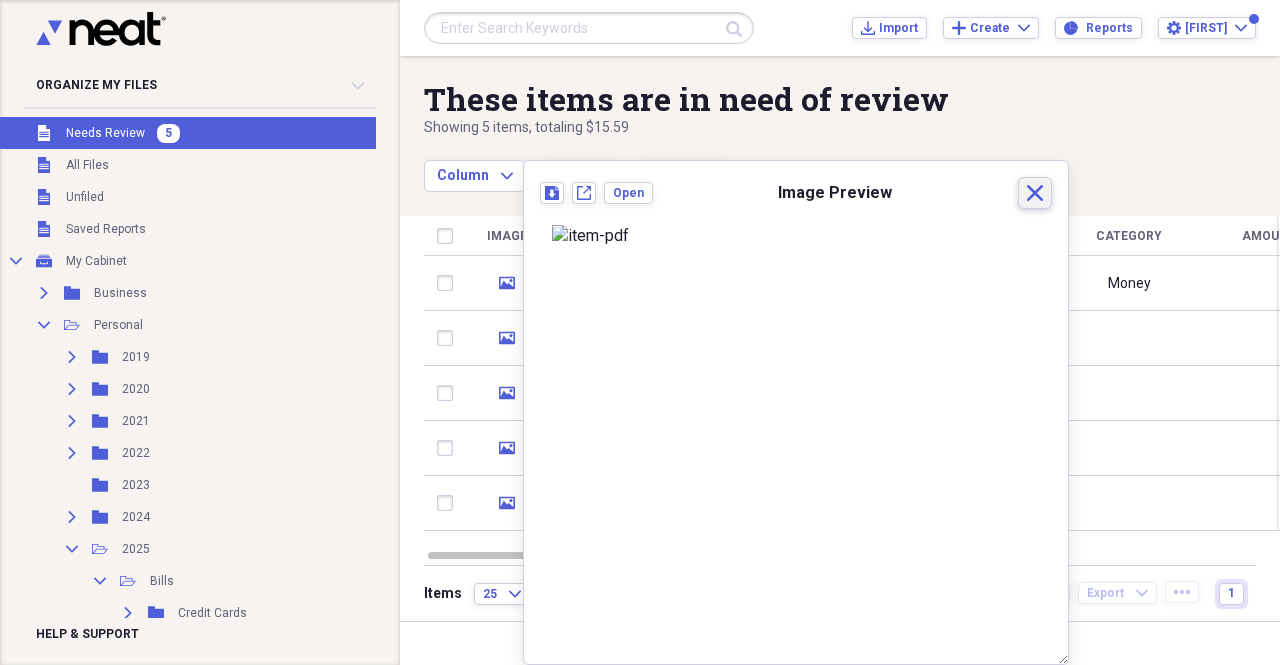 click on "Close" 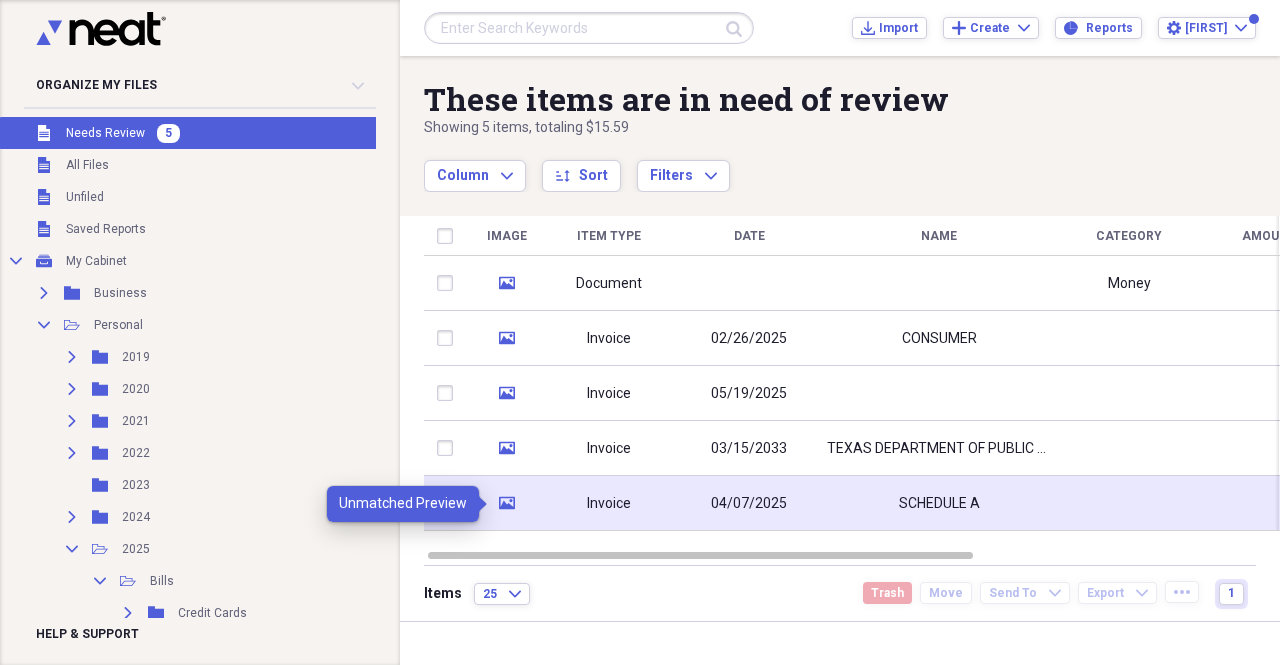 click on "media" 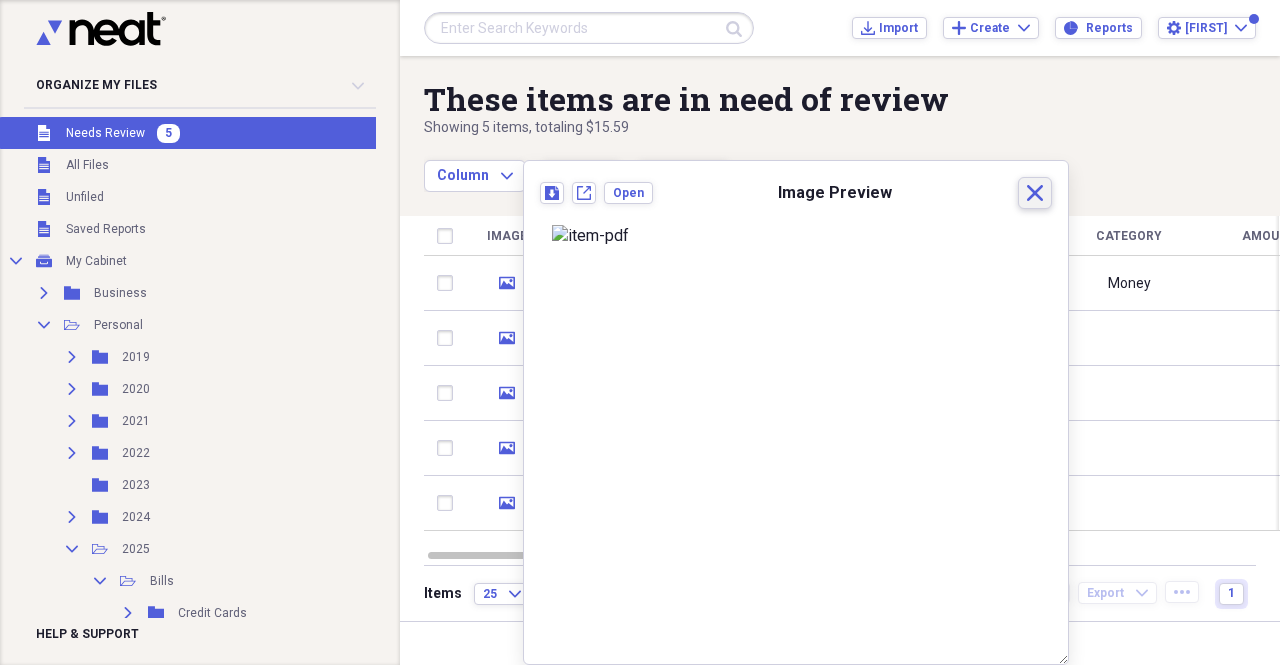 click on "Close" 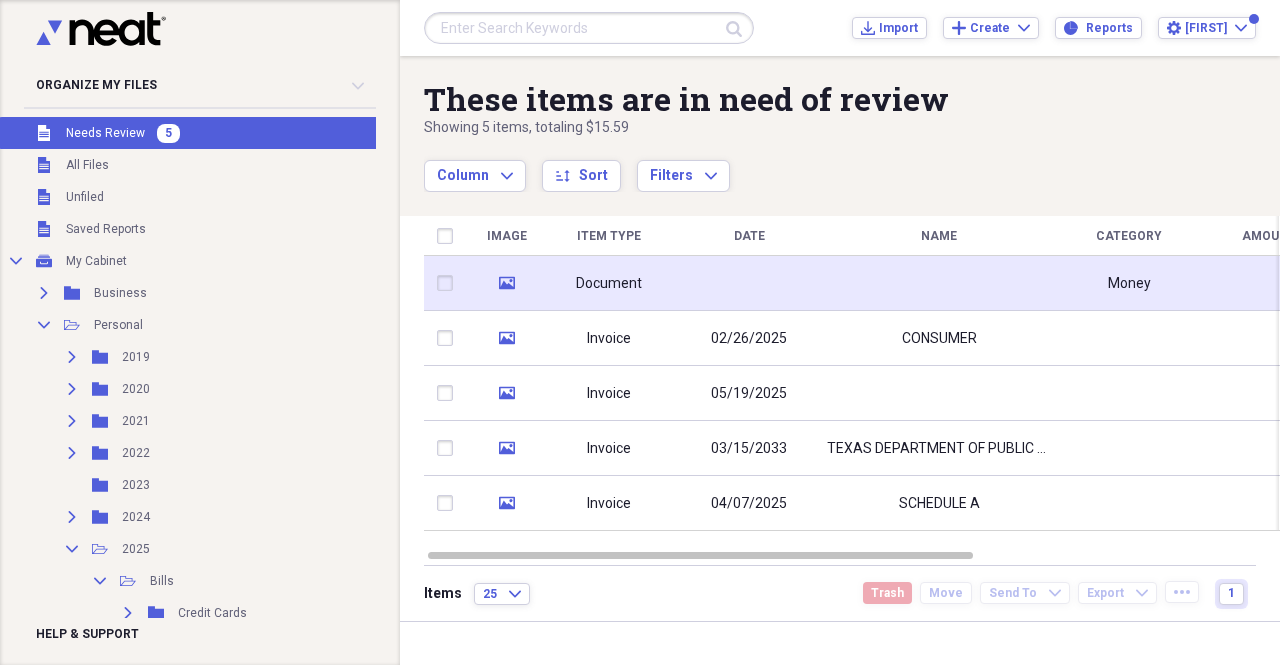 click on "Document" at bounding box center [609, 283] 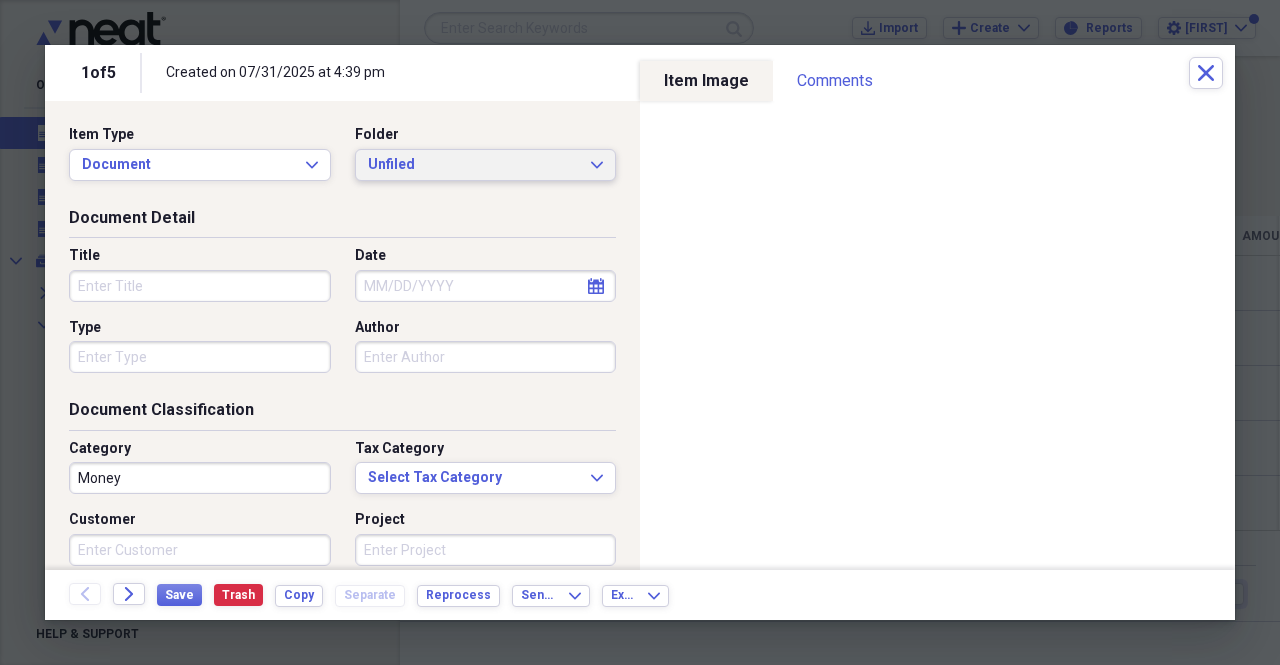 click on "Unfiled" at bounding box center (474, 165) 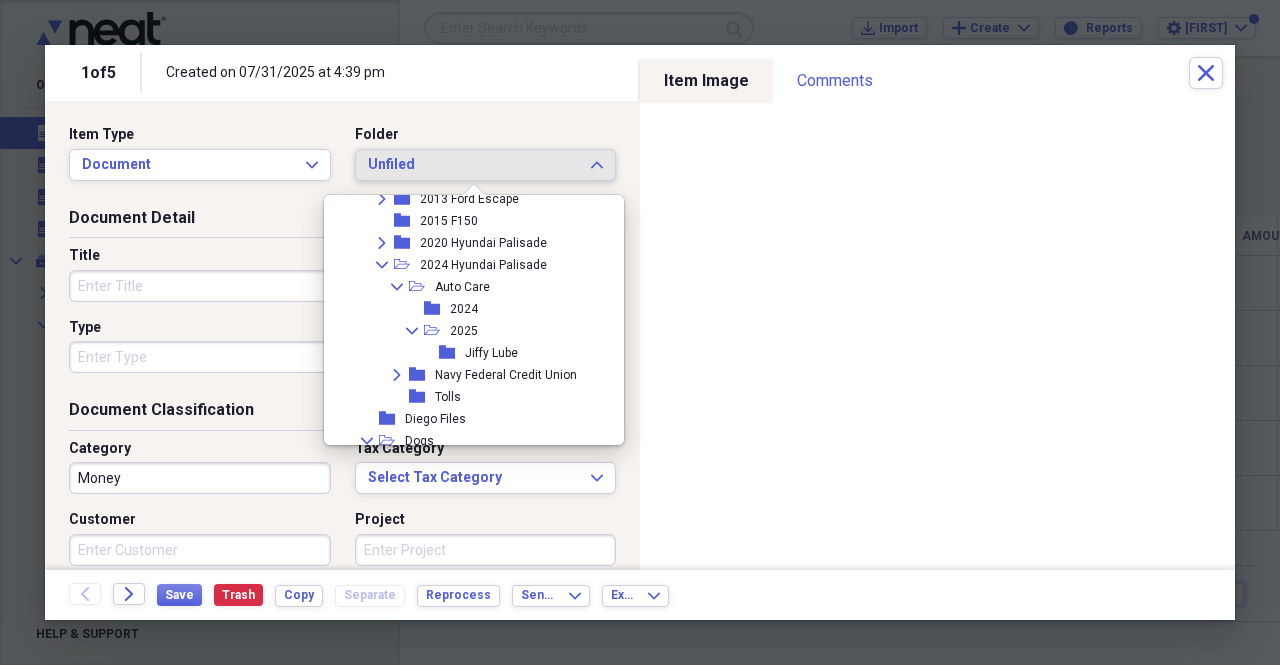 scroll, scrollTop: 663, scrollLeft: 0, axis: vertical 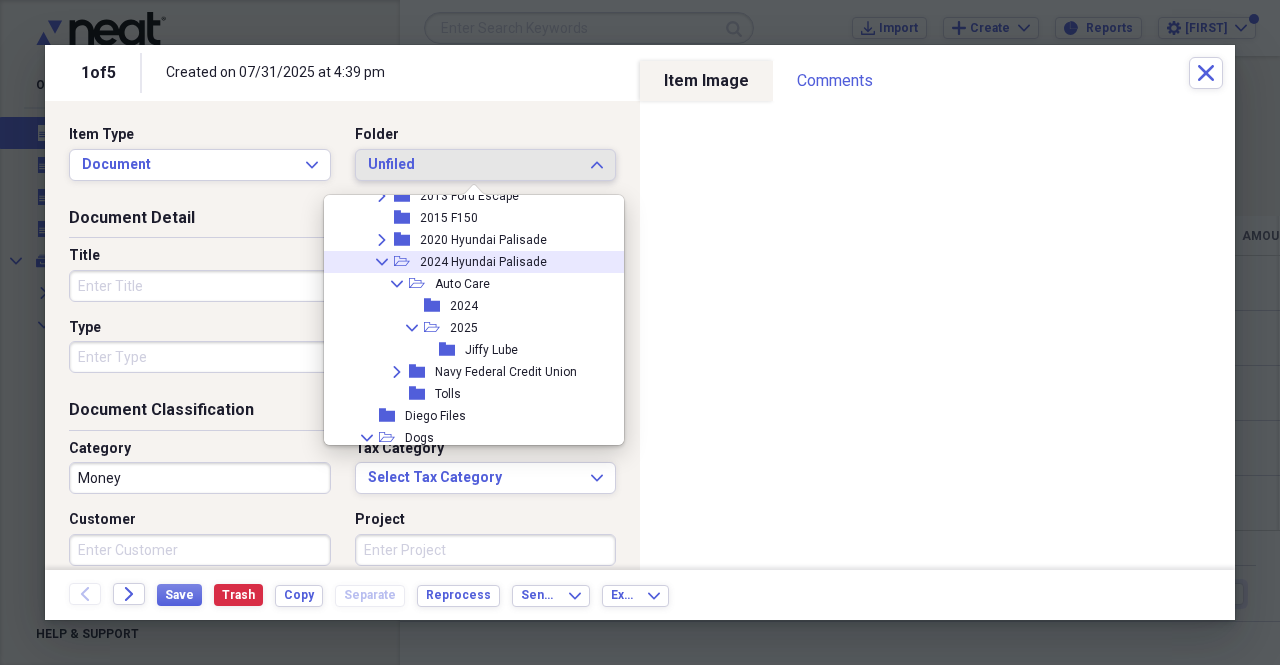 click on "2024 Hyundai Palisade" at bounding box center [483, 262] 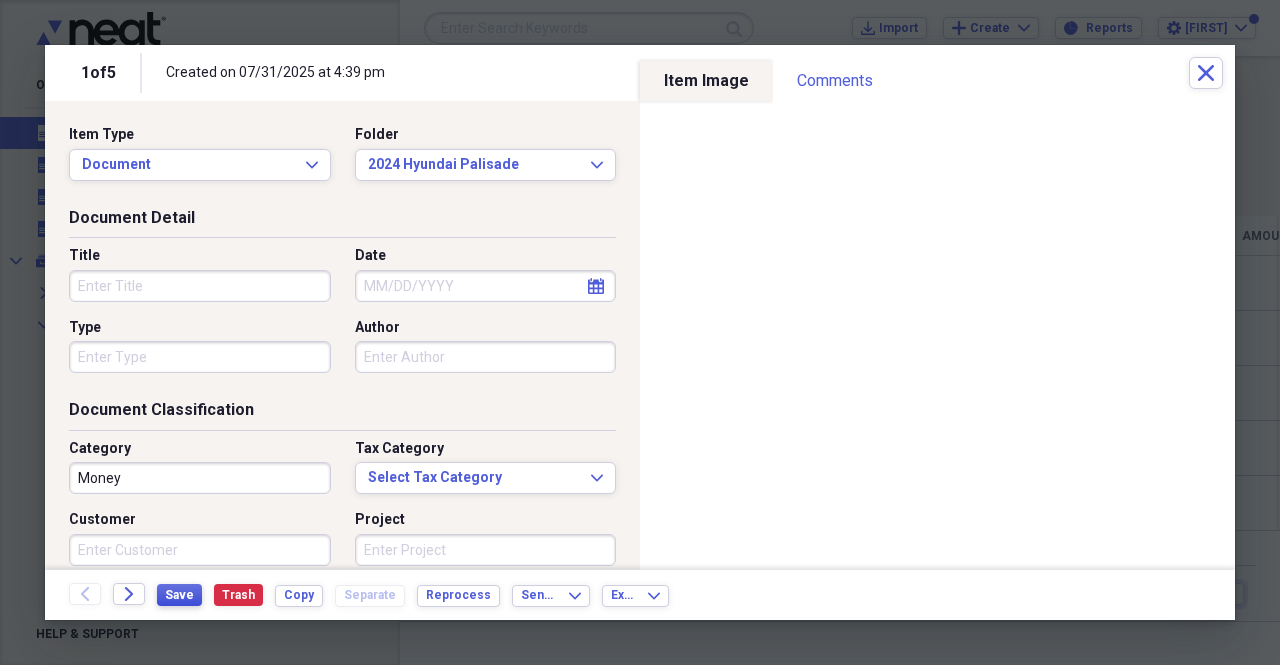 click on "Save" at bounding box center [179, 595] 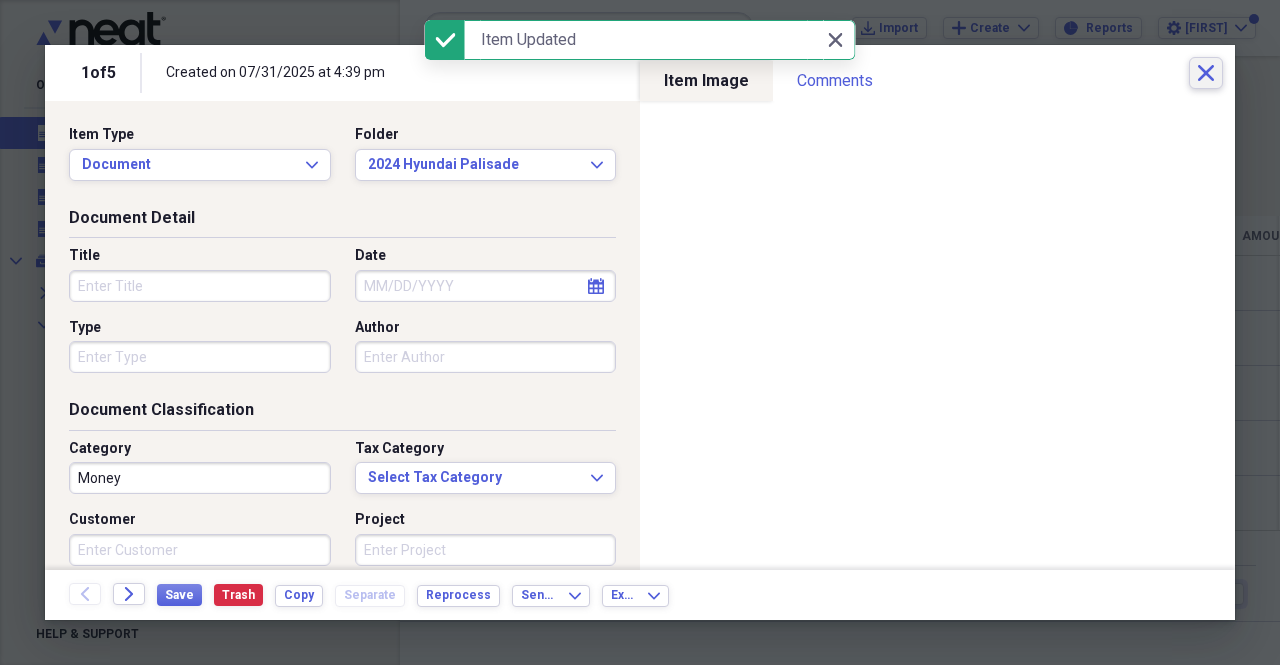 click on "Close" 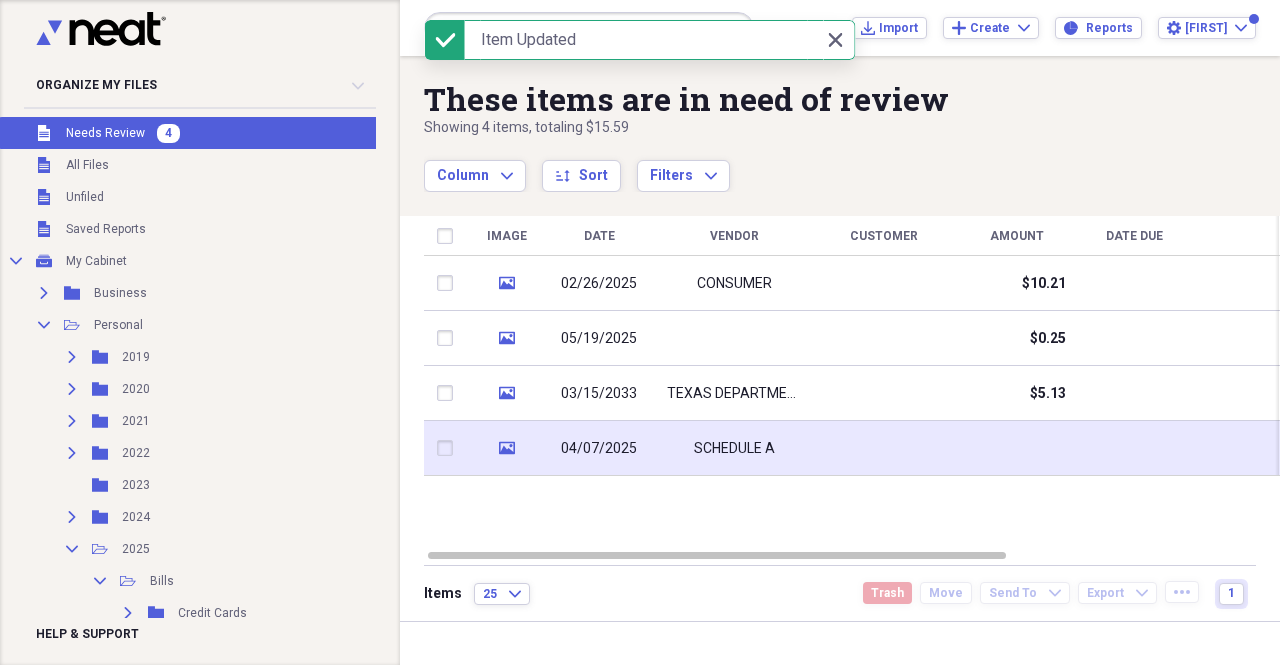 click on "04/07/2025" at bounding box center (599, 449) 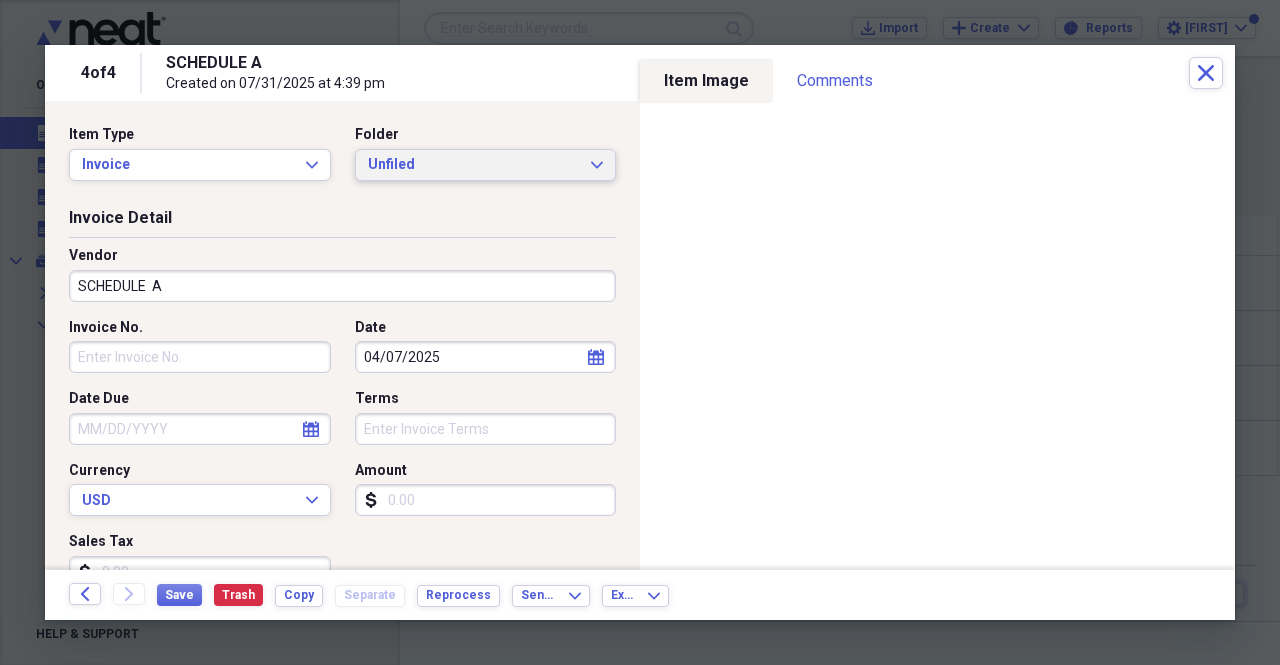 click on "Unfiled" at bounding box center (474, 165) 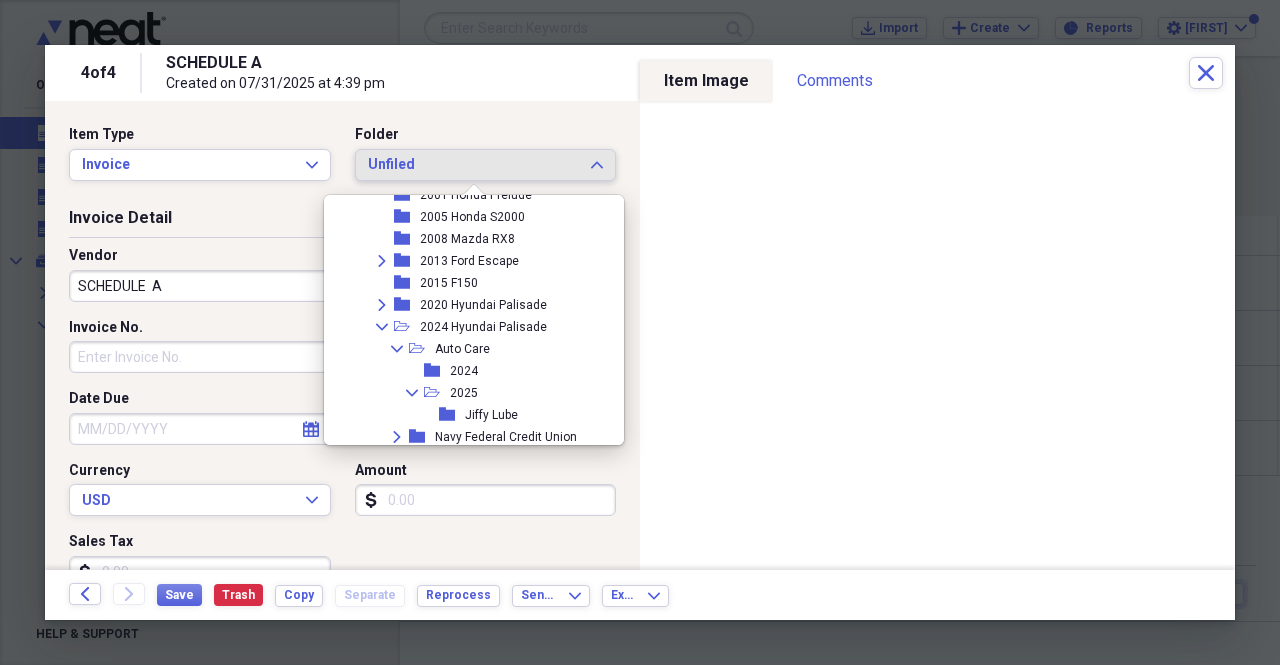 scroll, scrollTop: 720, scrollLeft: 0, axis: vertical 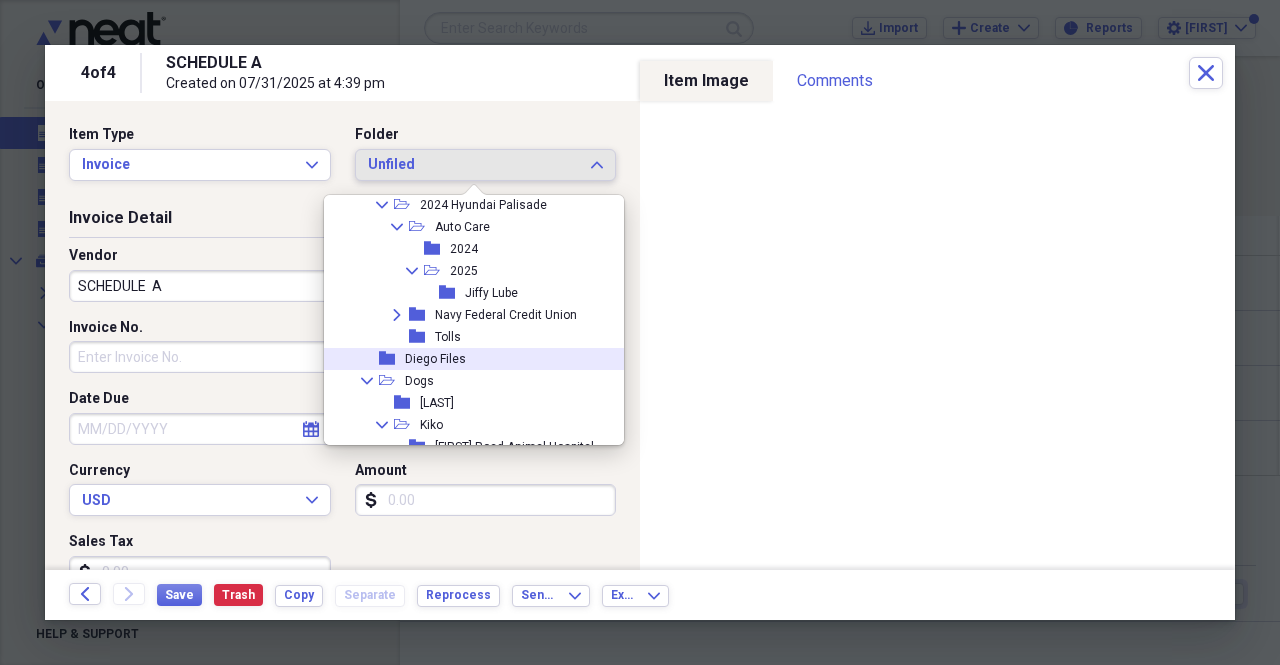 click on "Diego Files" at bounding box center [435, 359] 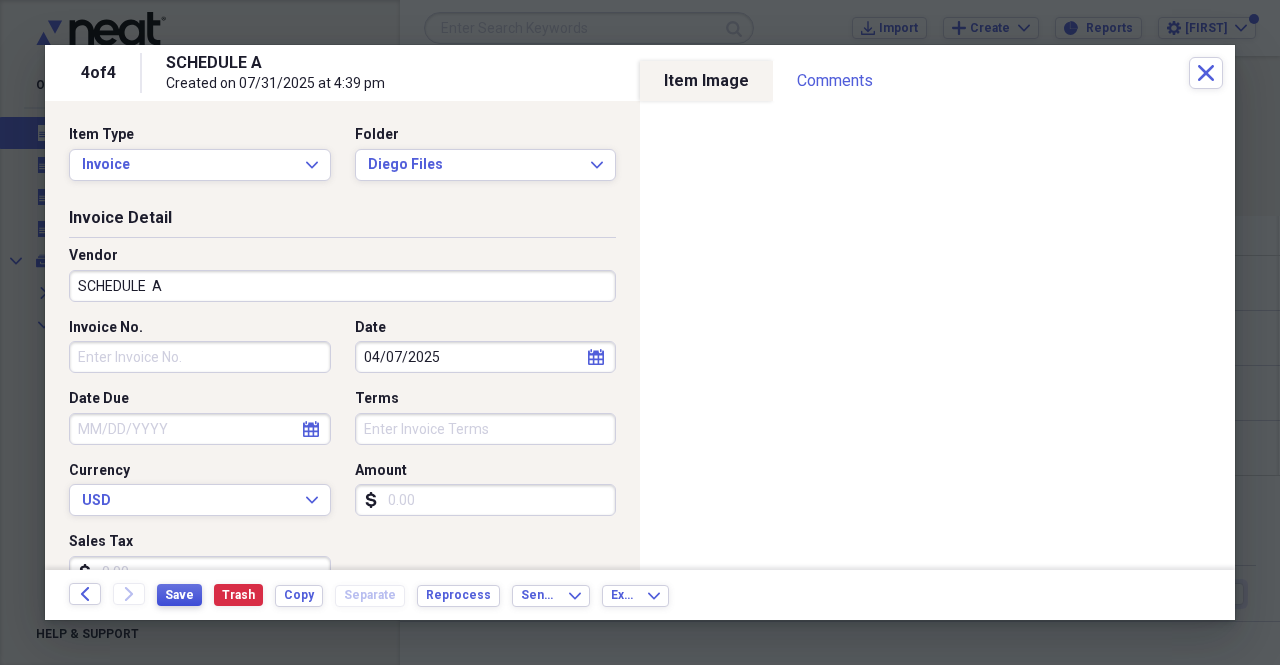click on "Save" at bounding box center (179, 595) 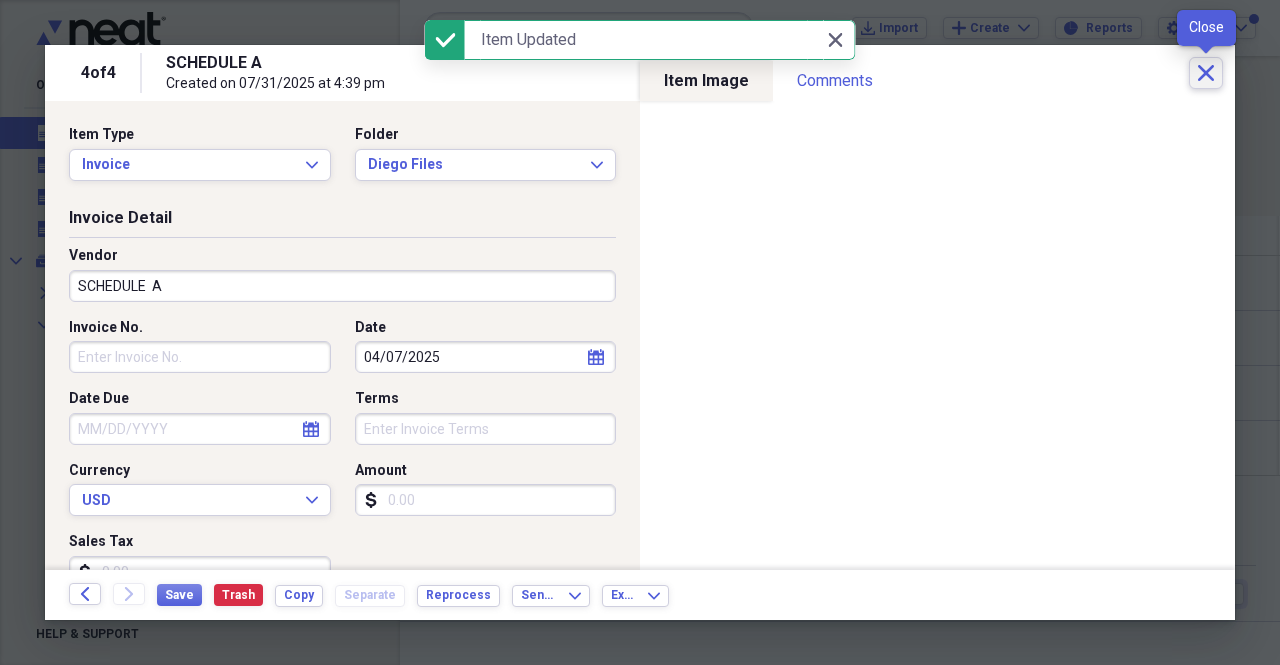 click on "Close" 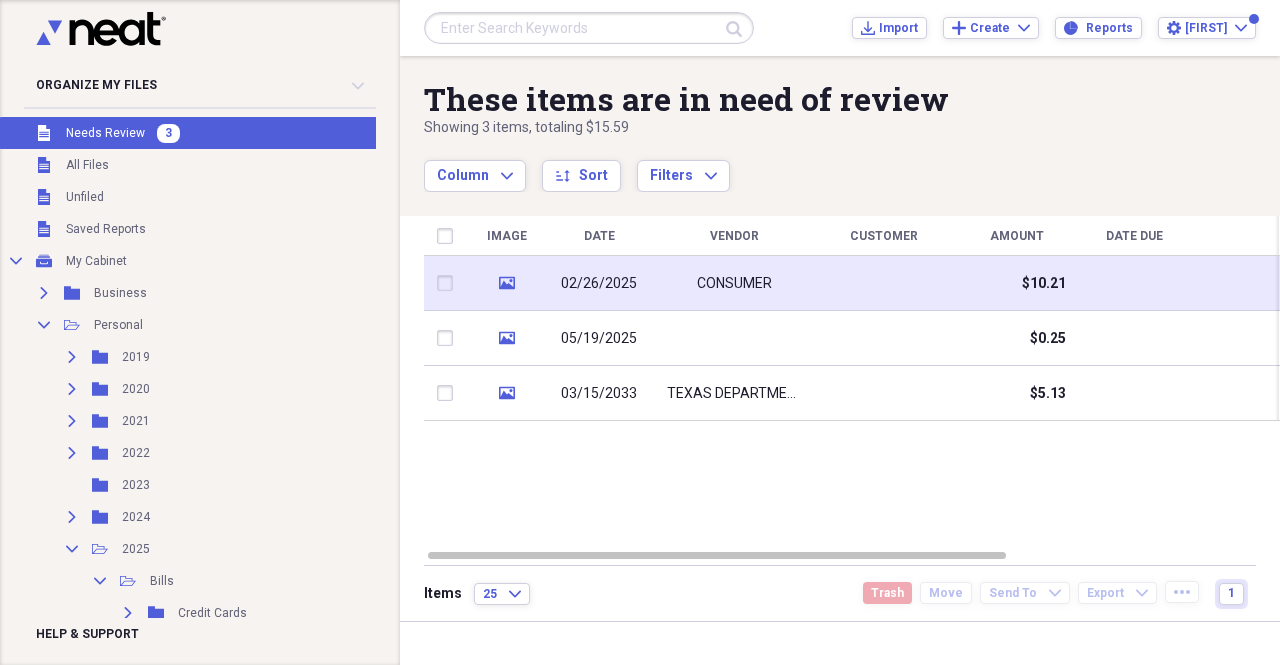 click 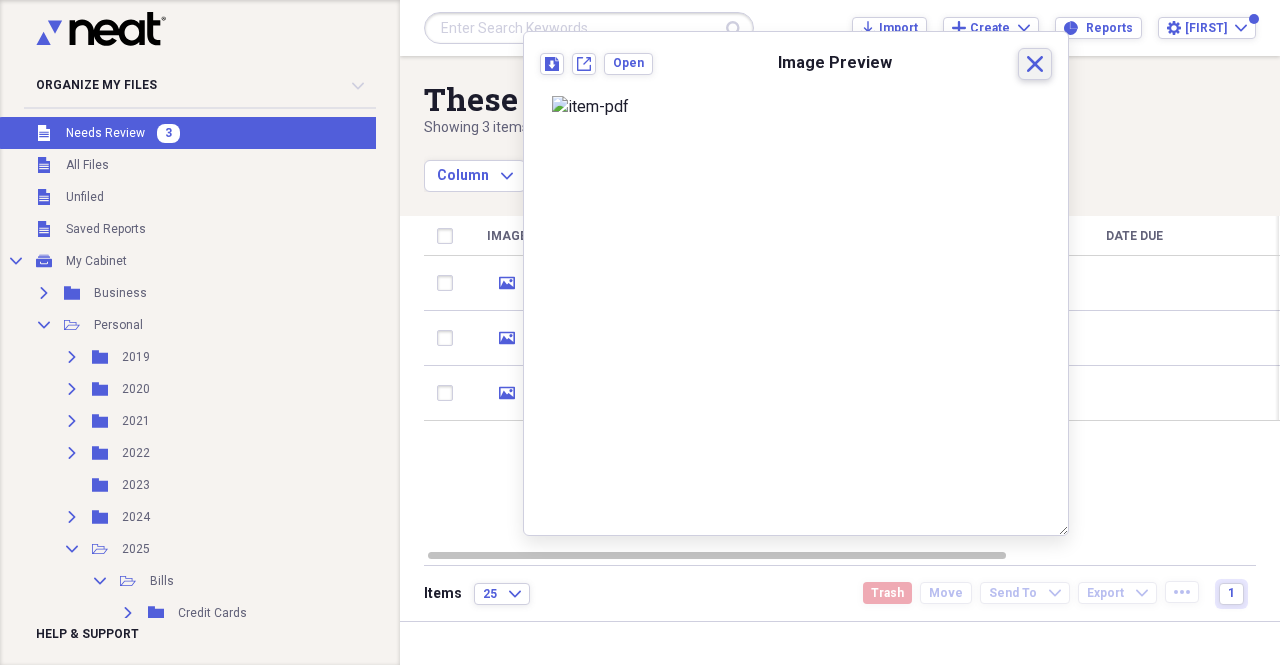 click 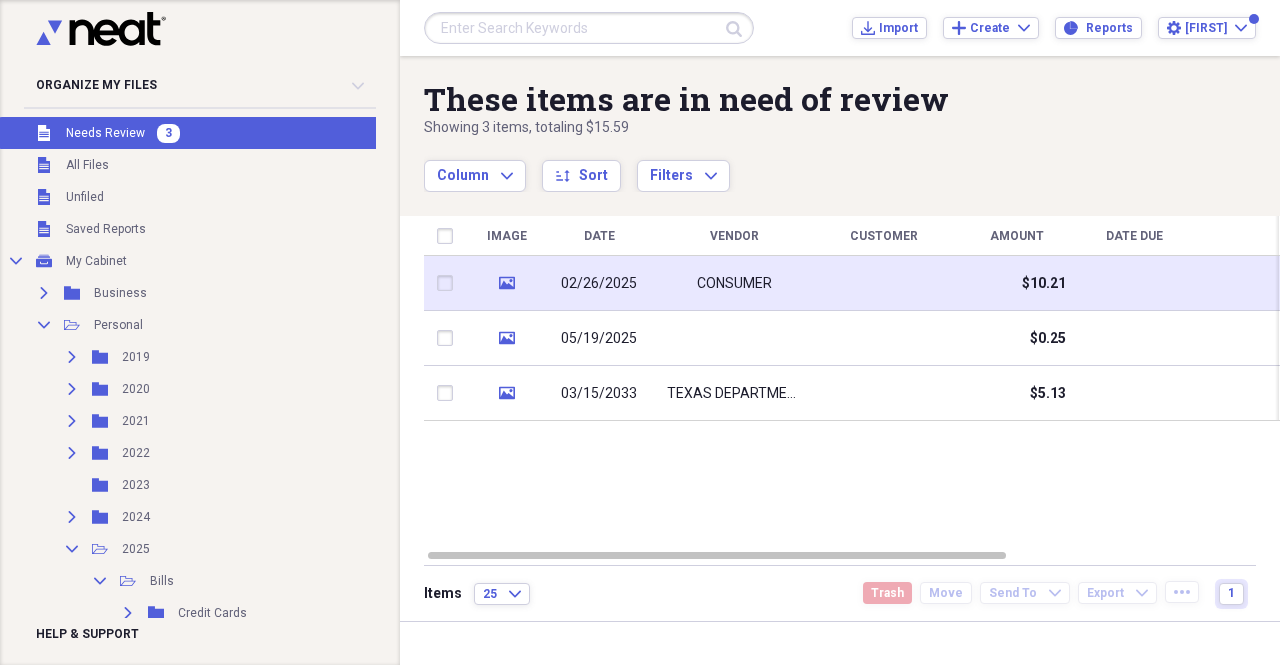 click on "02/26/2025" at bounding box center (599, 284) 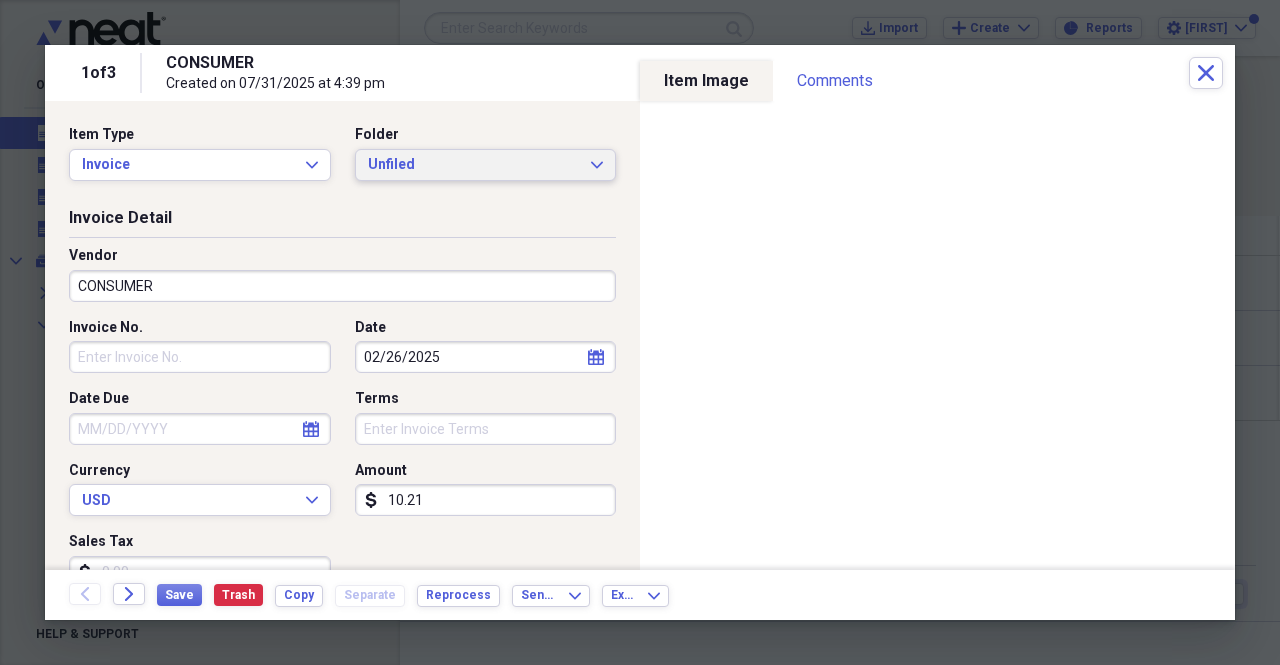 click on "Unfiled" at bounding box center [474, 165] 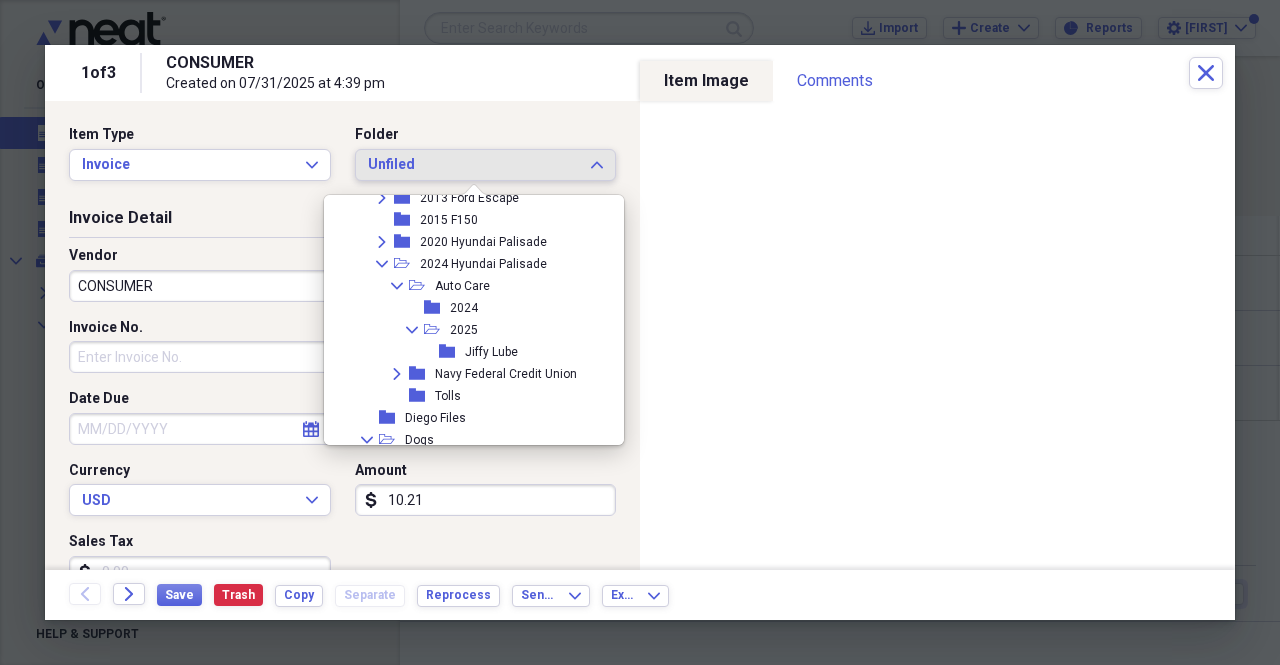 scroll, scrollTop: 651, scrollLeft: 0, axis: vertical 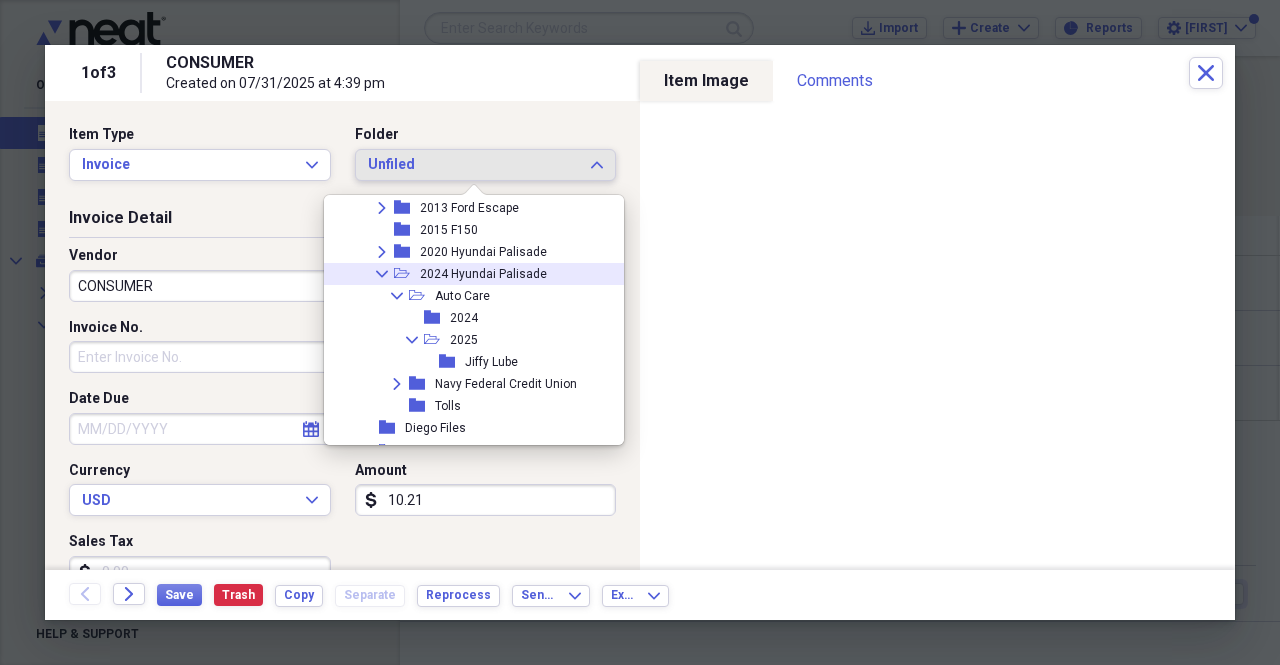 click 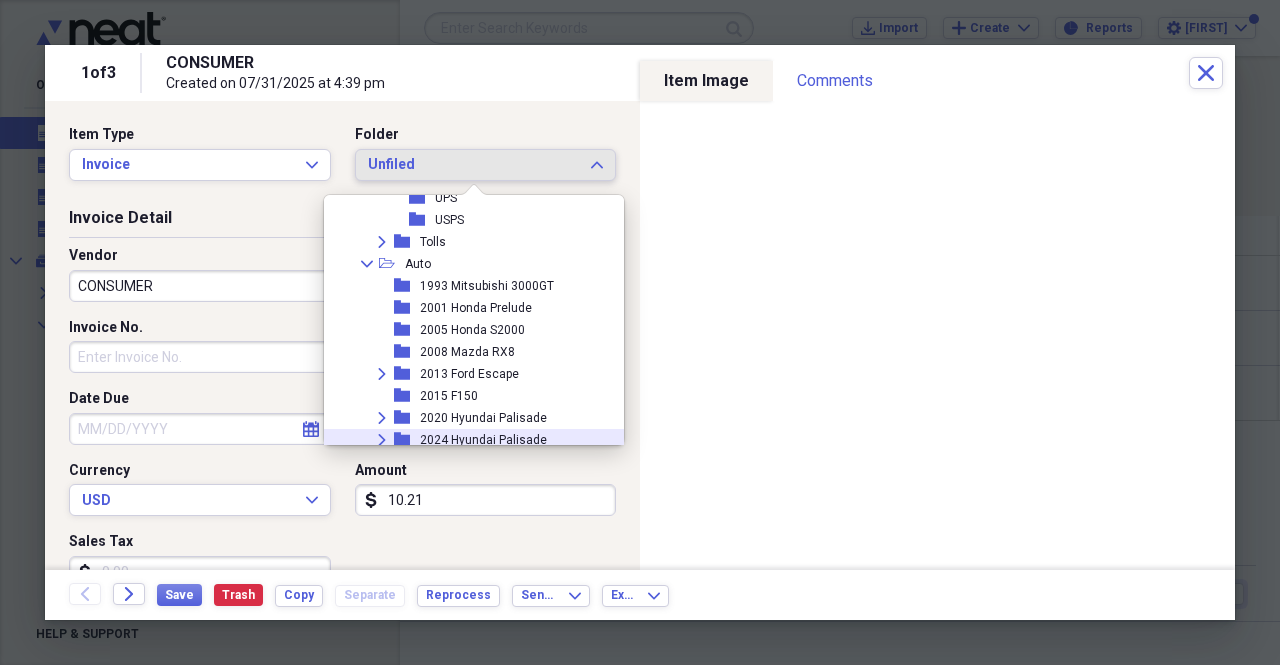 scroll, scrollTop: 483, scrollLeft: 0, axis: vertical 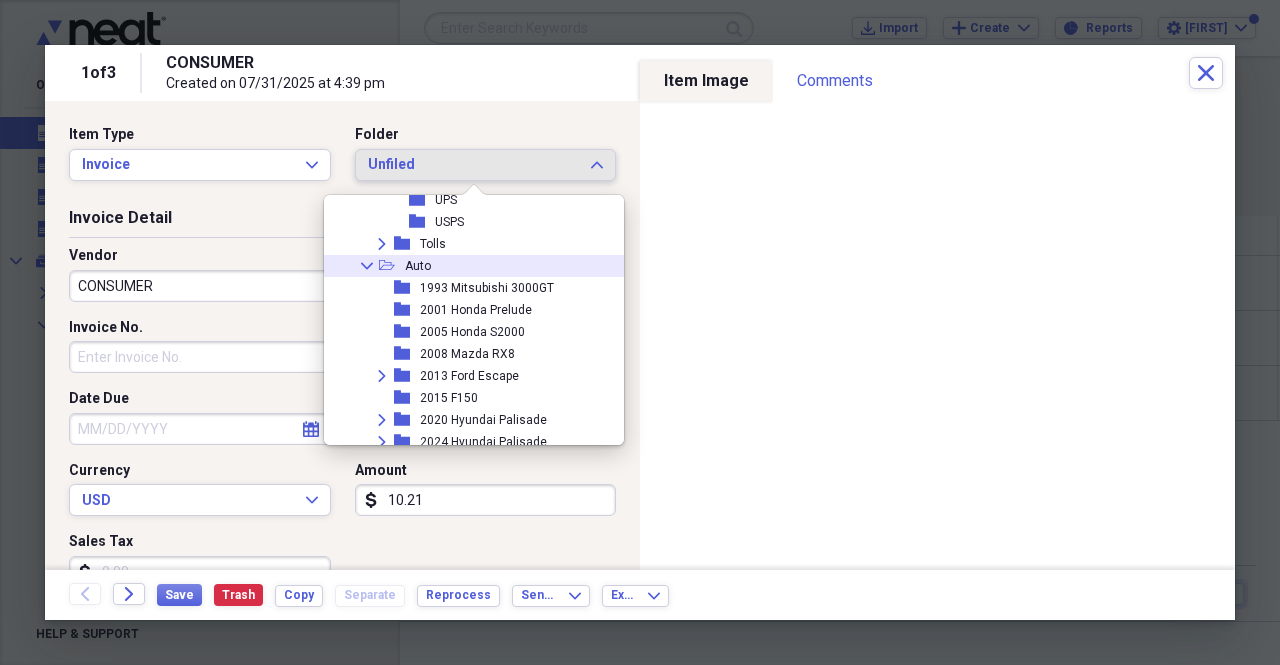 click 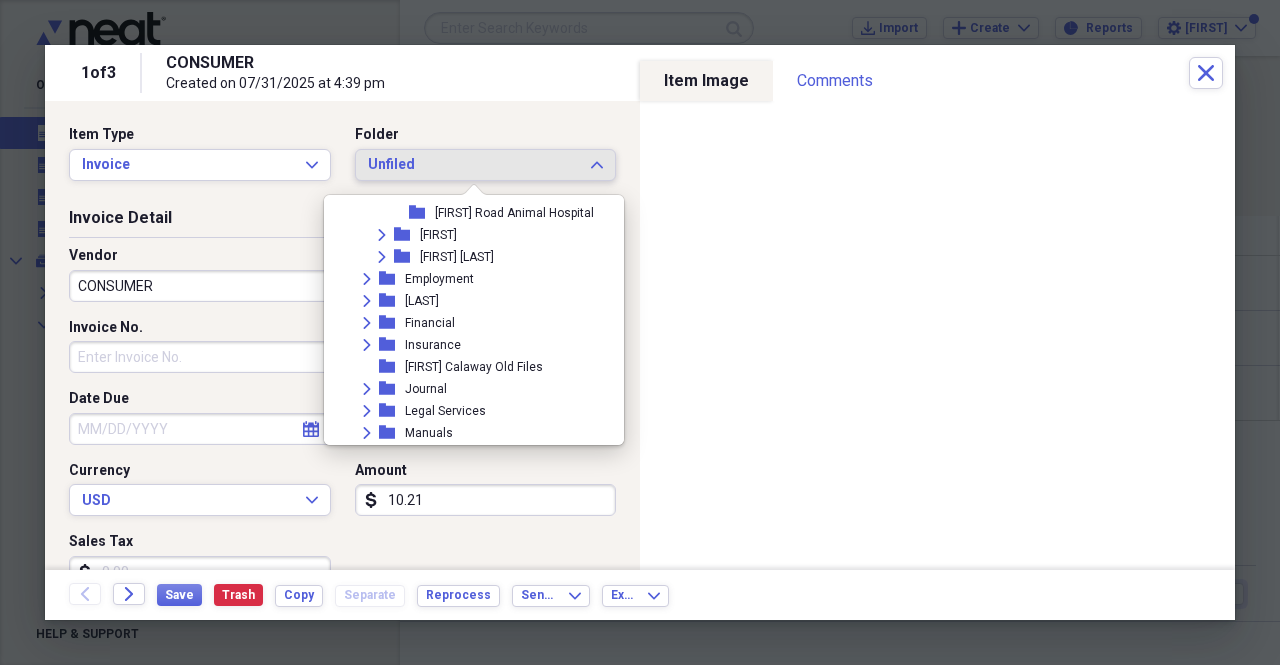 scroll, scrollTop: 647, scrollLeft: 0, axis: vertical 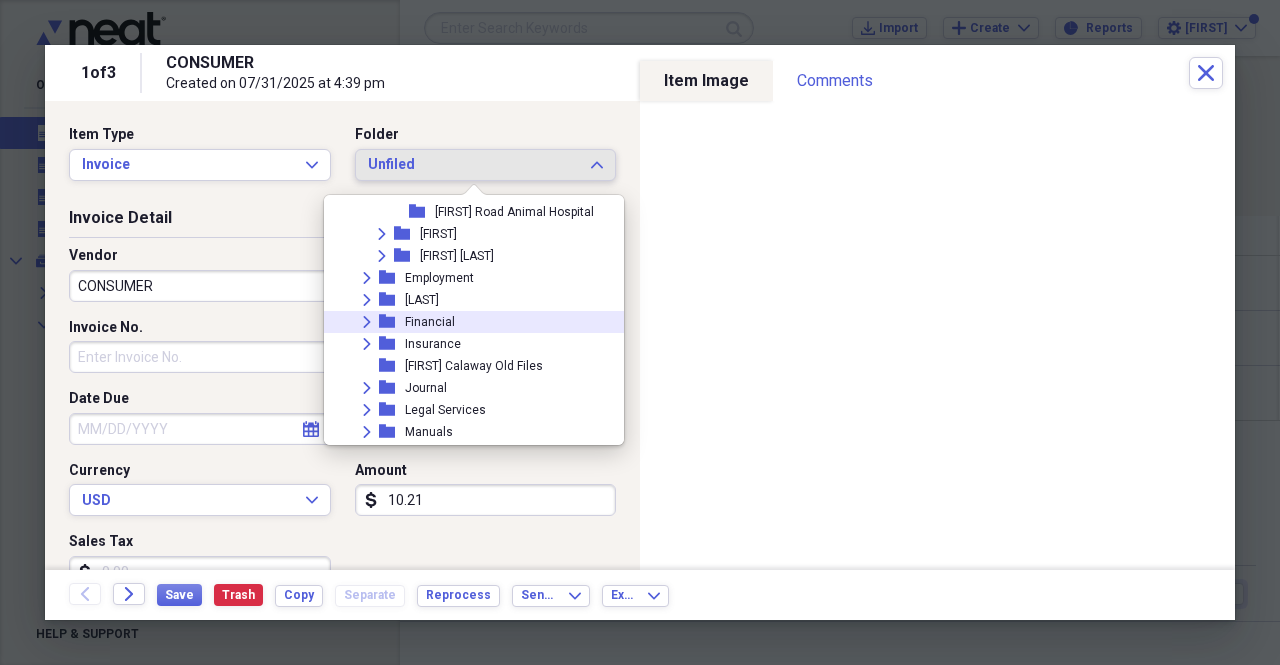 click 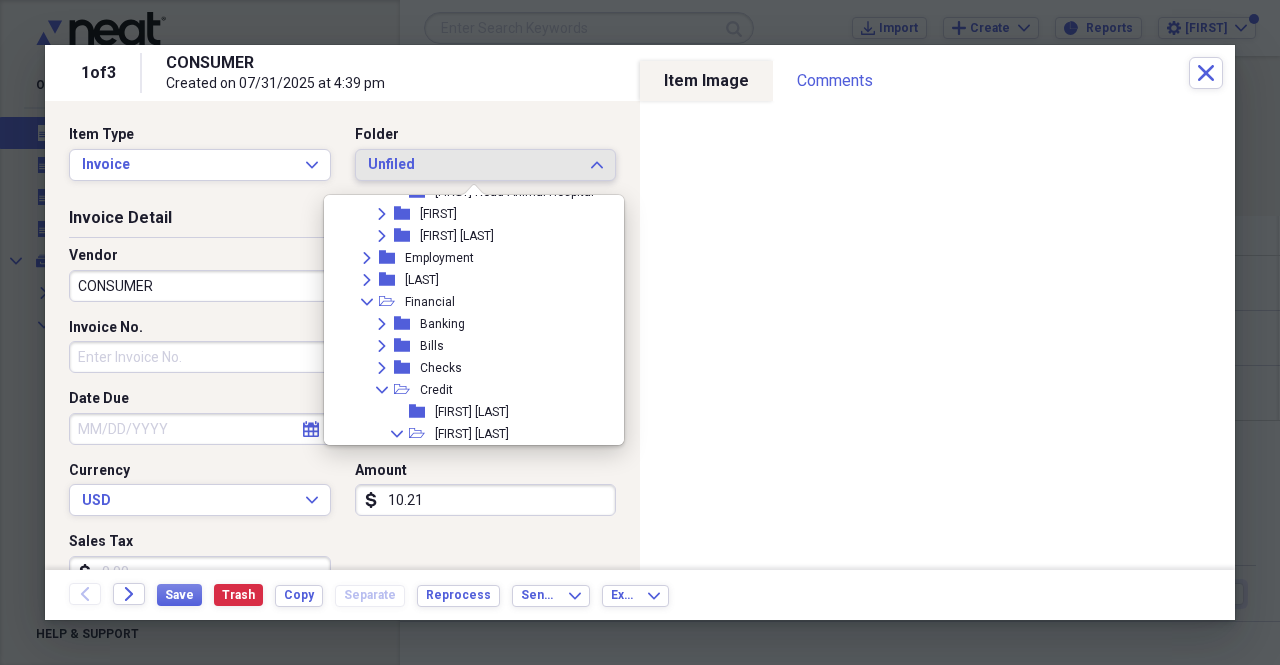 scroll, scrollTop: 741, scrollLeft: 0, axis: vertical 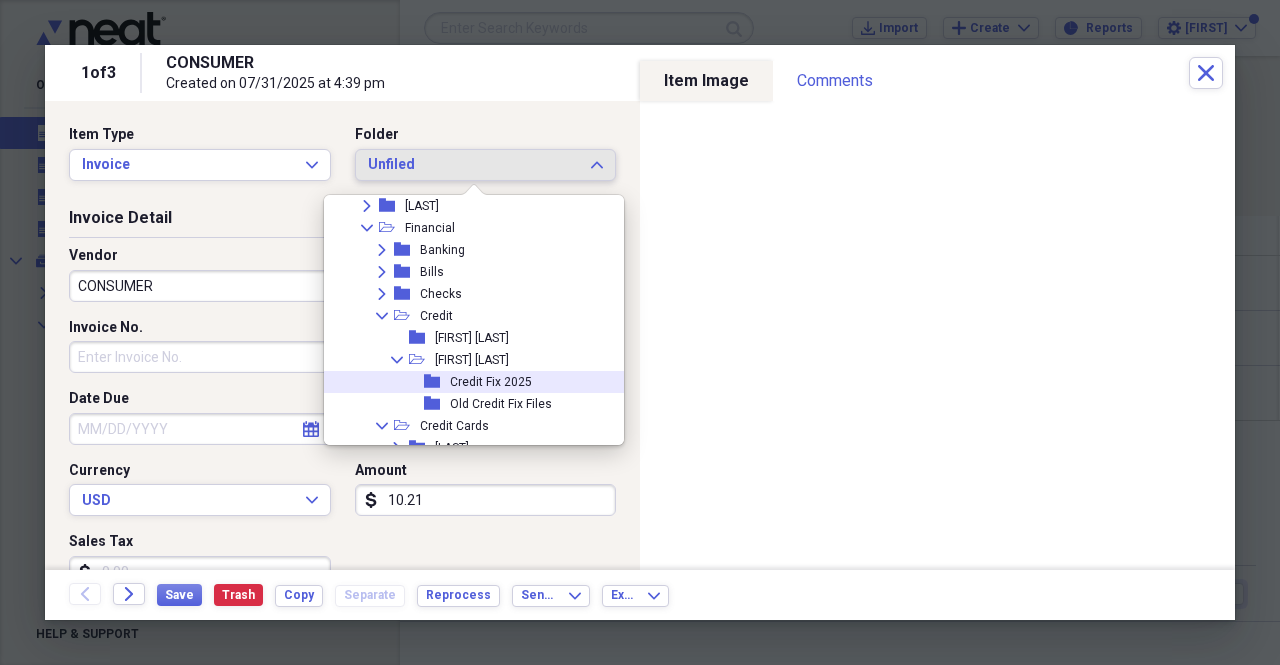 click on "Credit Fix 2025" at bounding box center [491, 382] 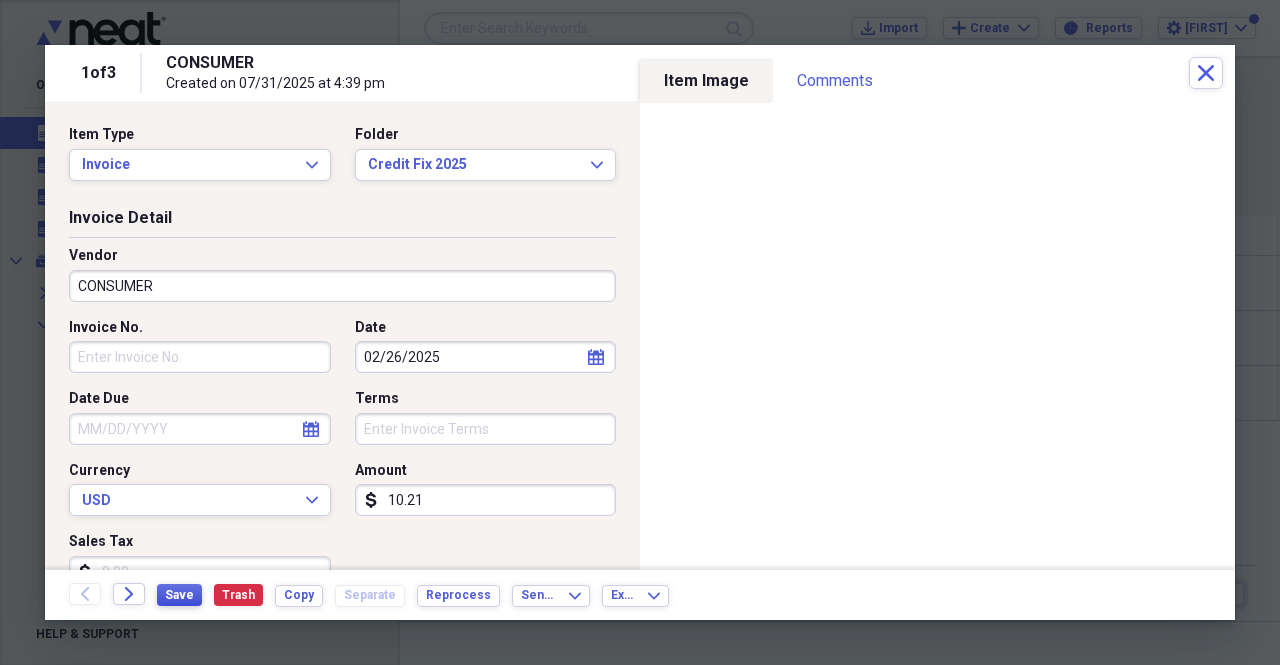click on "Save" at bounding box center [179, 595] 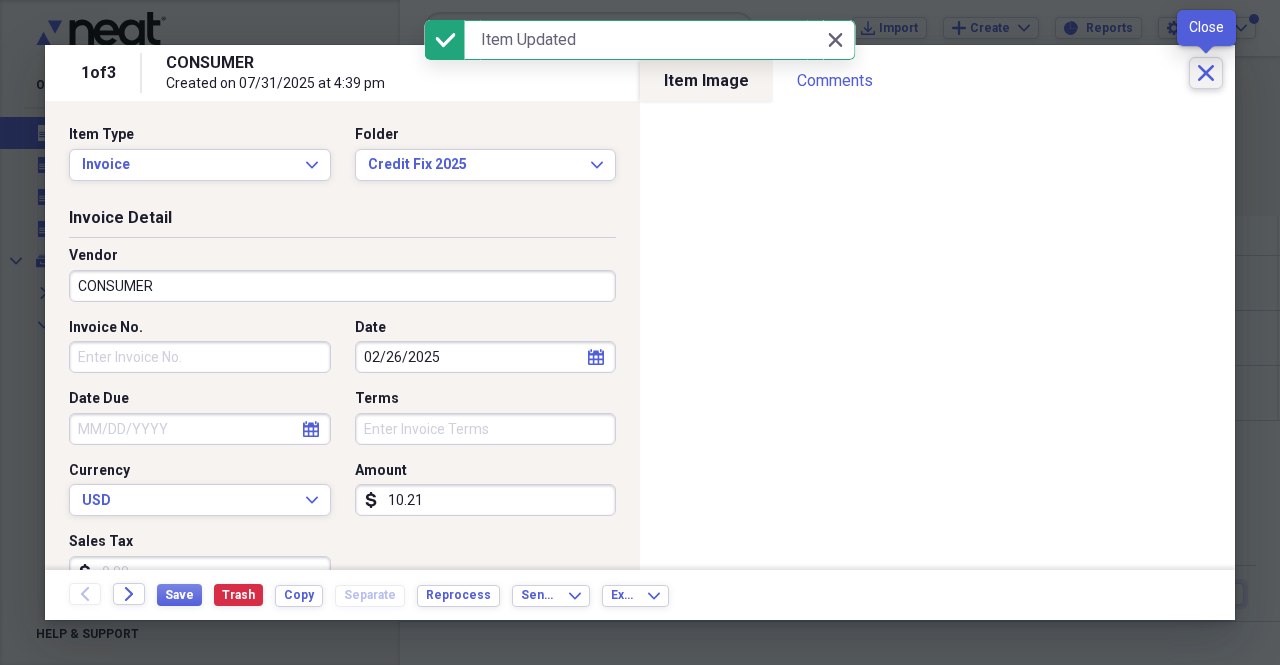 click on "Close" at bounding box center (1206, 73) 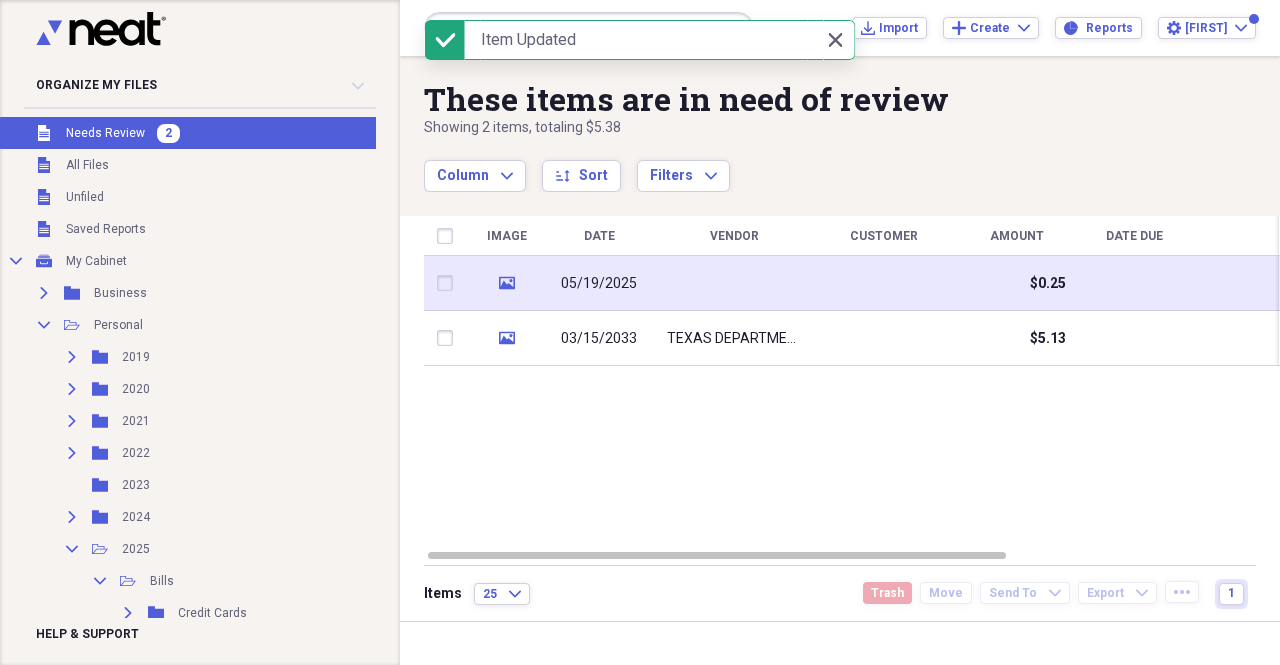 click on "05/19/2025" at bounding box center [599, 284] 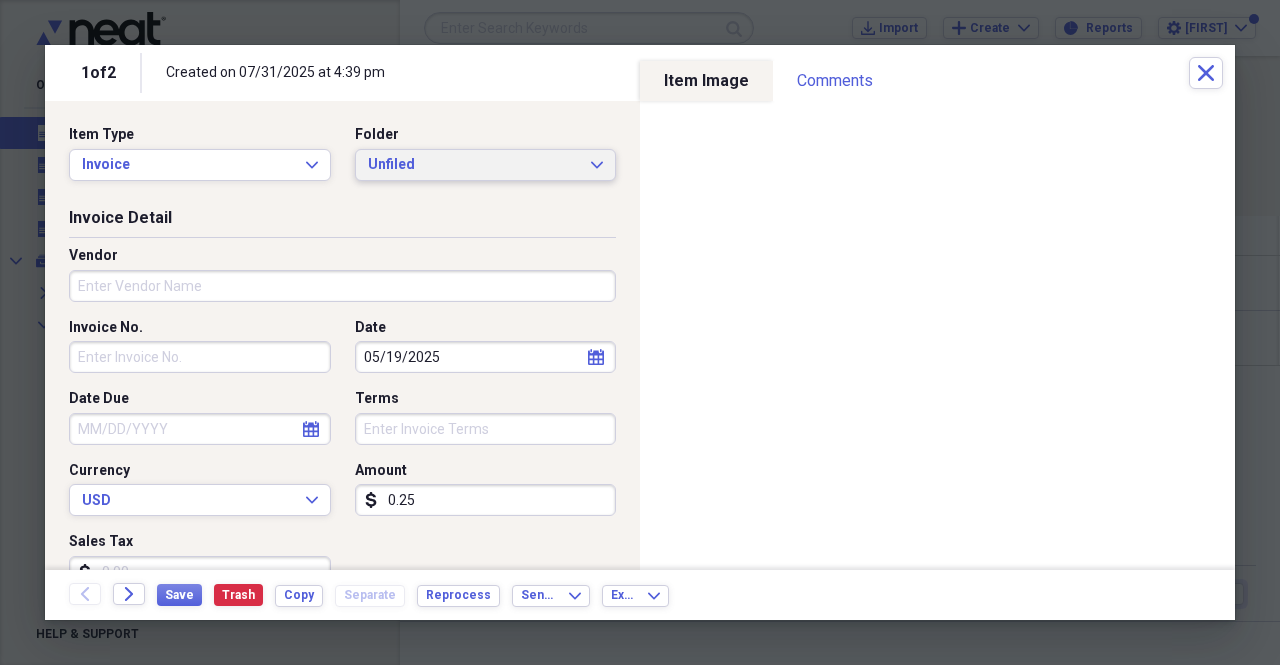 click on "Unfiled" at bounding box center [474, 165] 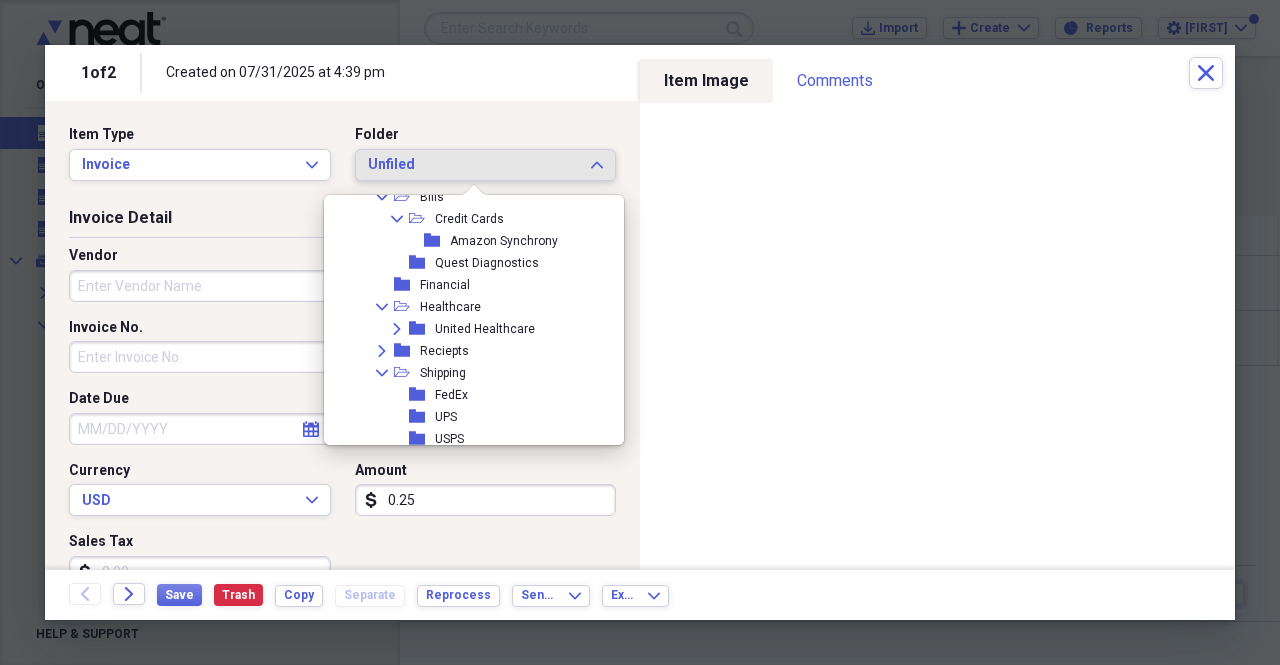 scroll, scrollTop: 271, scrollLeft: 0, axis: vertical 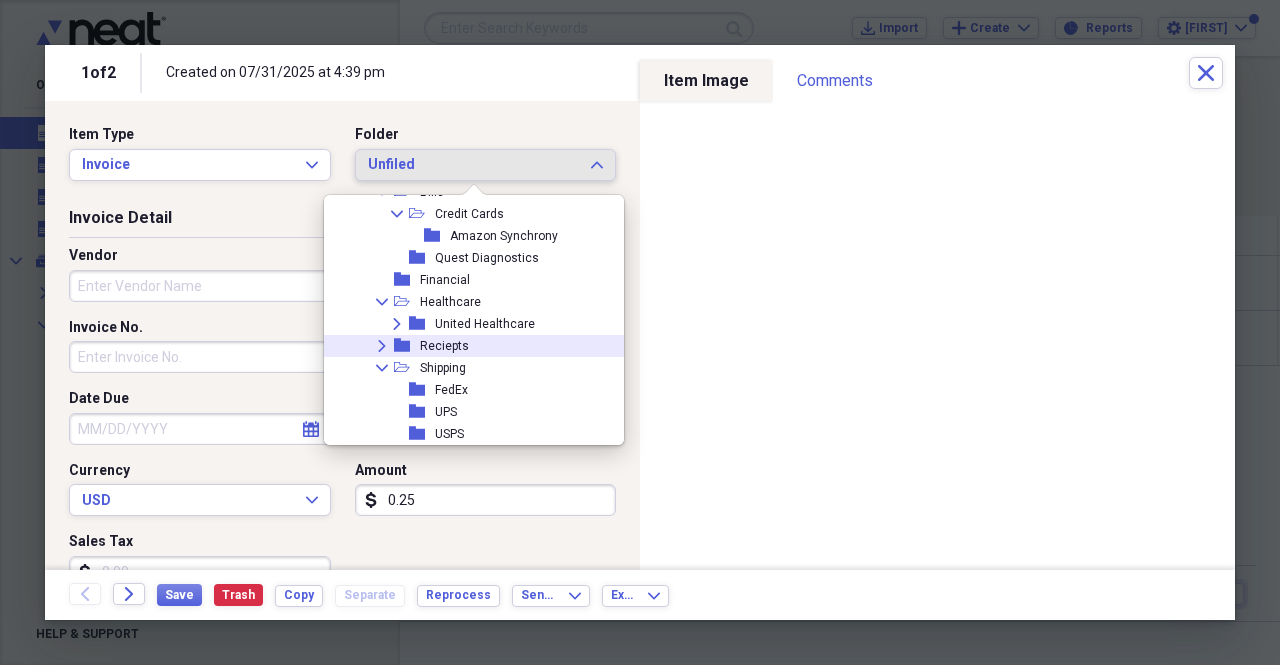 click on "Expand" 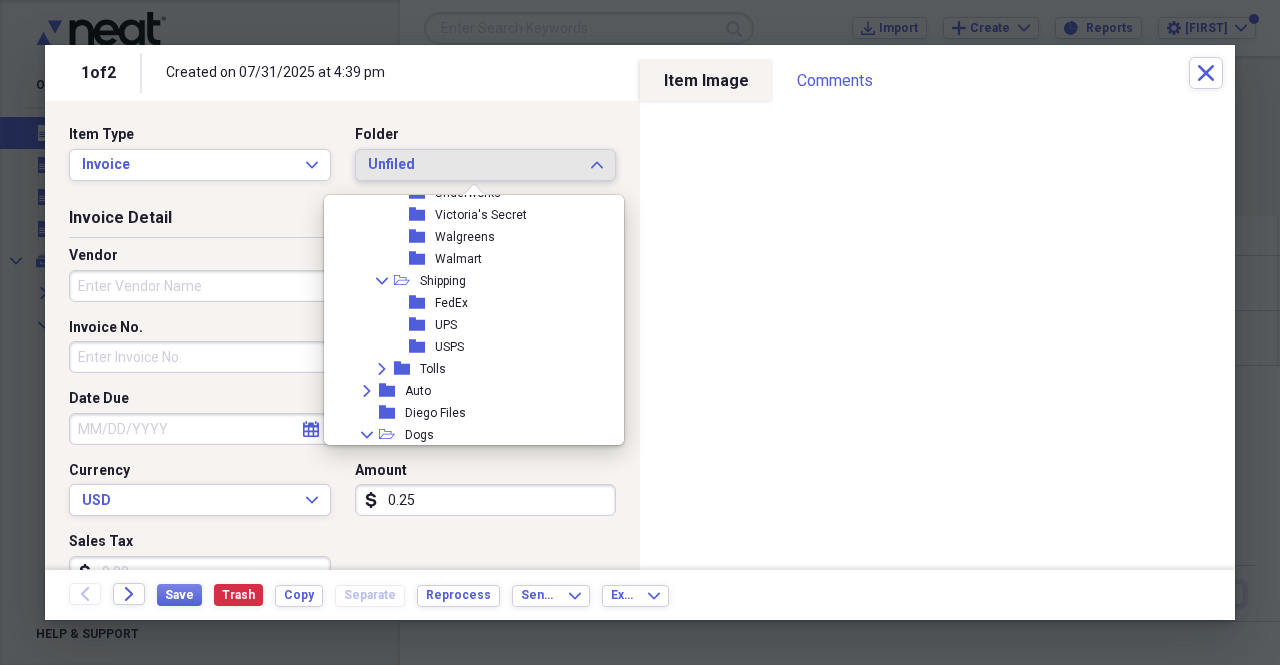 scroll, scrollTop: 775, scrollLeft: 0, axis: vertical 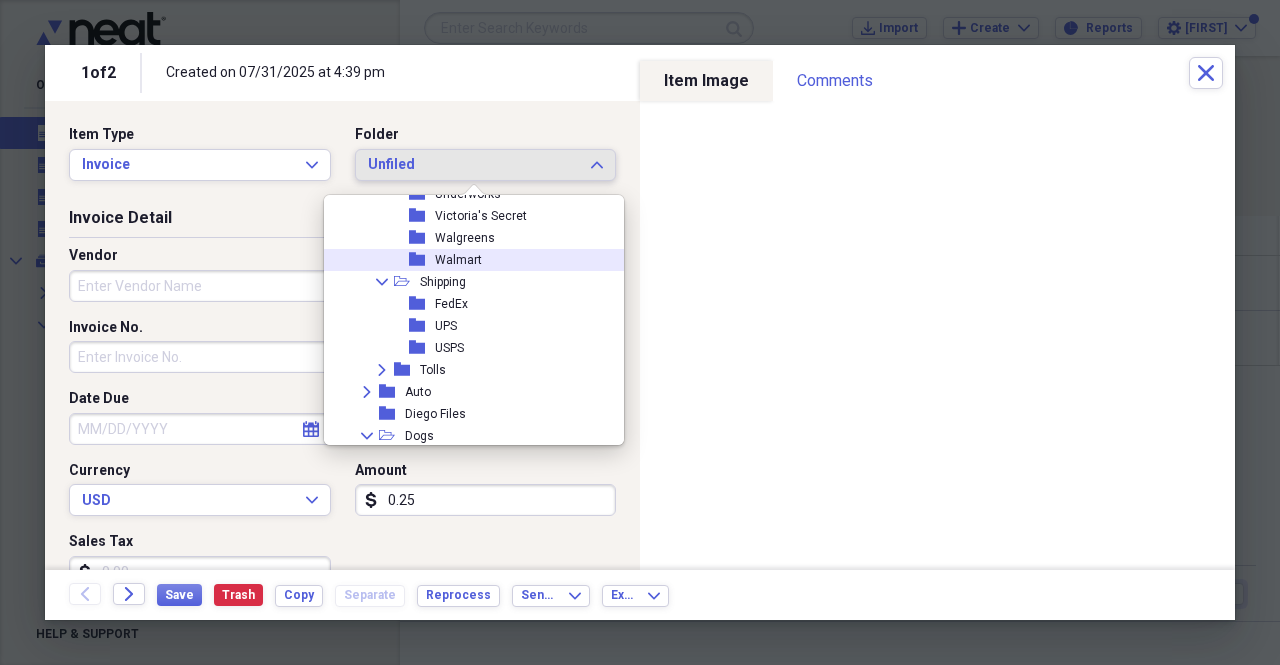 click on "Walmart" at bounding box center [458, 260] 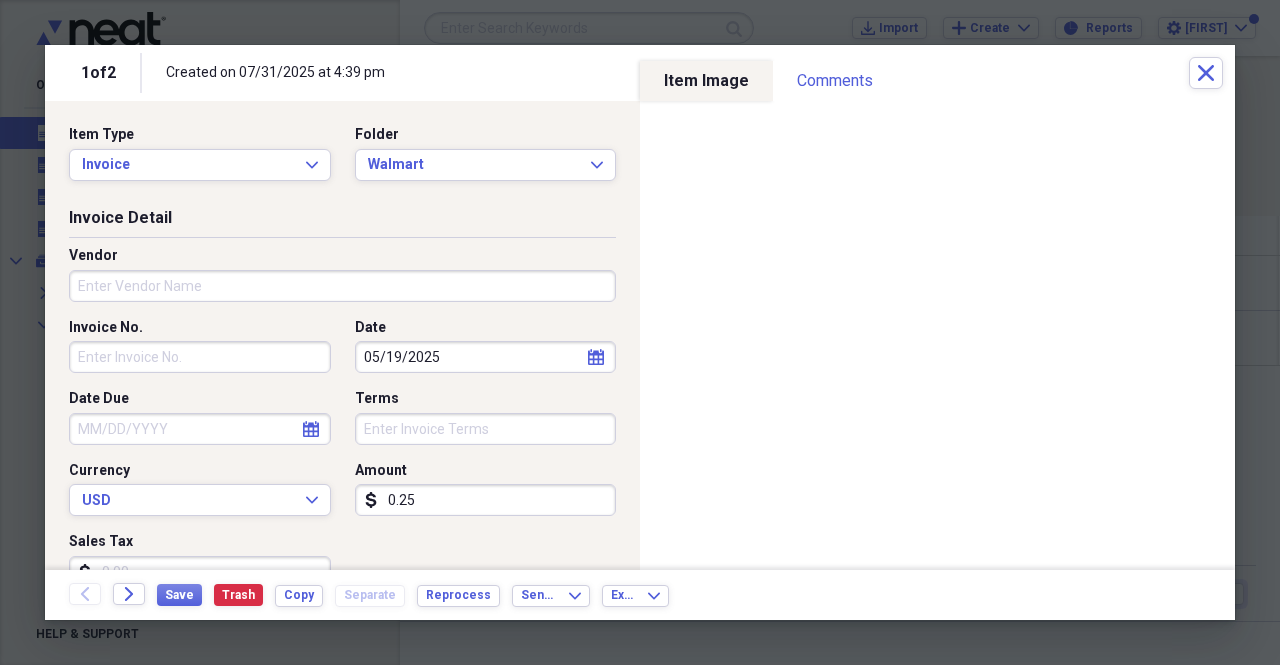 click on "Vendor" at bounding box center (342, 286) 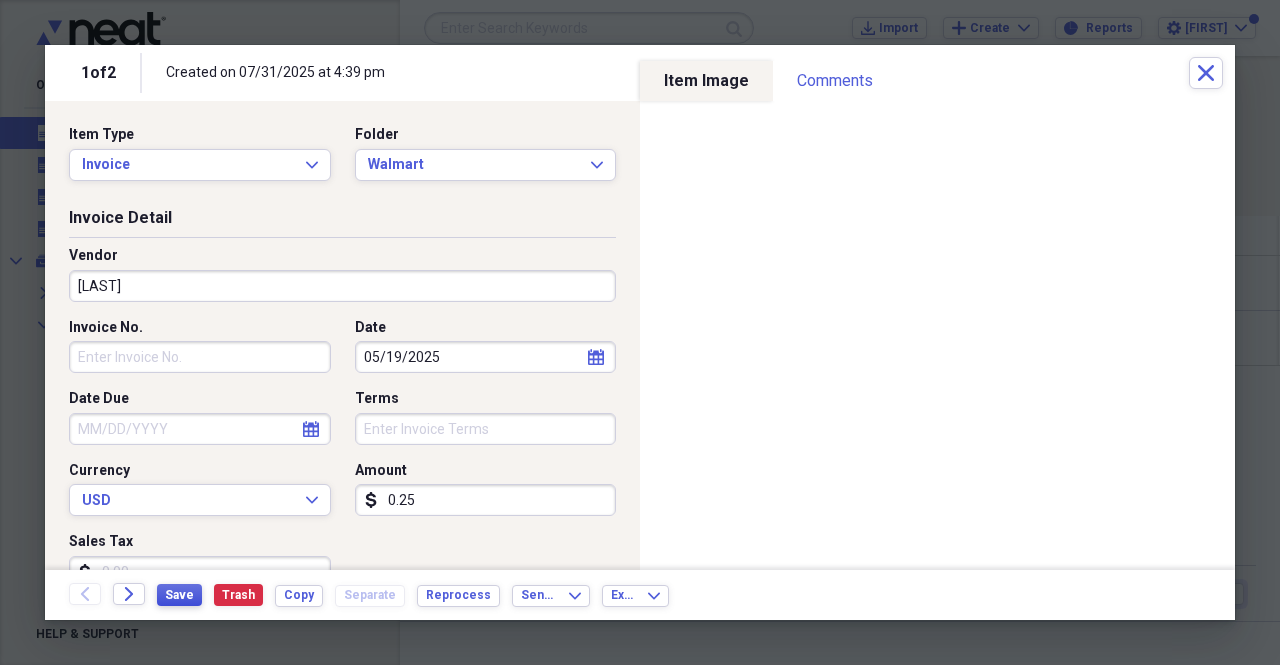 type on "[LAST]" 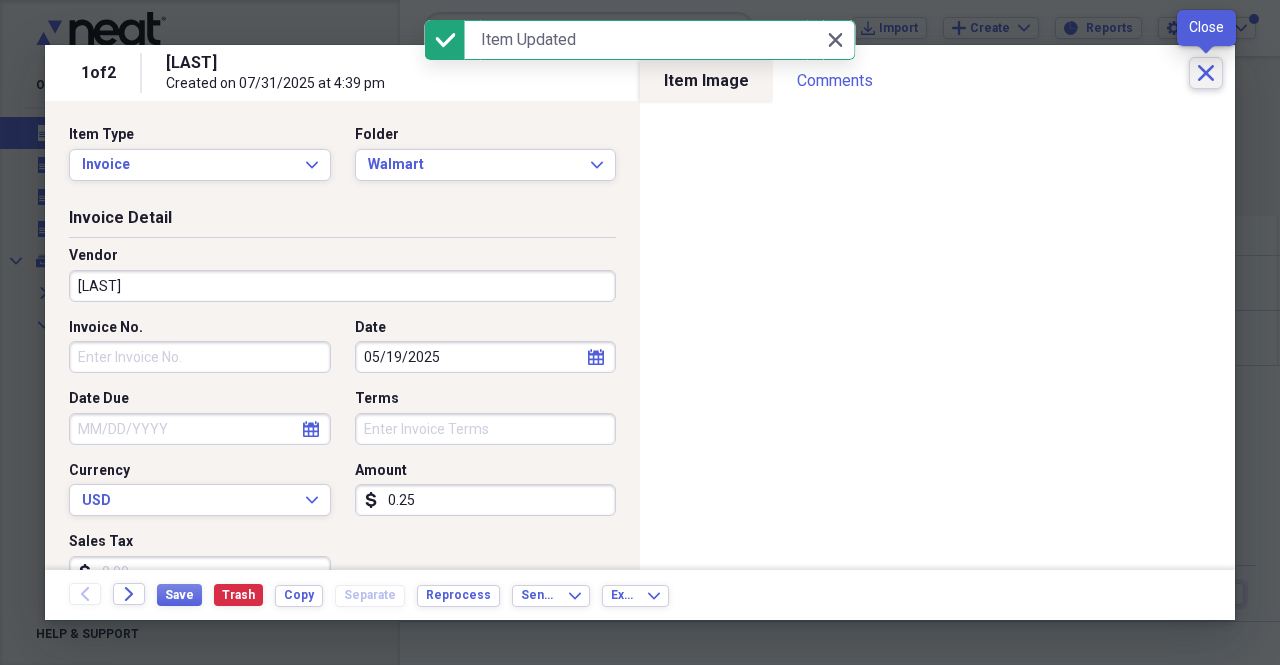 click 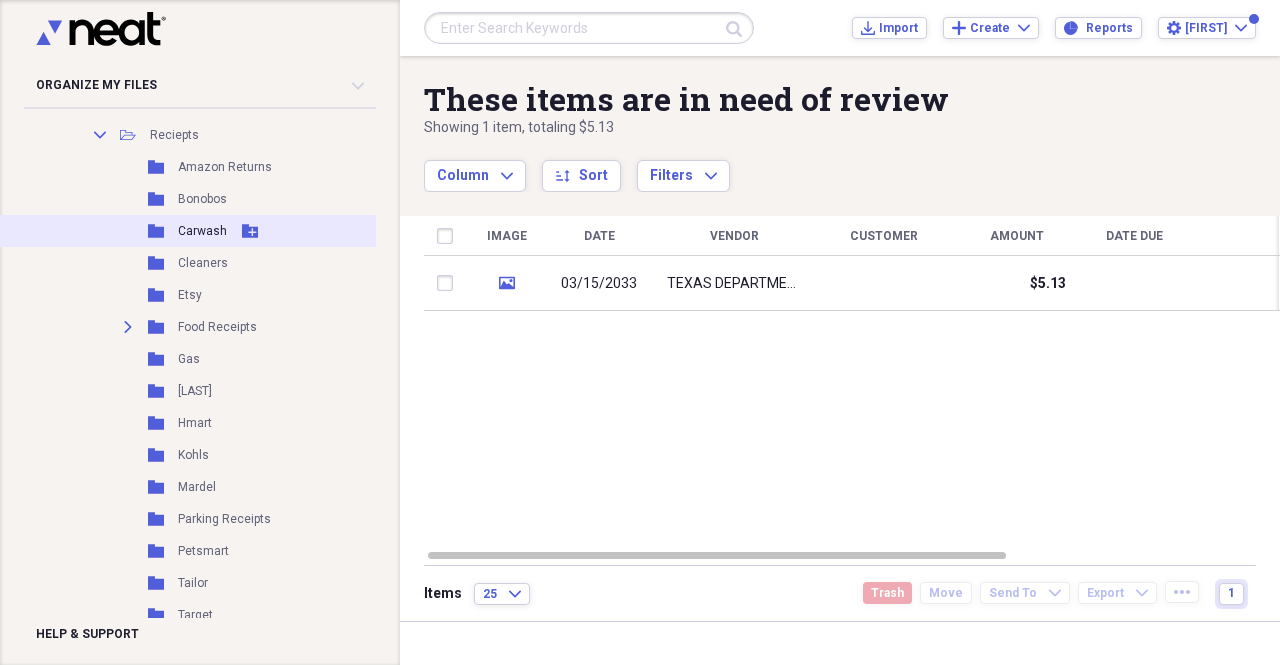scroll, scrollTop: 886, scrollLeft: 0, axis: vertical 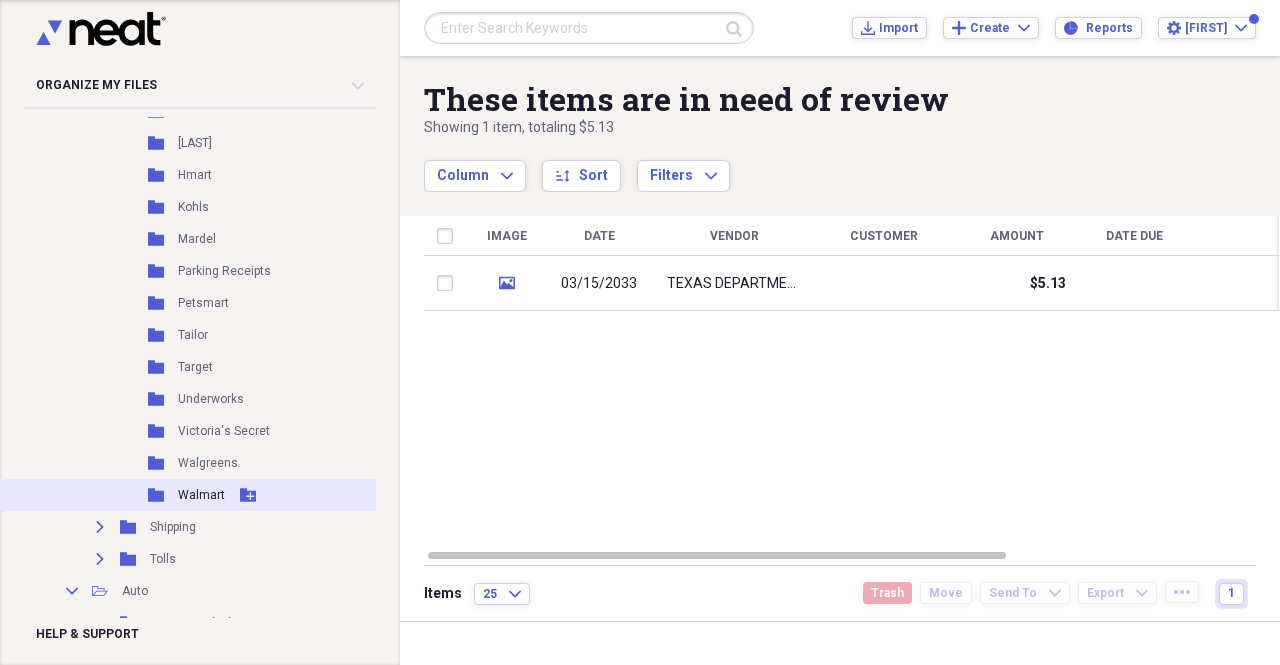click on "Walmart" at bounding box center (201, 495) 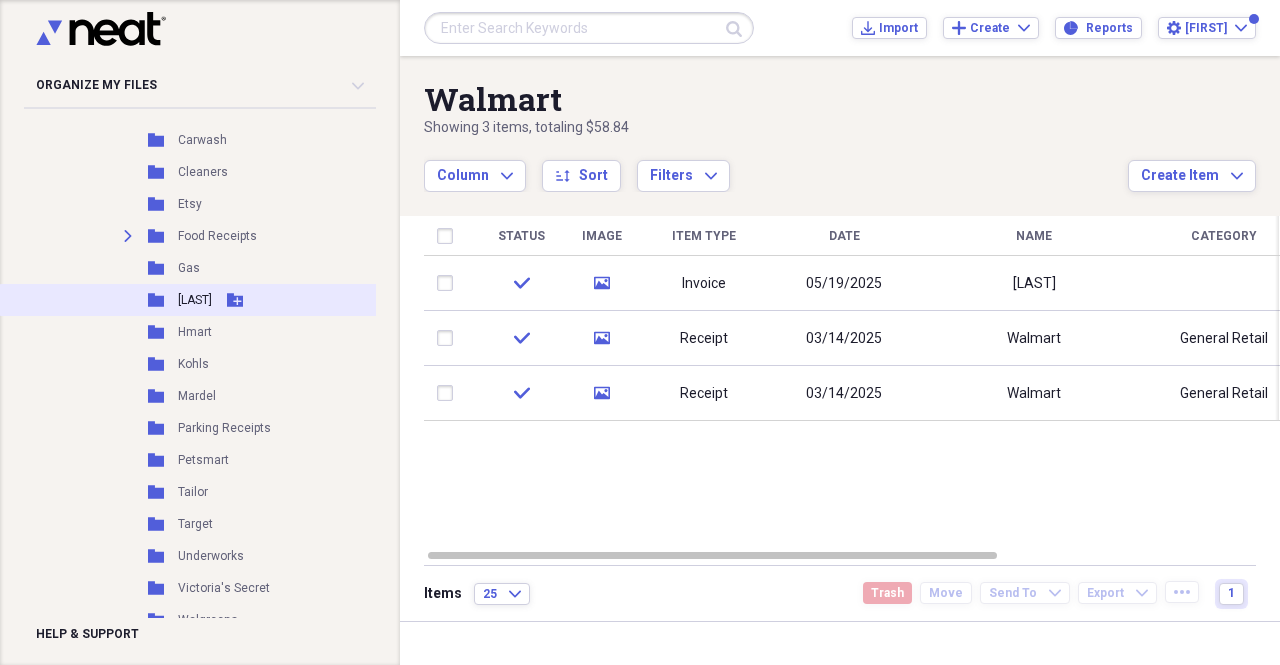 scroll, scrollTop: 605, scrollLeft: 0, axis: vertical 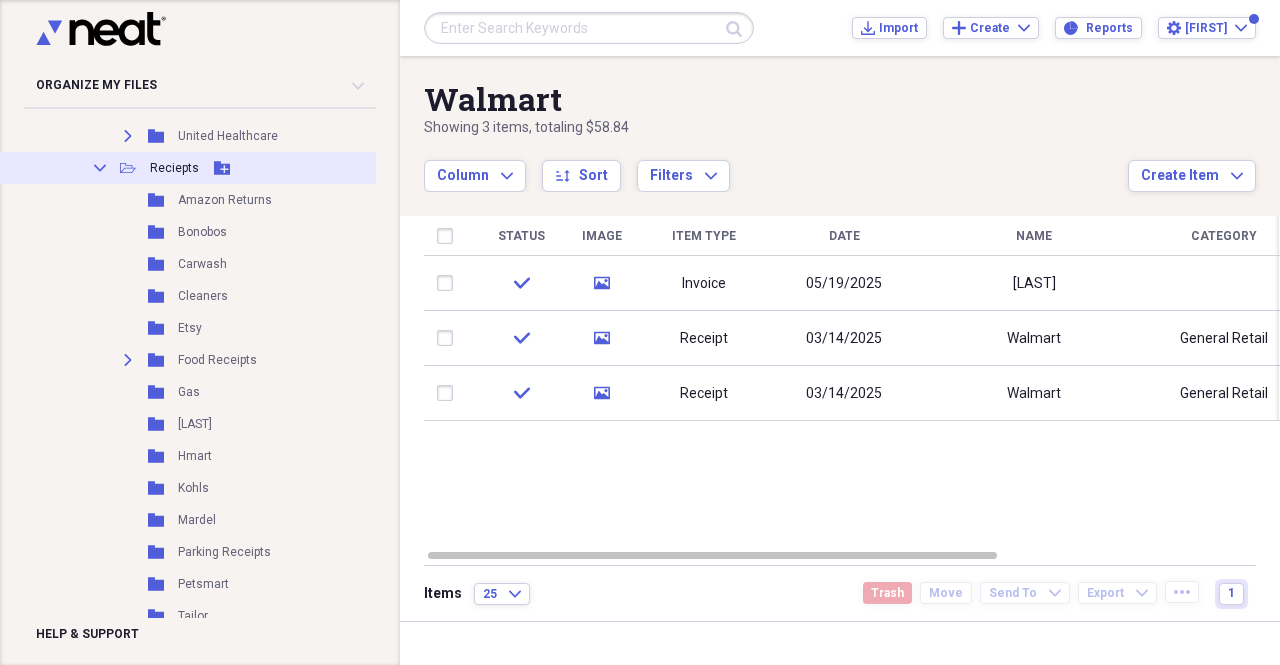 click 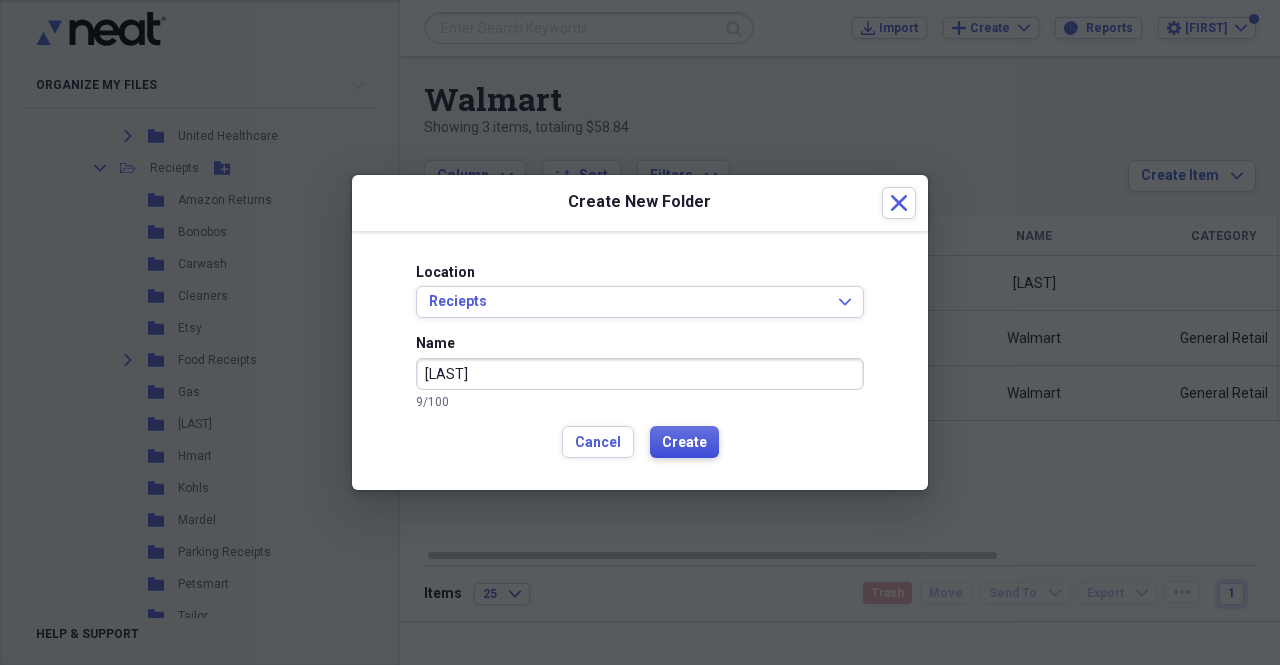 type on "[LAST]" 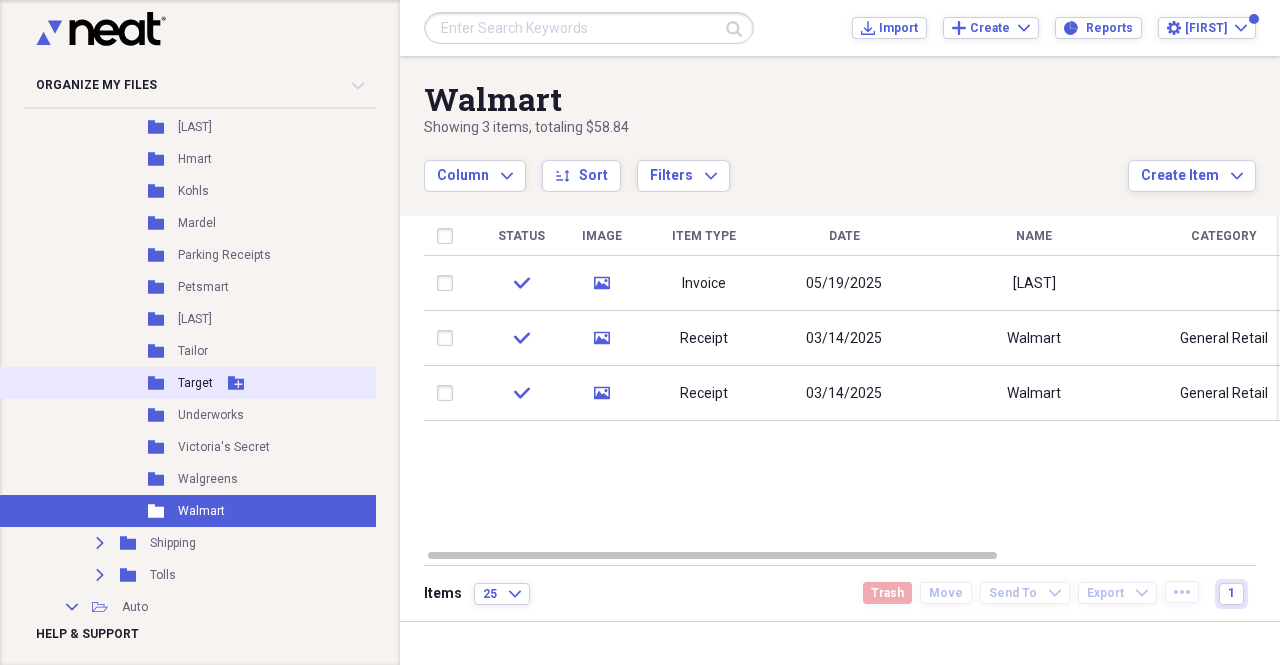 scroll, scrollTop: 910, scrollLeft: 0, axis: vertical 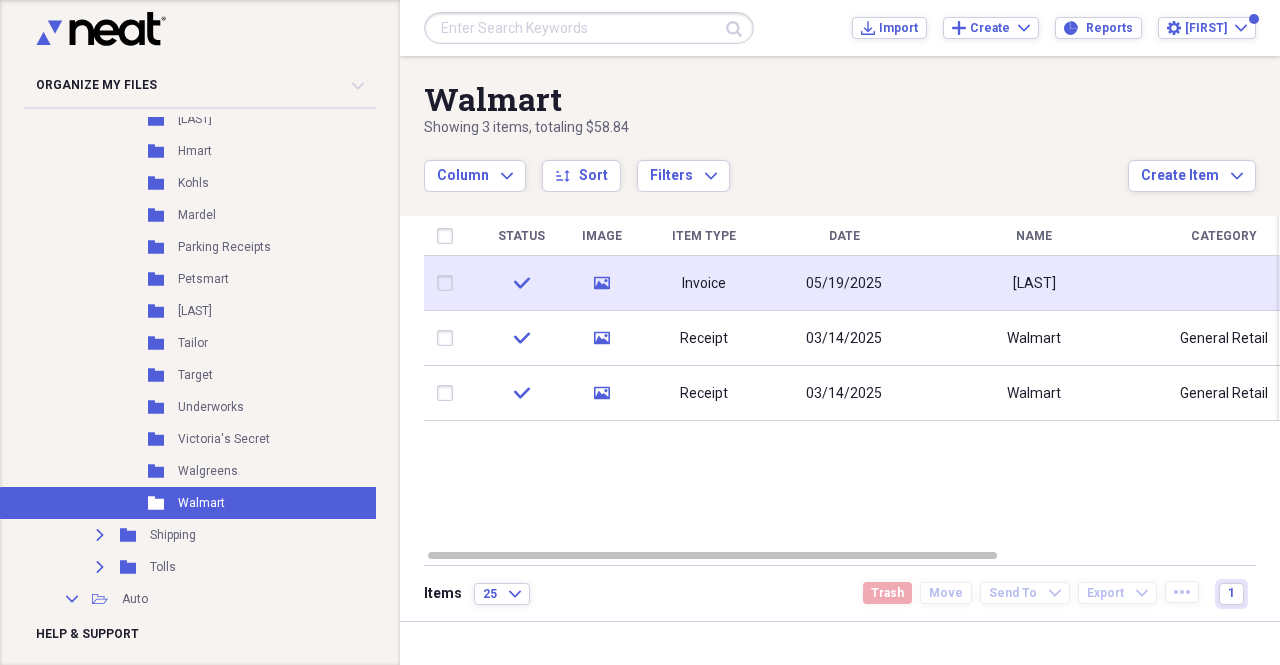 click at bounding box center [449, 283] 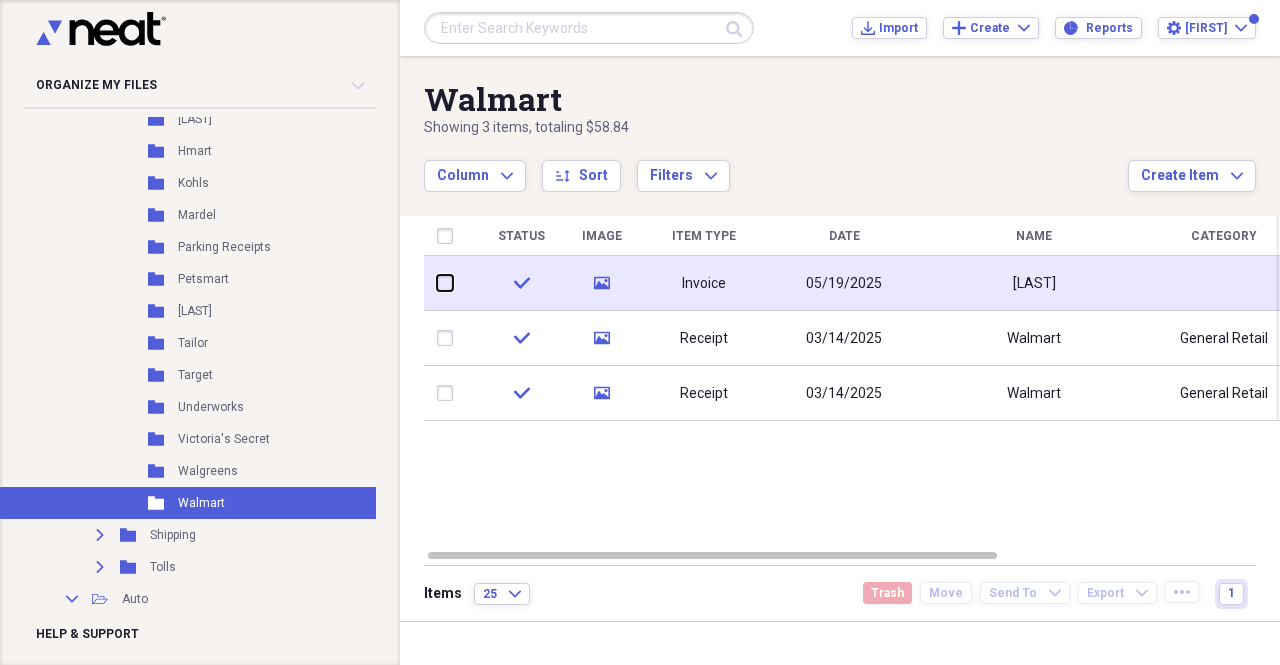 click at bounding box center (437, 283) 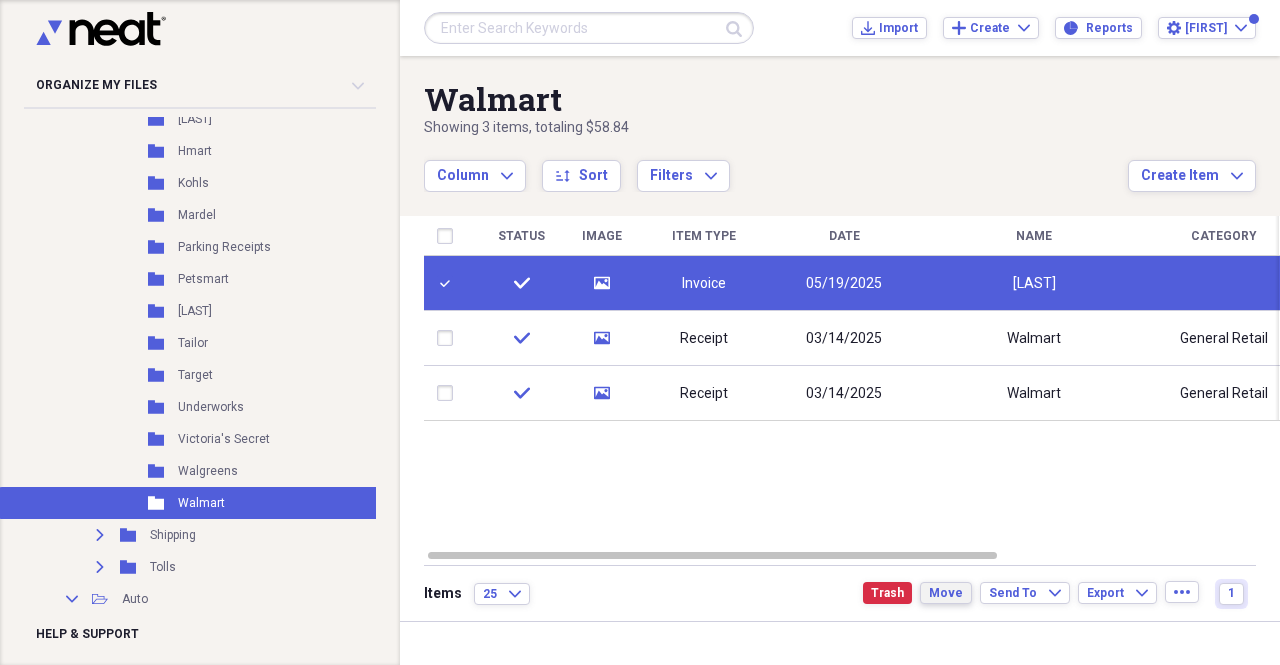 click on "Move" at bounding box center (946, 593) 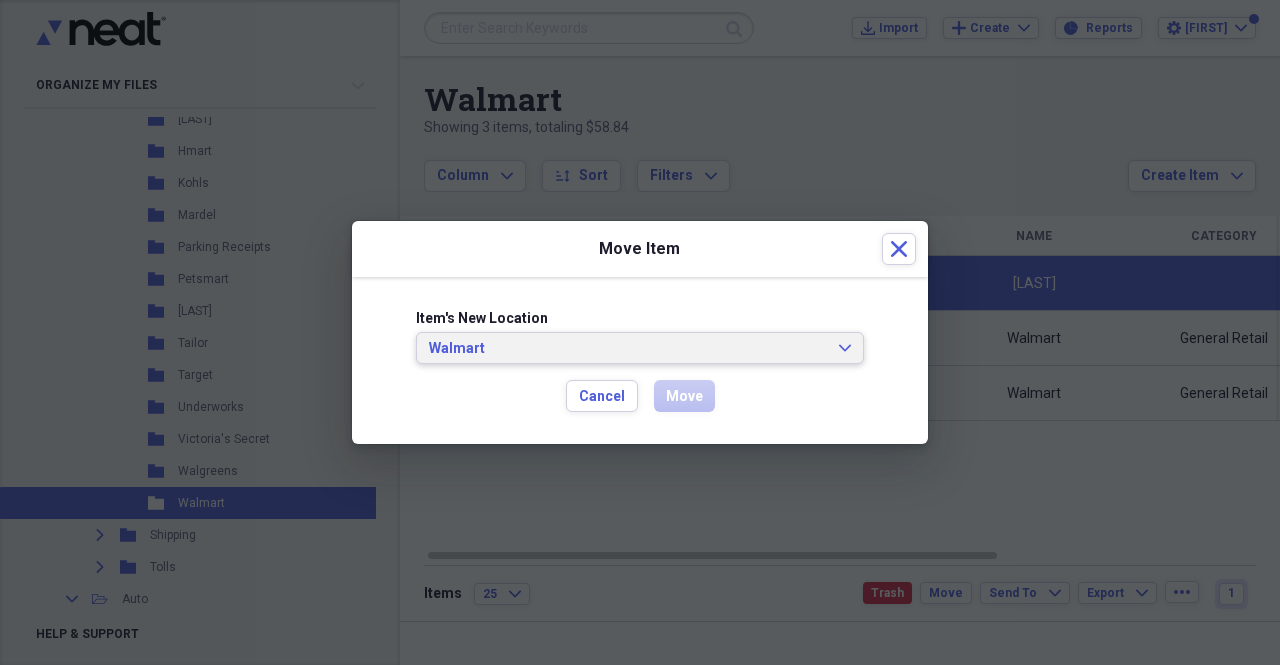 click on "Walmart" at bounding box center (628, 349) 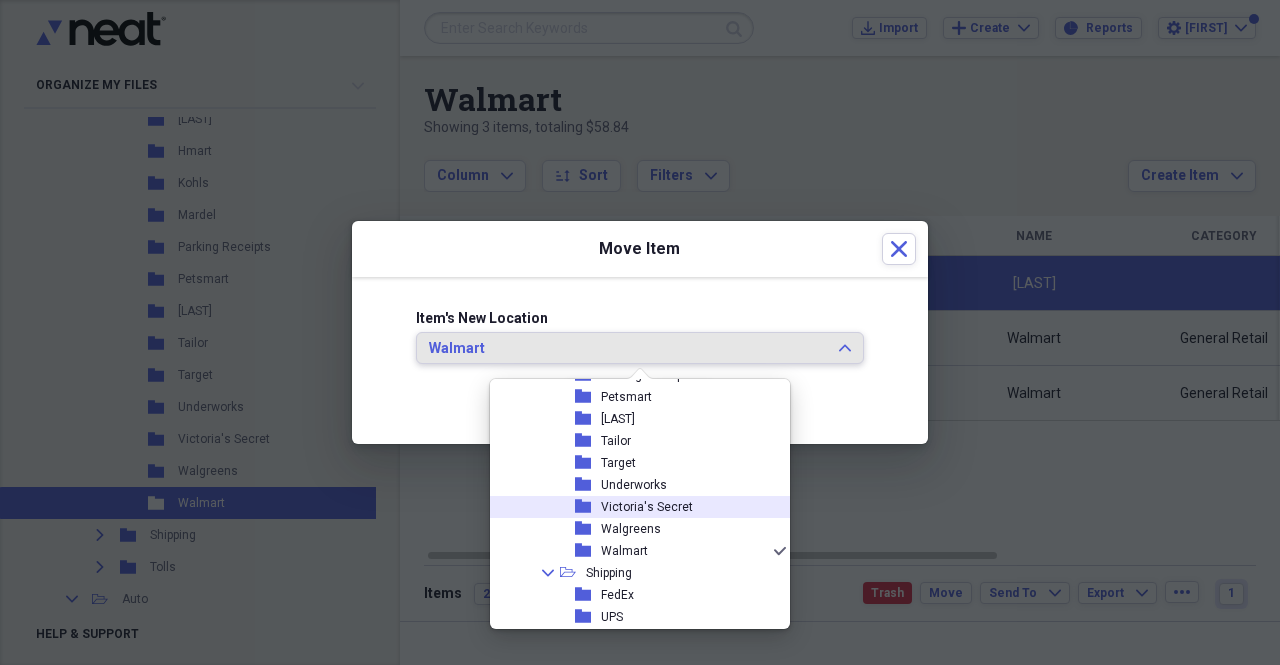 scroll, scrollTop: 688, scrollLeft: 0, axis: vertical 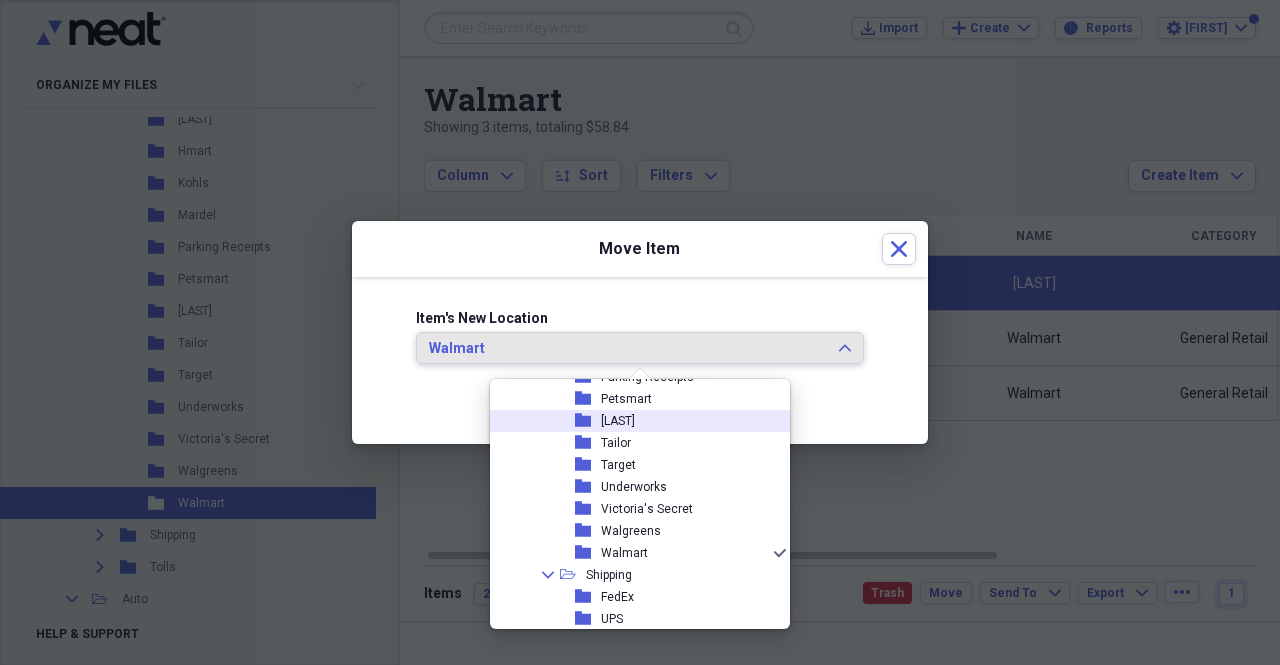 click on "[LAST]" at bounding box center [618, 421] 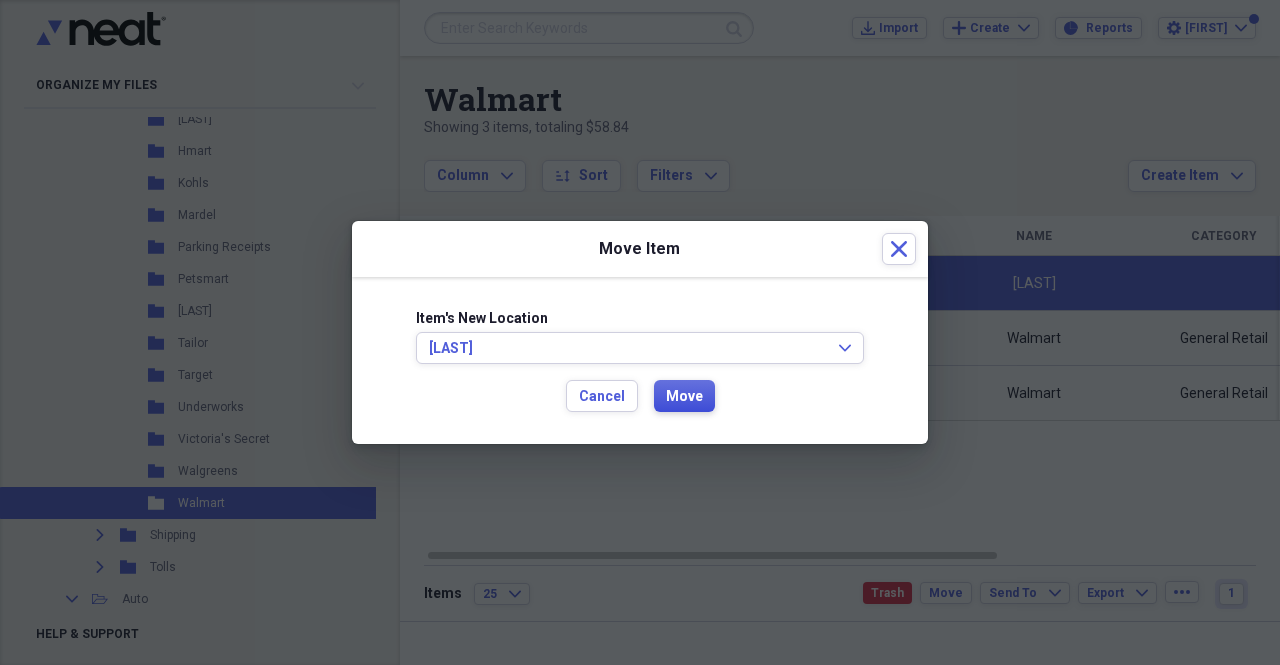 click on "Move" at bounding box center (684, 396) 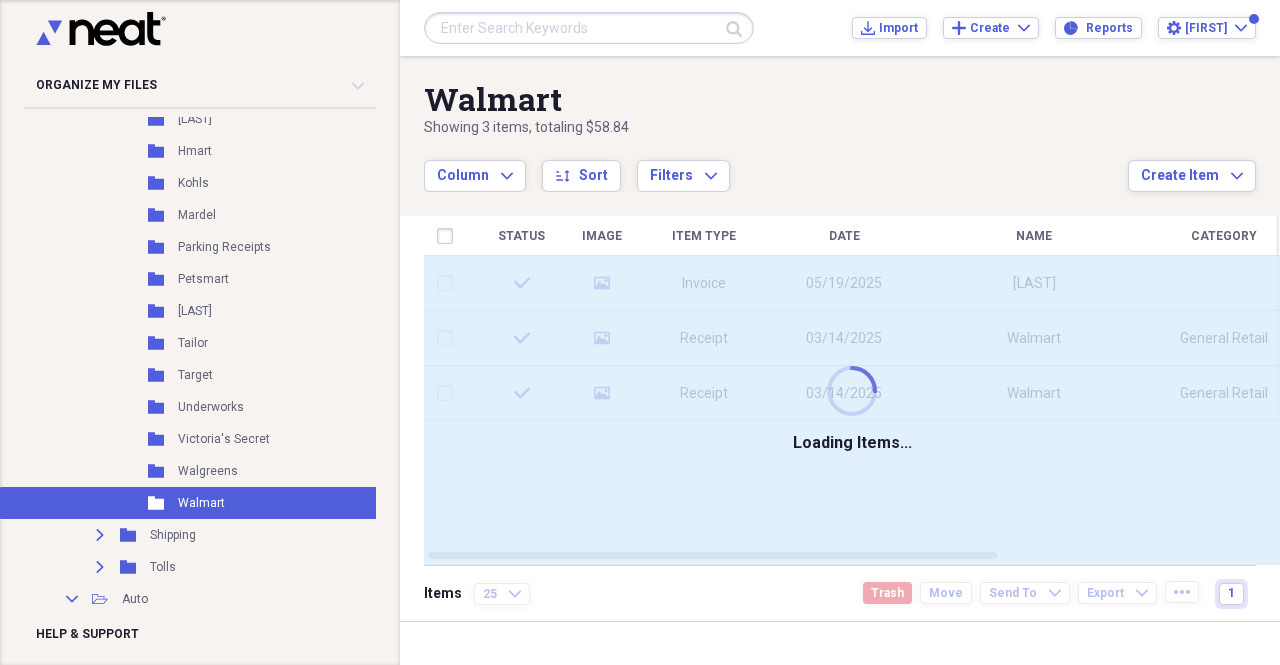 checkbox on "false" 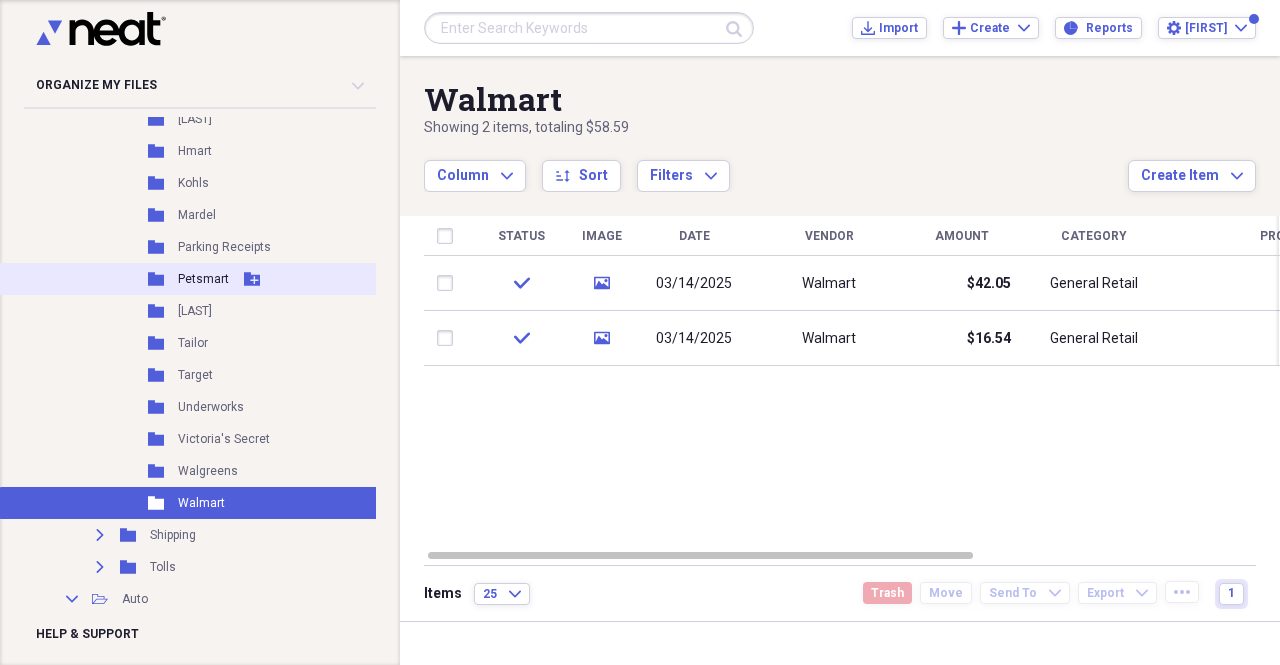 scroll, scrollTop: 0, scrollLeft: 0, axis: both 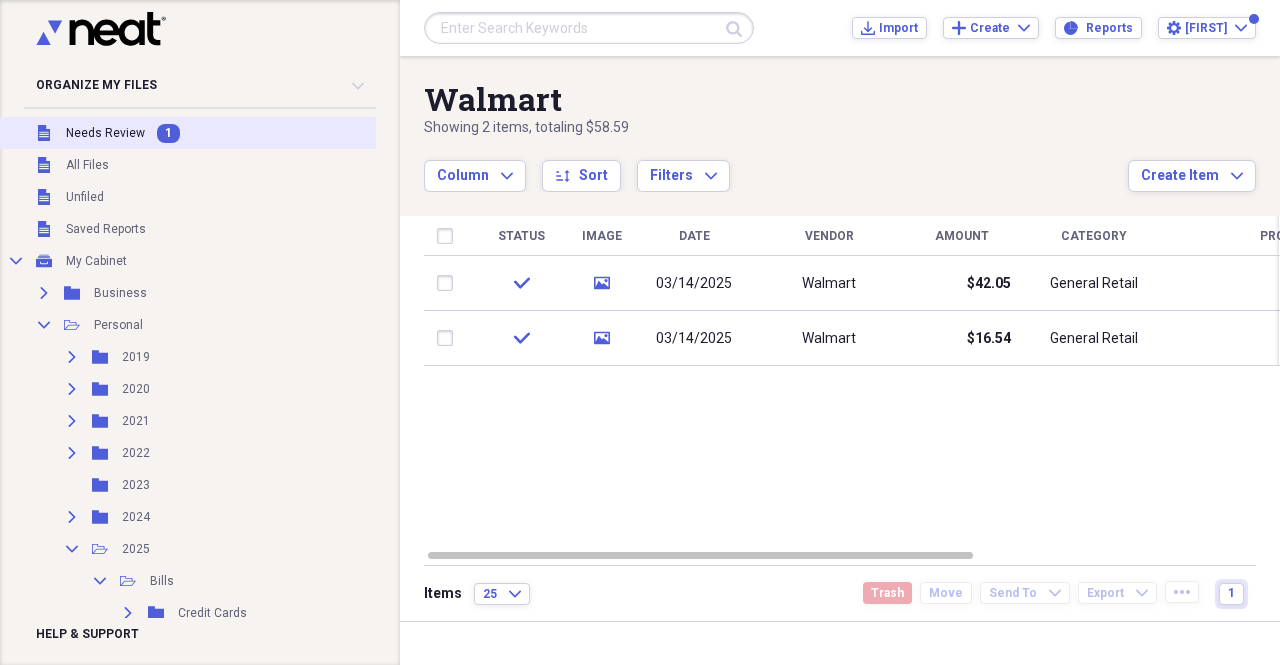 click on "Needs Review" at bounding box center (105, 133) 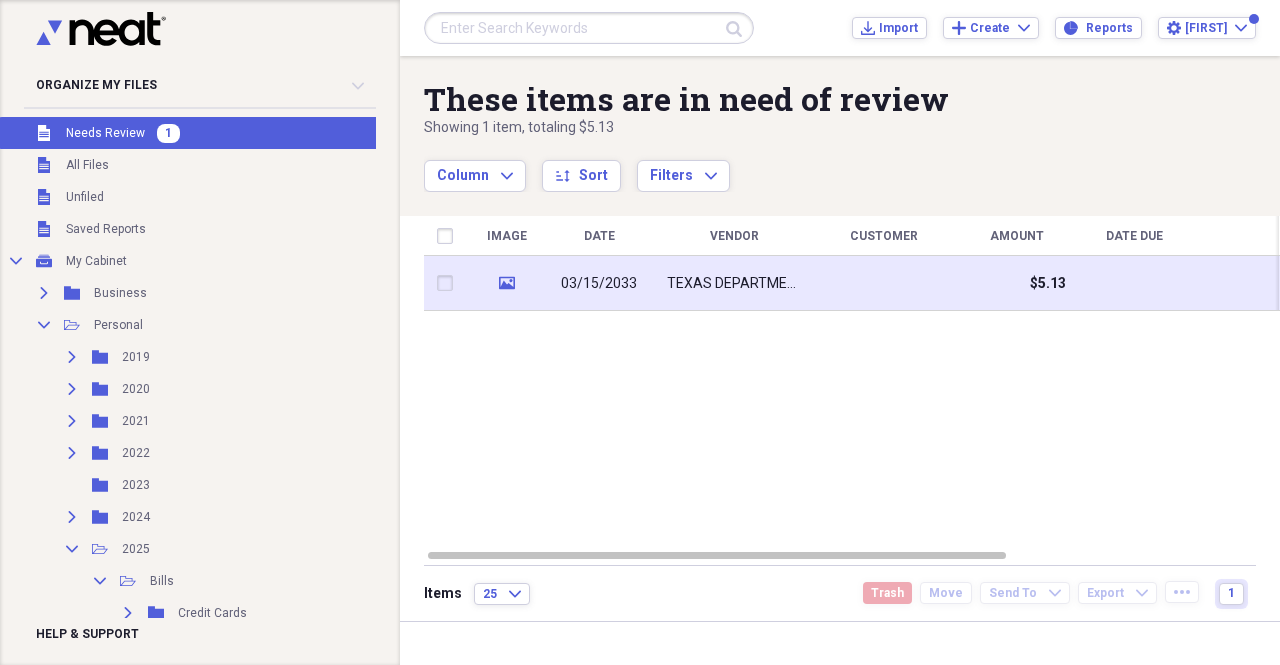 click on "03/15/2033" at bounding box center (599, 283) 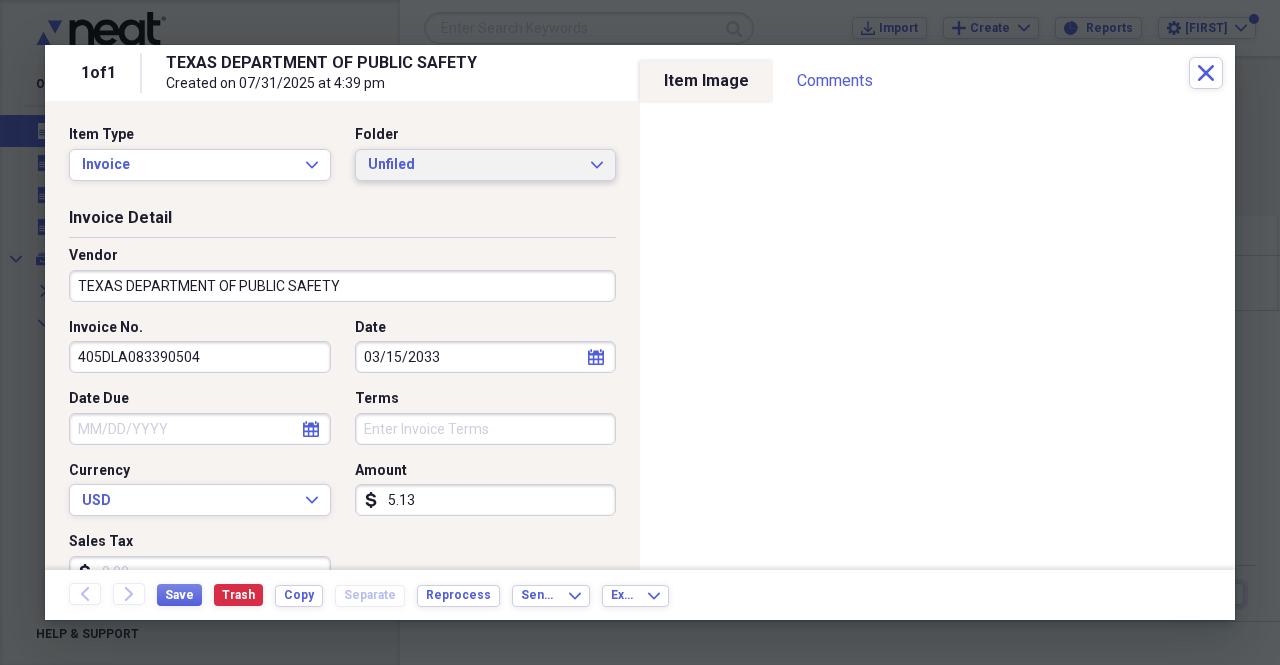click on "Unfiled" at bounding box center [474, 165] 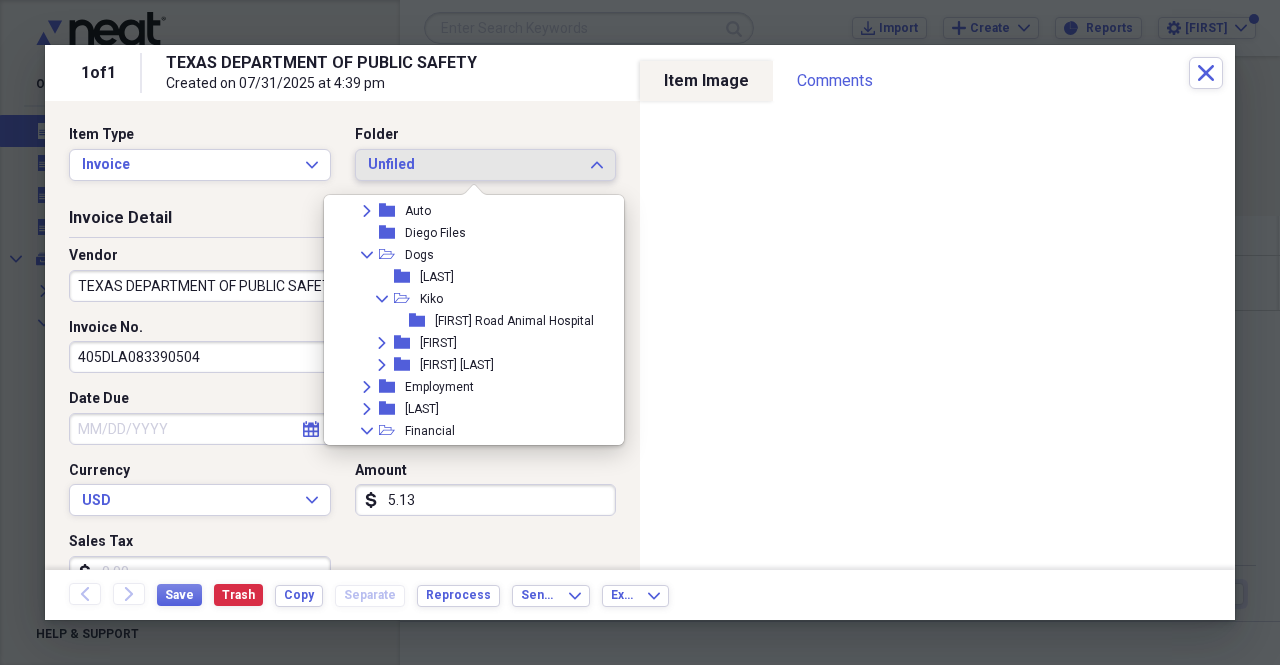 scroll, scrollTop: 947, scrollLeft: 0, axis: vertical 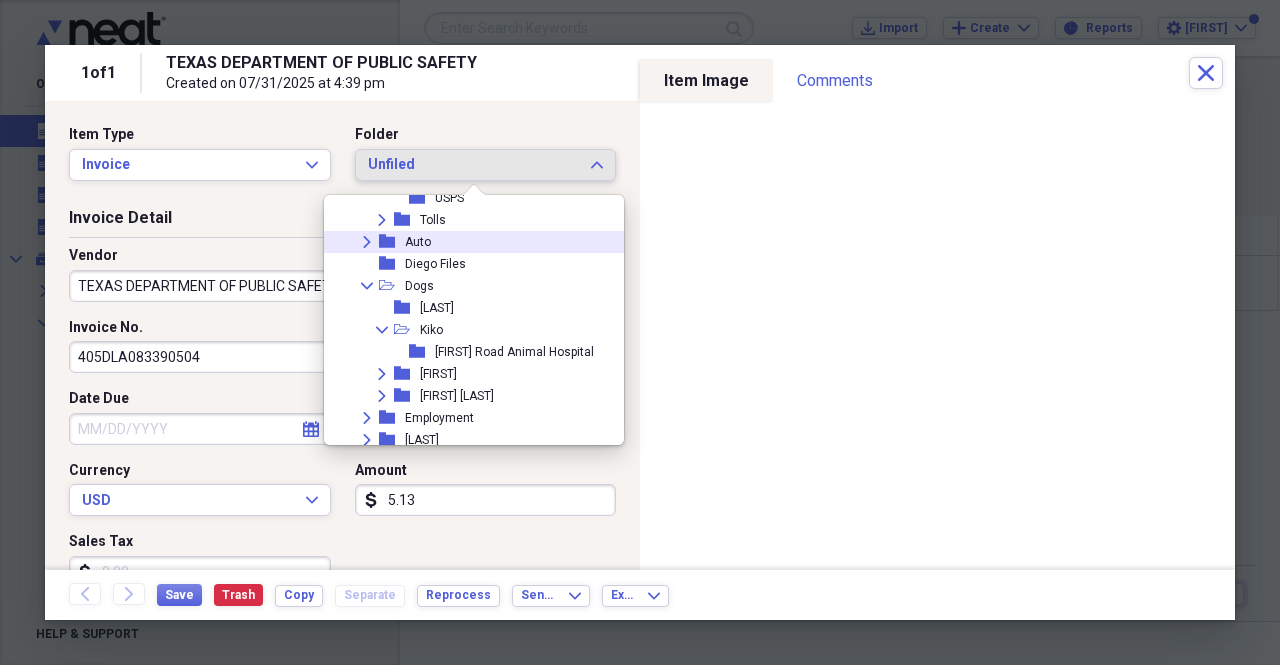 click on "Expand" 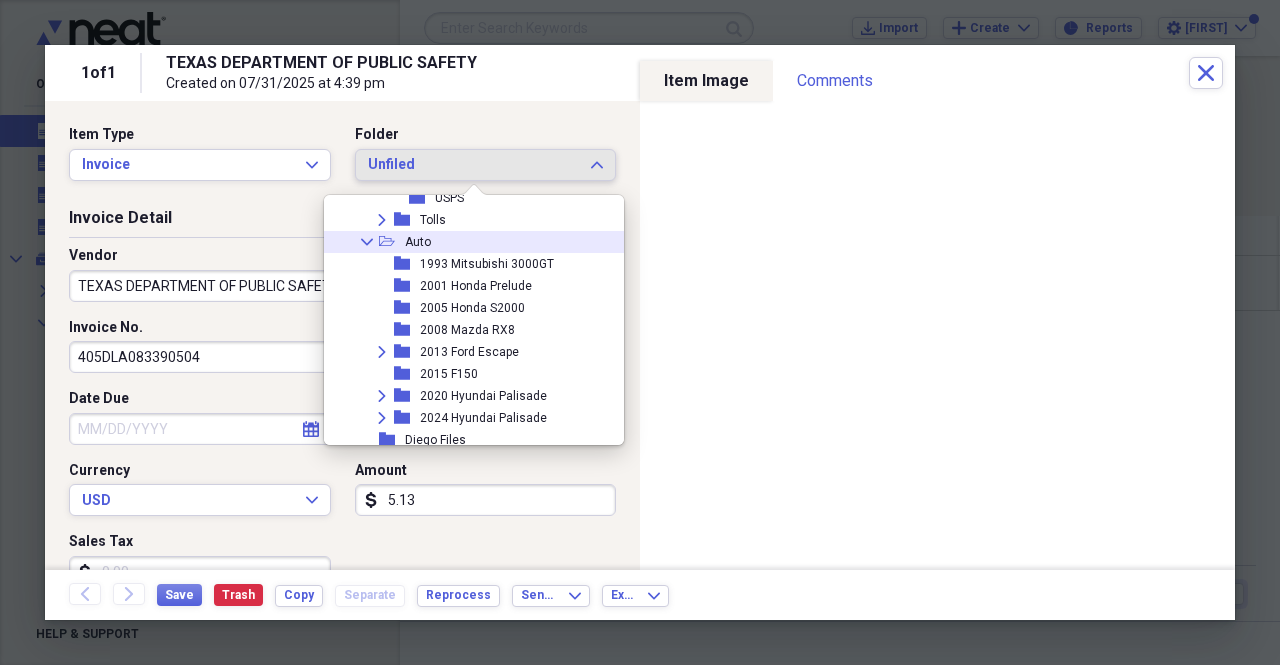 click on "Collapse" at bounding box center (367, 242) 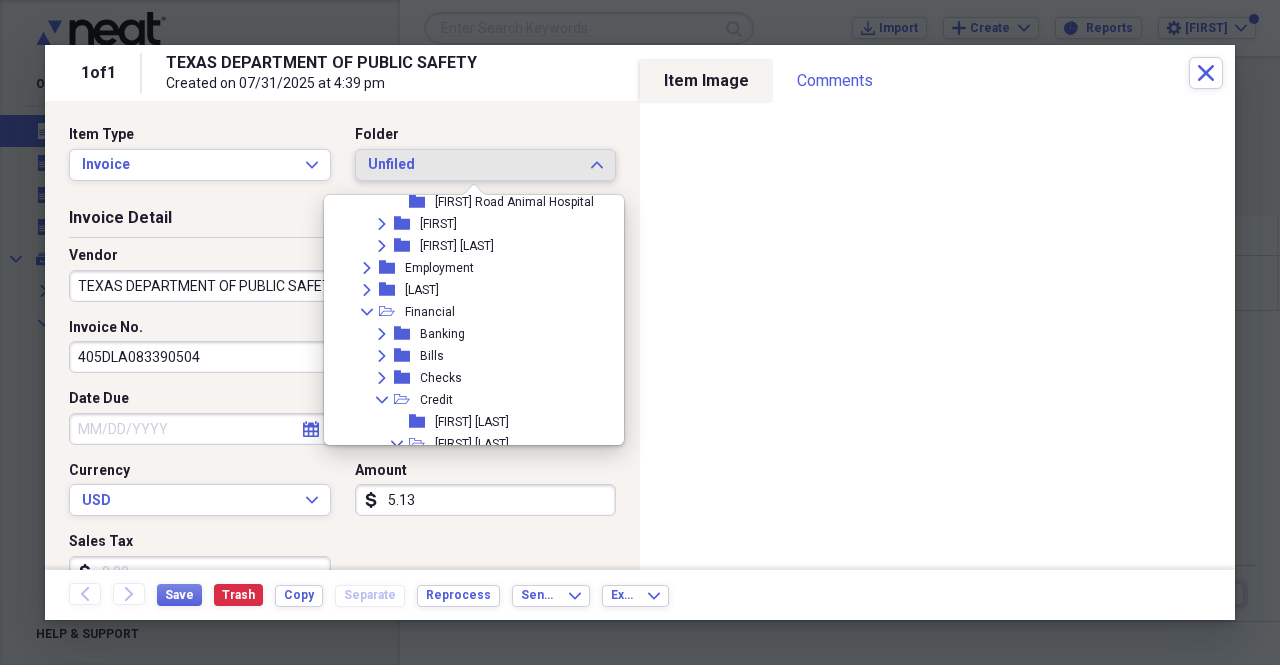 scroll, scrollTop: 1264, scrollLeft: 0, axis: vertical 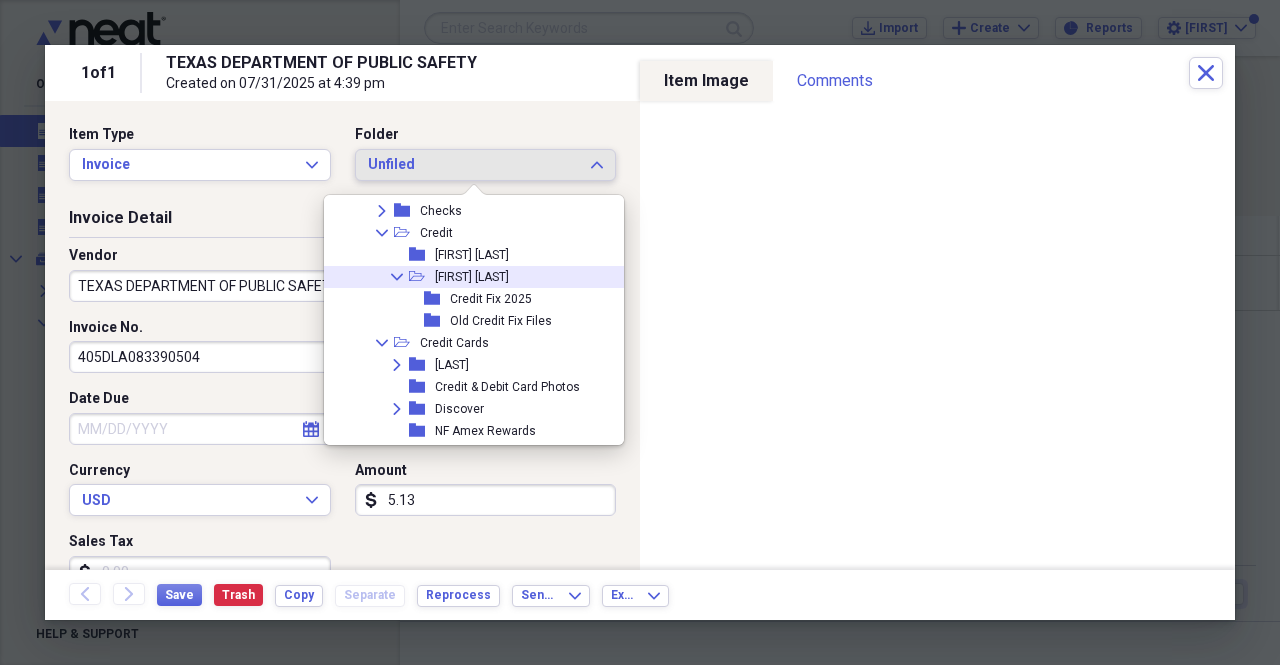 click on "Collapse" 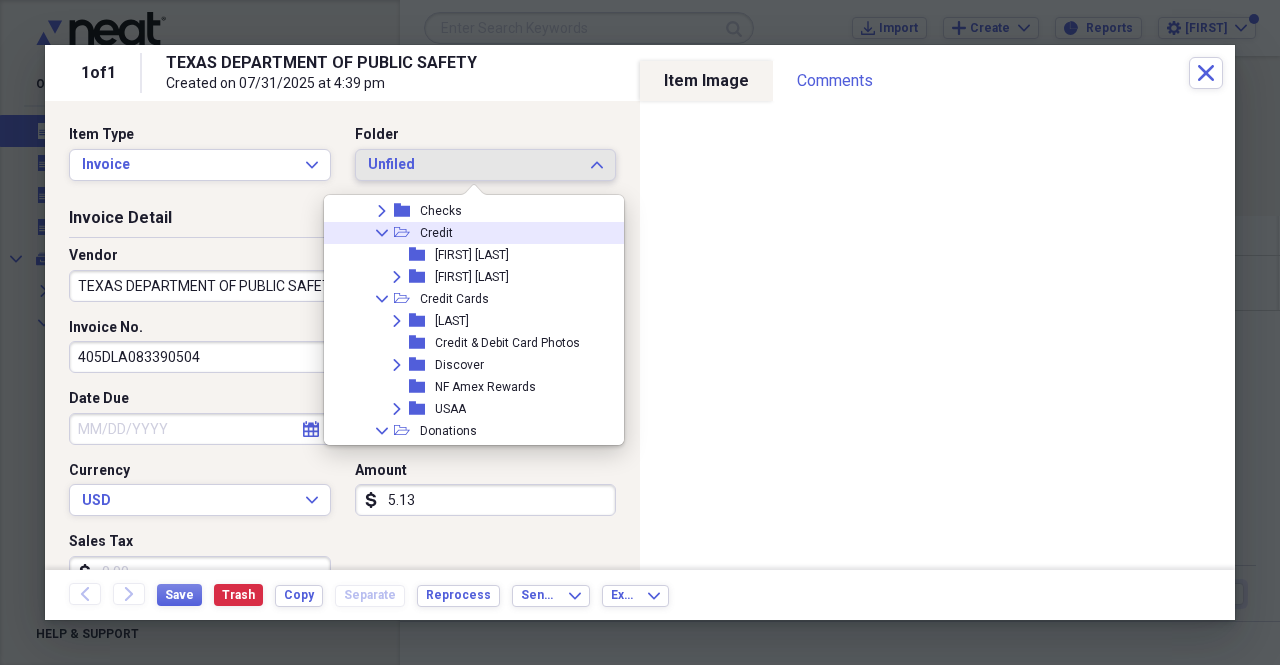 click 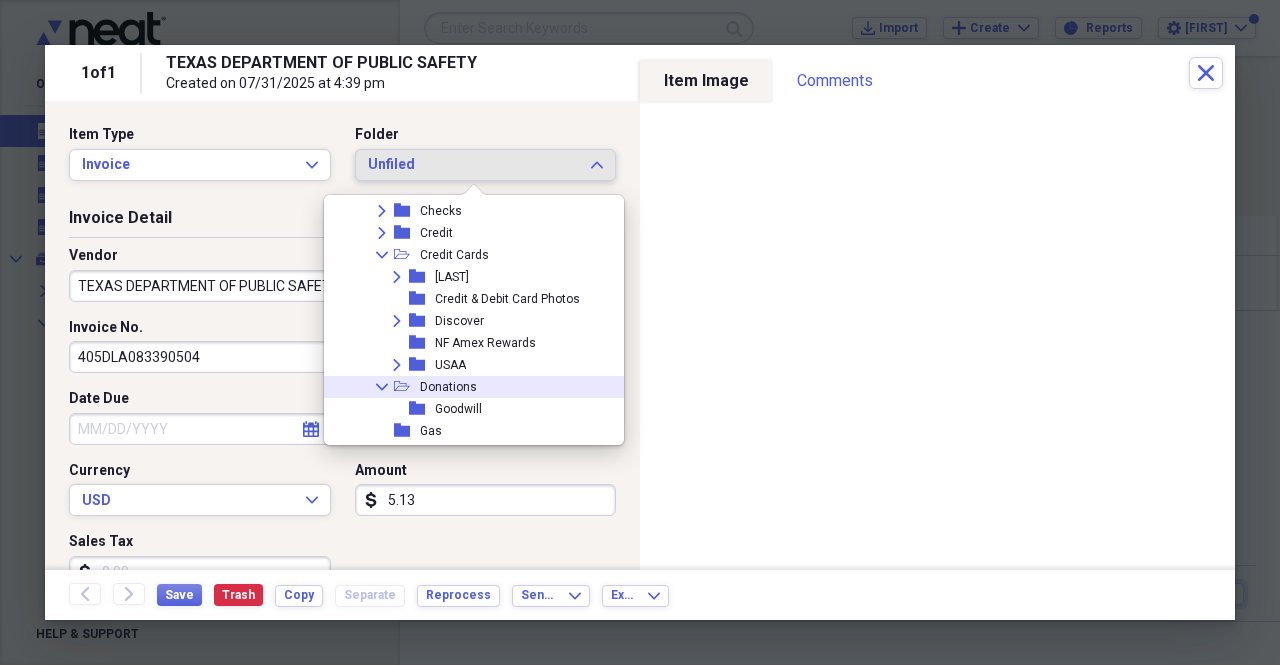 click on "Collapse" 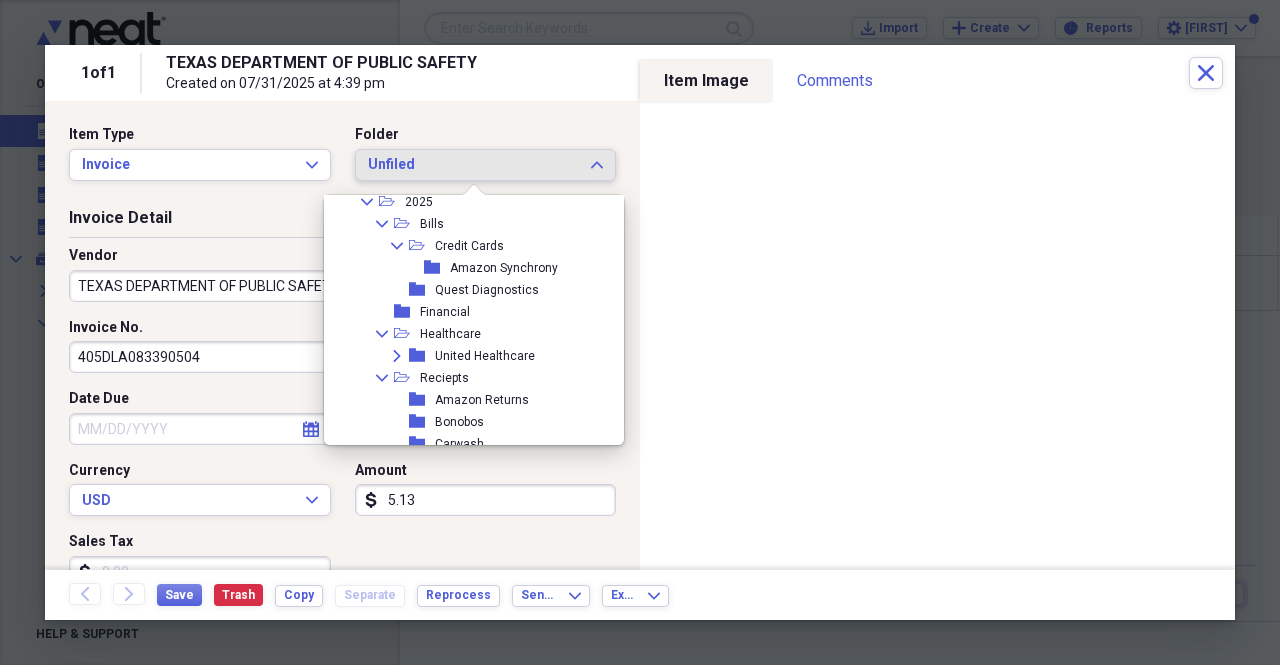 scroll, scrollTop: 238, scrollLeft: 0, axis: vertical 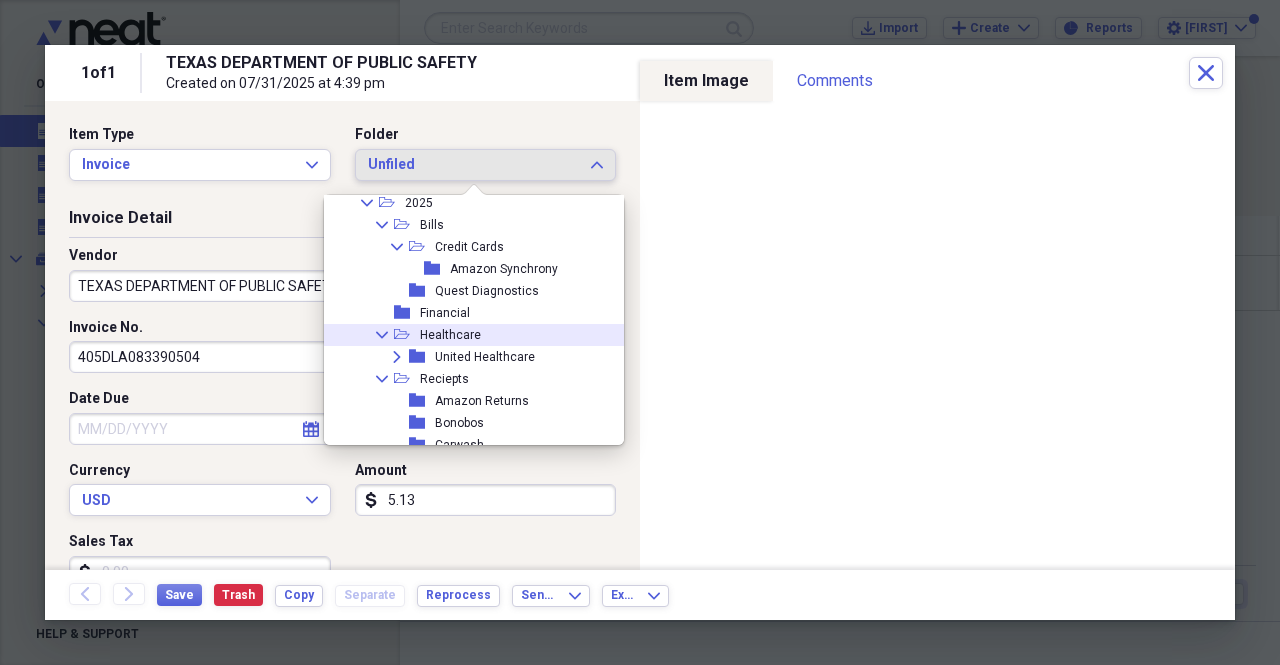 click on "Collapse" 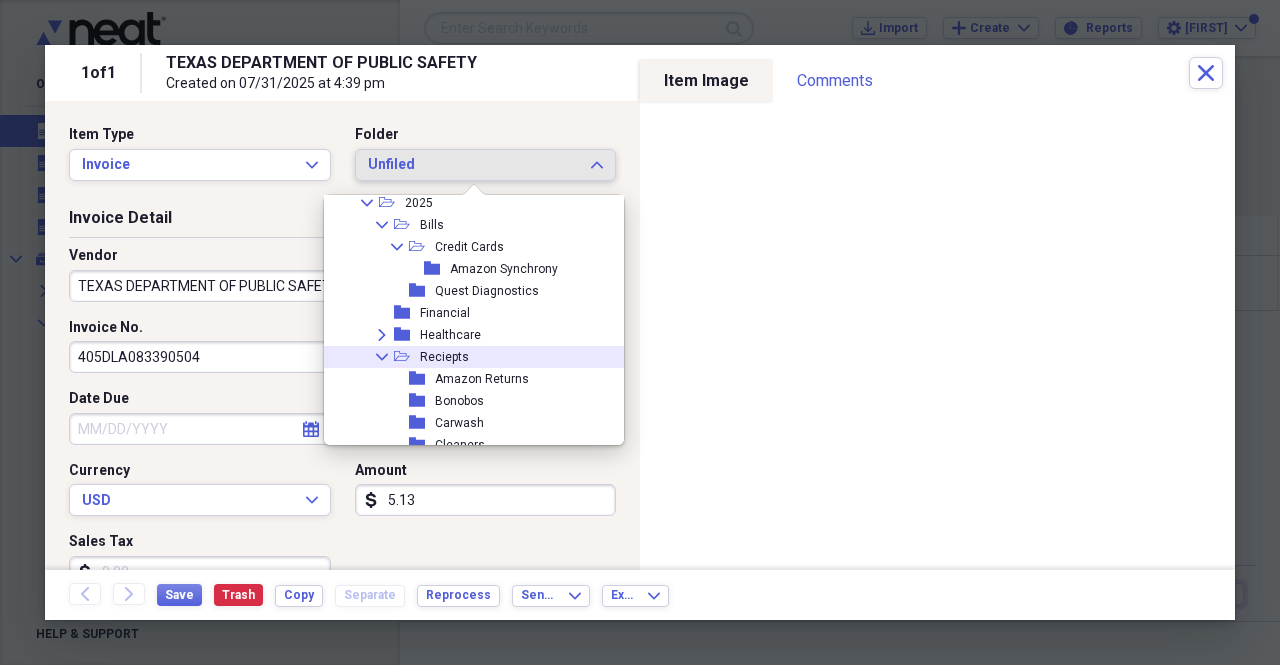 click on "Collapse" 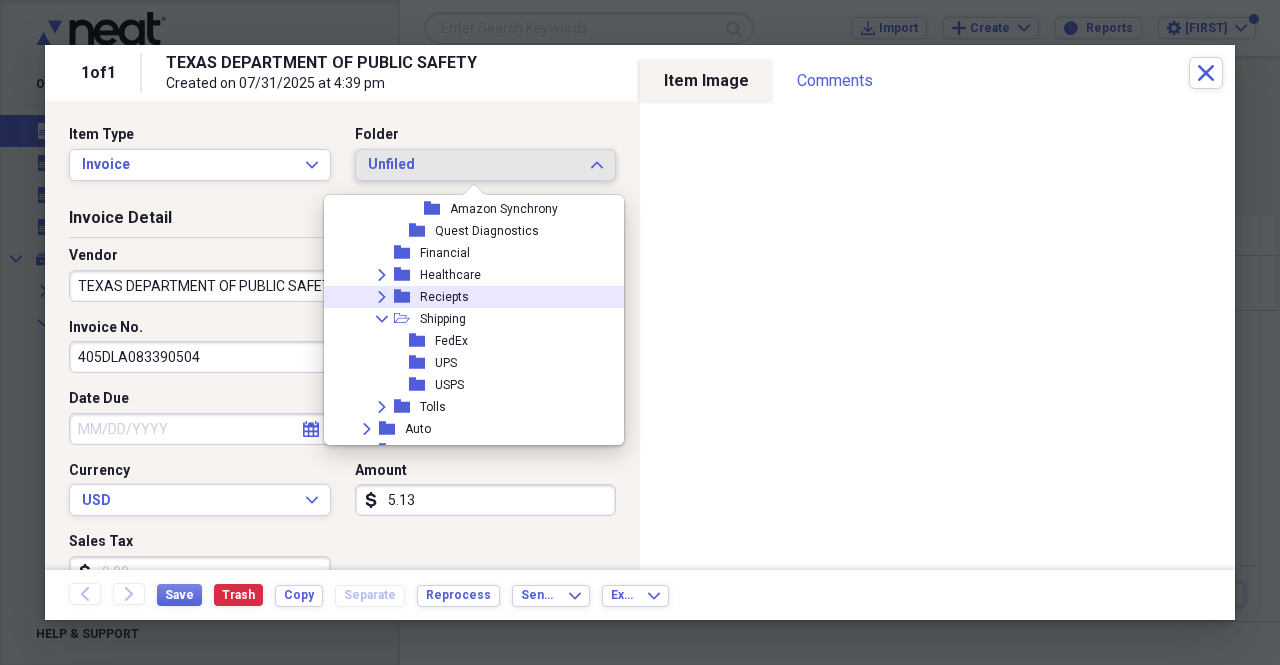 scroll, scrollTop: 306, scrollLeft: 0, axis: vertical 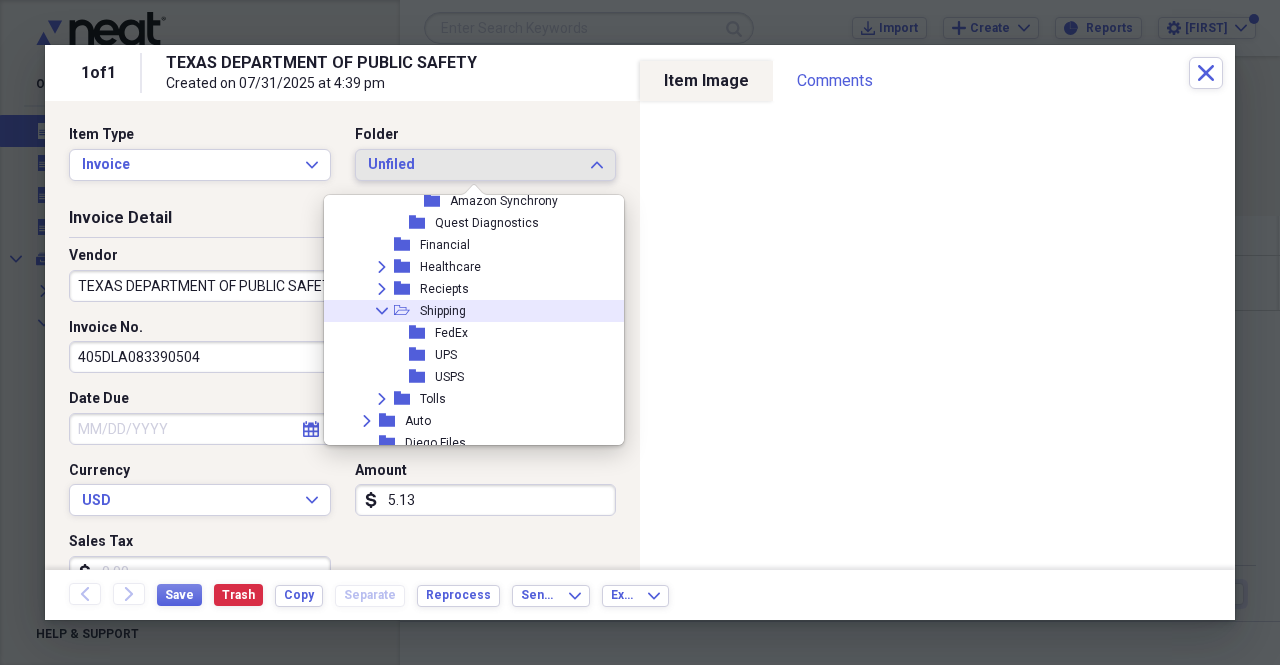 click on "Collapse" 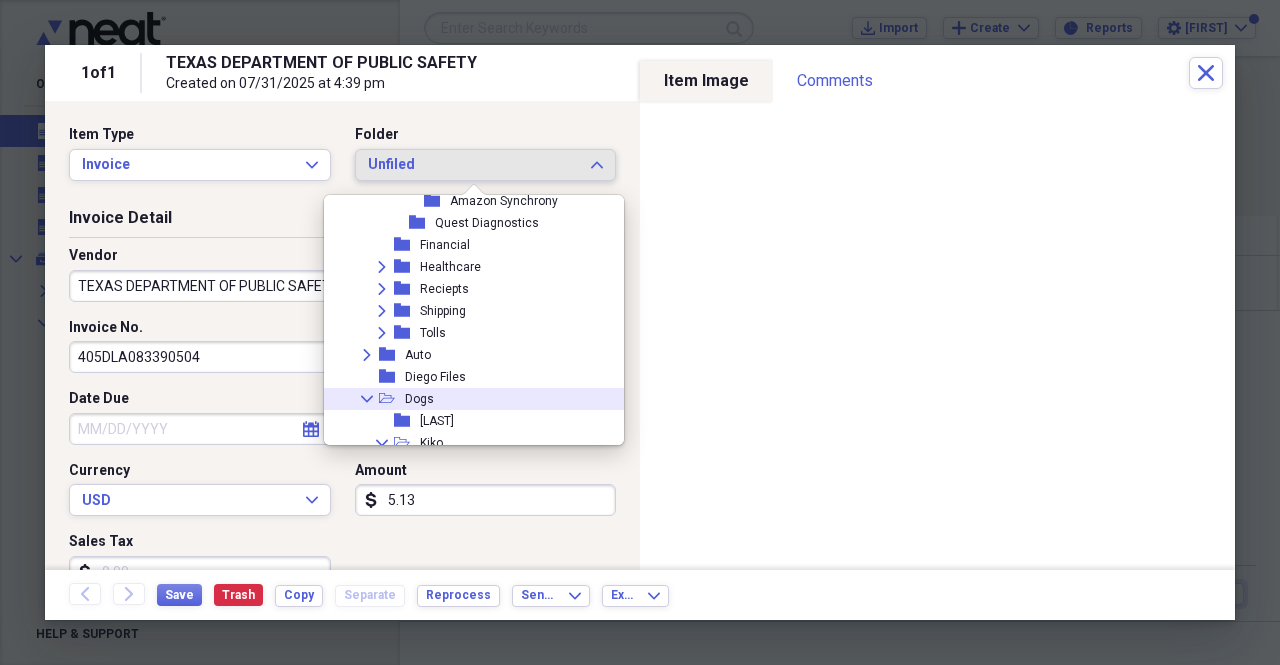 click on "Collapse" at bounding box center (367, 399) 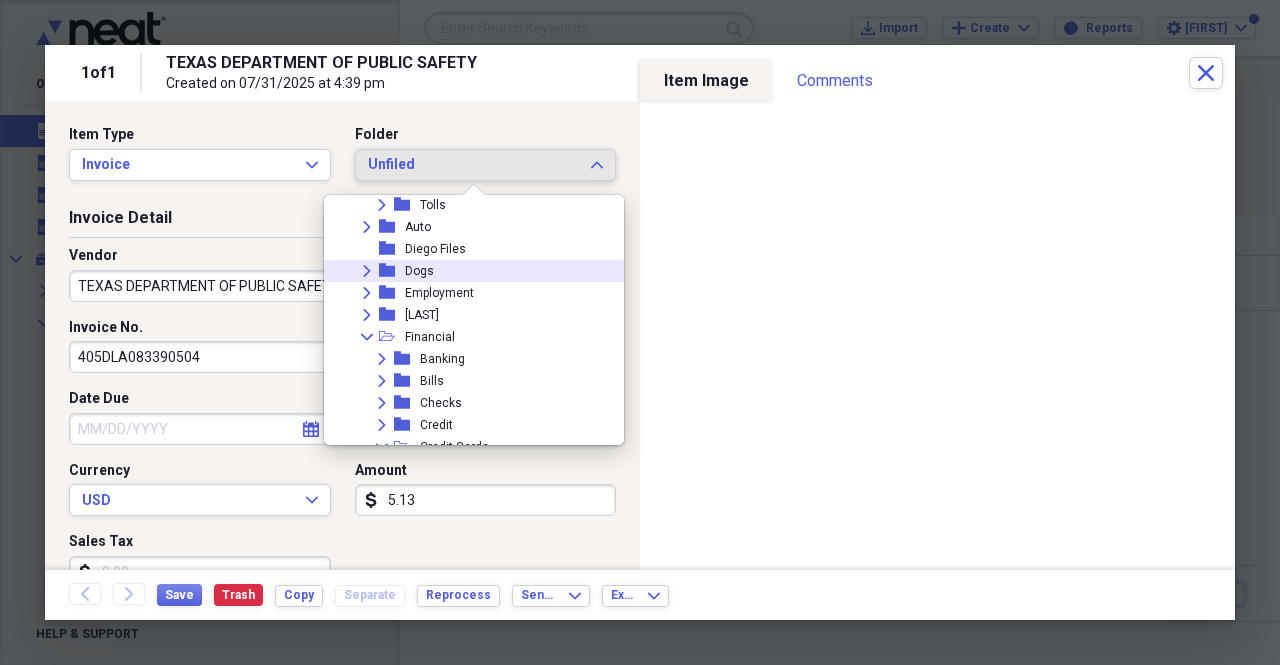 scroll, scrollTop: 435, scrollLeft: 0, axis: vertical 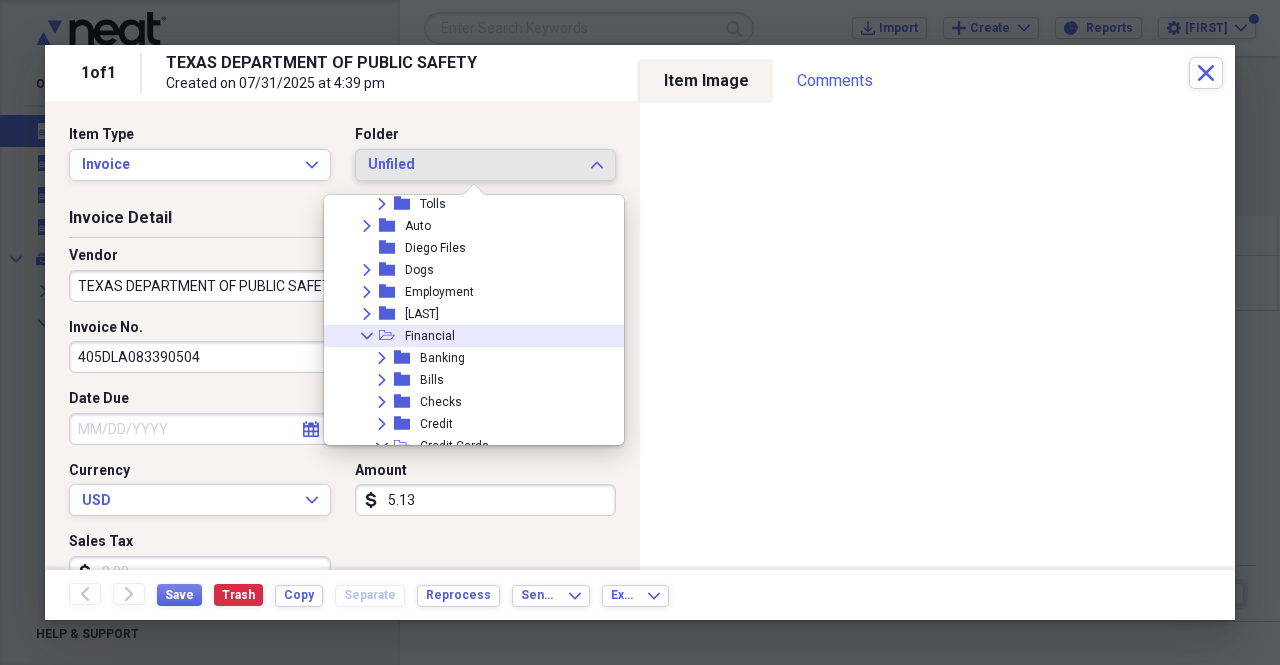 click on "Collapse" 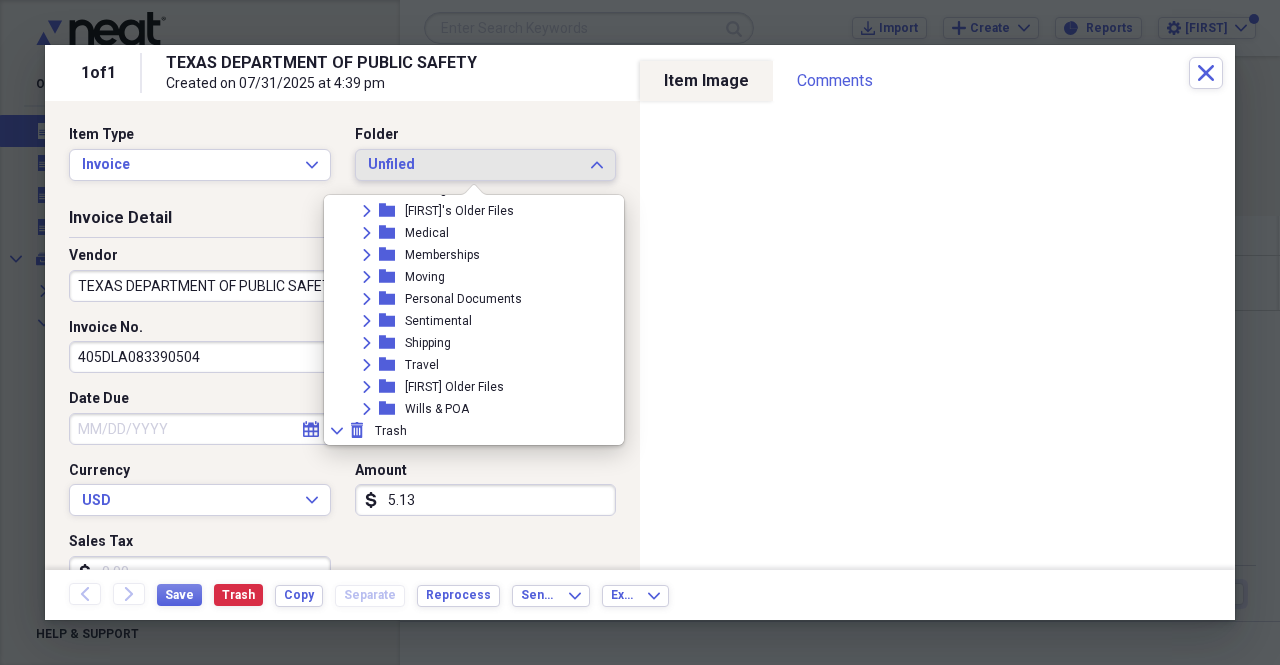 scroll, scrollTop: 715, scrollLeft: 0, axis: vertical 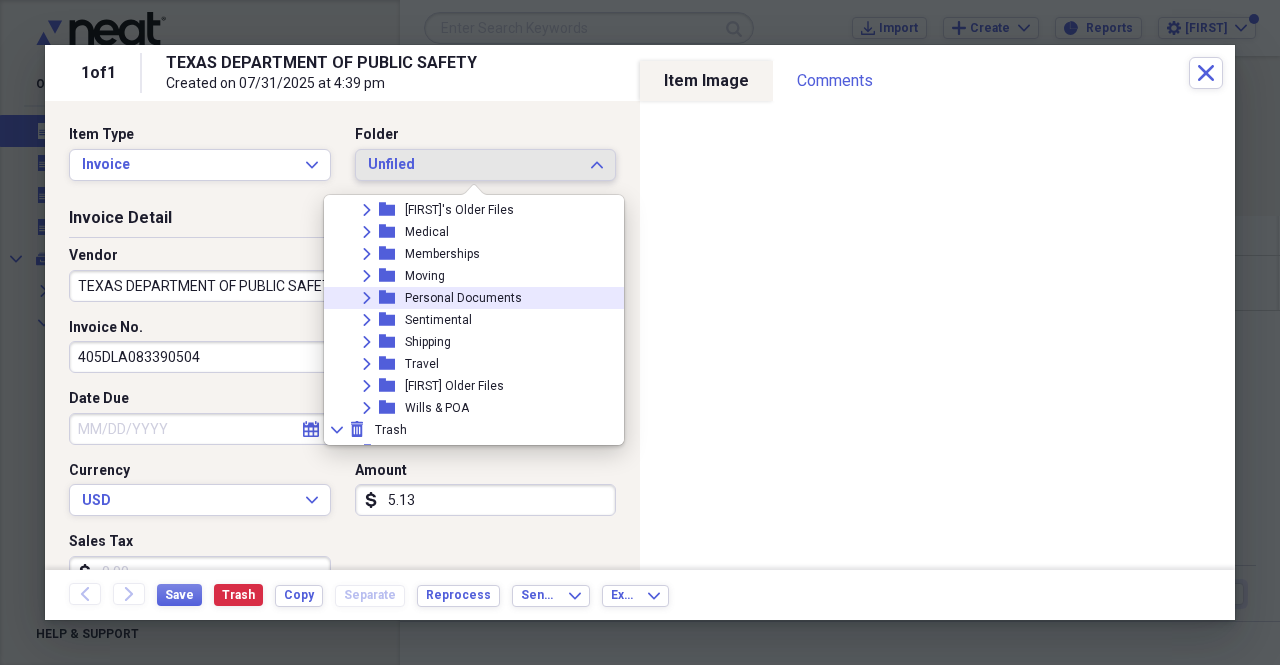 click on "Expand" at bounding box center [367, 298] 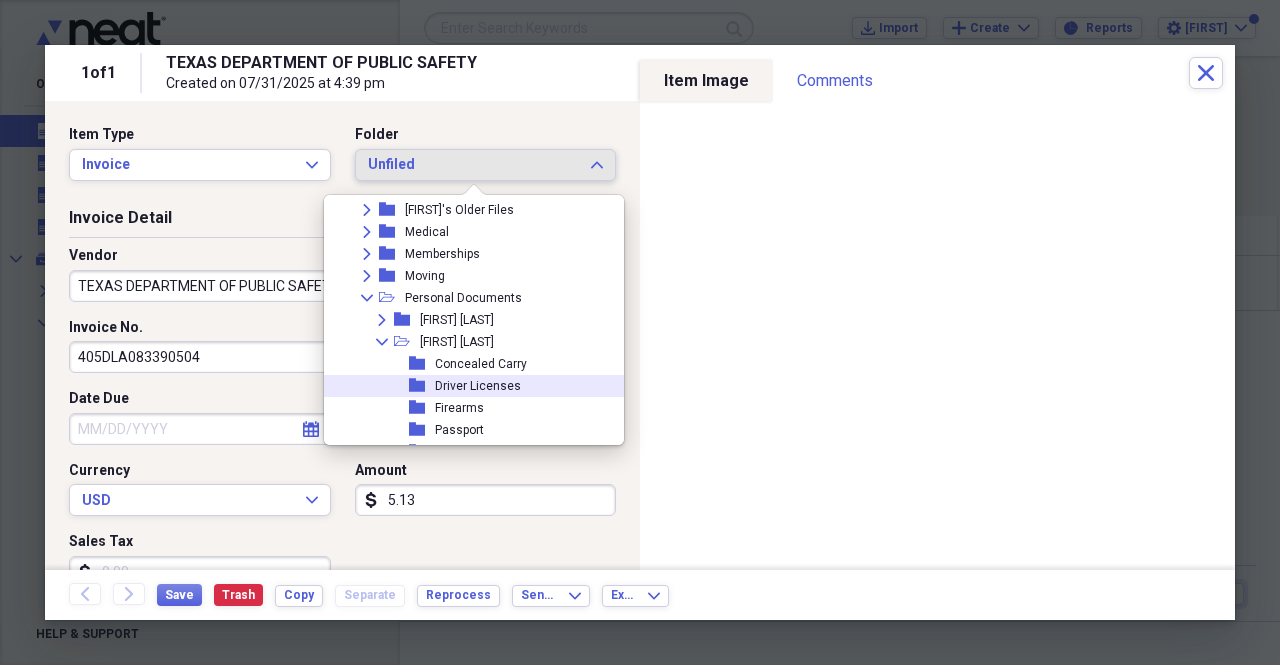click on "Driver Licenses" at bounding box center [478, 386] 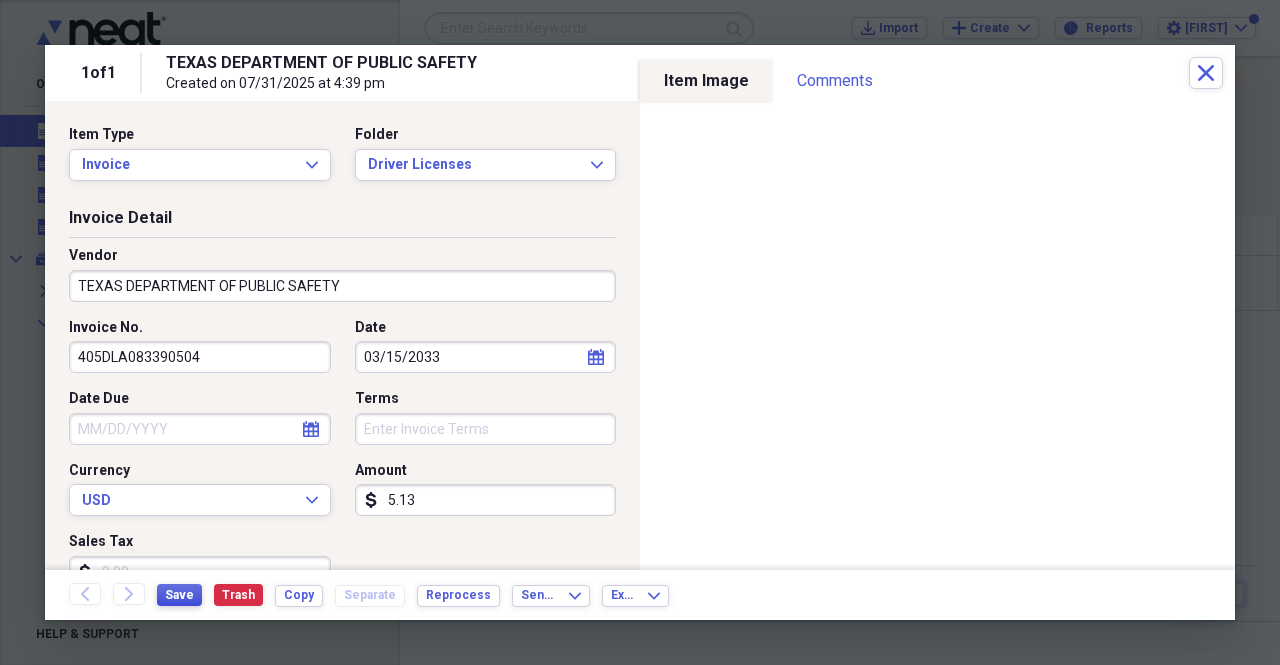 click on "Save" at bounding box center (179, 595) 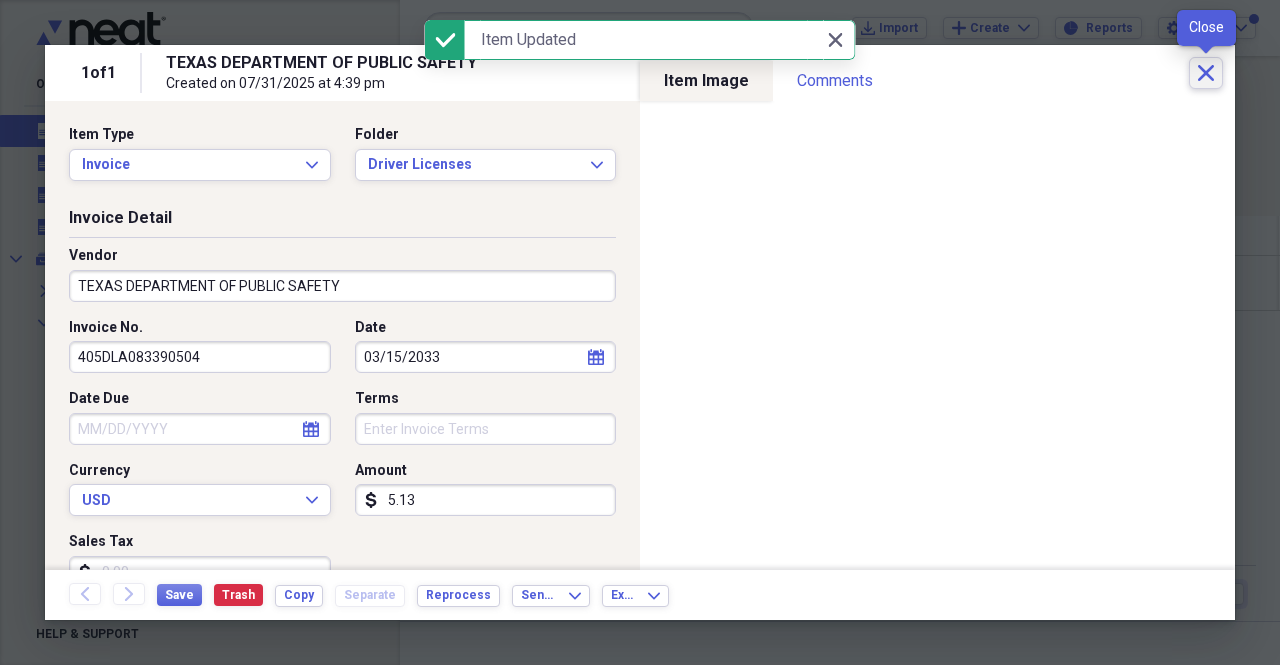 click on "Close" at bounding box center [1206, 73] 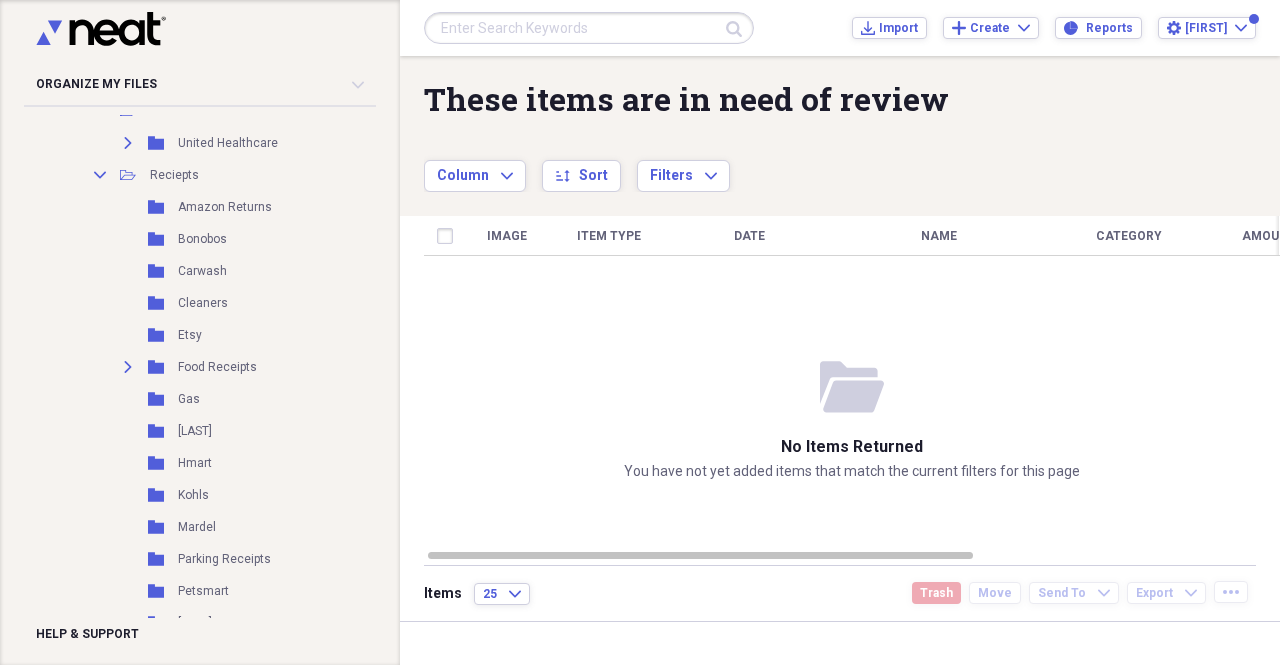 scroll, scrollTop: 597, scrollLeft: 0, axis: vertical 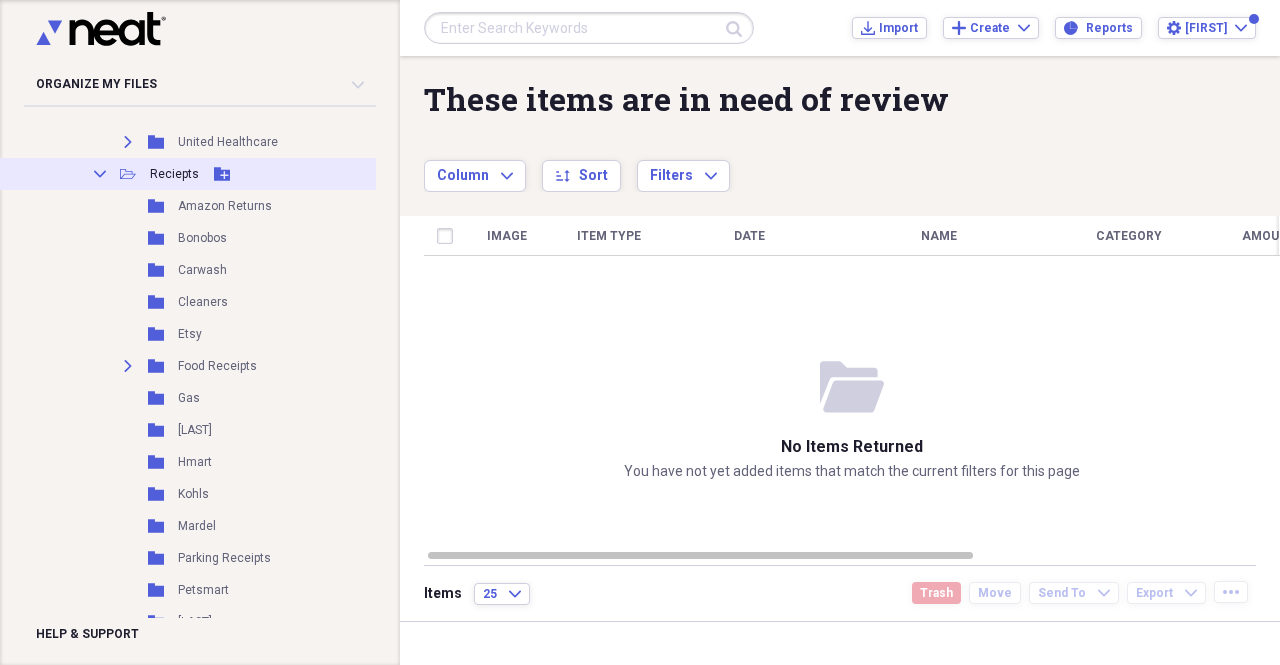 click on "Collapse" at bounding box center (100, 174) 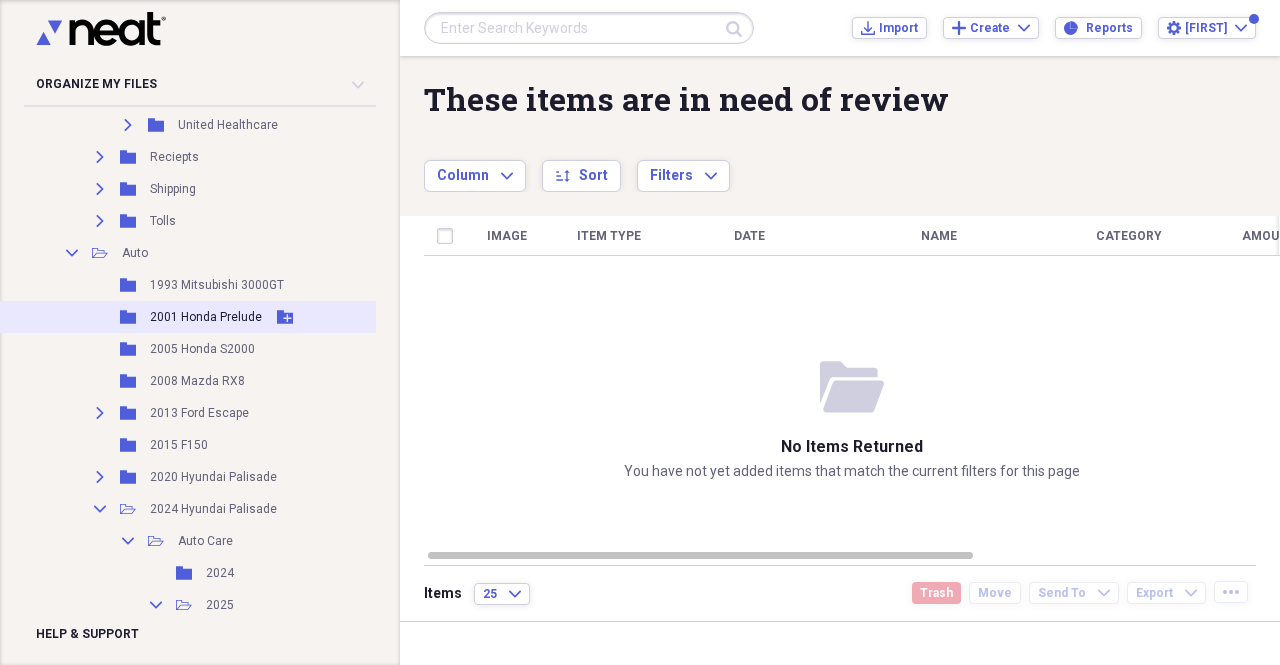 scroll, scrollTop: 614, scrollLeft: 0, axis: vertical 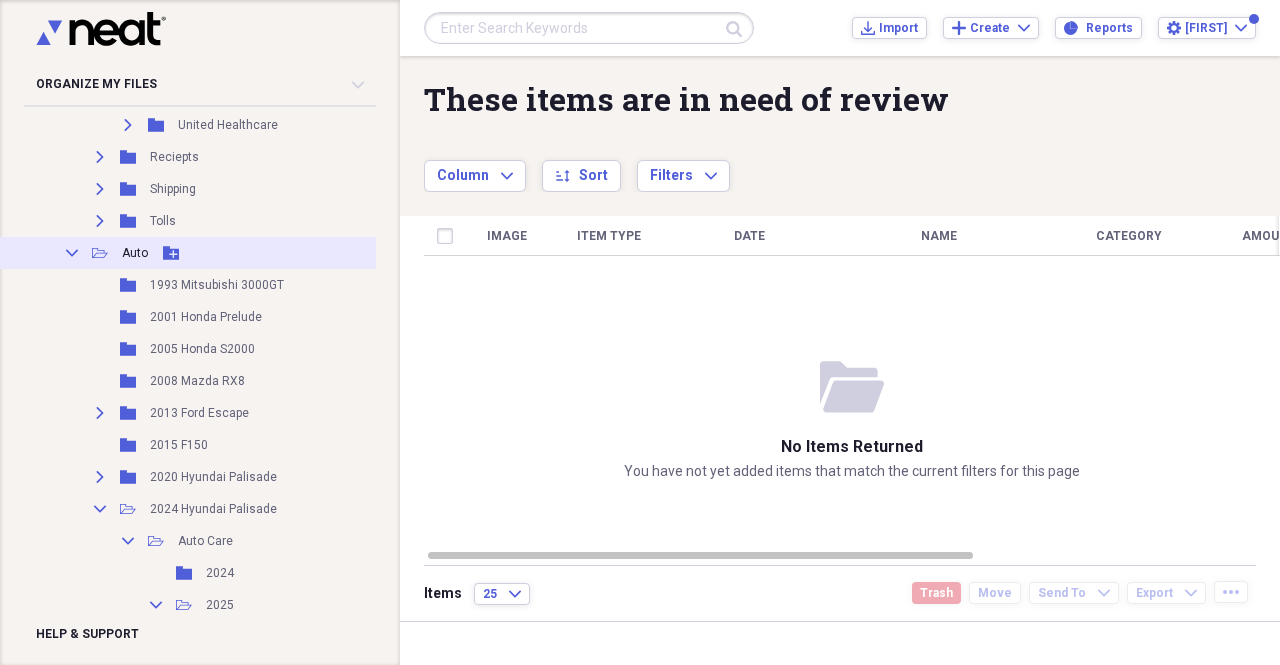 click on "Collapse" at bounding box center [72, 253] 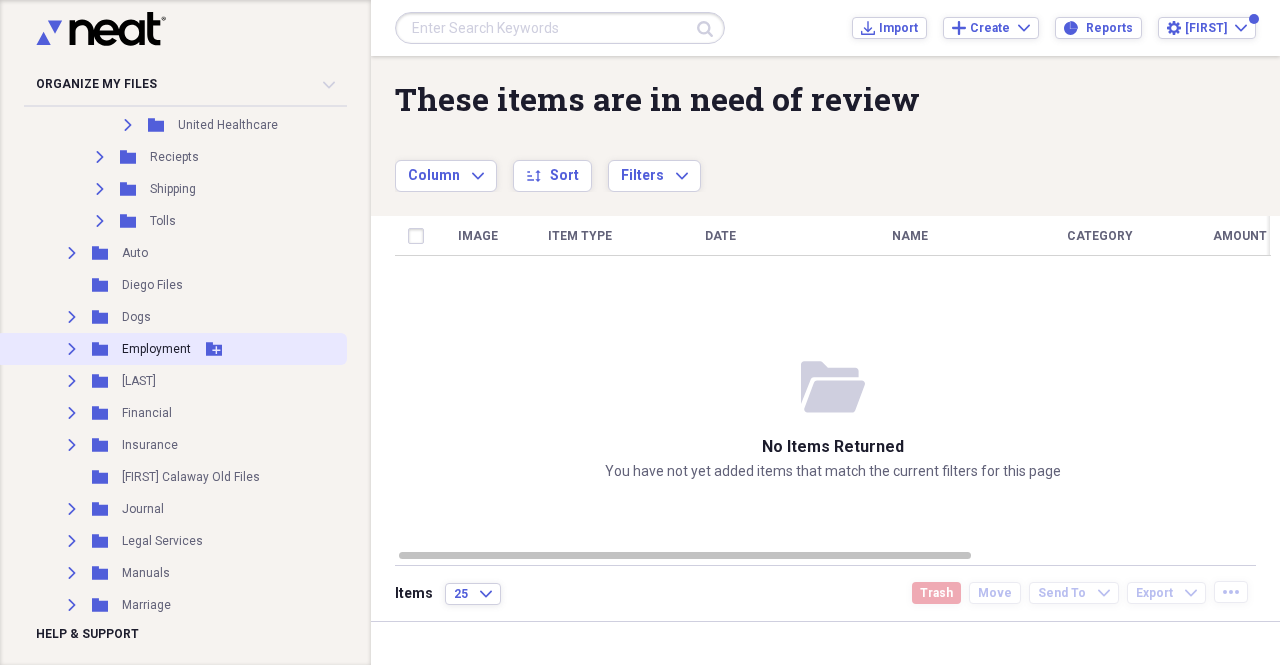 scroll, scrollTop: 593, scrollLeft: 0, axis: vertical 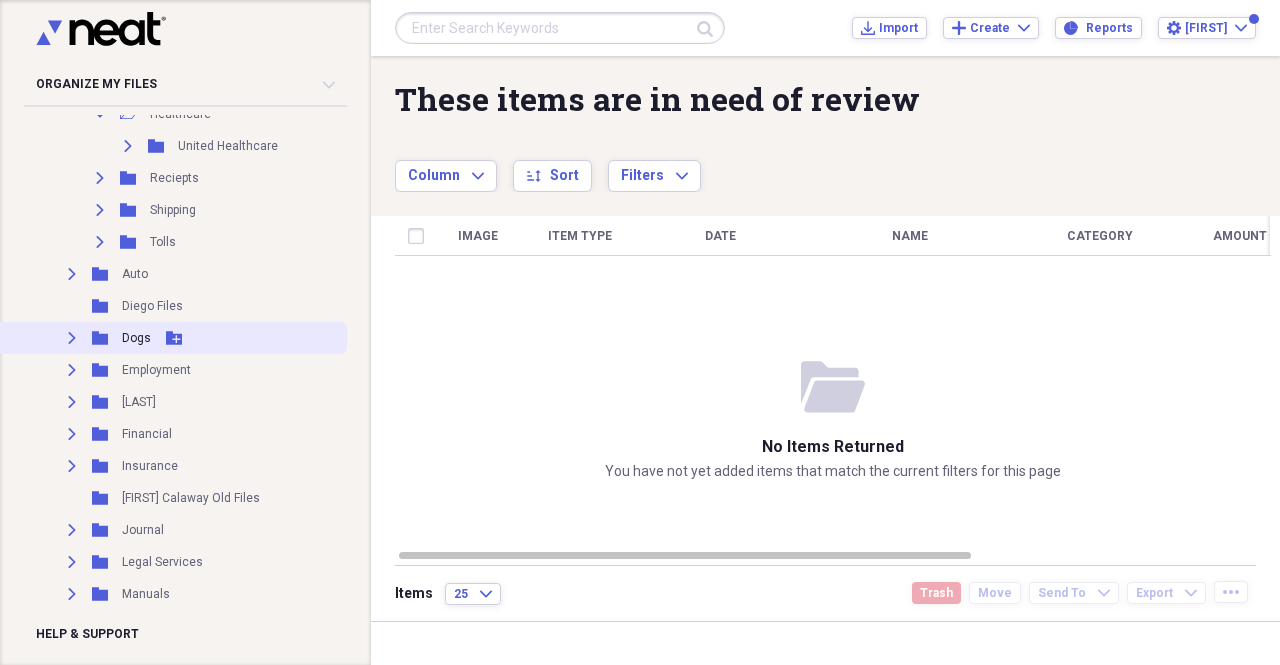 click on "Expand" 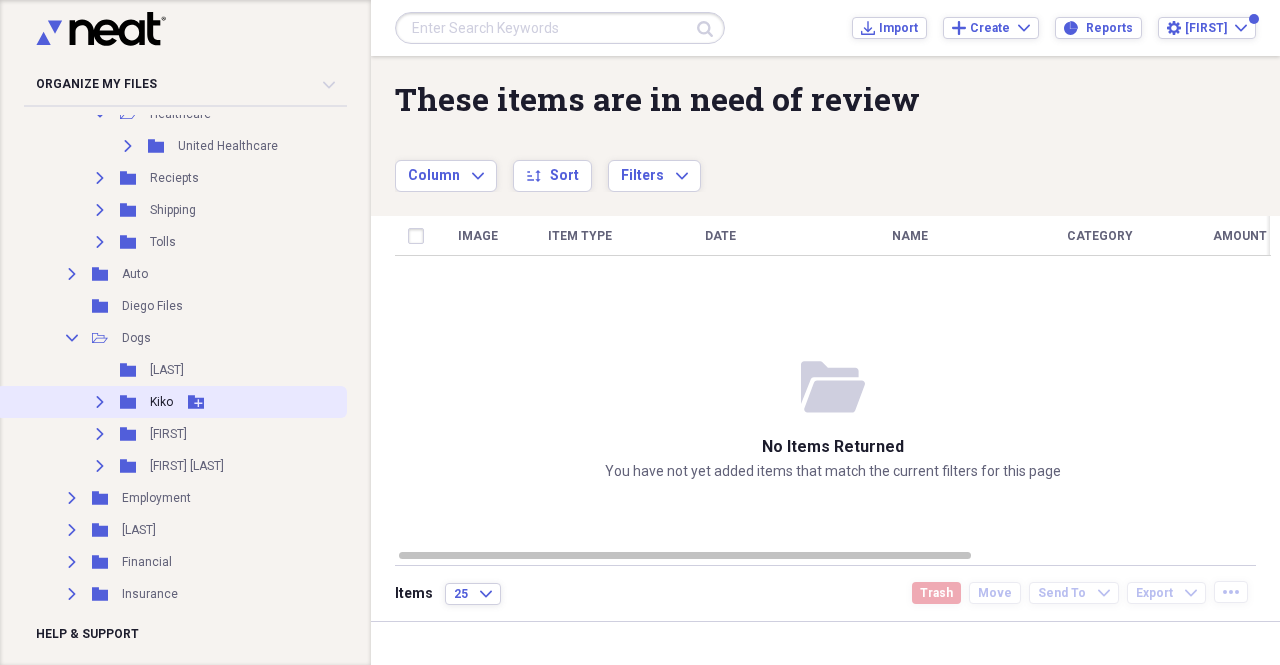 click 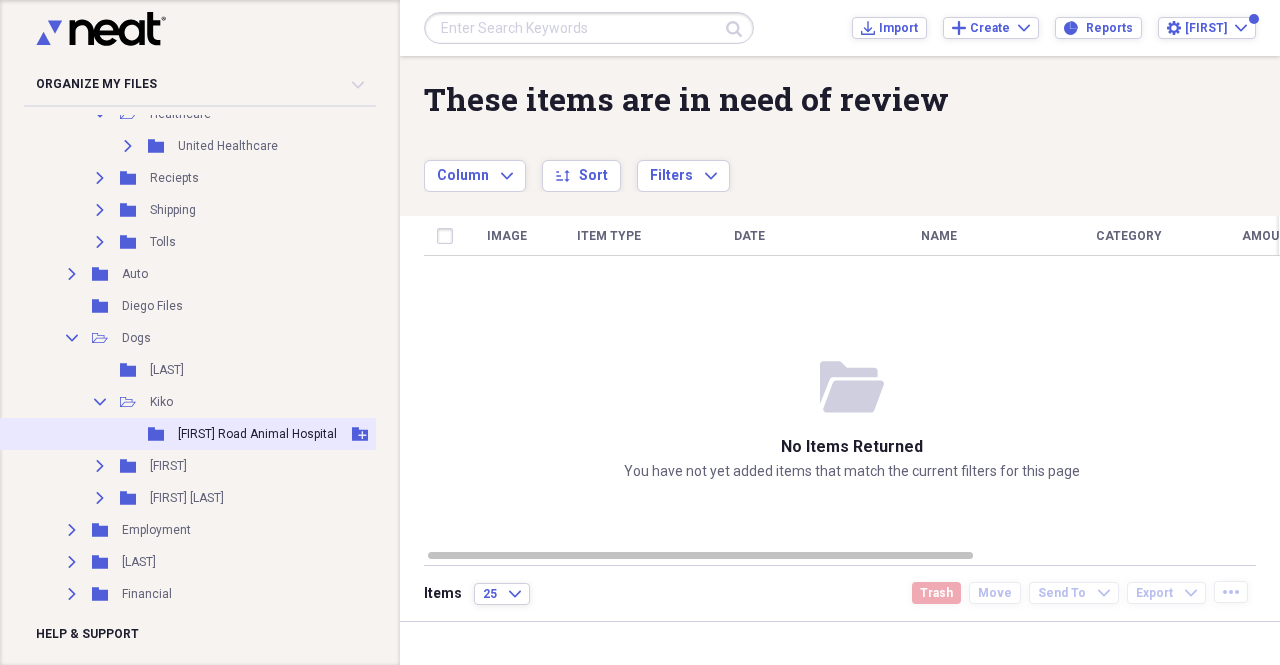 click on "[FIRST] Road Animal Hospital" at bounding box center (257, 434) 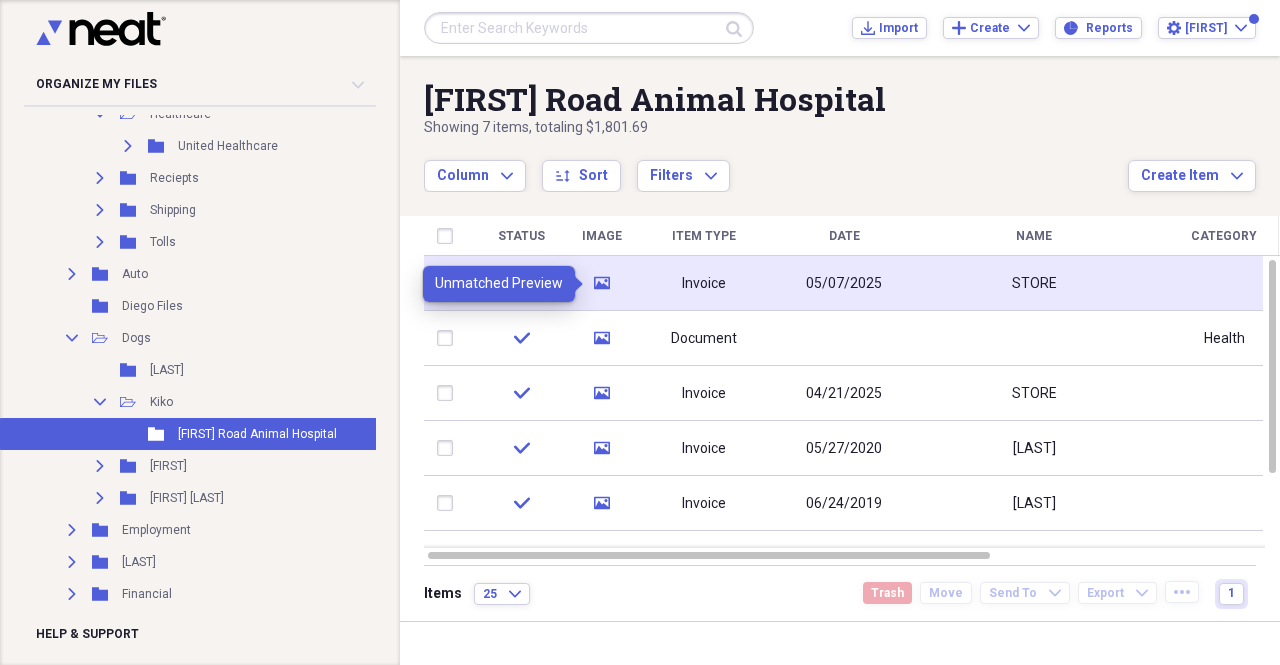 click 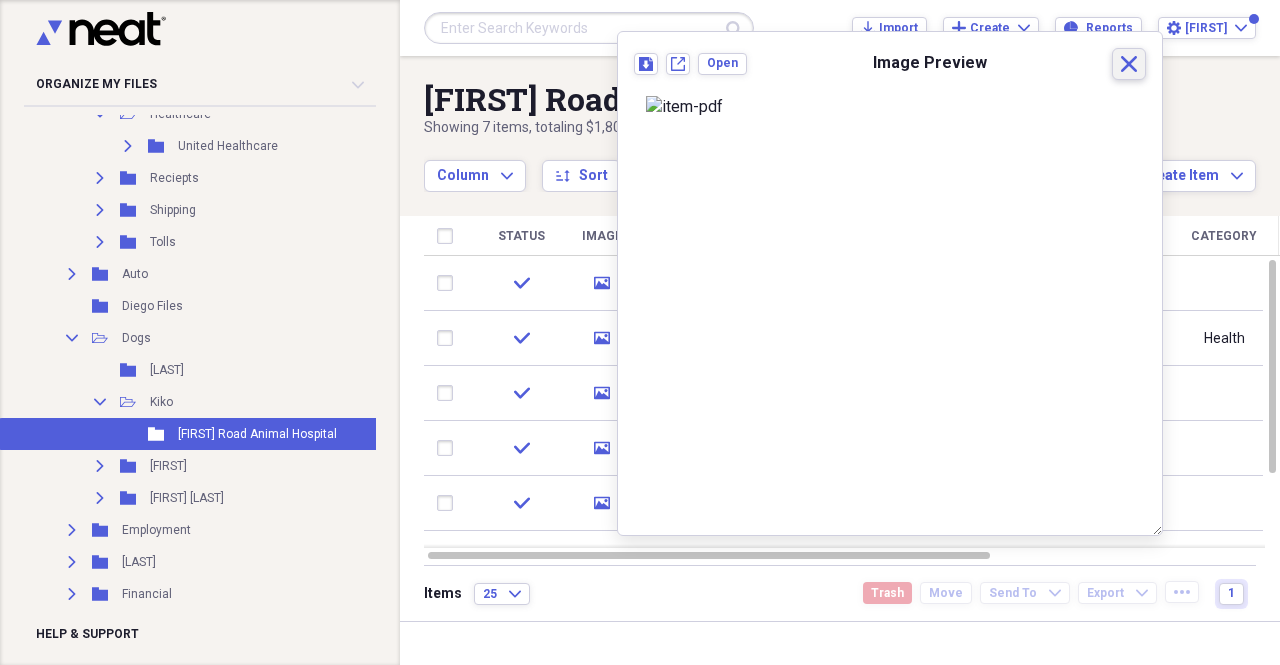 click 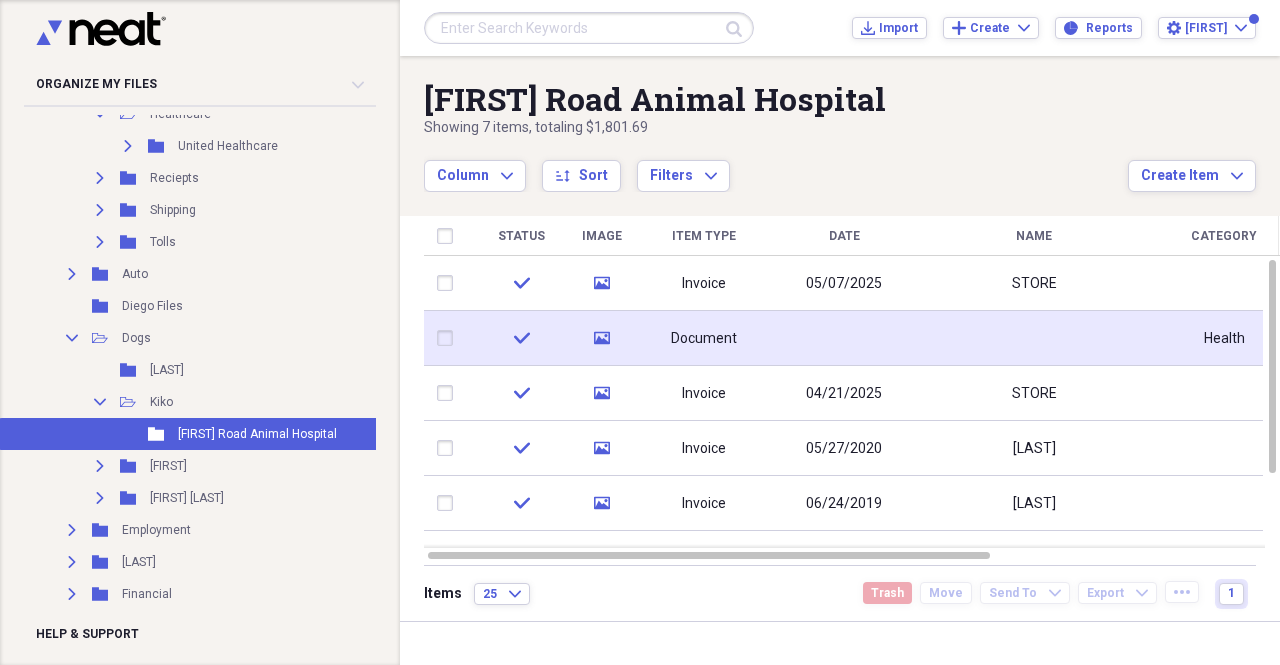 click on "media" 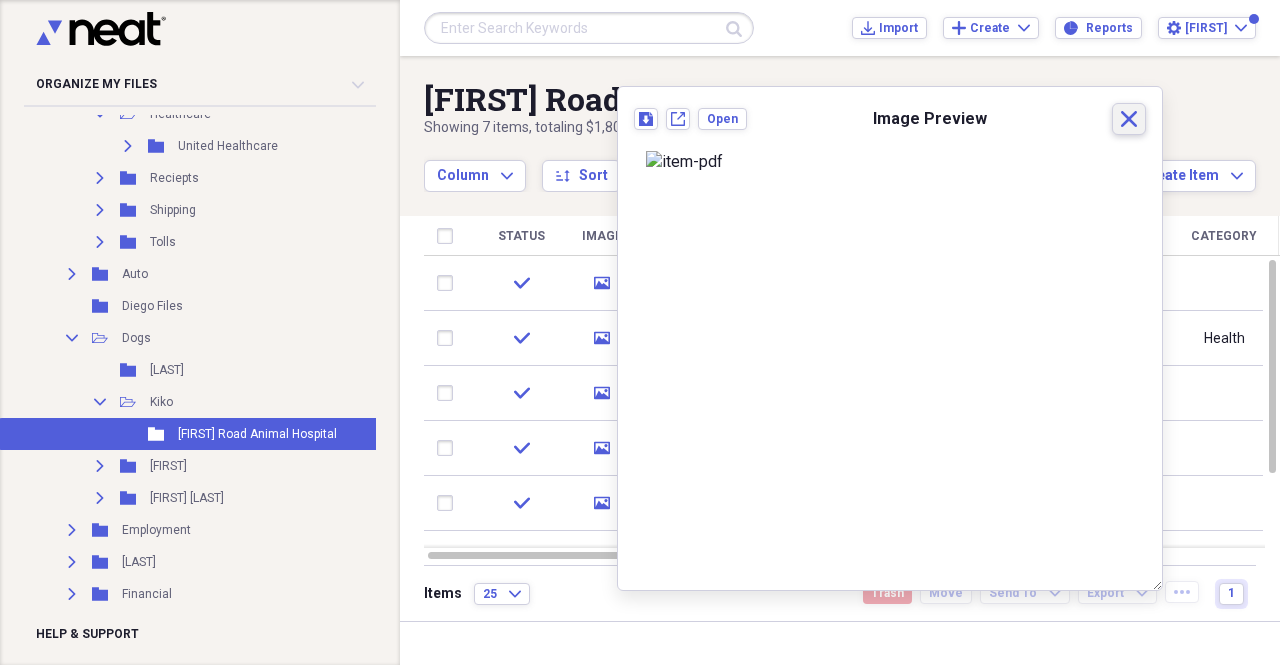 click on "Close" at bounding box center [1129, 119] 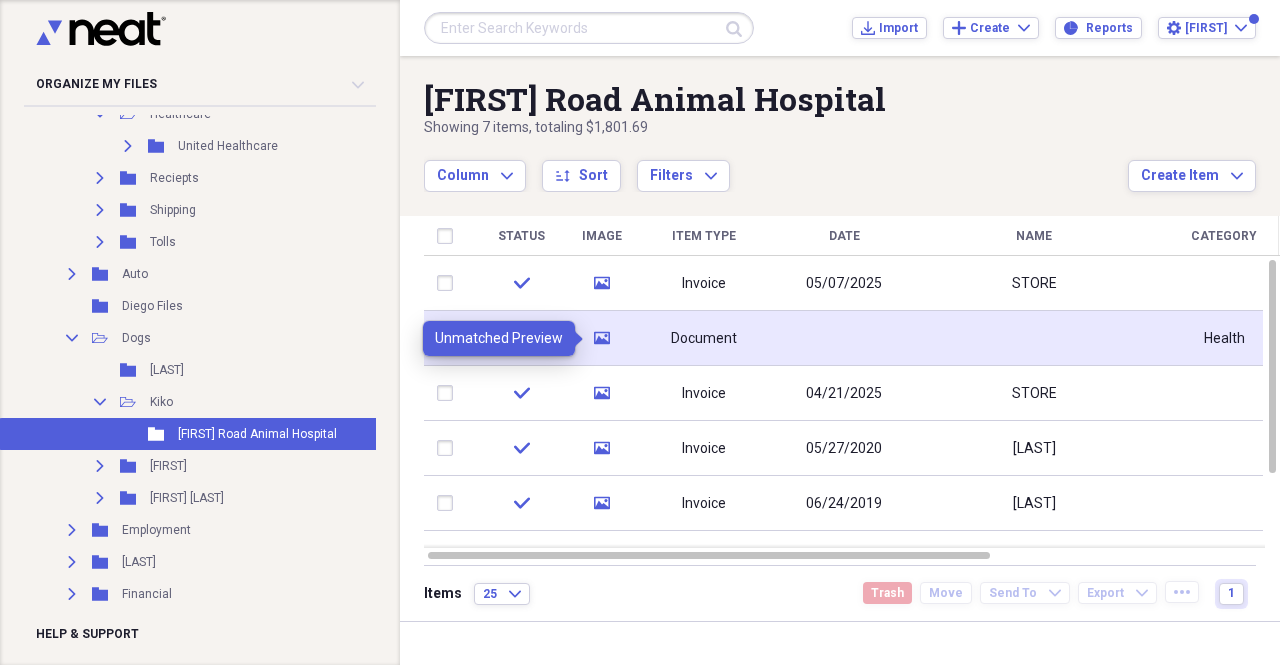 click 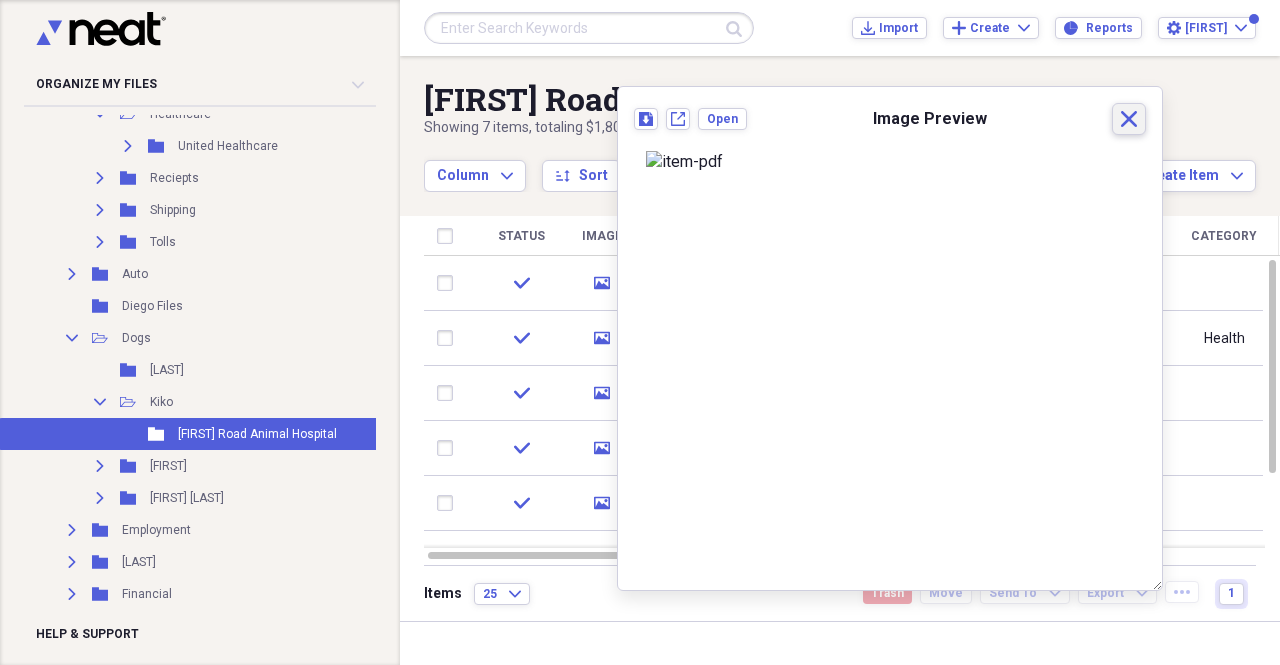 click 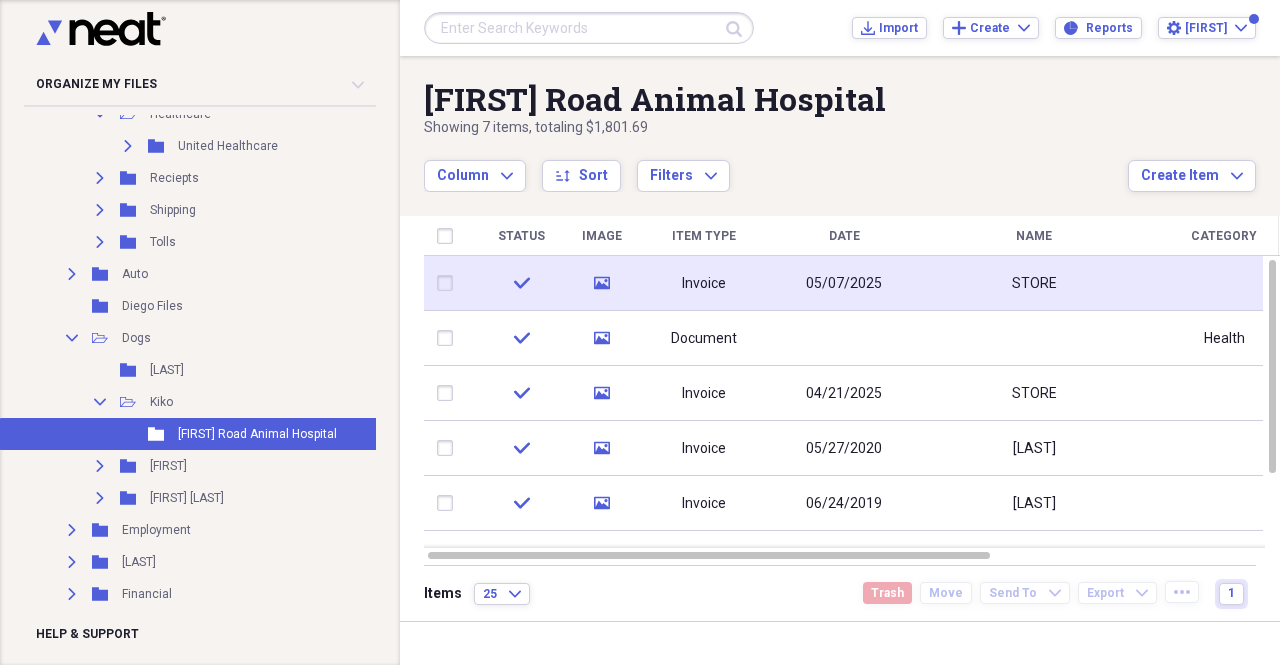 click on "media" at bounding box center (602, 283) 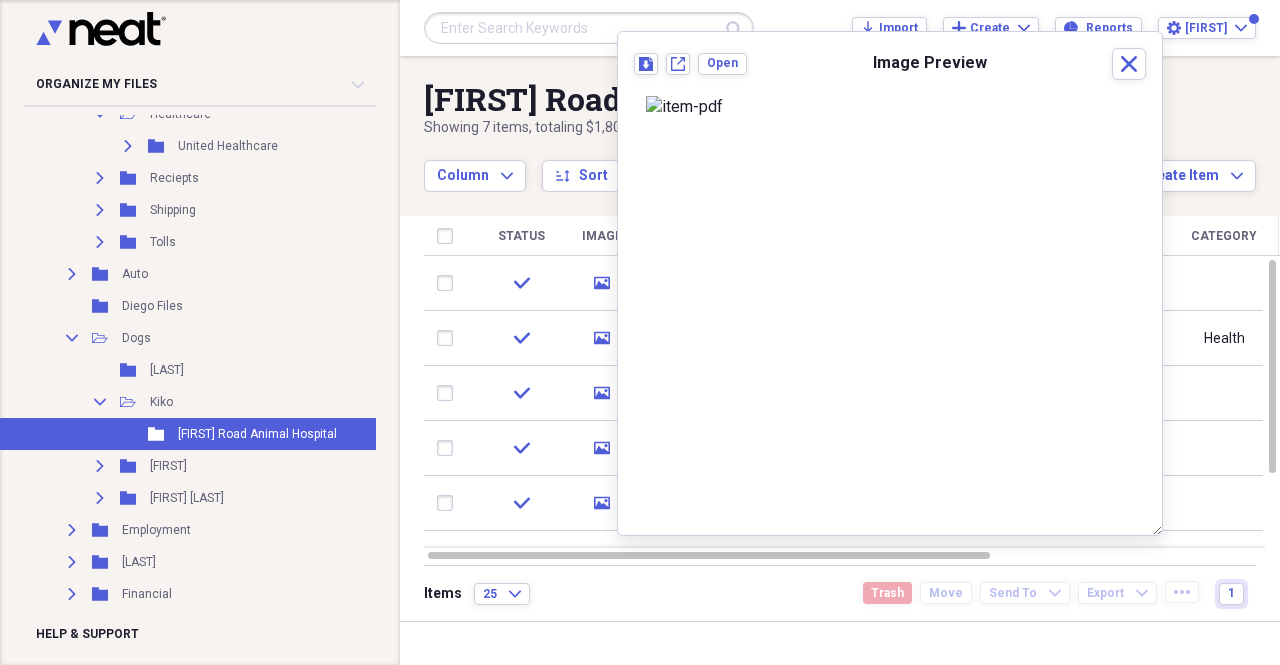 scroll, scrollTop: 0, scrollLeft: 0, axis: both 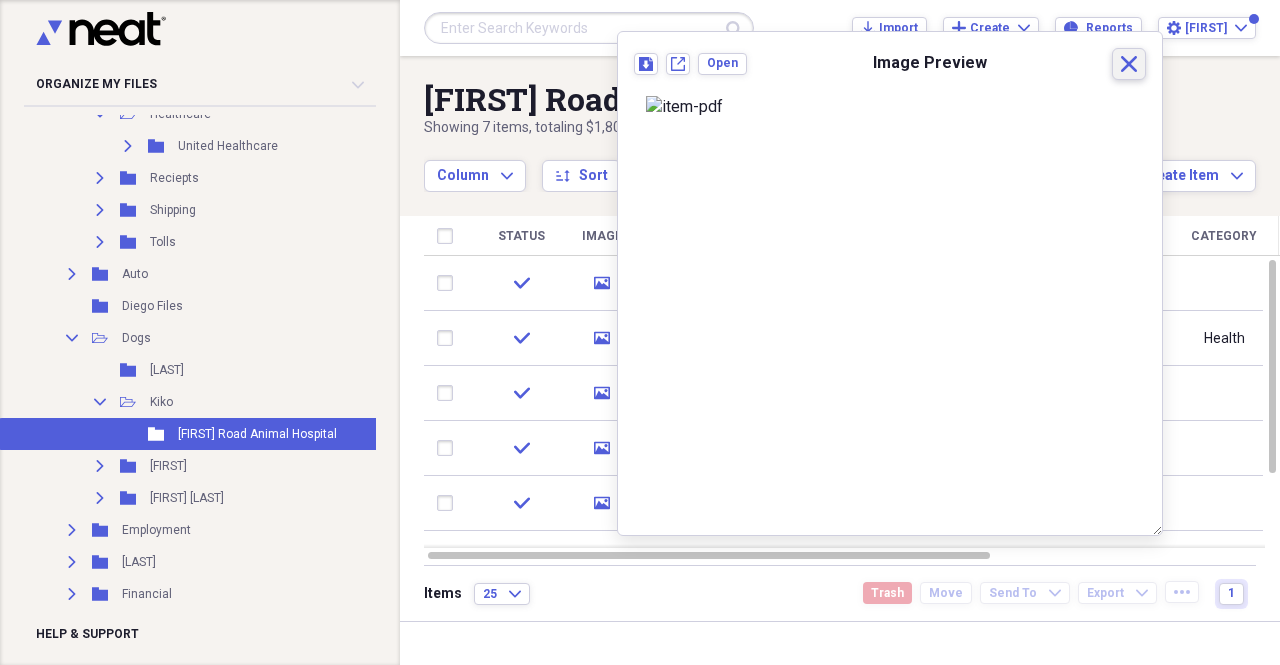click on "Close" 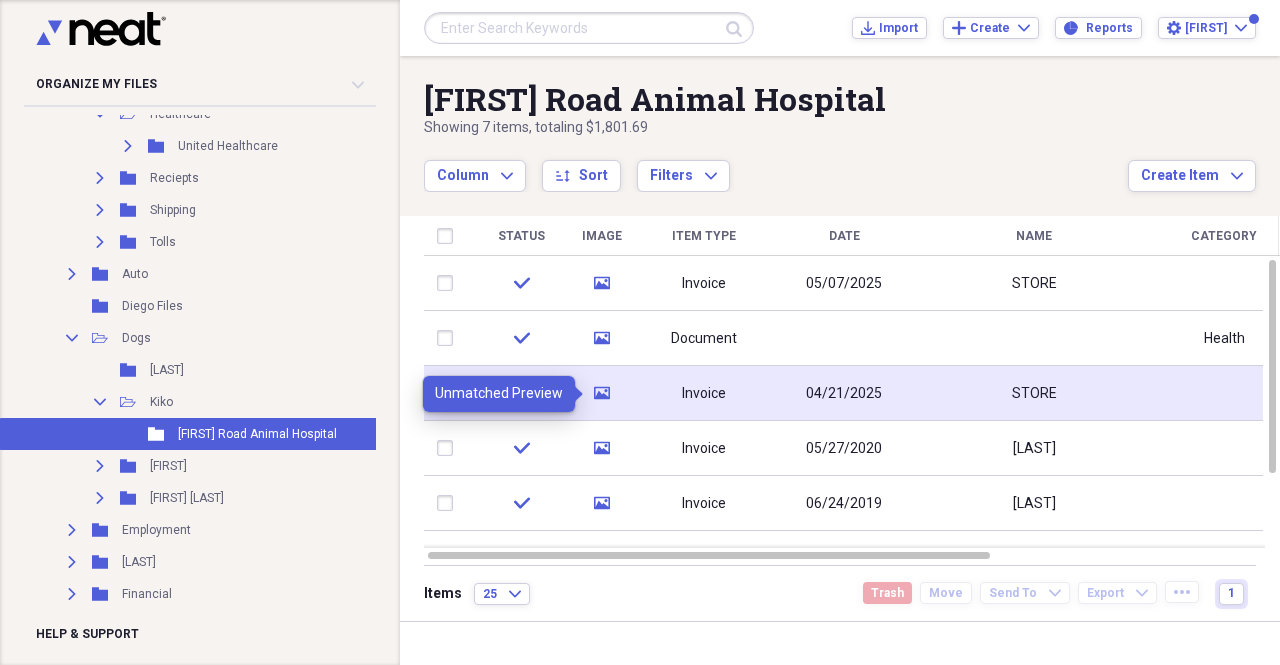 click on "media" 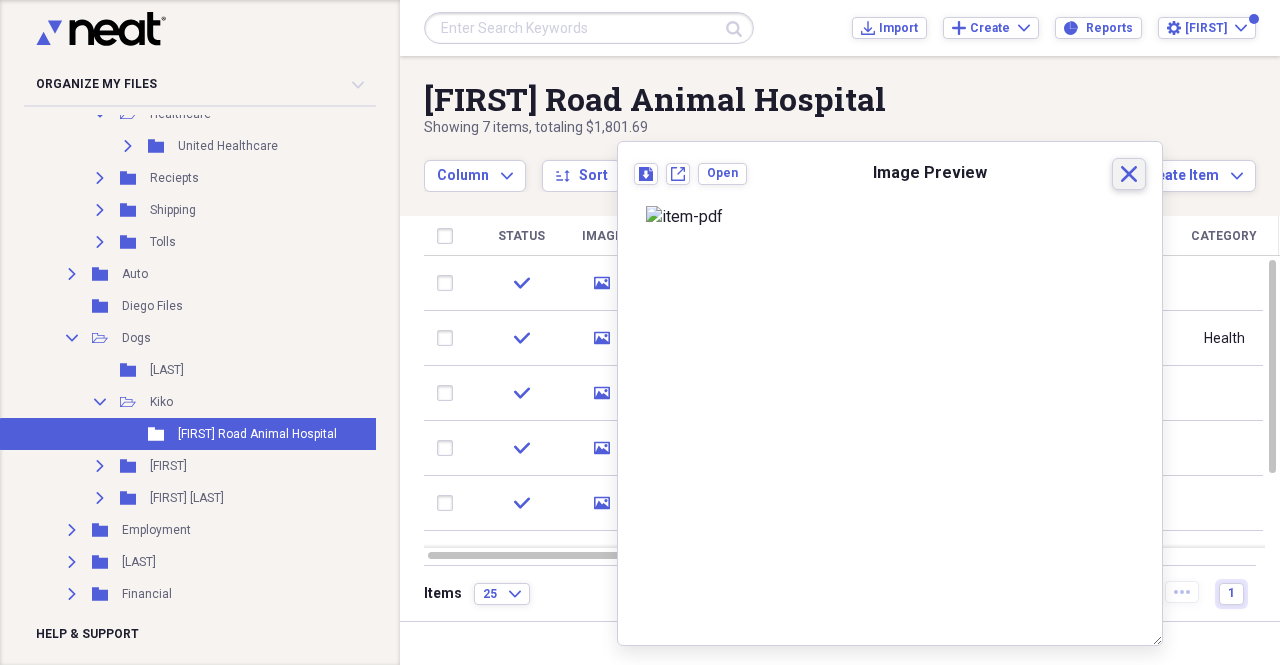 click on "Close" at bounding box center (1129, 174) 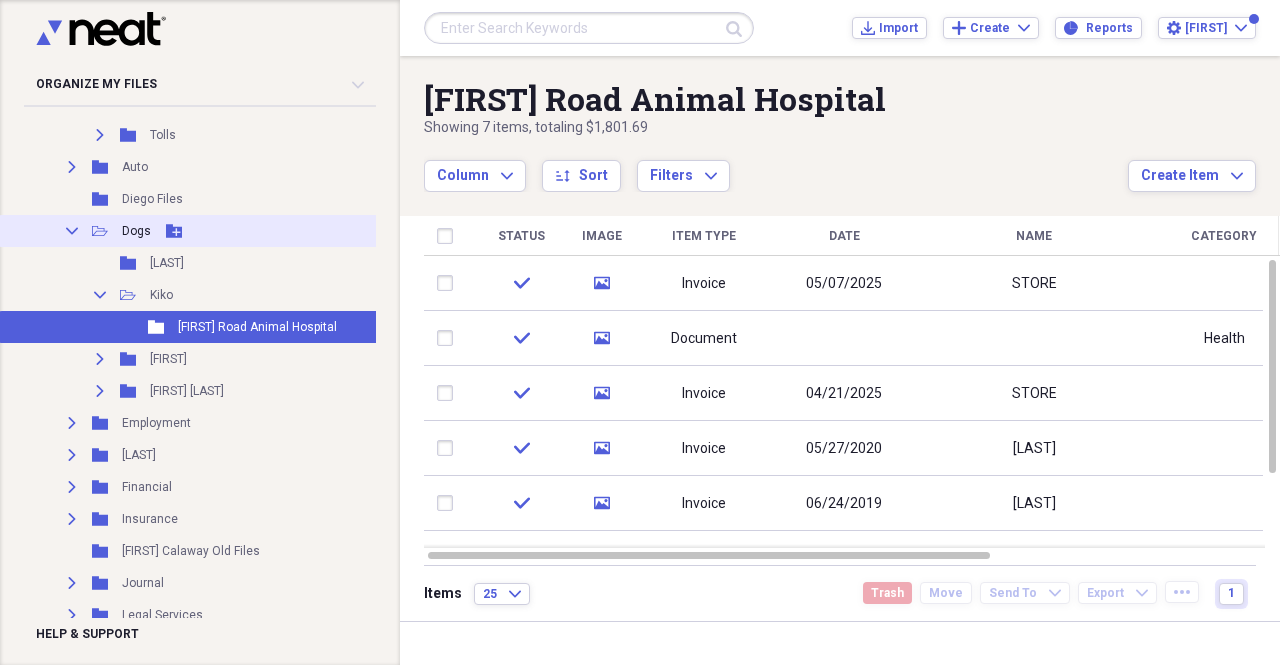 scroll, scrollTop: 688, scrollLeft: 0, axis: vertical 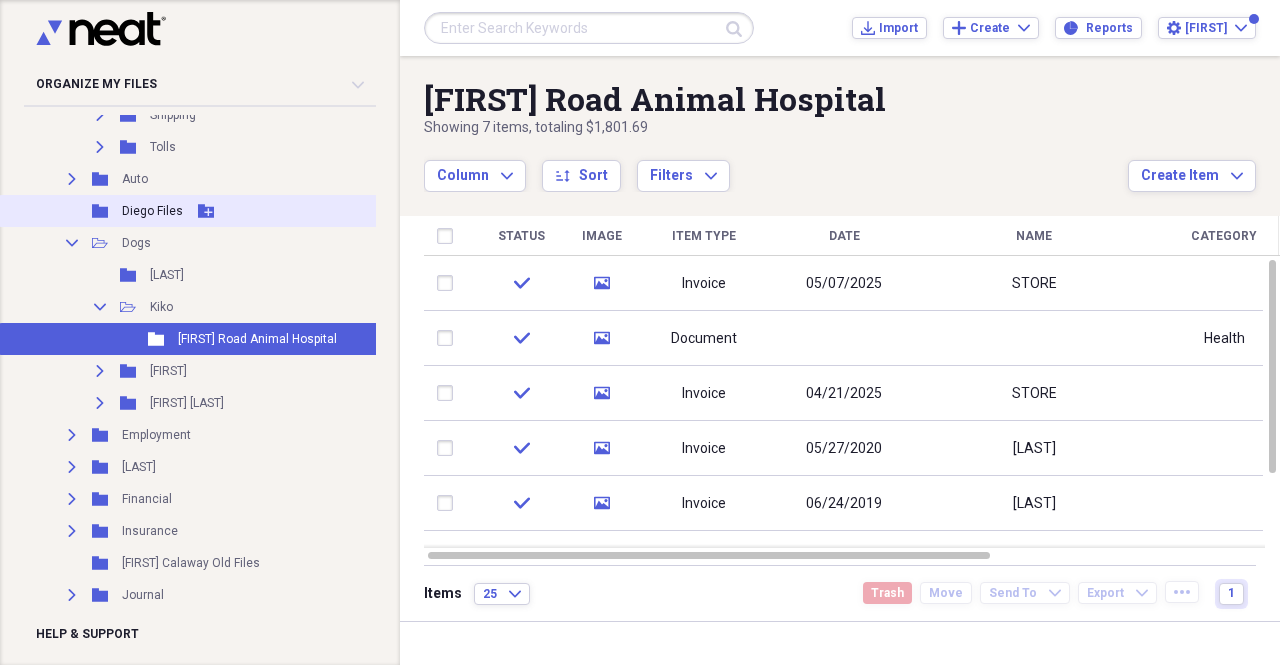 click on "Diego Files" at bounding box center [152, 211] 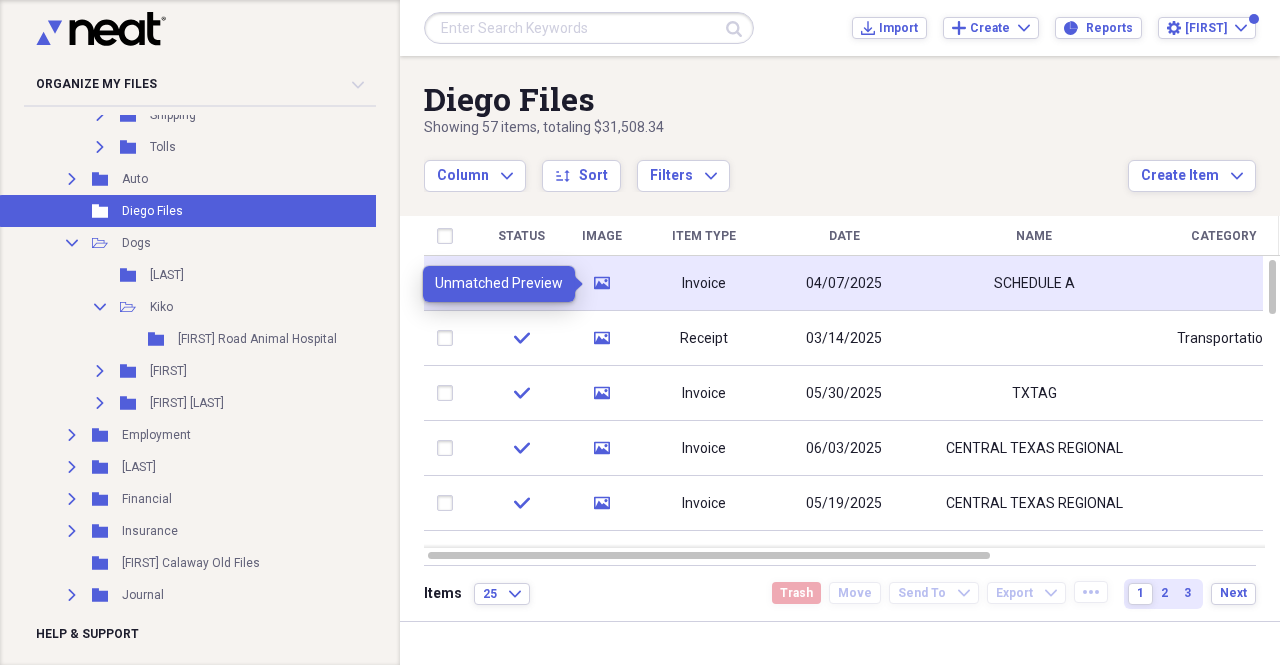 click 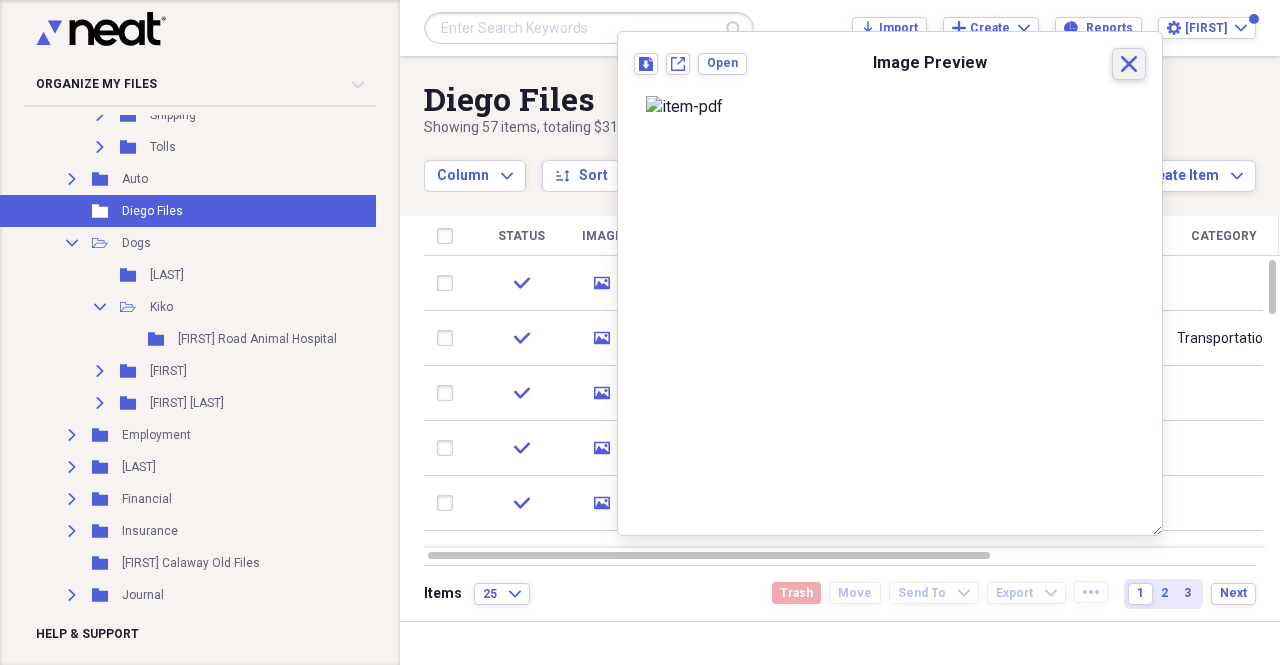 click 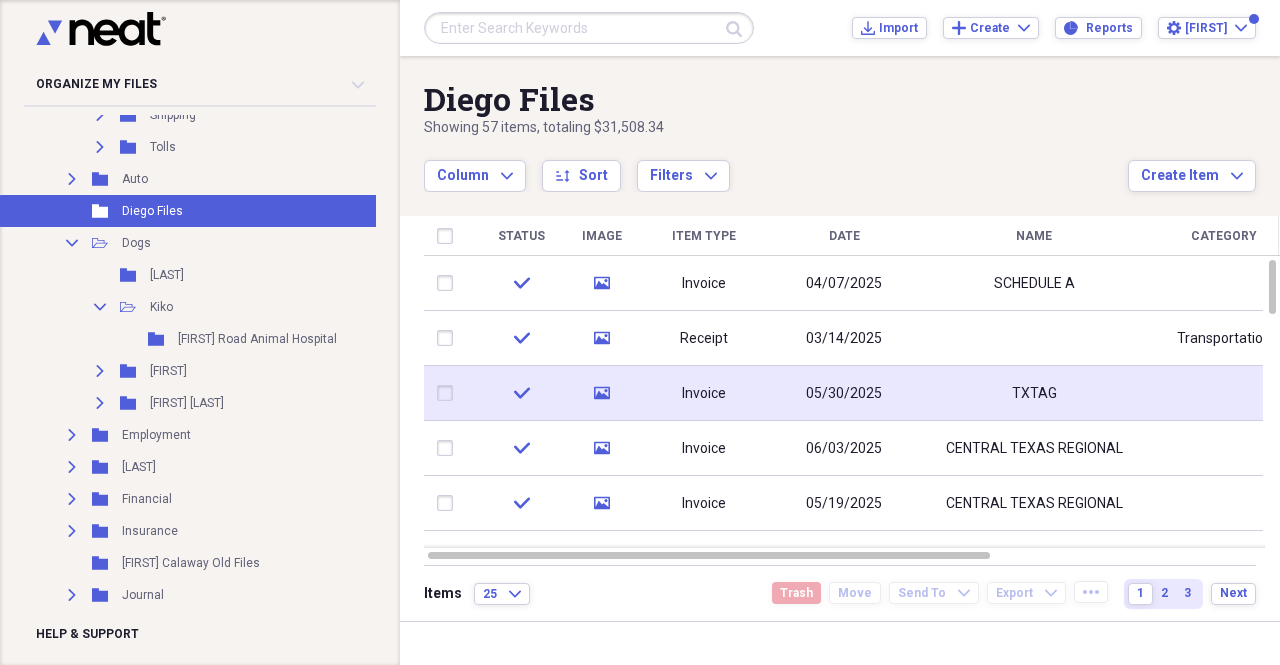 click 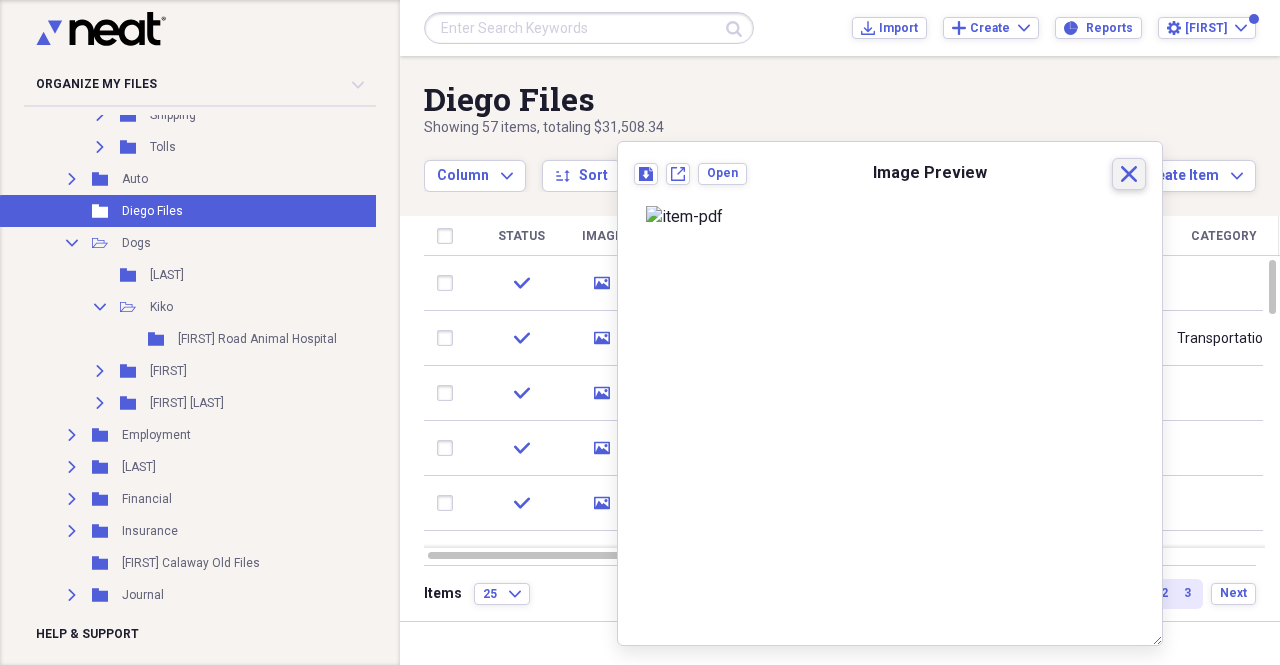 click on "Close" at bounding box center [1129, 174] 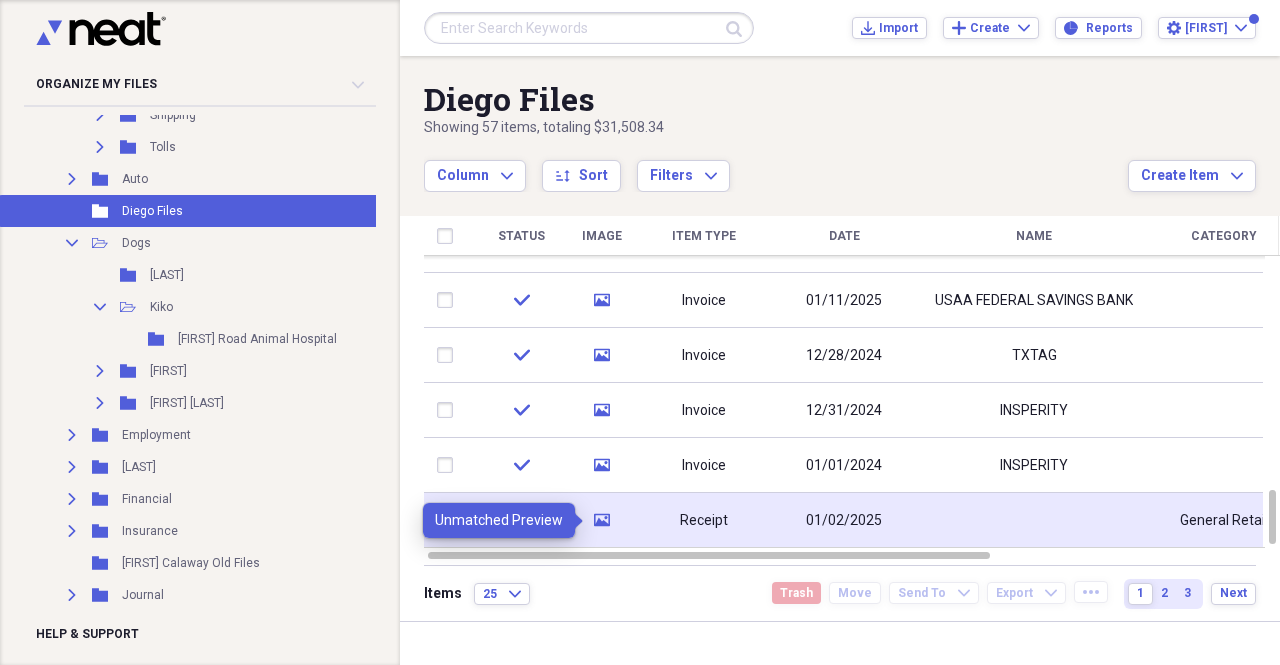 click on "media" 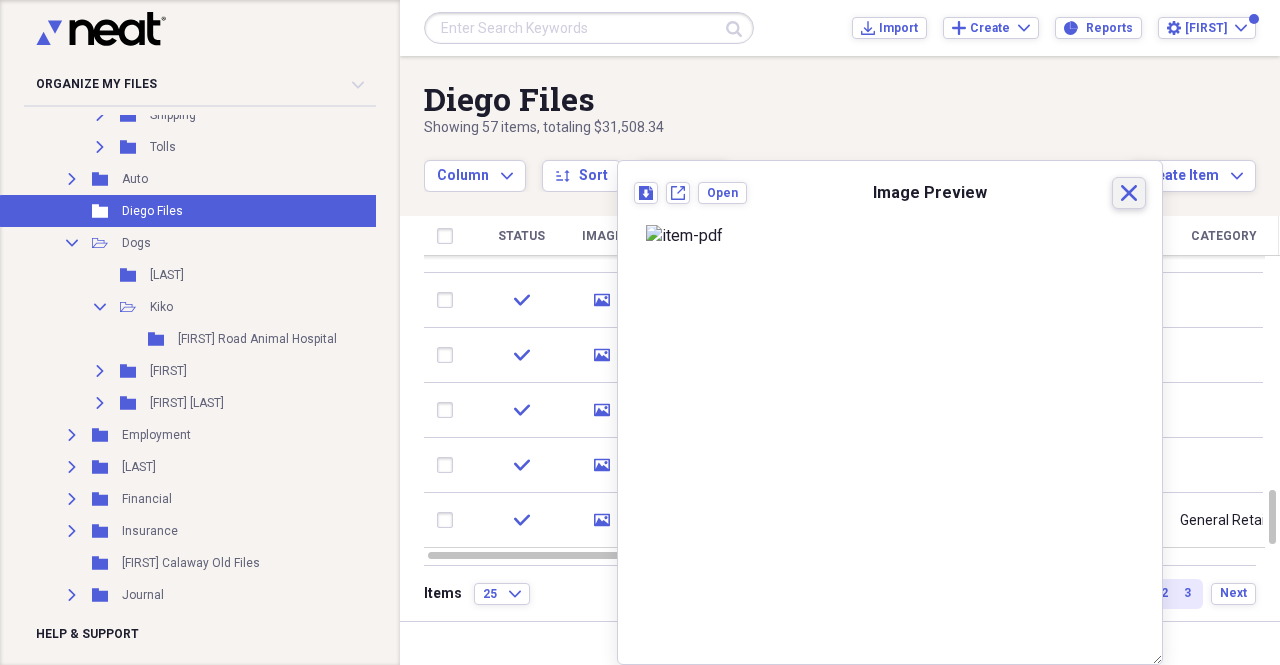click 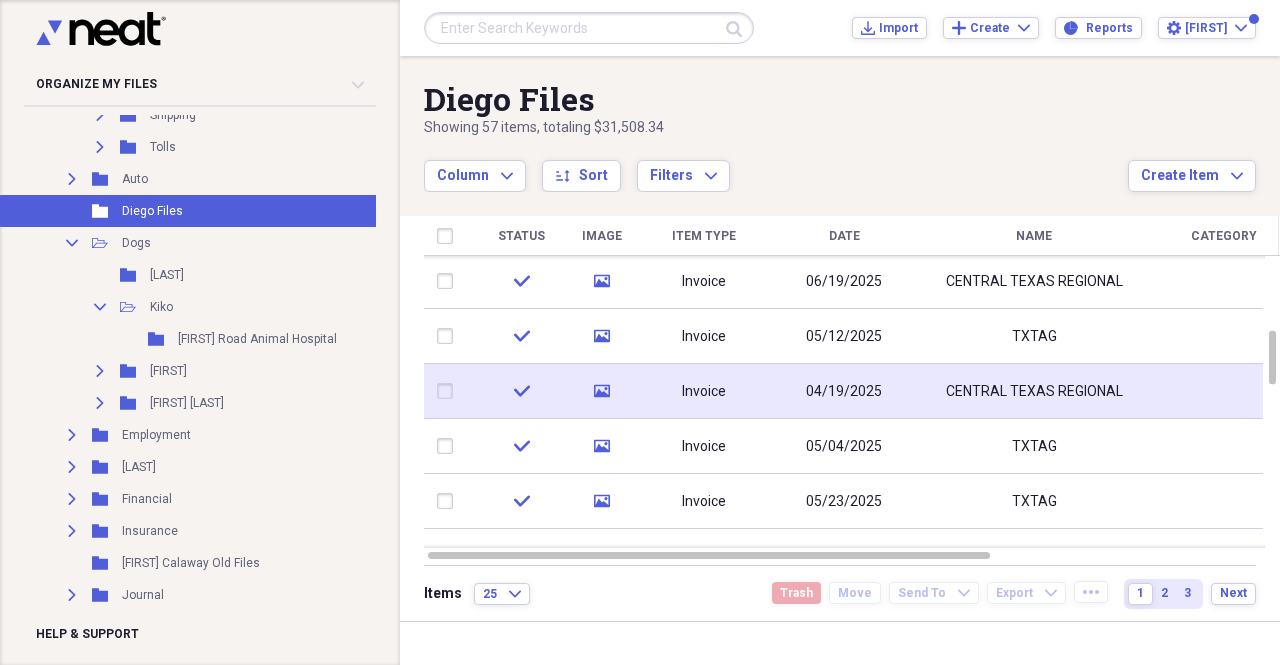 click 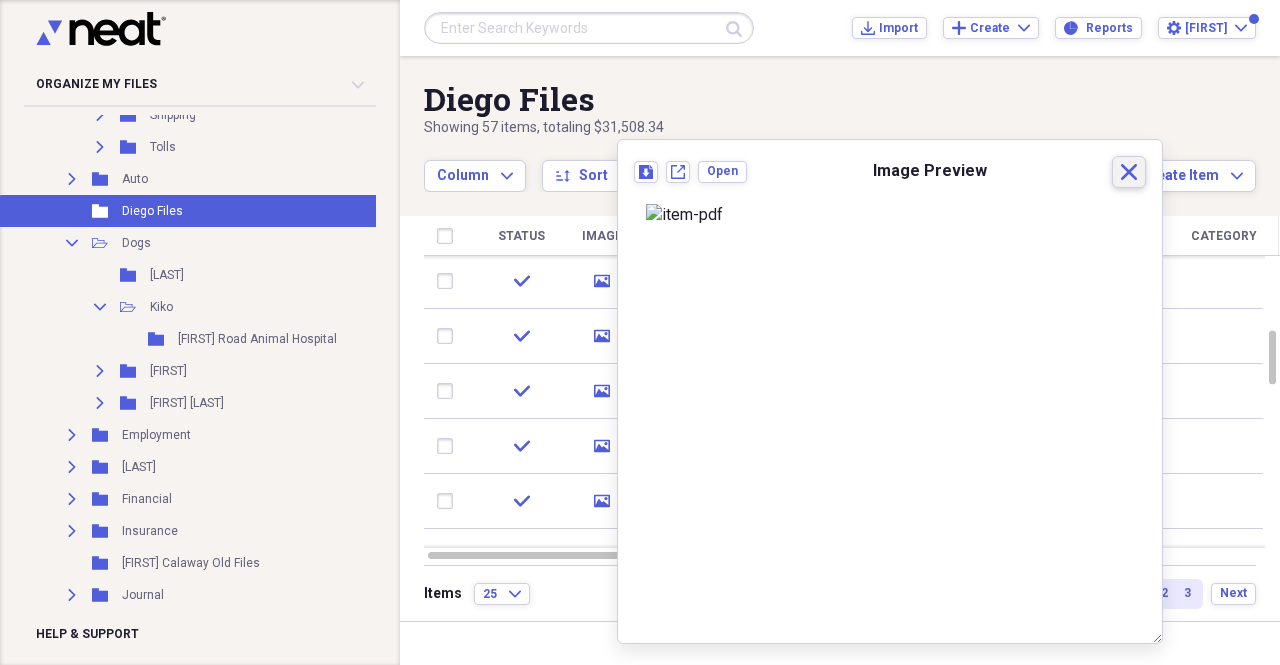 click 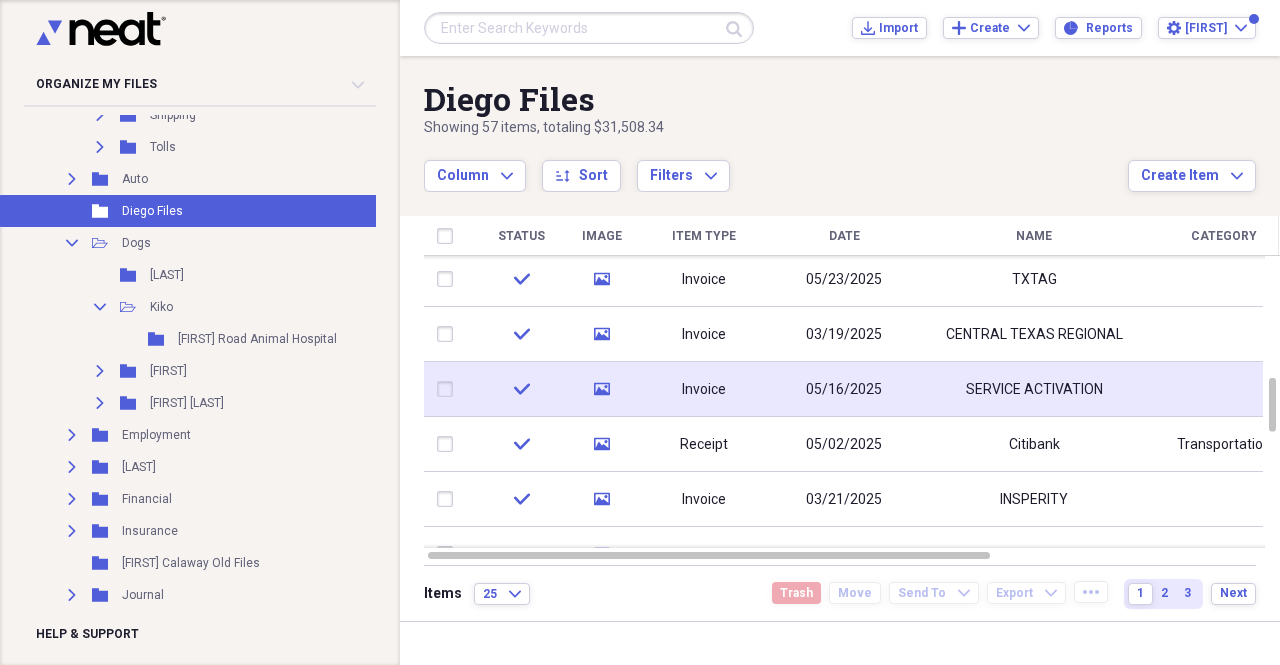 click on "media" 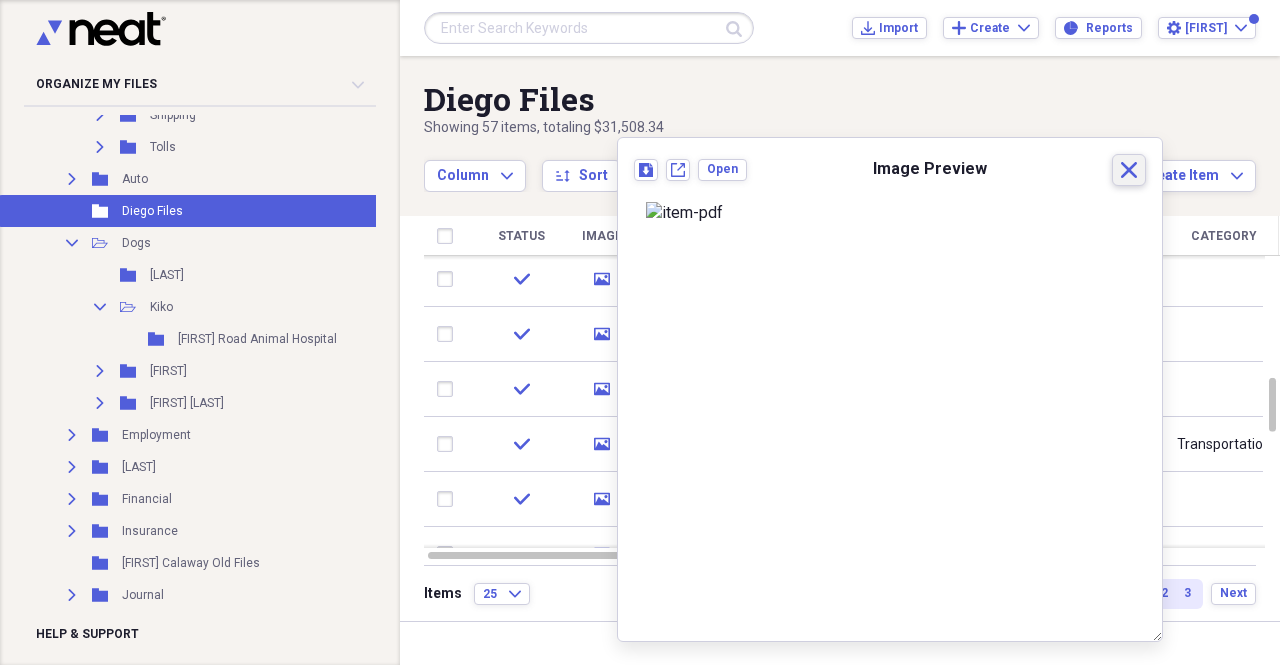 click on "Close" 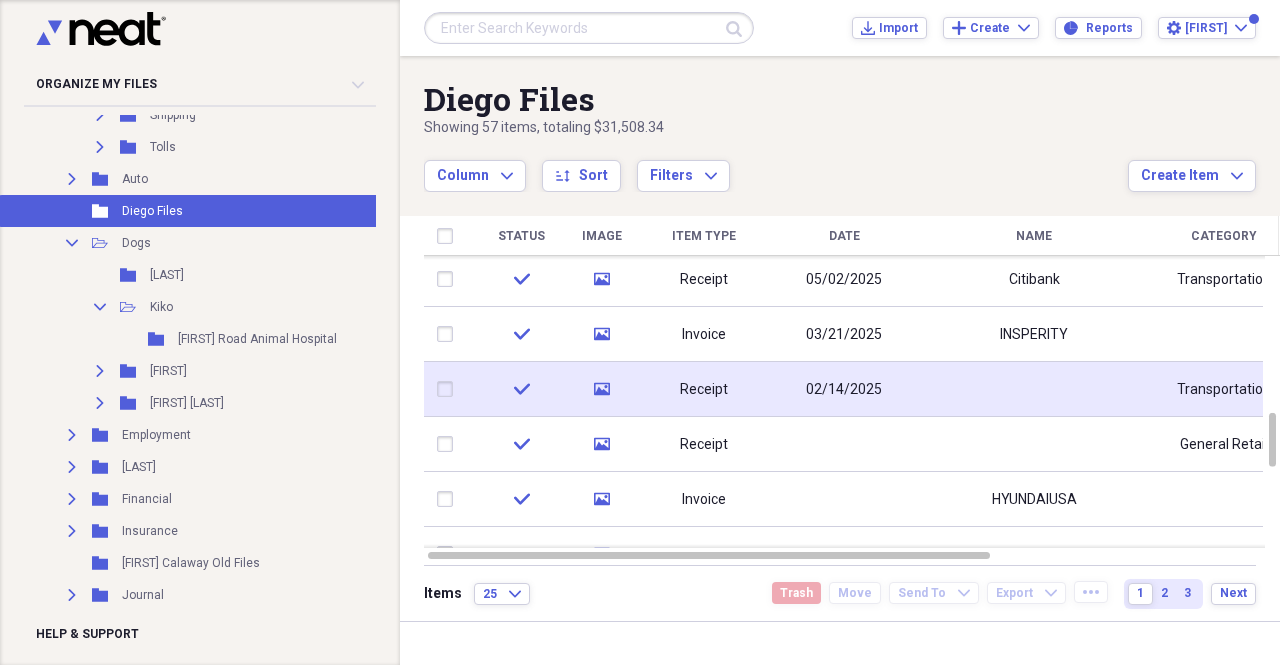 click 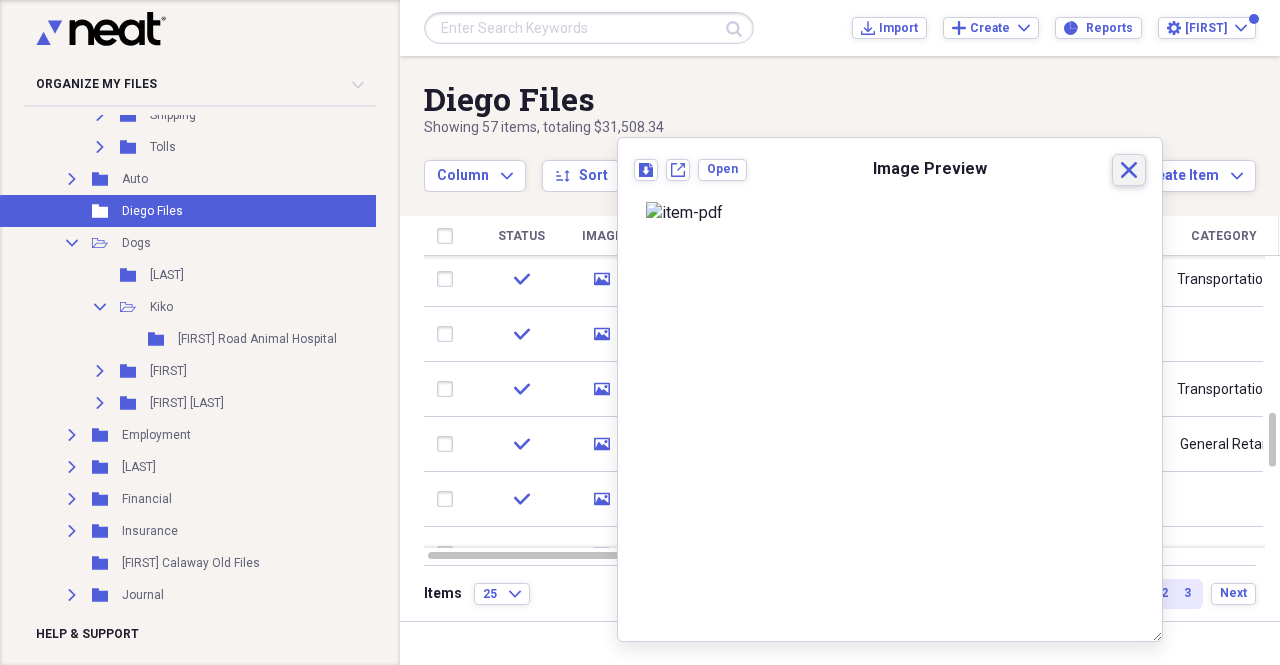 click on "Close" 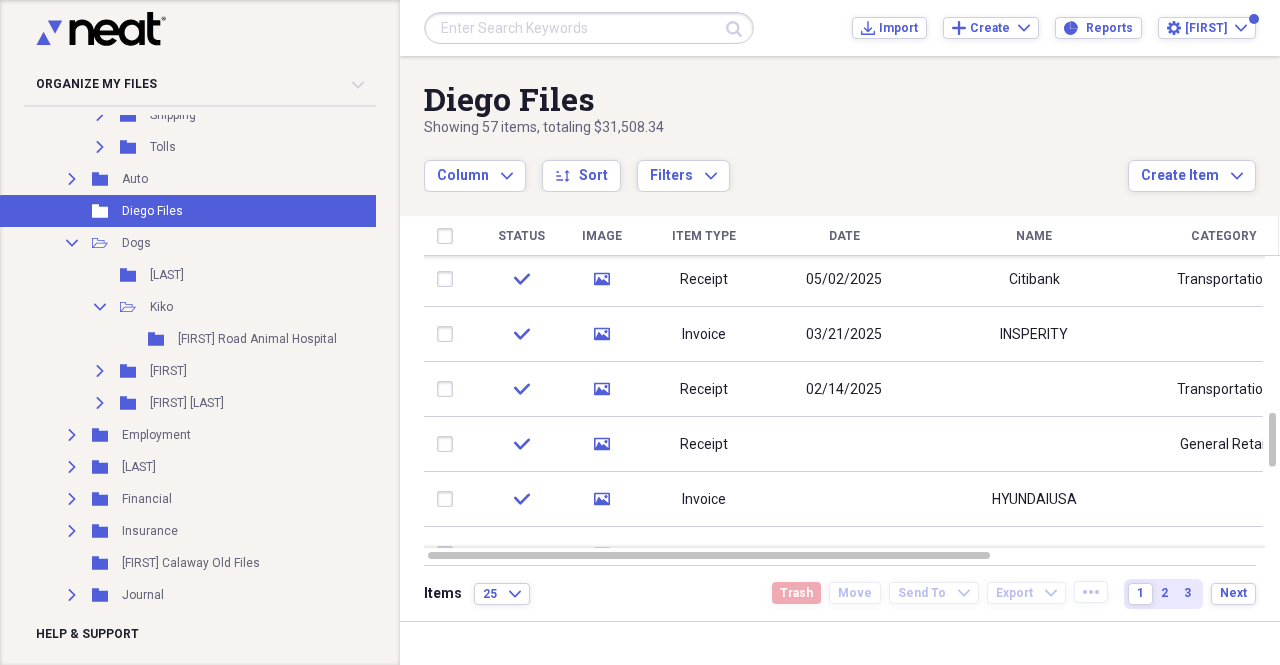 click on "Column Expand sort Sort Filters  Expand" at bounding box center (776, 165) 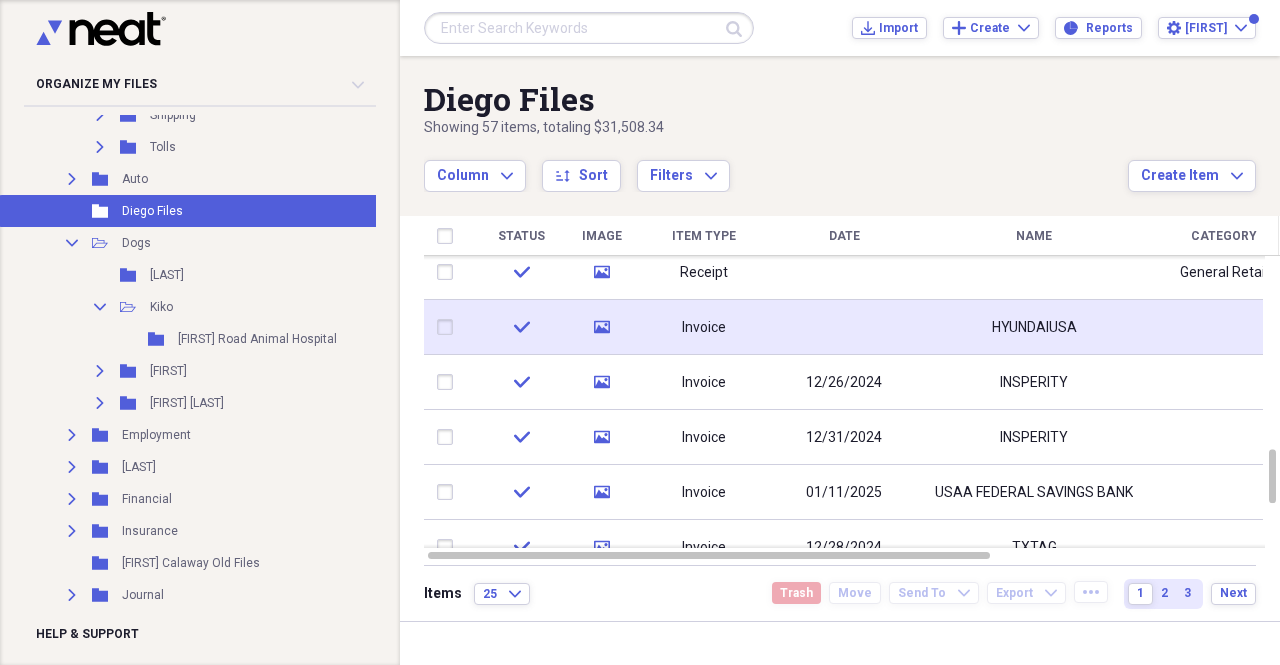 click on "media" at bounding box center (602, 327) 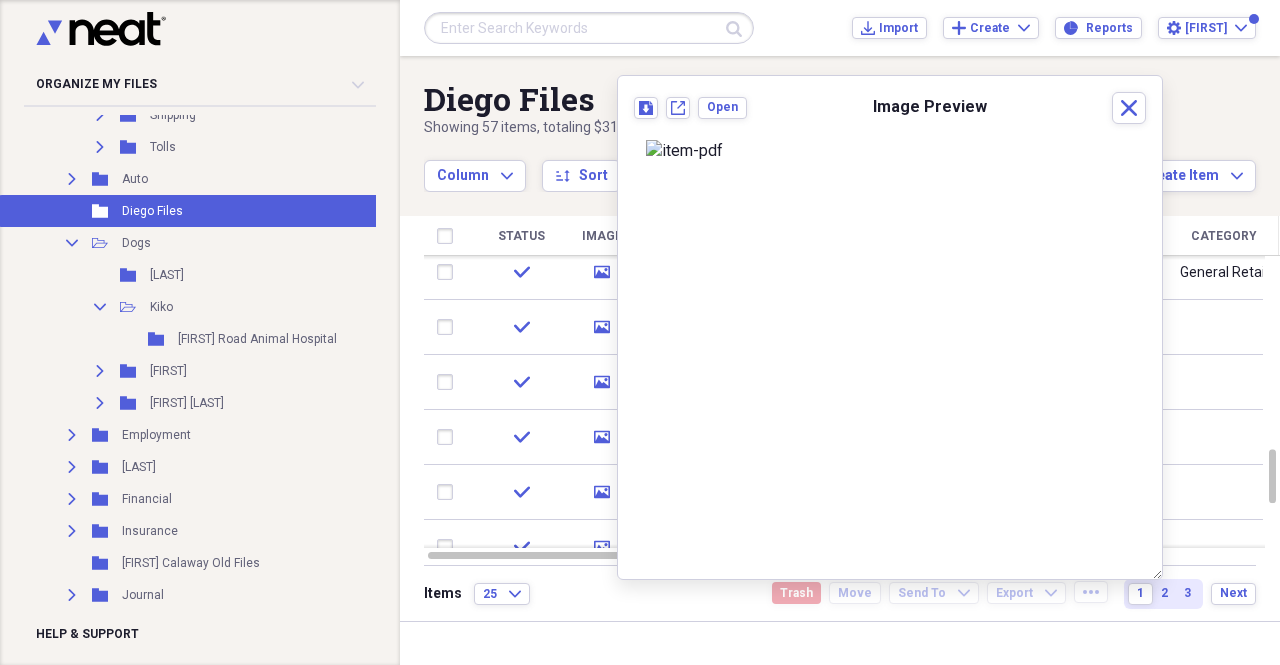 scroll, scrollTop: 0, scrollLeft: 0, axis: both 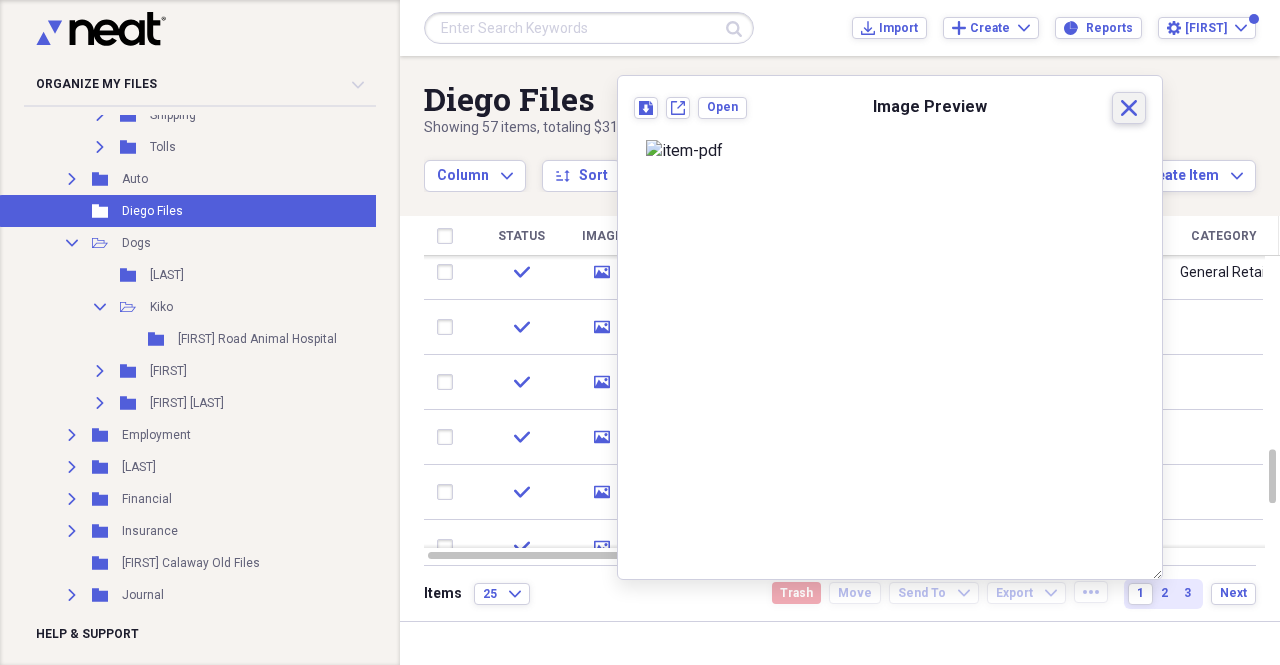 click on "Close" at bounding box center [1129, 108] 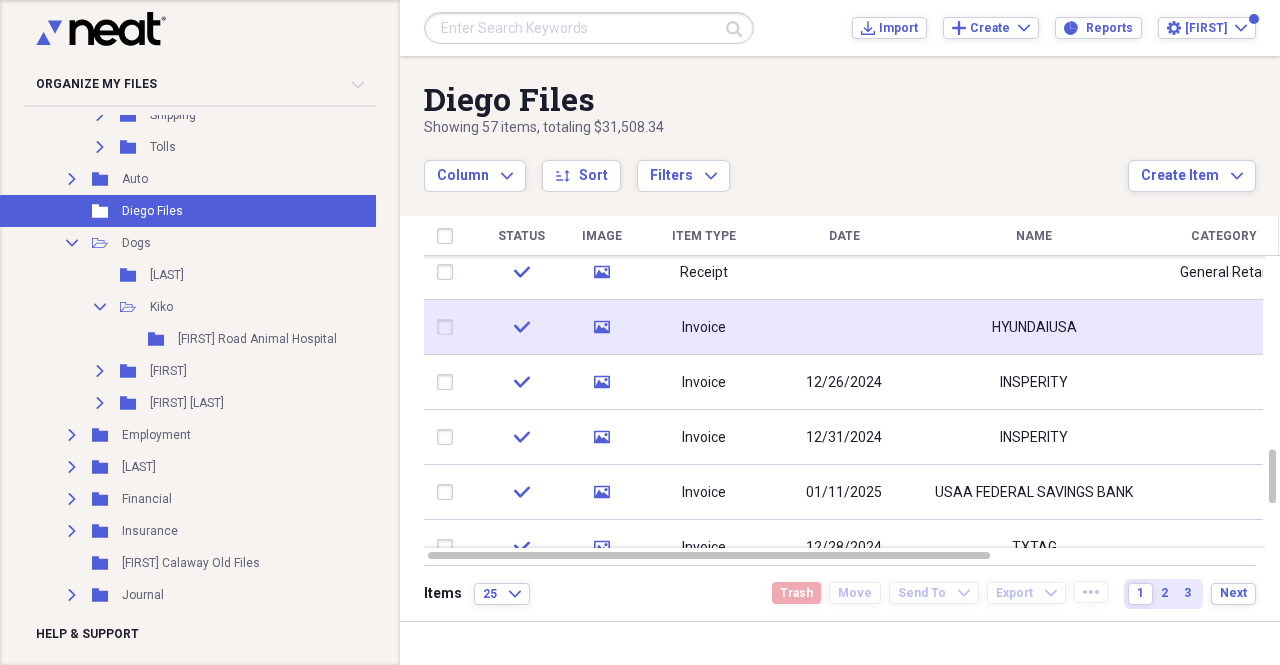 click on "Invoice" at bounding box center (704, 327) 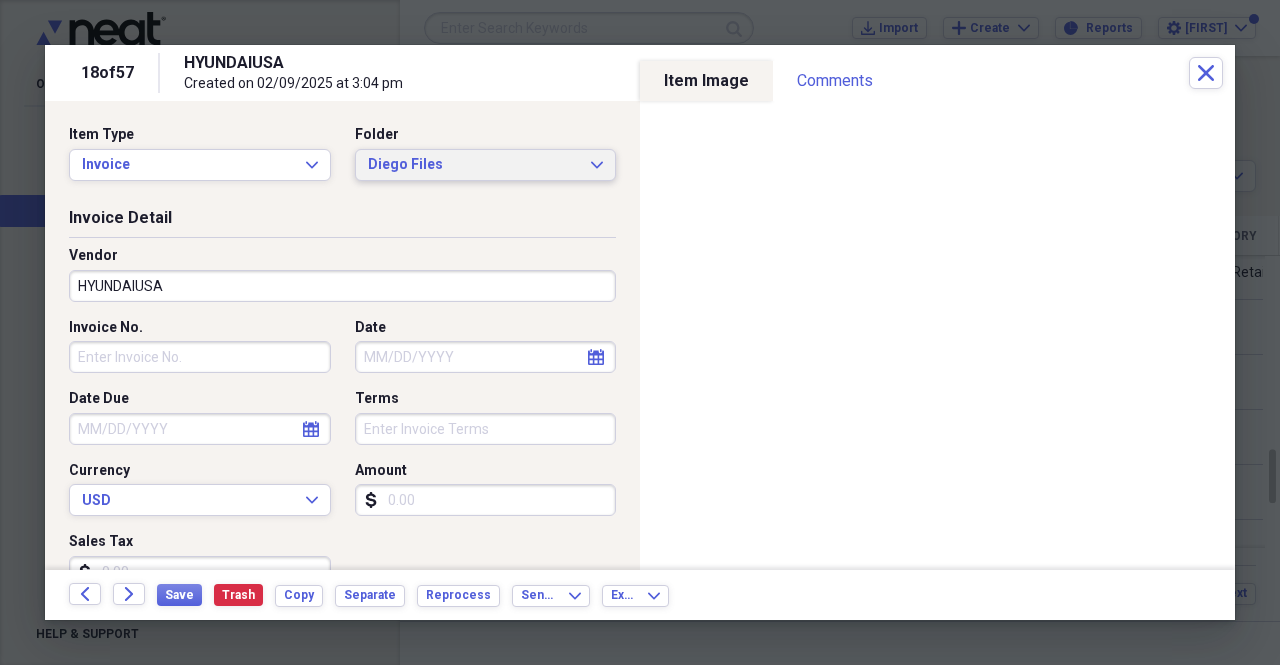 click on "Diego Files" at bounding box center (474, 165) 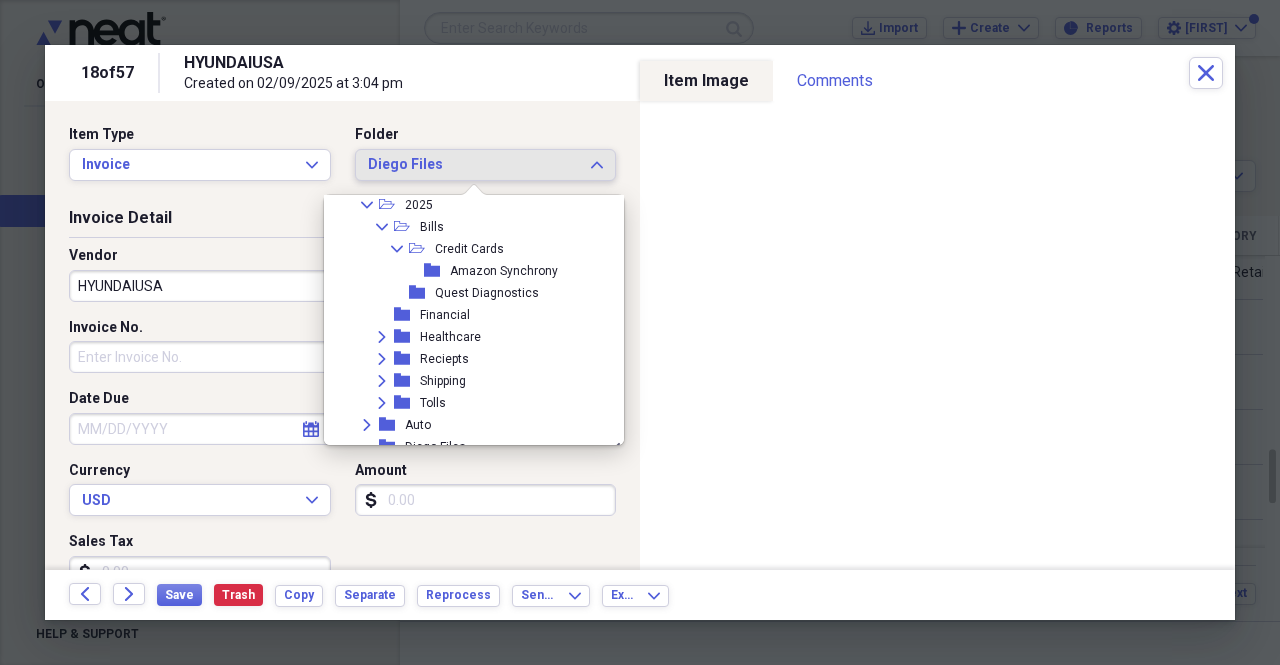 scroll, scrollTop: 89, scrollLeft: 0, axis: vertical 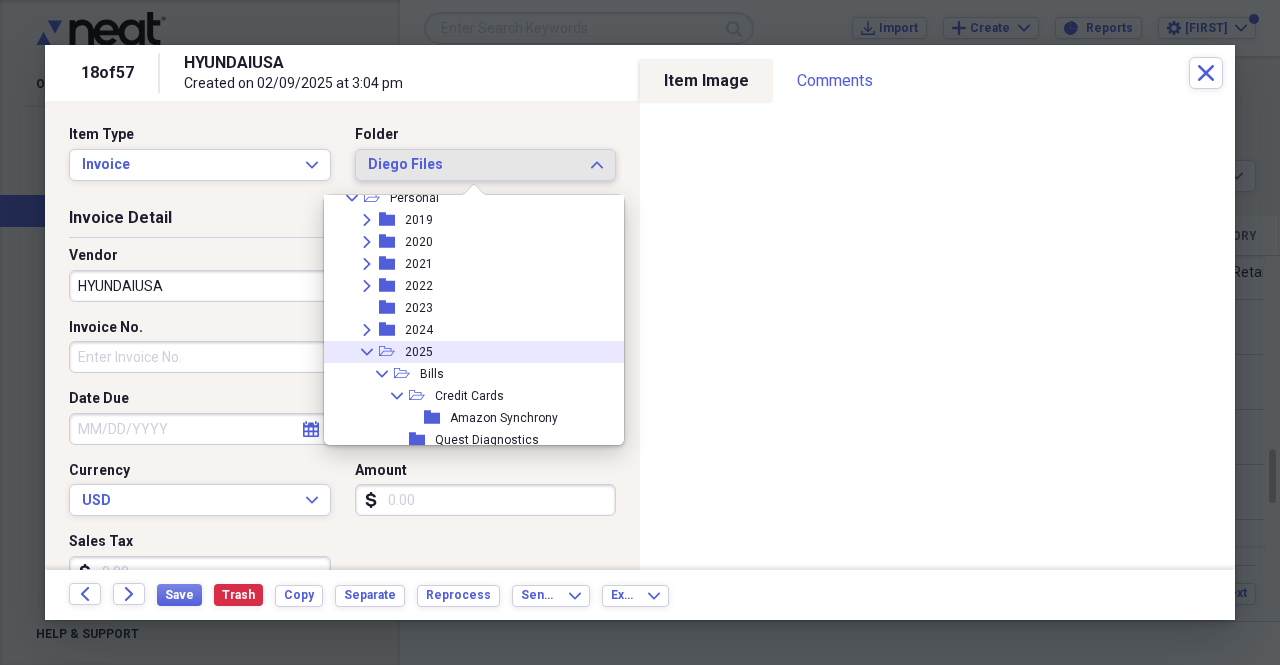 click 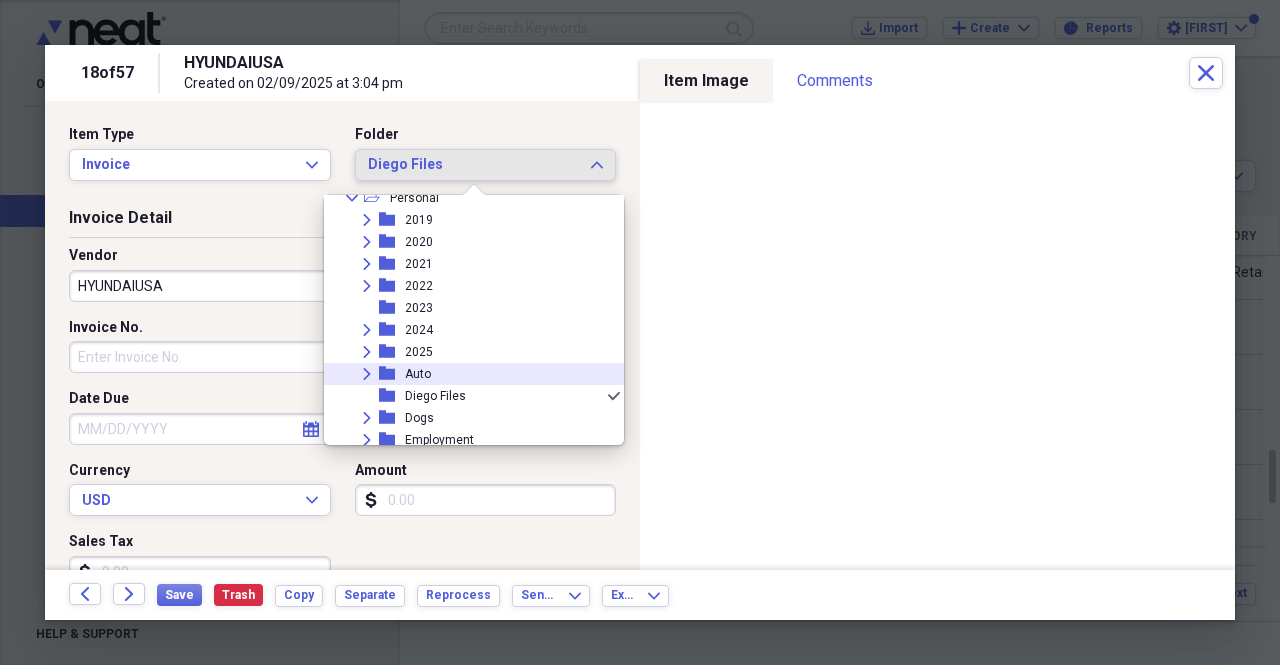 click on "Expand" 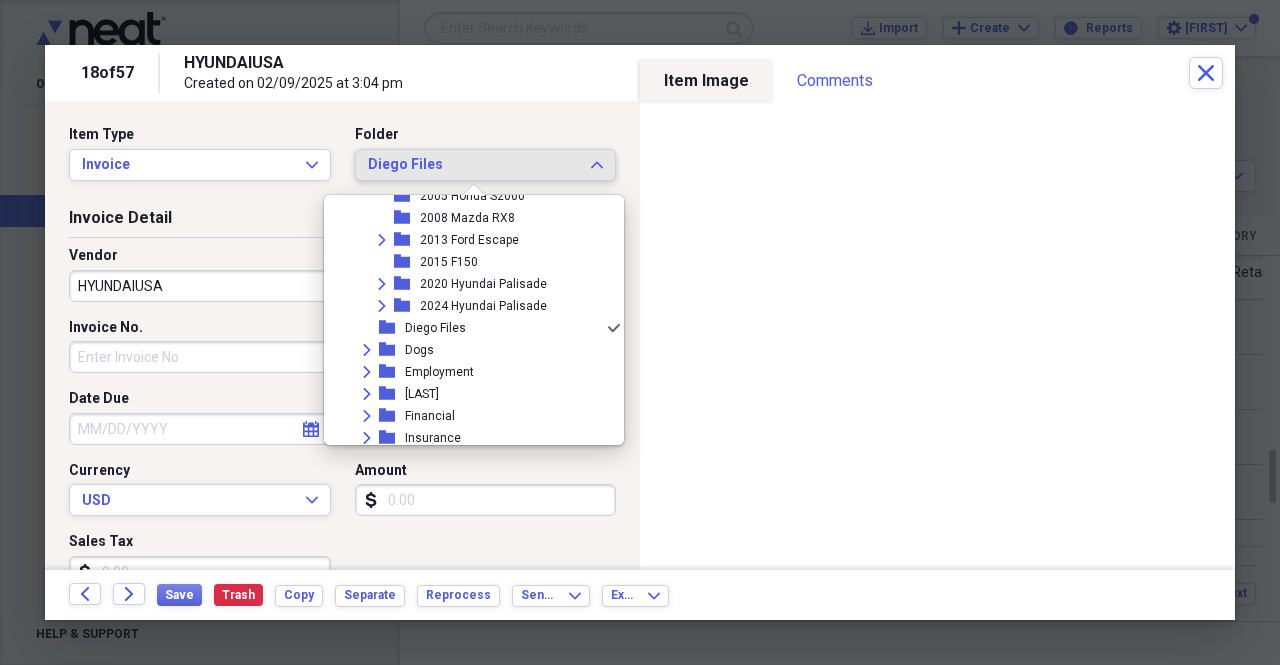 scroll, scrollTop: 334, scrollLeft: 0, axis: vertical 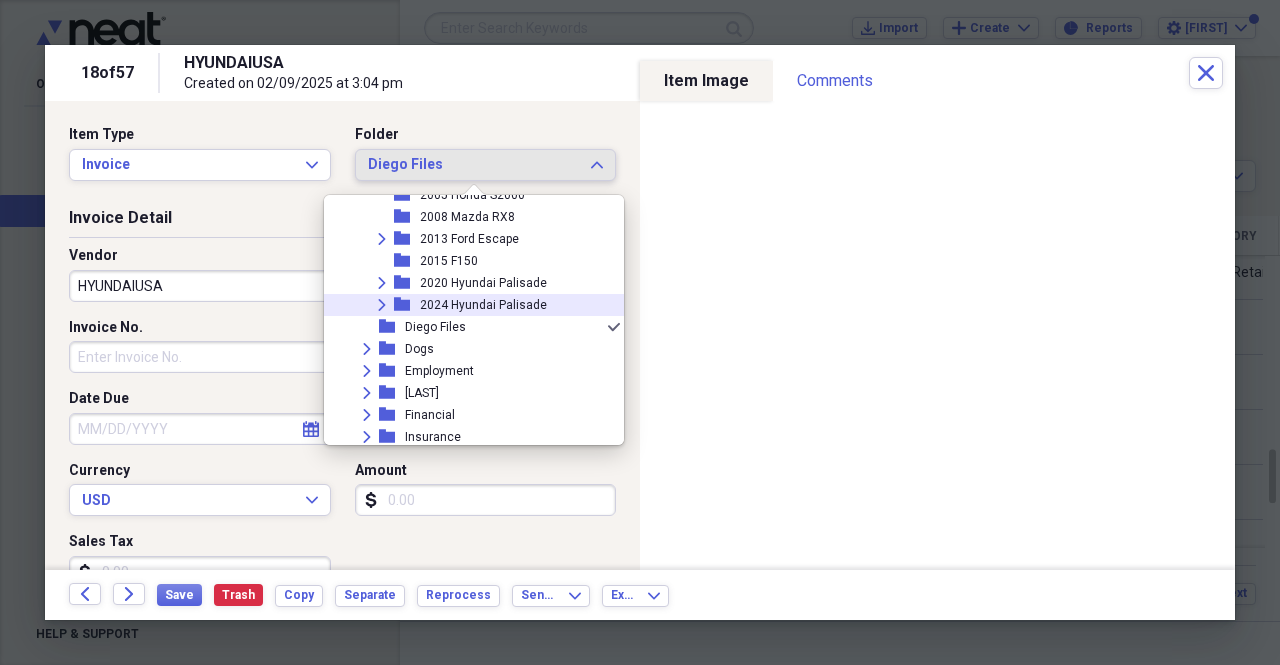 click on "2024 Hyundai Palisade" at bounding box center [483, 305] 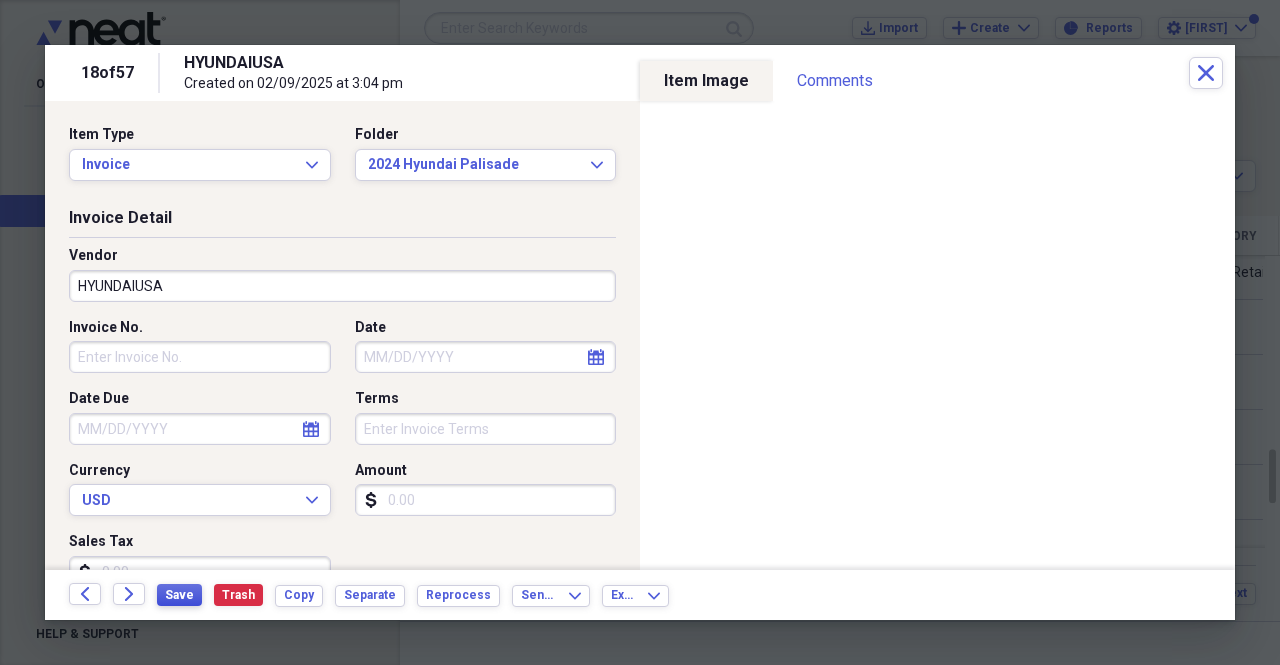 click on "Save" at bounding box center (179, 595) 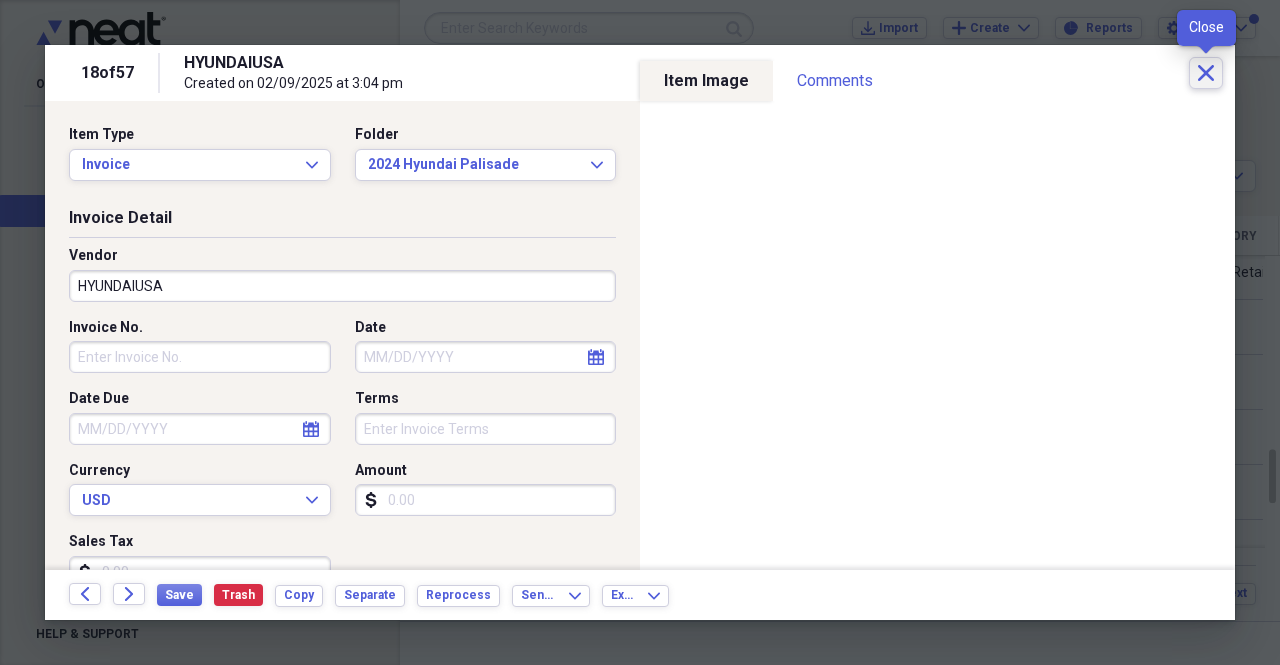 click on "Close" at bounding box center (1206, 73) 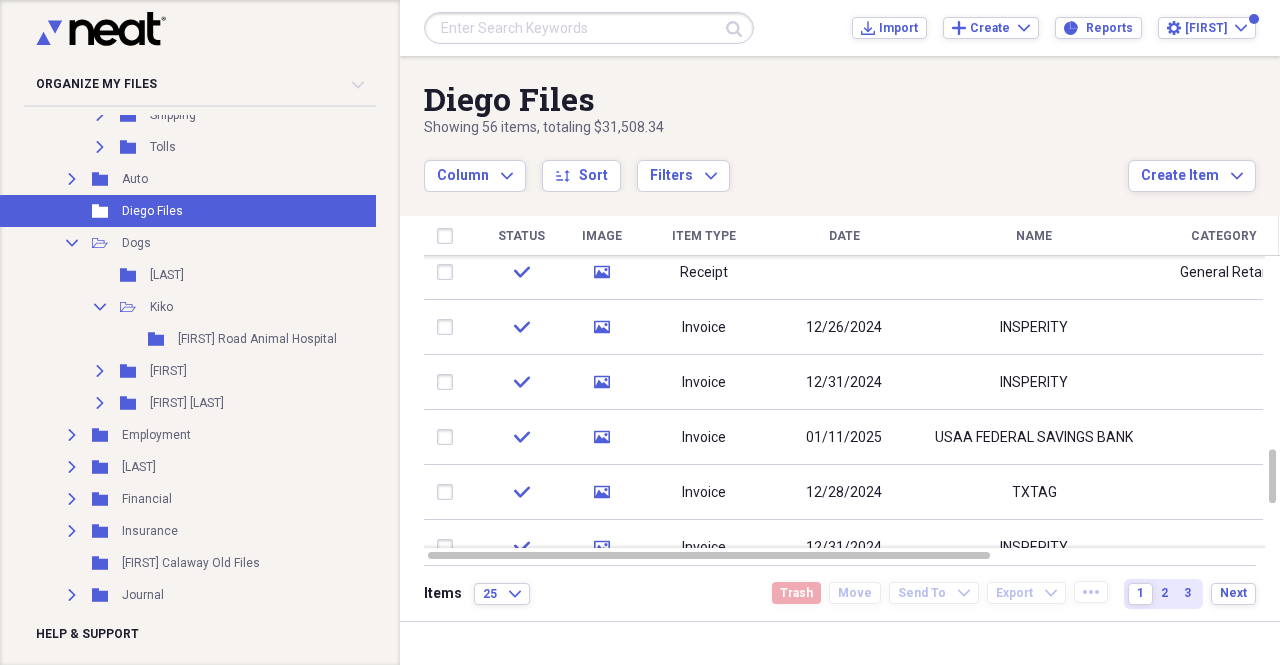 click at bounding box center [589, 28] 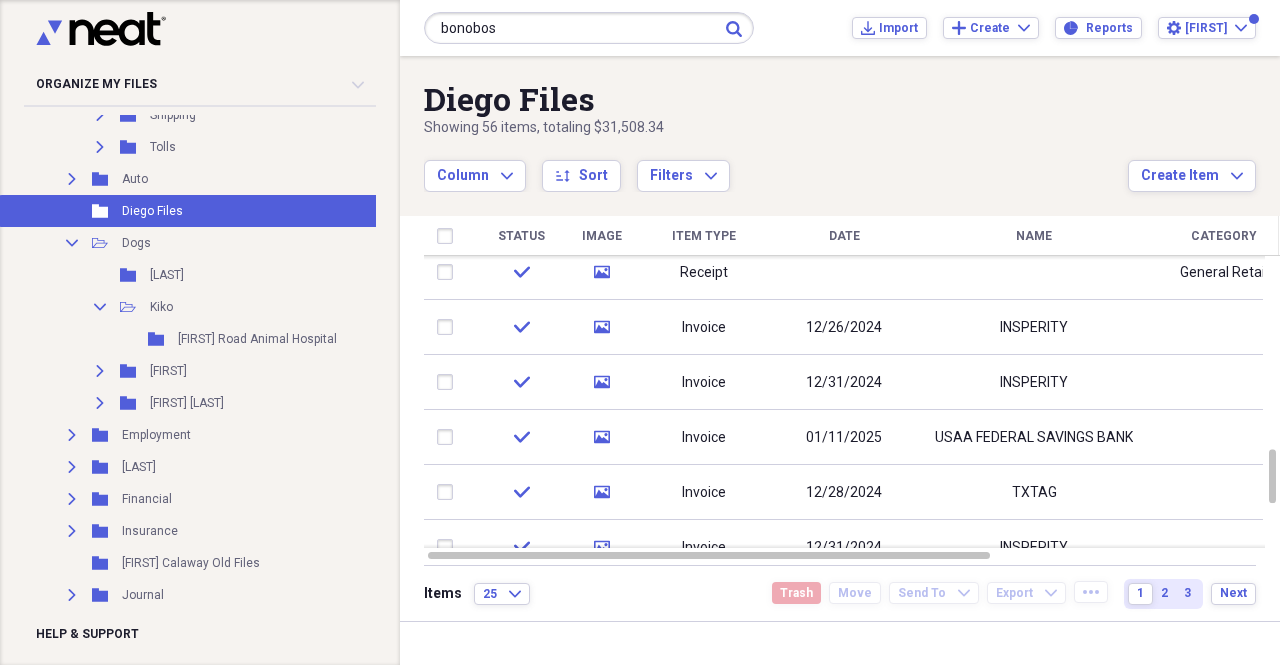 type on "bonobos" 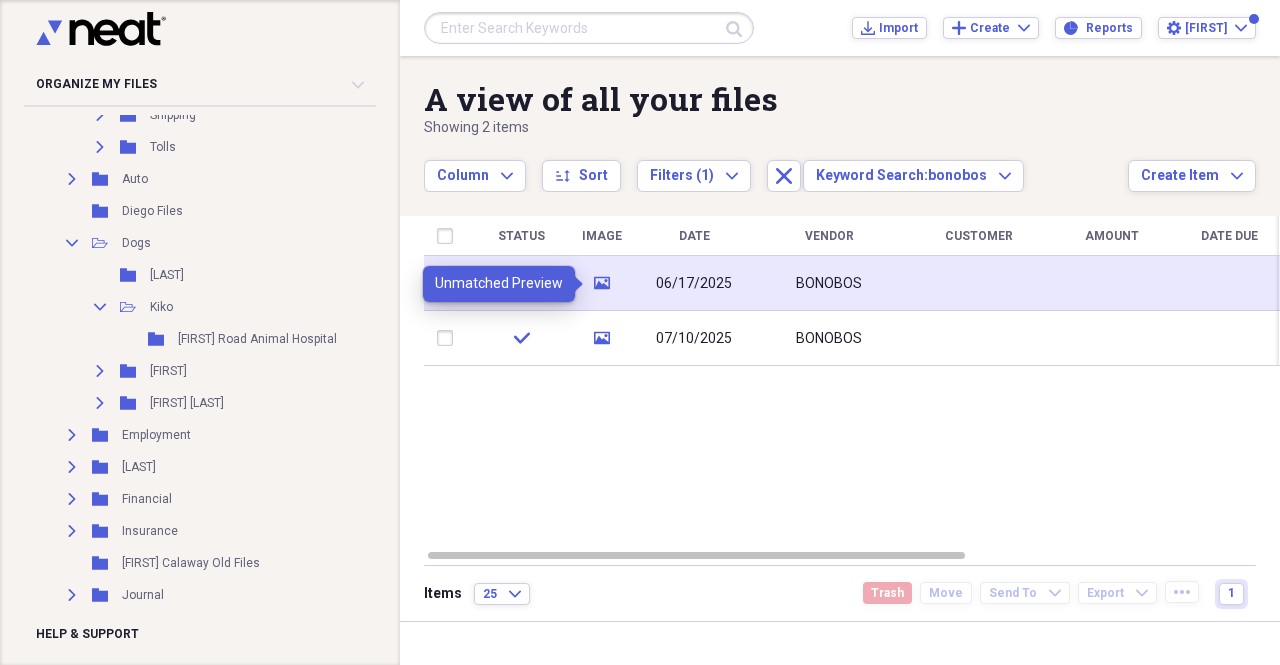 click on "media" 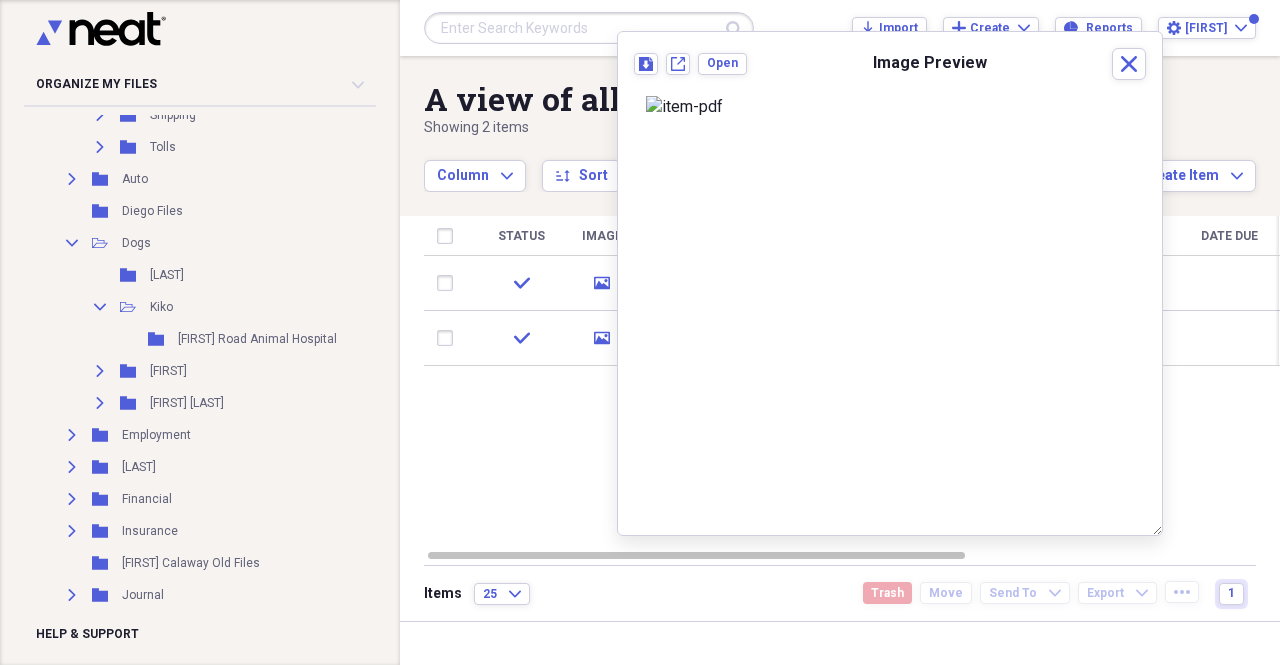 scroll, scrollTop: 0, scrollLeft: 0, axis: both 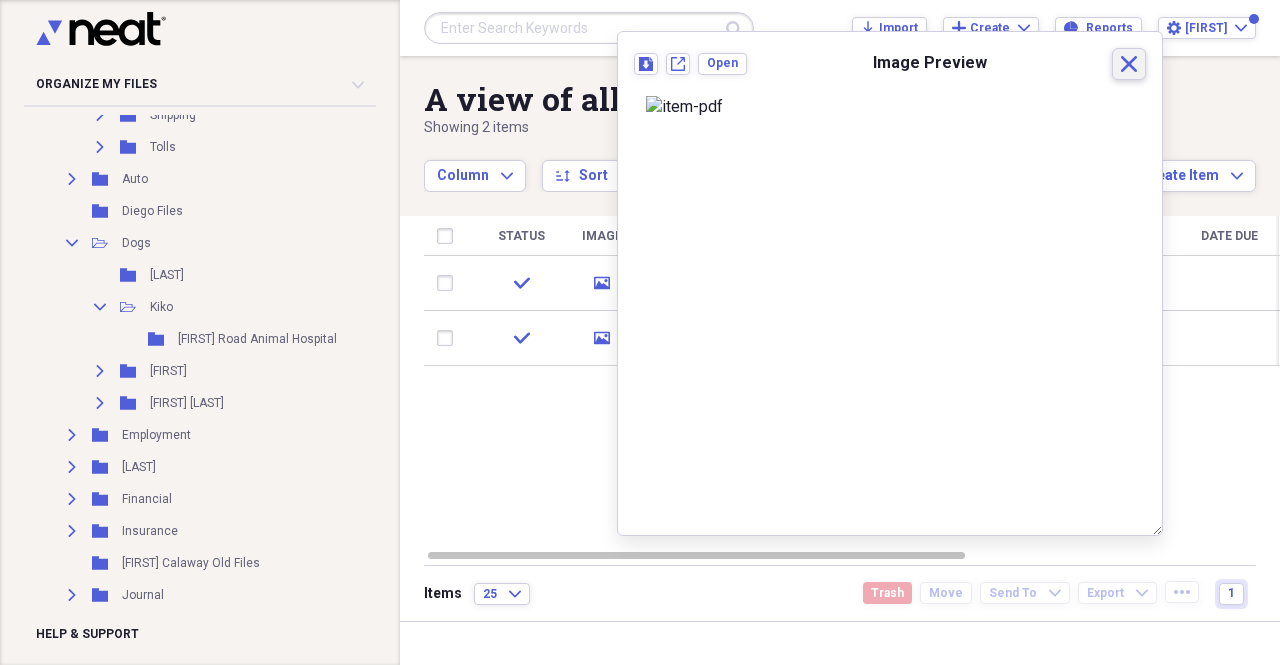 click 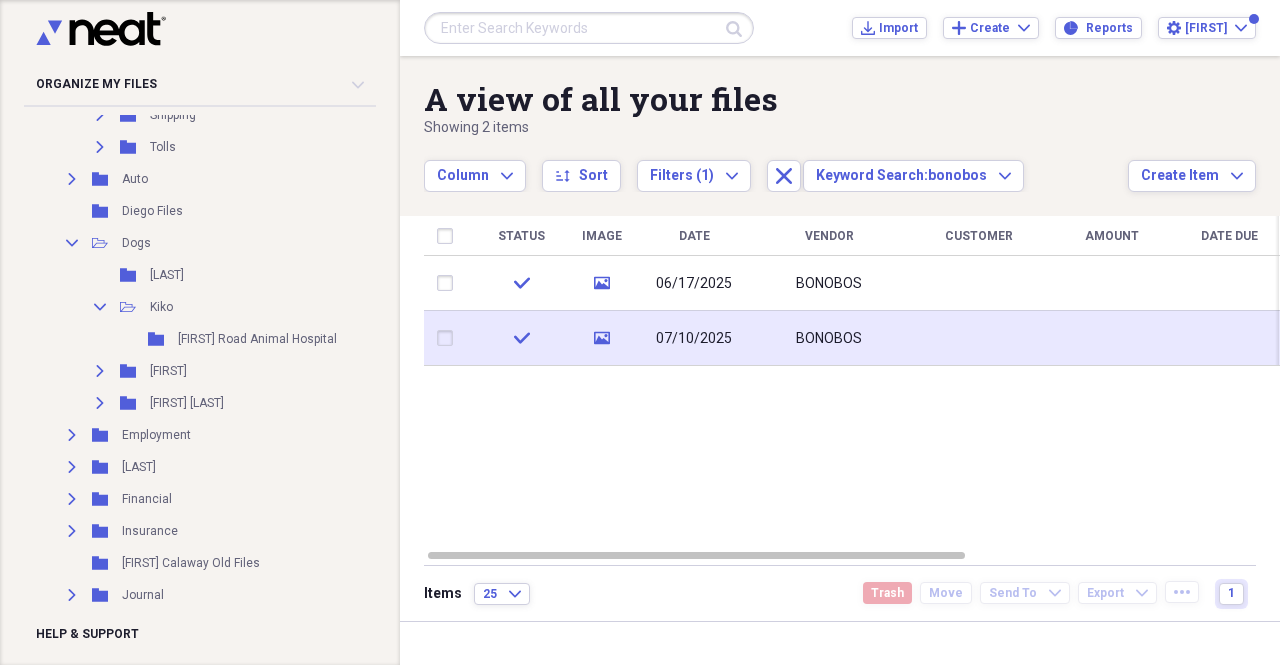 click 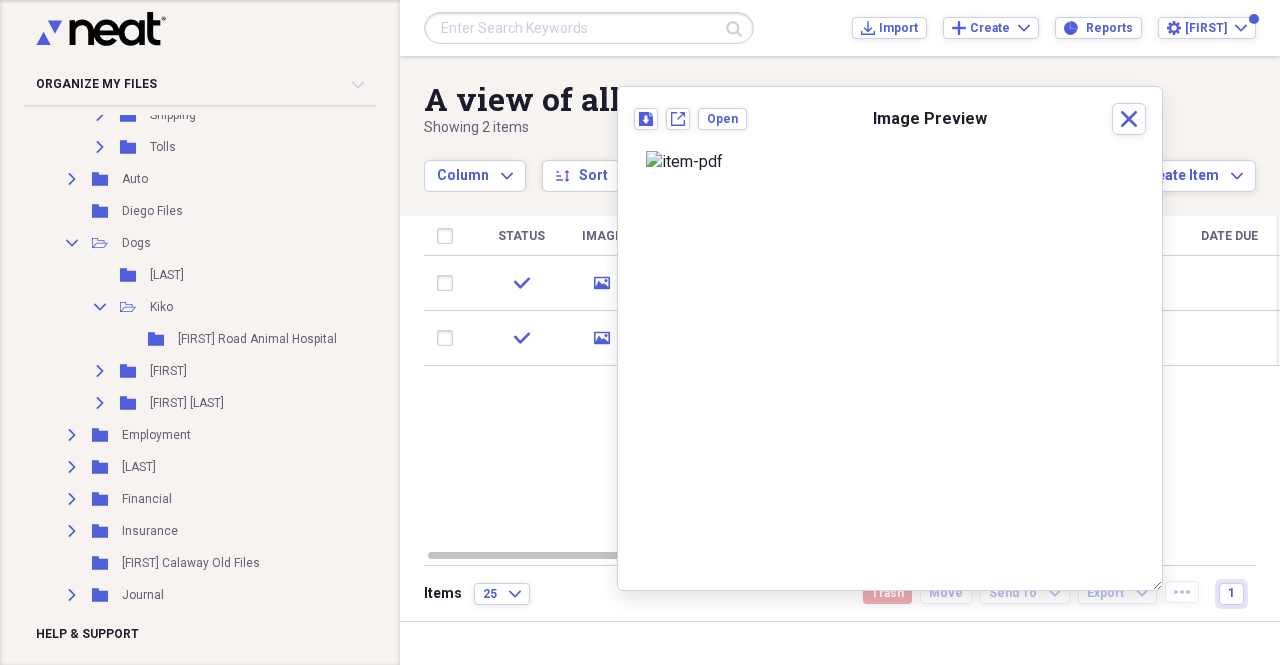scroll, scrollTop: 0, scrollLeft: 0, axis: both 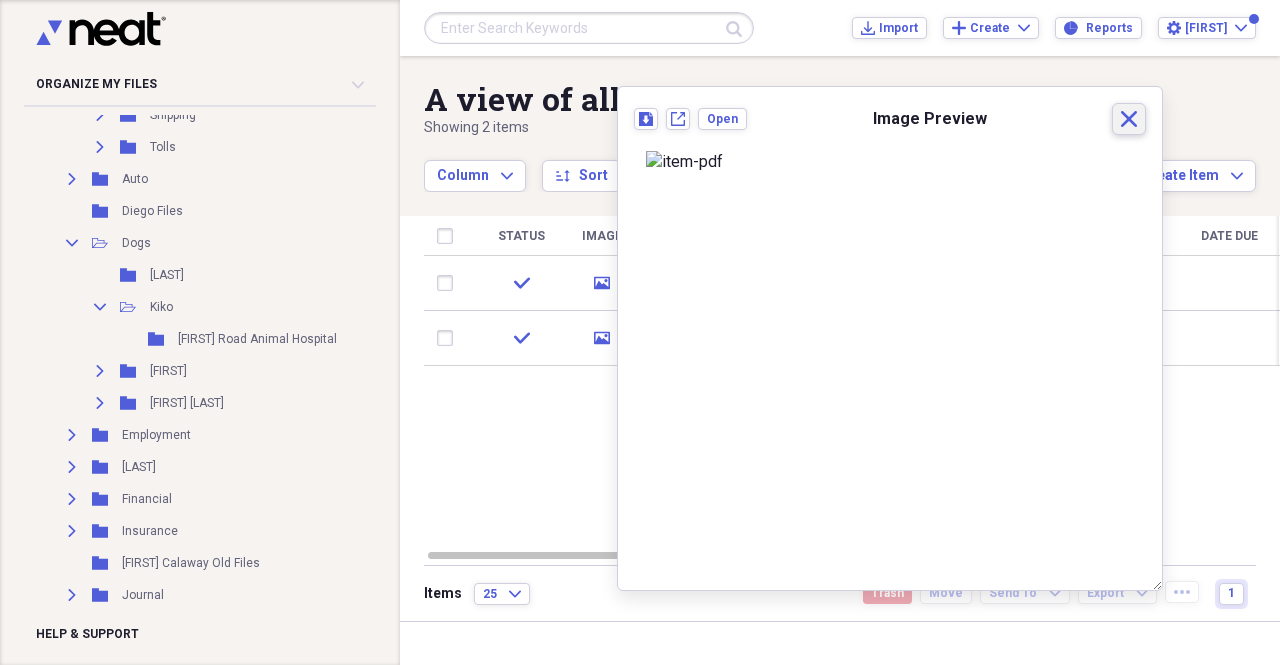 click 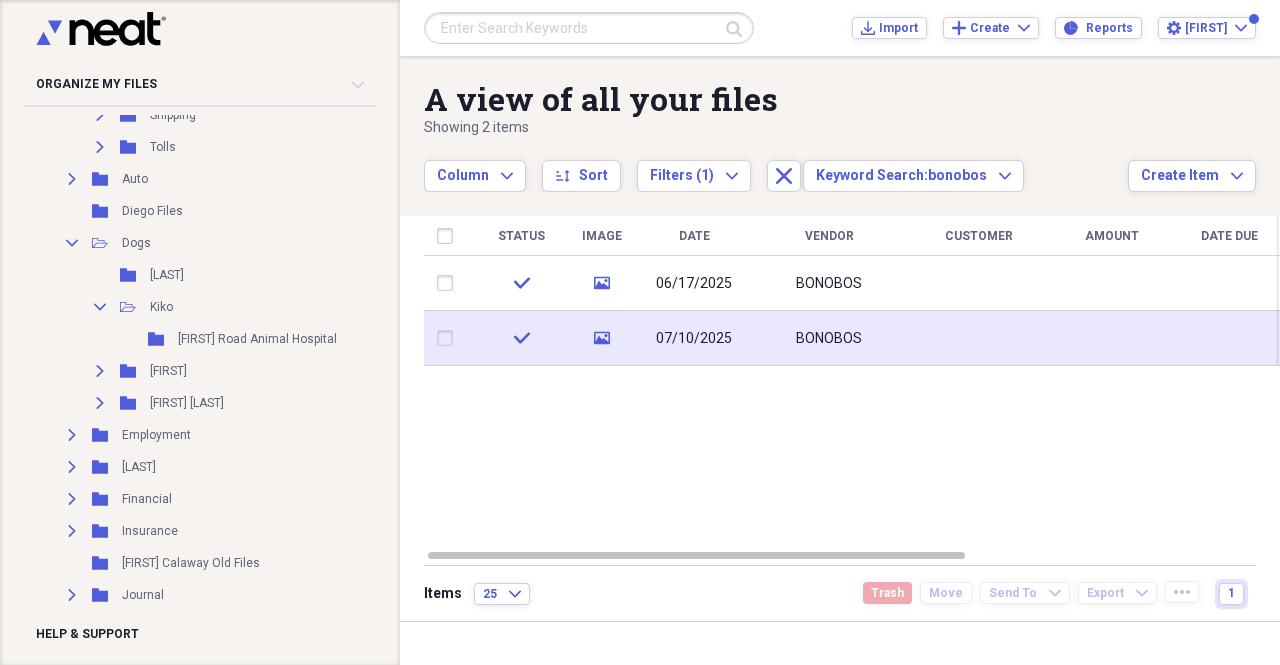 click on "07/10/2025" at bounding box center (694, 338) 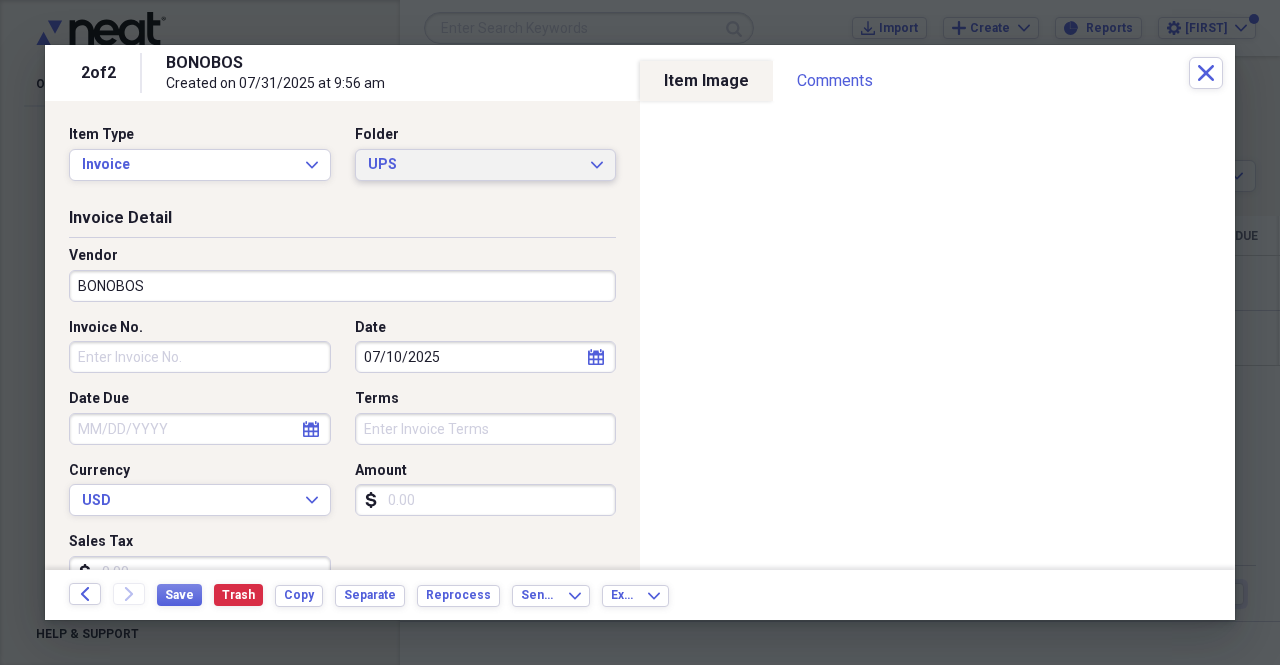 click on "UPS Expand" at bounding box center (486, 165) 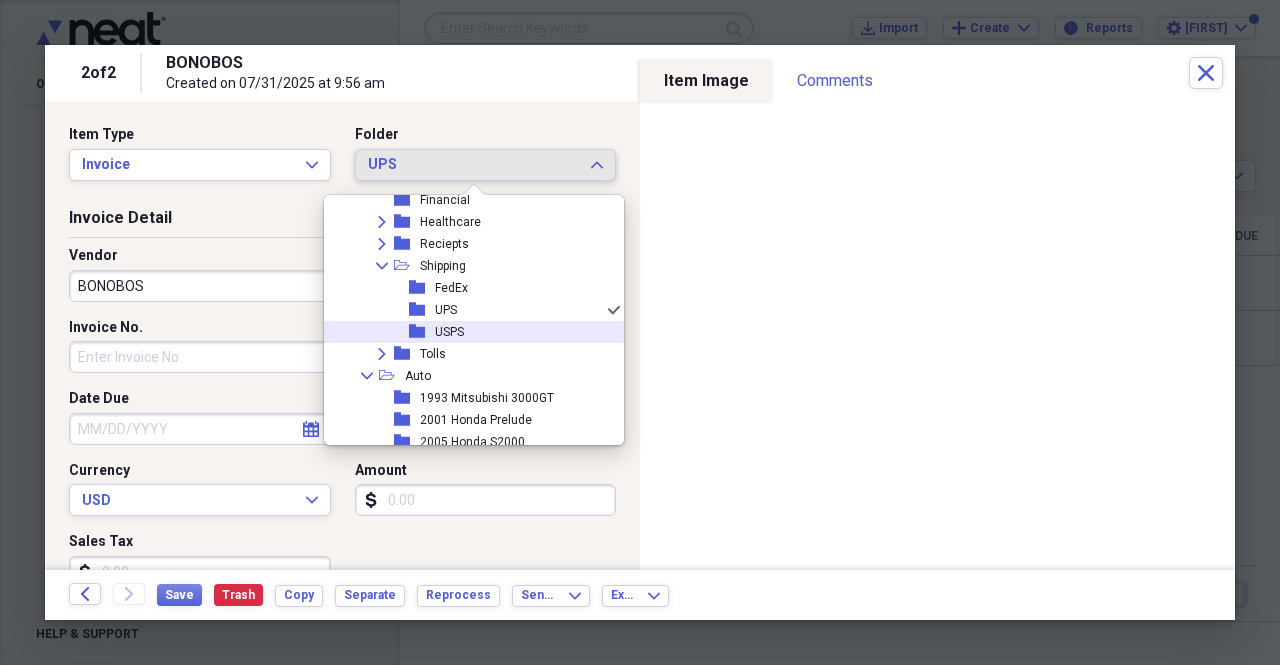 scroll, scrollTop: 332, scrollLeft: 0, axis: vertical 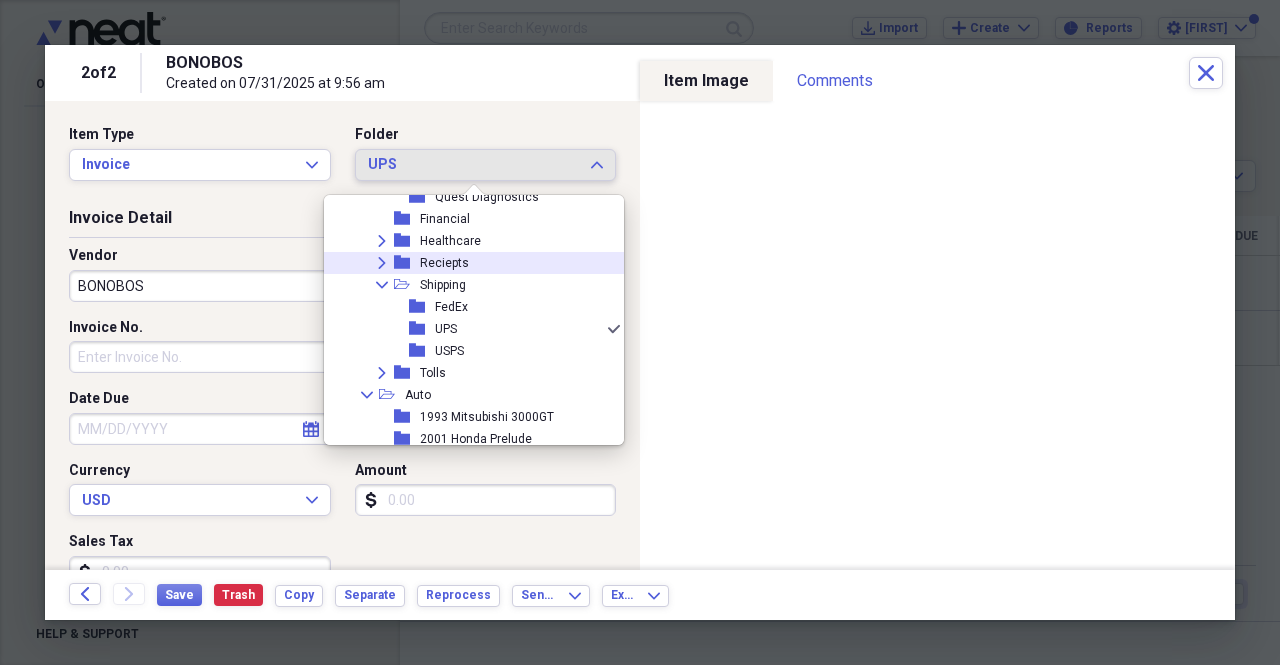 click on "Expand" 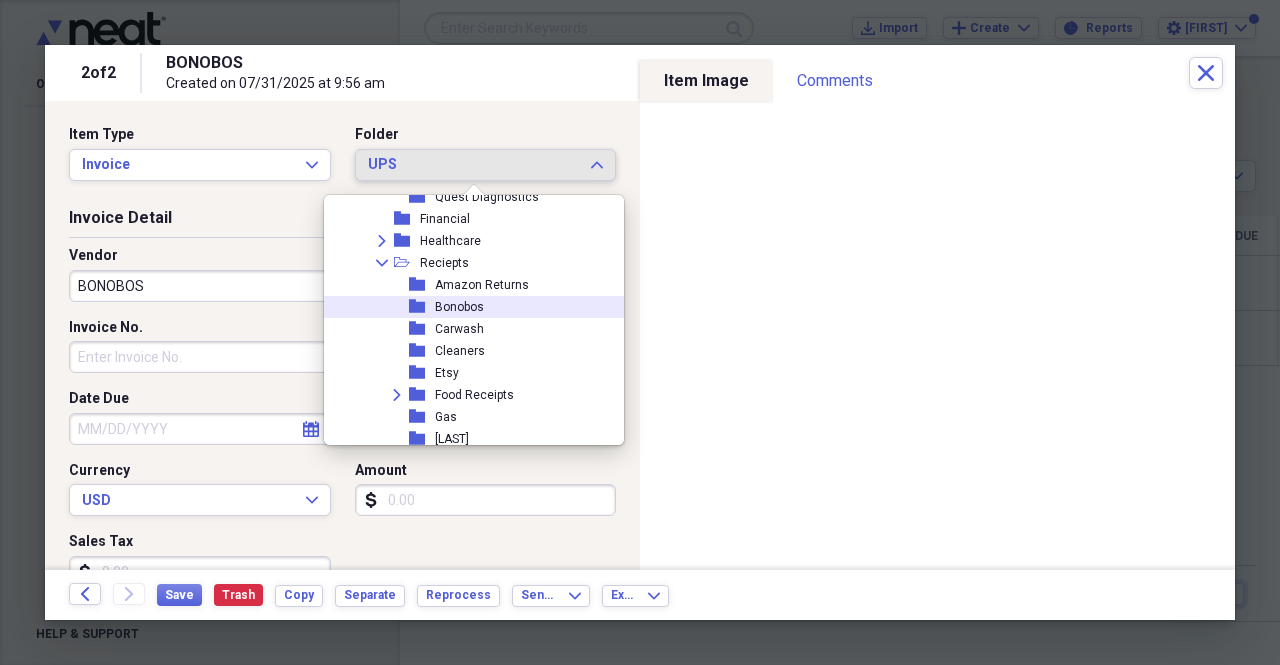 click on "Bonobos" at bounding box center [459, 307] 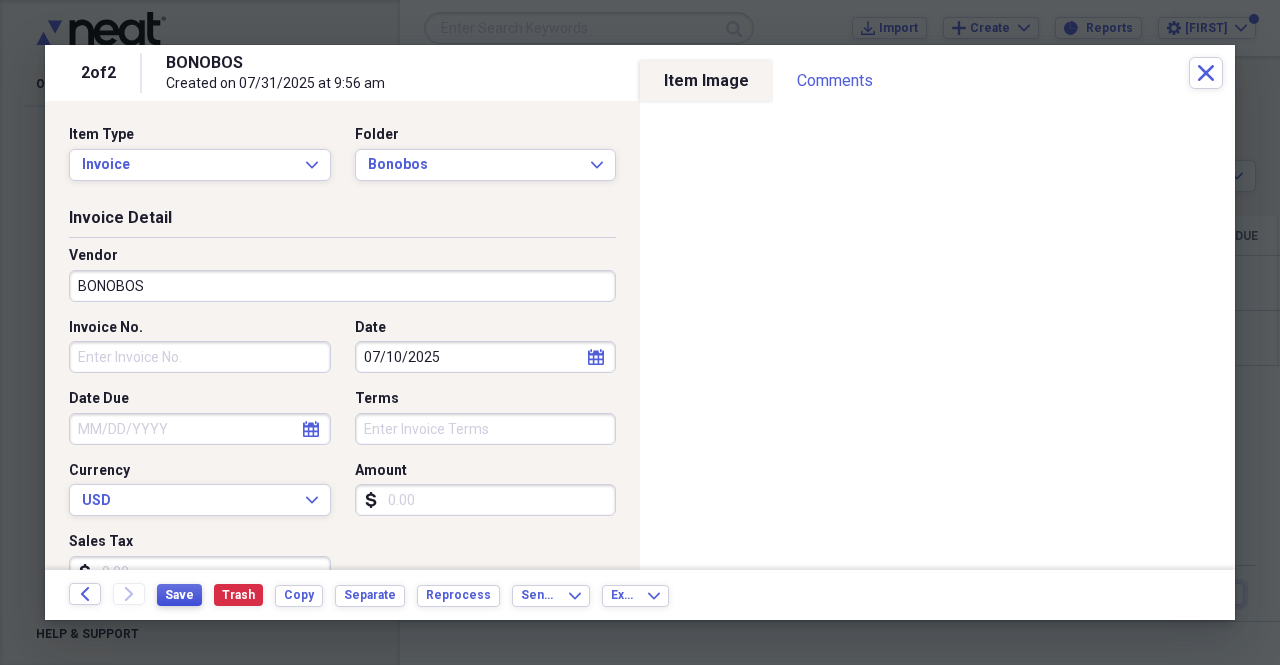 click on "Save" at bounding box center [179, 595] 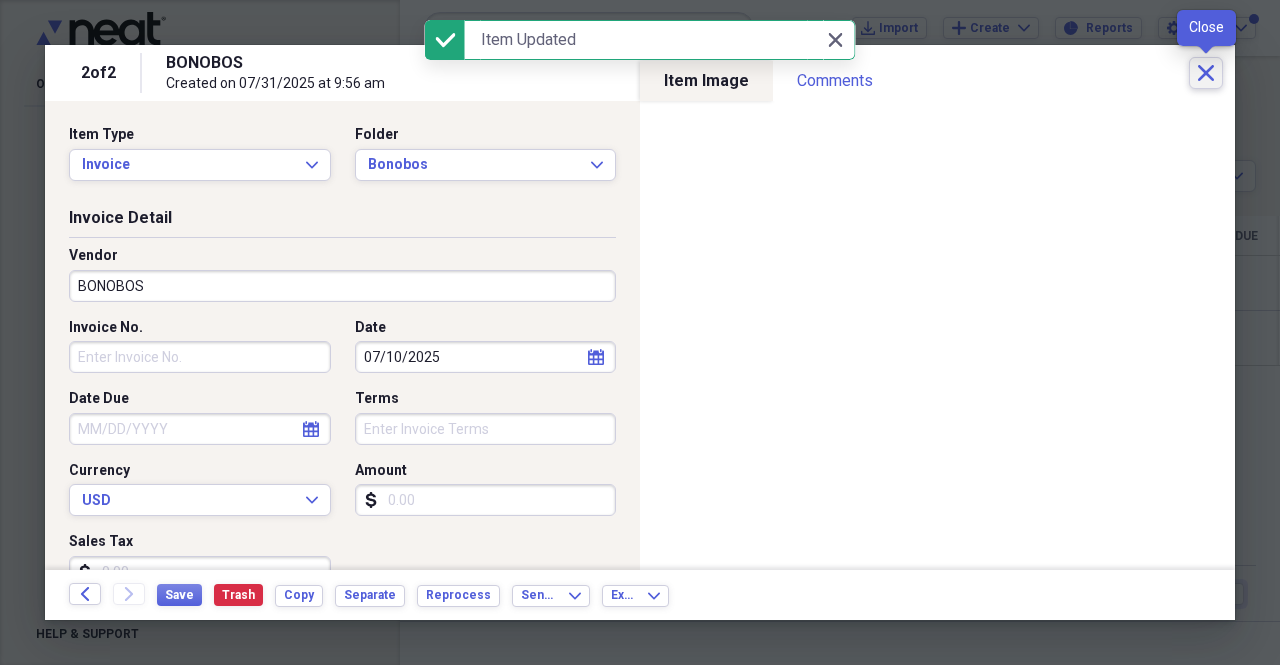 click 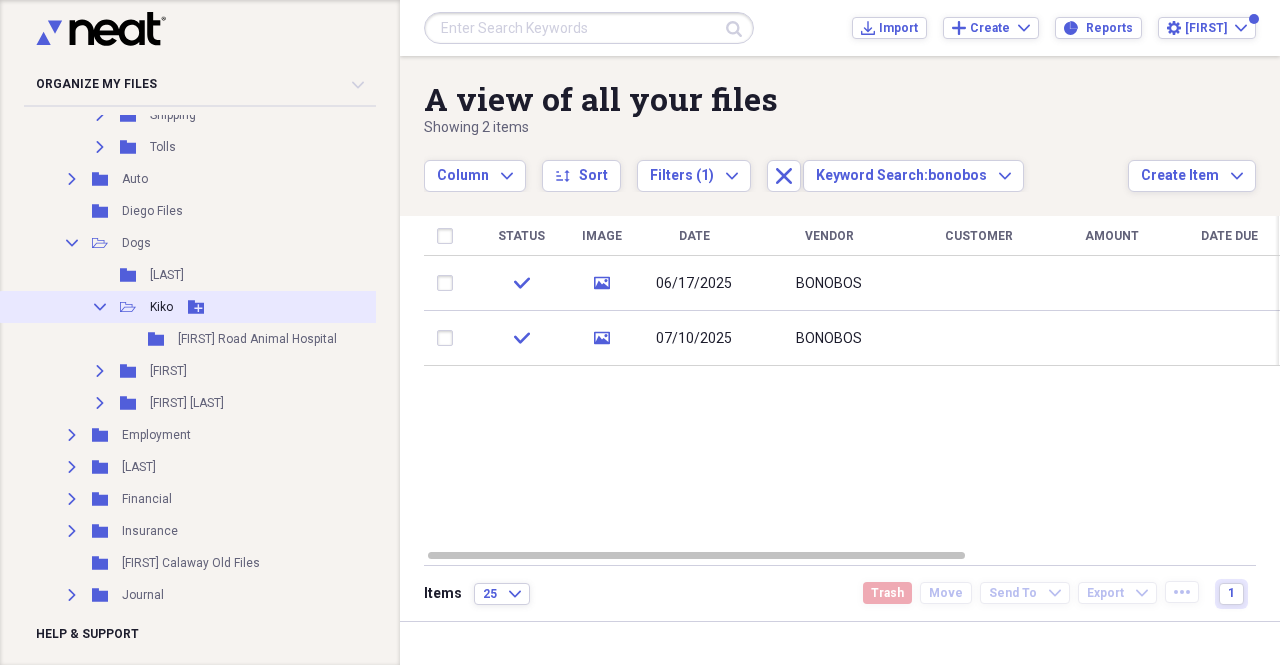 click on "Collapse" at bounding box center [100, 307] 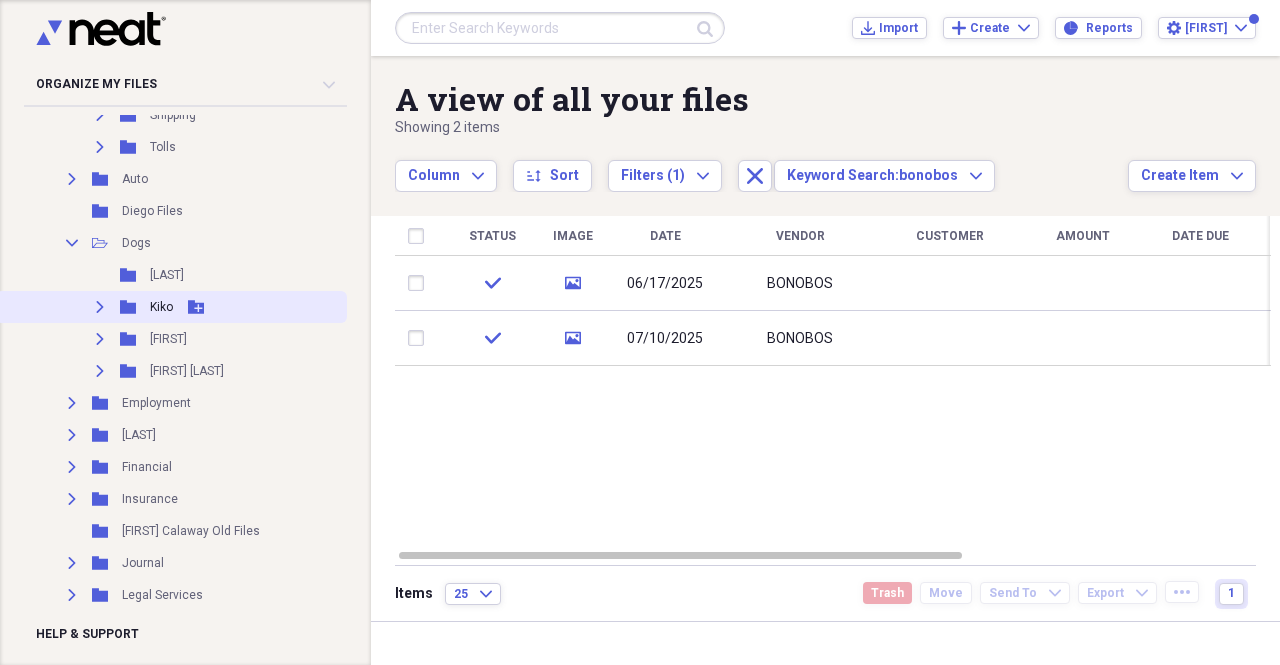 scroll, scrollTop: 0, scrollLeft: 0, axis: both 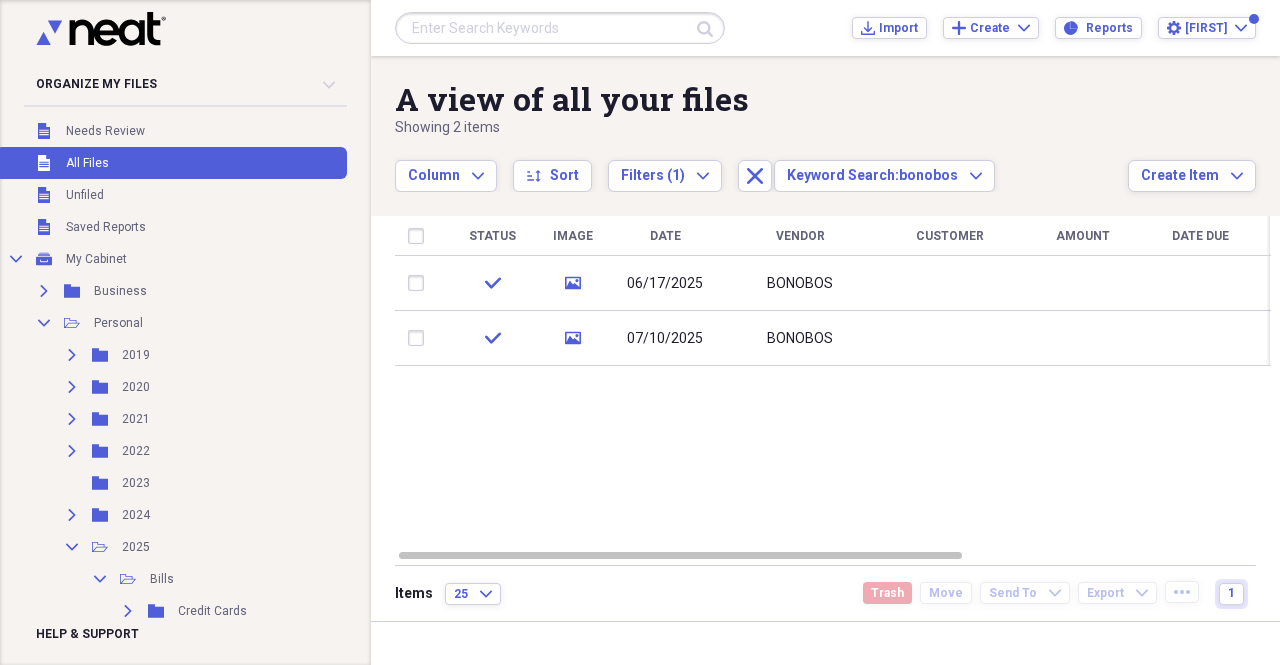 click on "All Files" at bounding box center (87, 163) 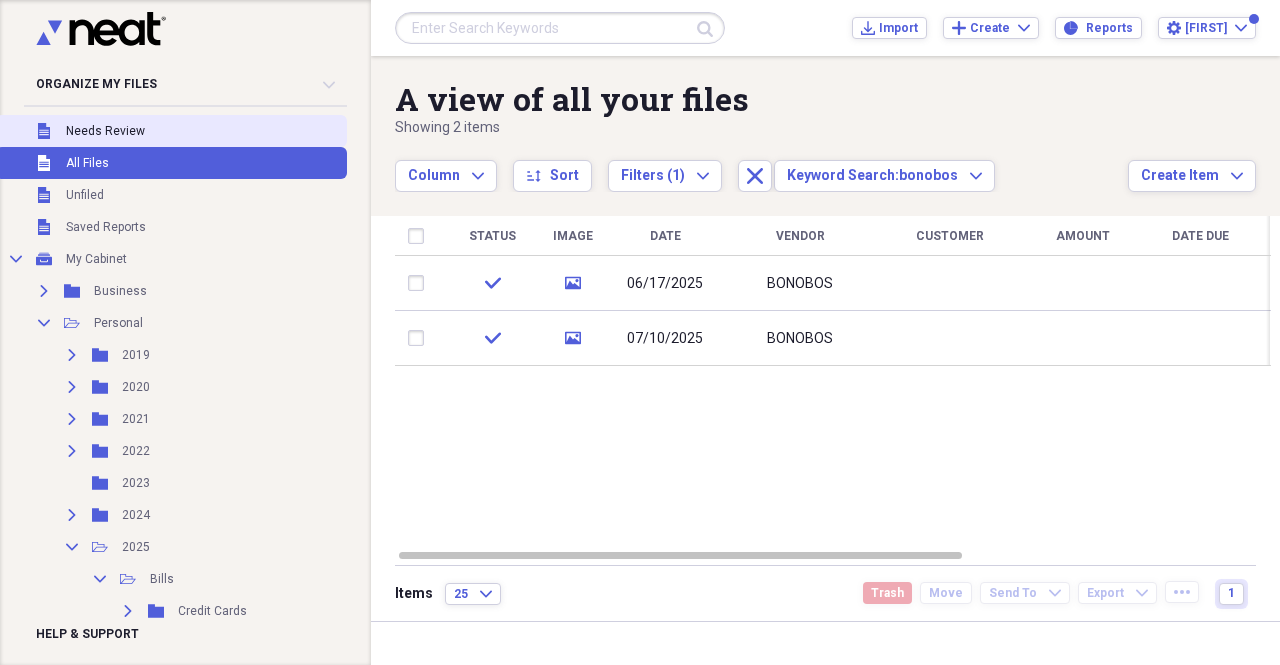 click on "Unfiled Needs Review" at bounding box center (171, 131) 